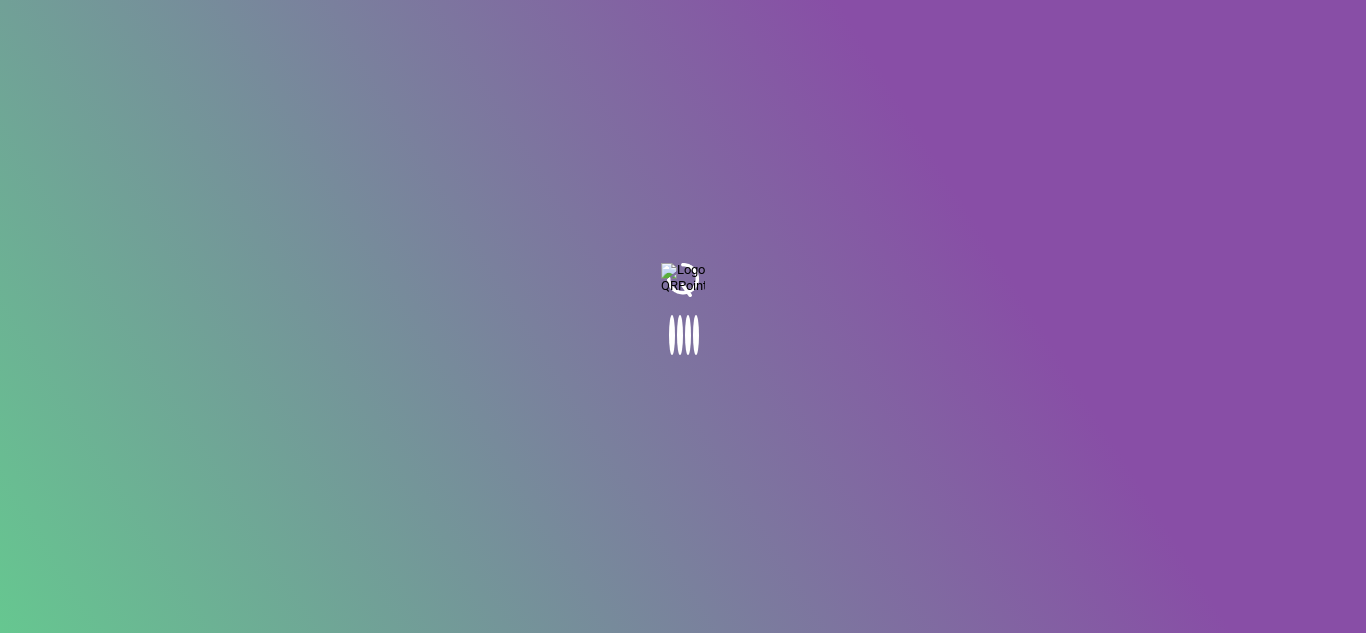 scroll, scrollTop: 0, scrollLeft: 0, axis: both 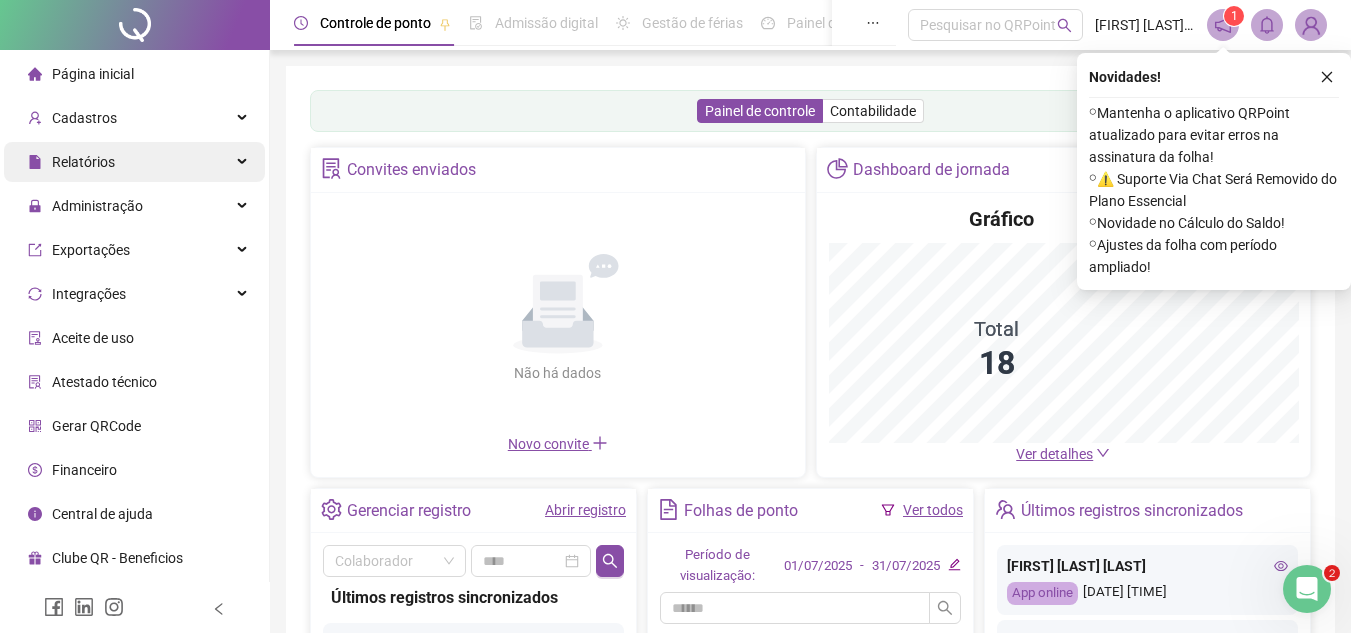 click on "Relatórios" at bounding box center (83, 162) 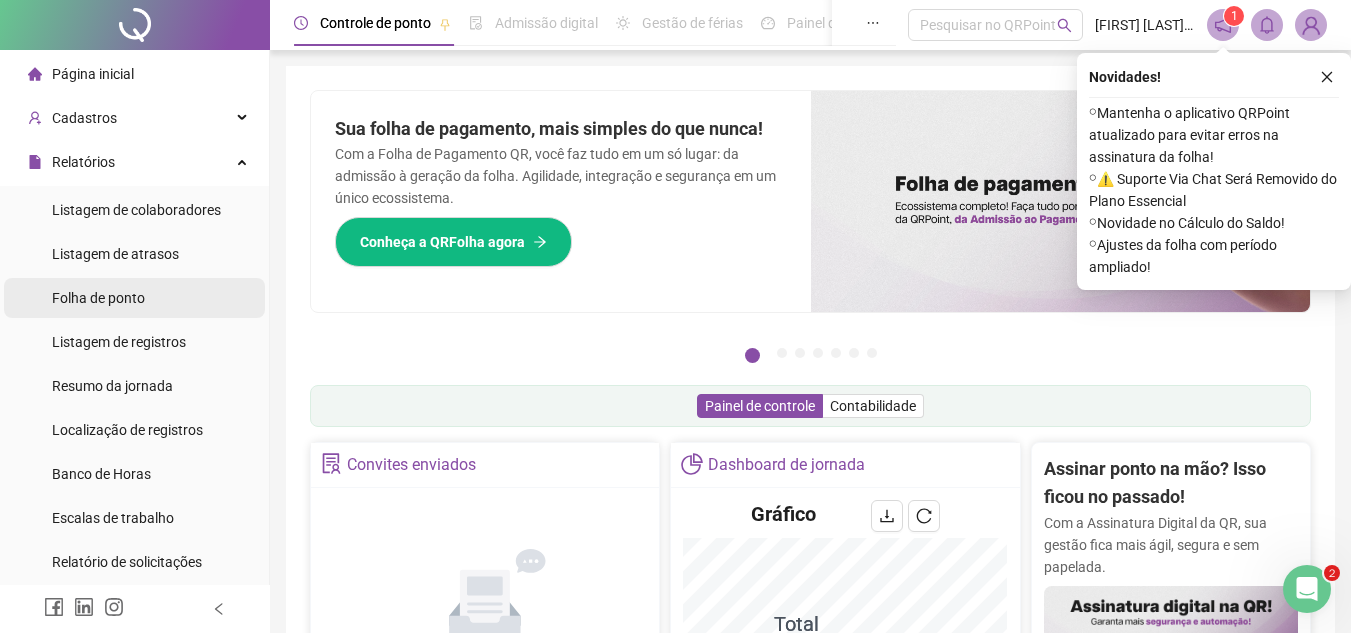 click on "Folha de ponto" at bounding box center [134, 298] 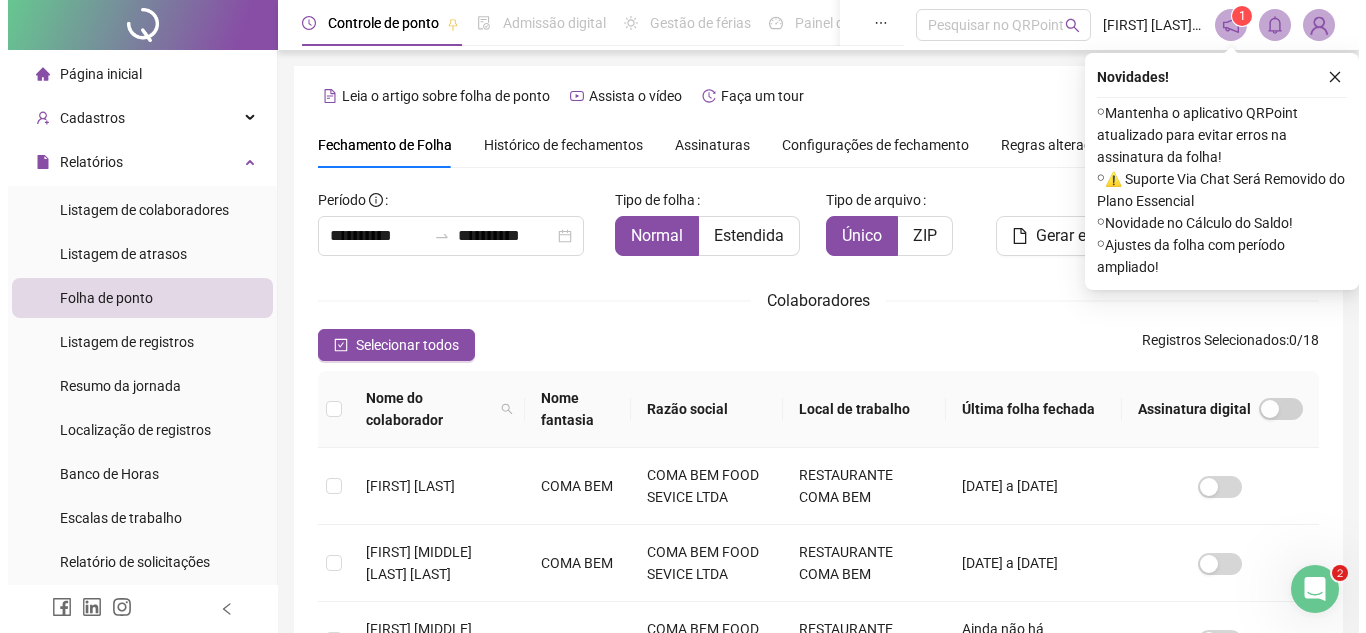scroll, scrollTop: 93, scrollLeft: 0, axis: vertical 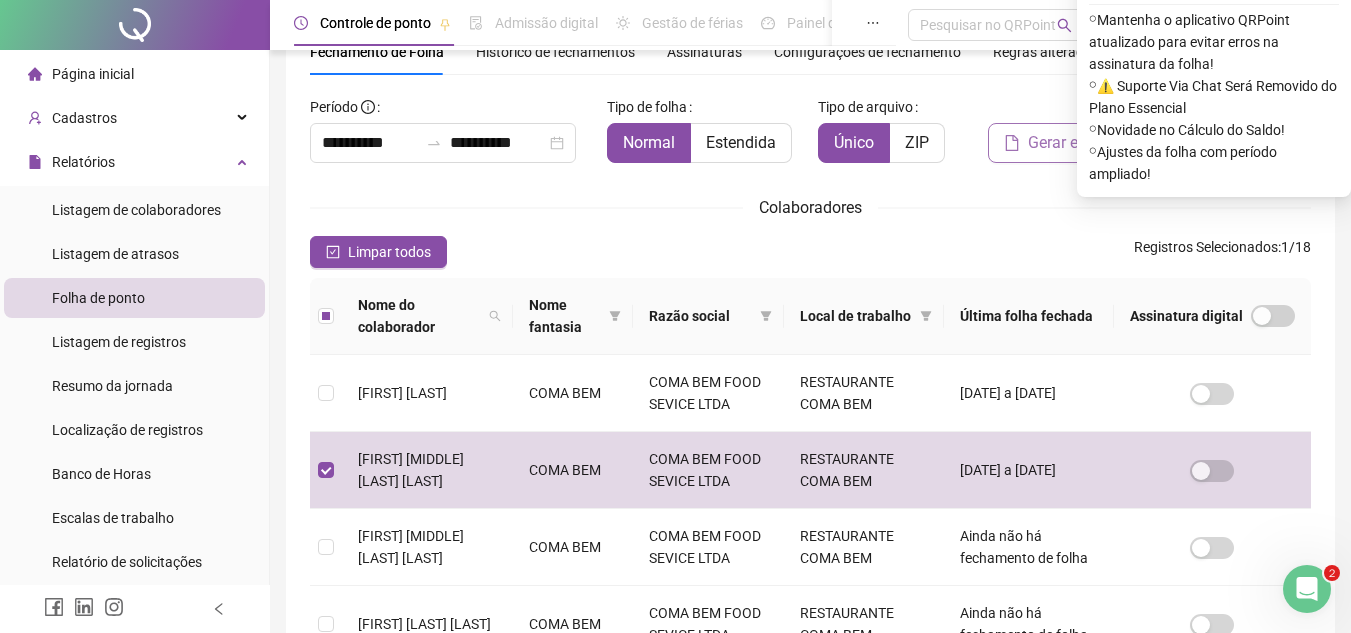 click on "Gerar espelho" at bounding box center (1076, 143) 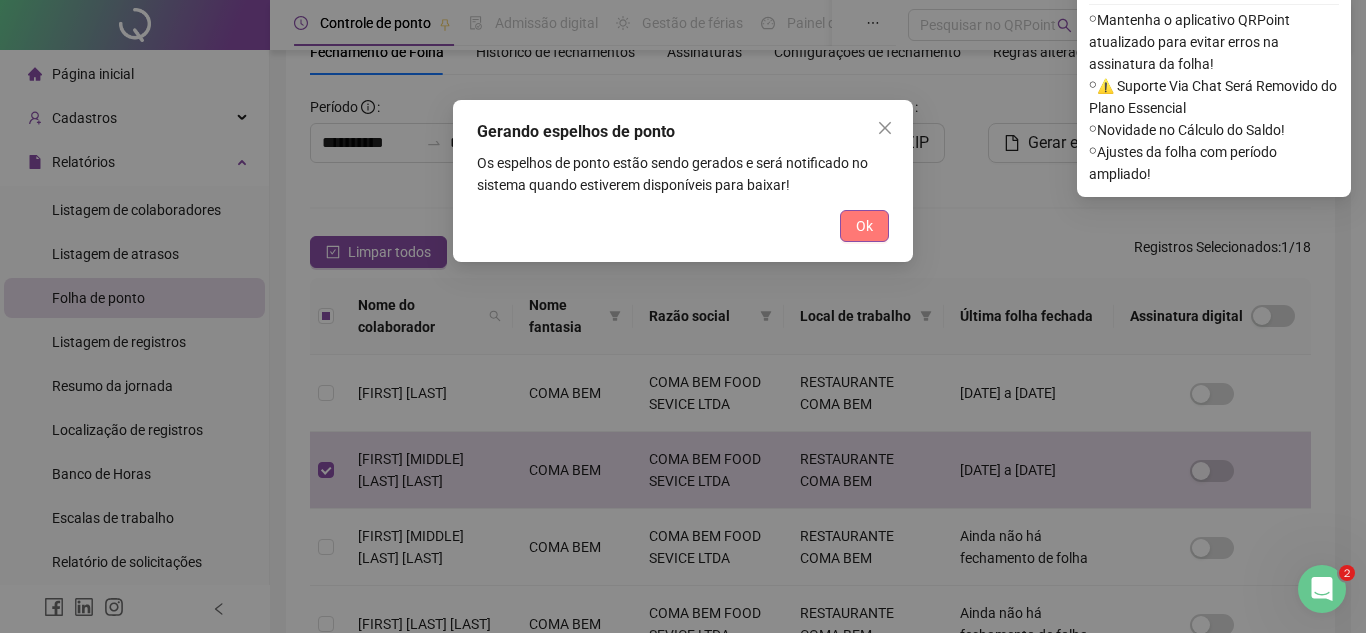 click on "Ok" at bounding box center [864, 226] 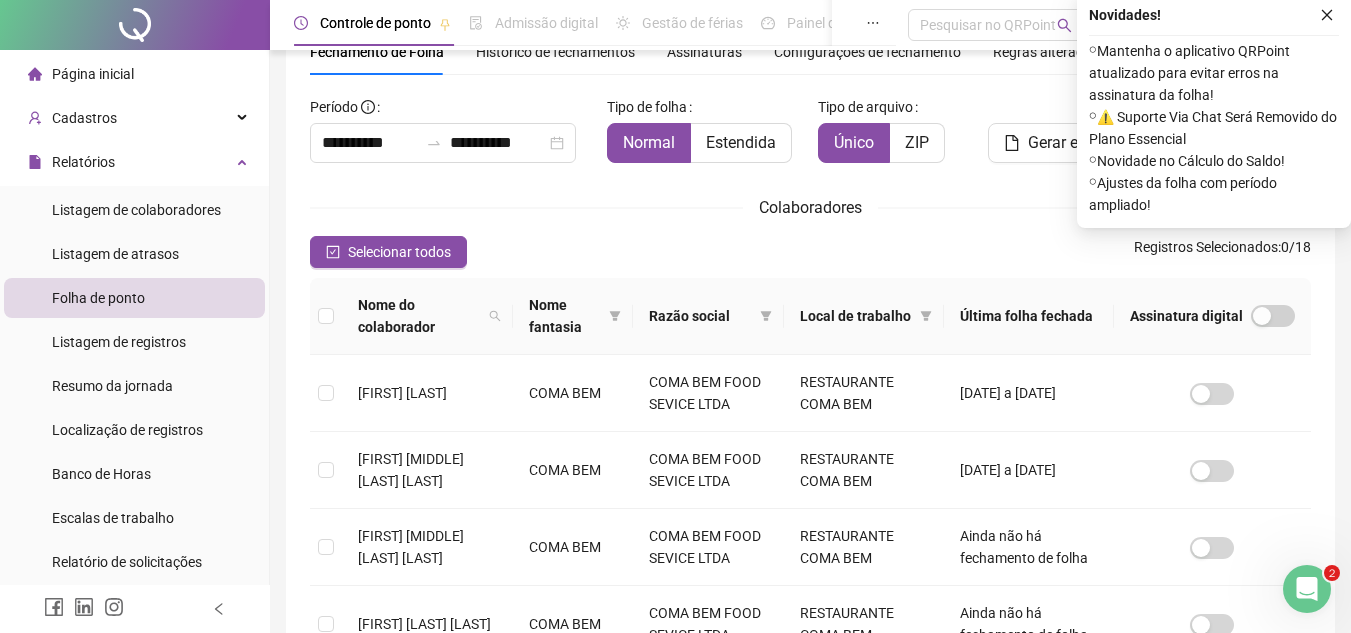 scroll, scrollTop: 89, scrollLeft: 0, axis: vertical 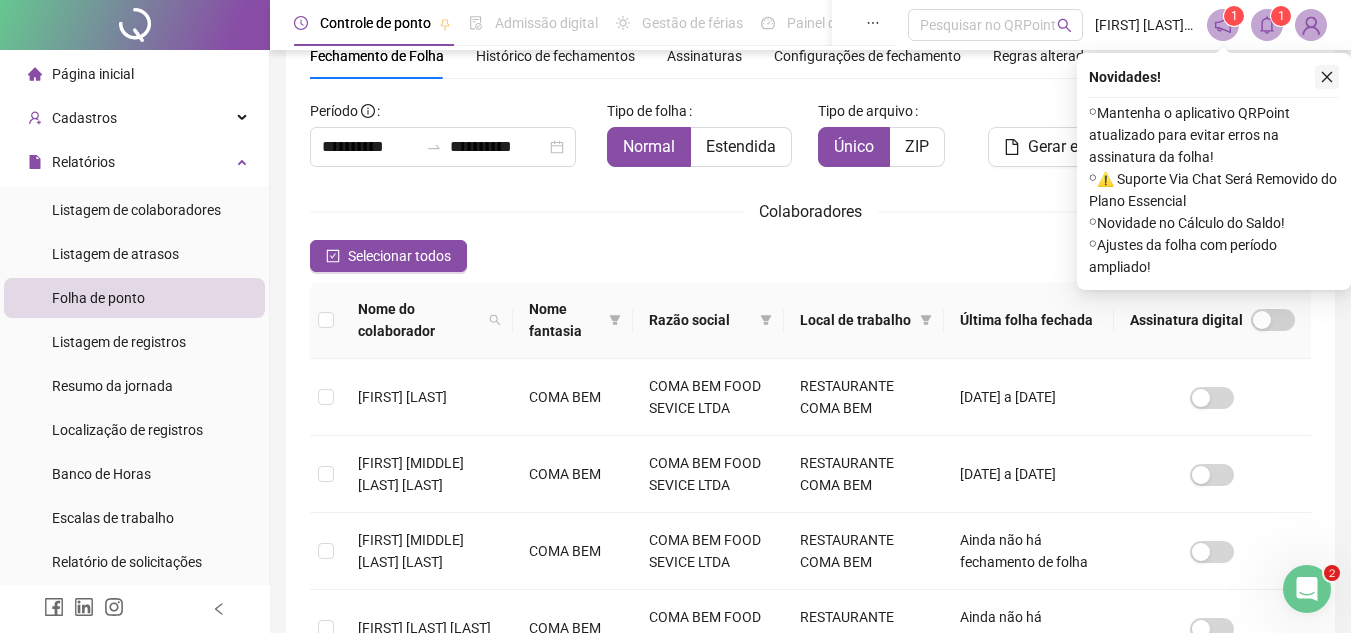 click 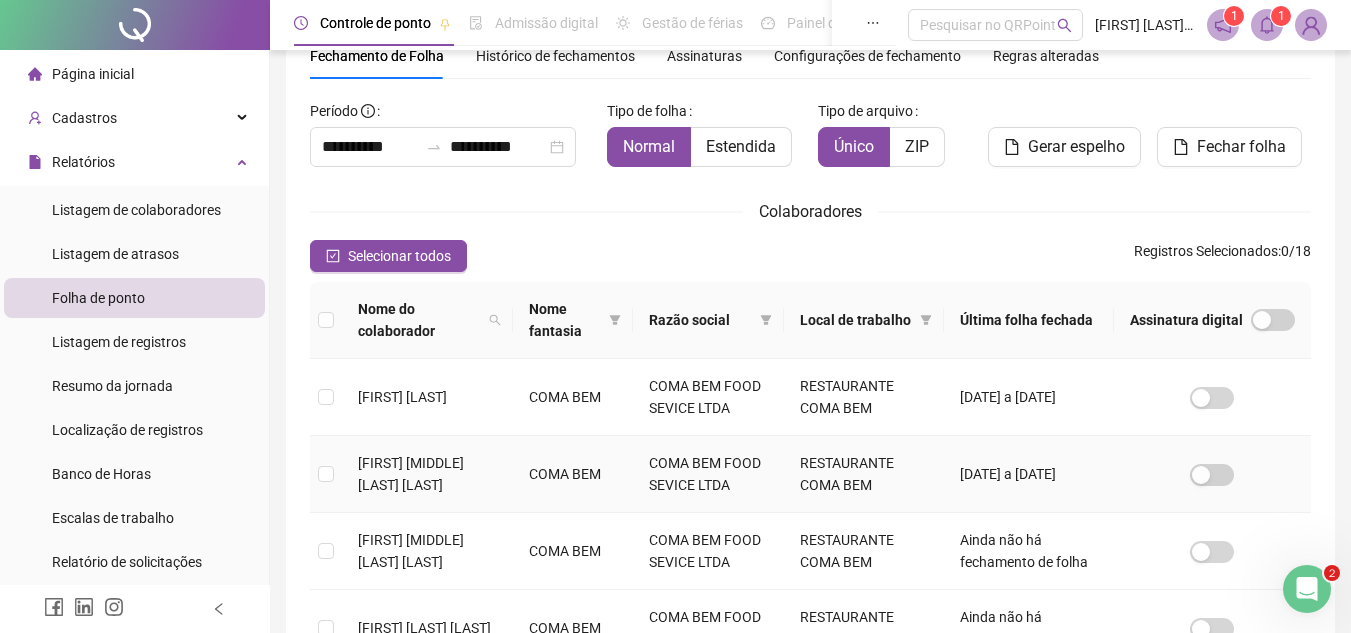 scroll, scrollTop: 93, scrollLeft: 0, axis: vertical 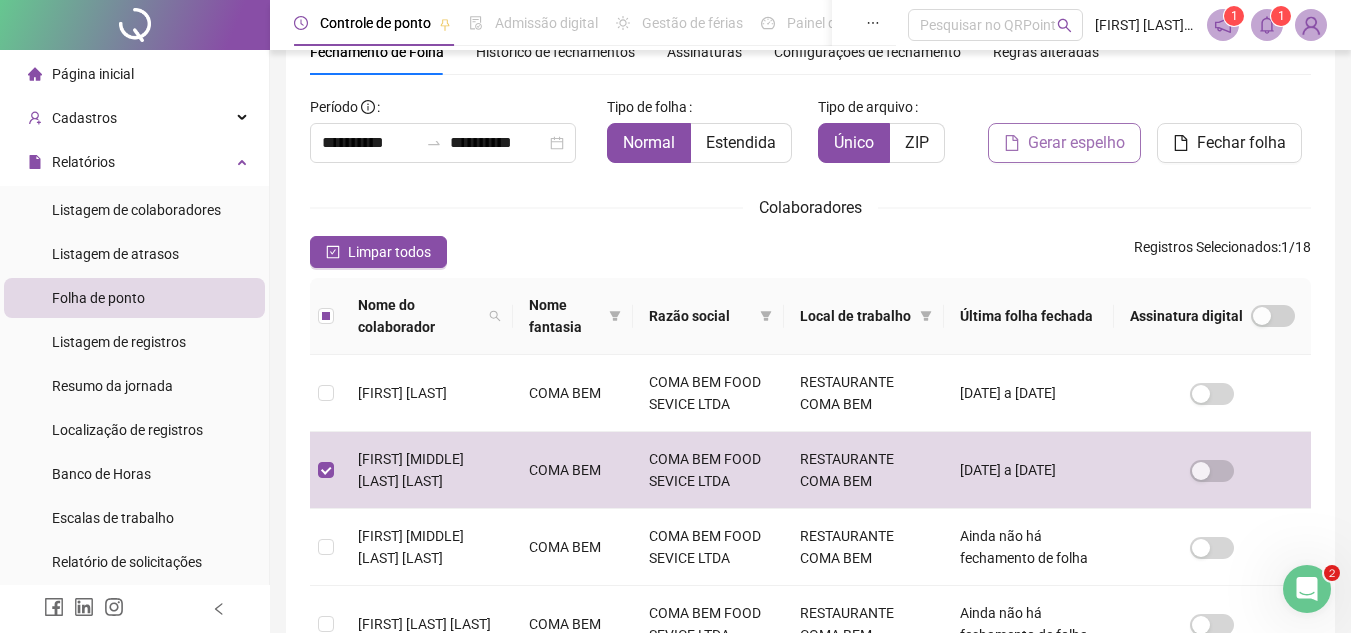 click on "Gerar espelho" at bounding box center (1076, 143) 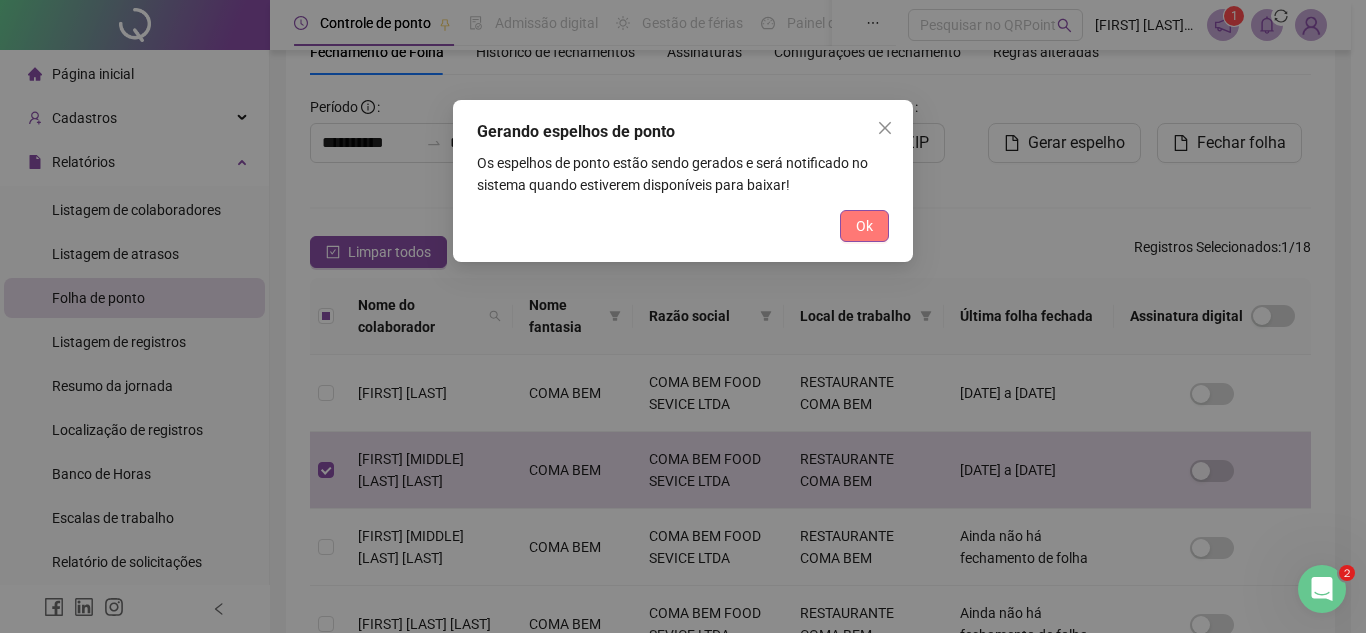 click on "Ok" at bounding box center (864, 226) 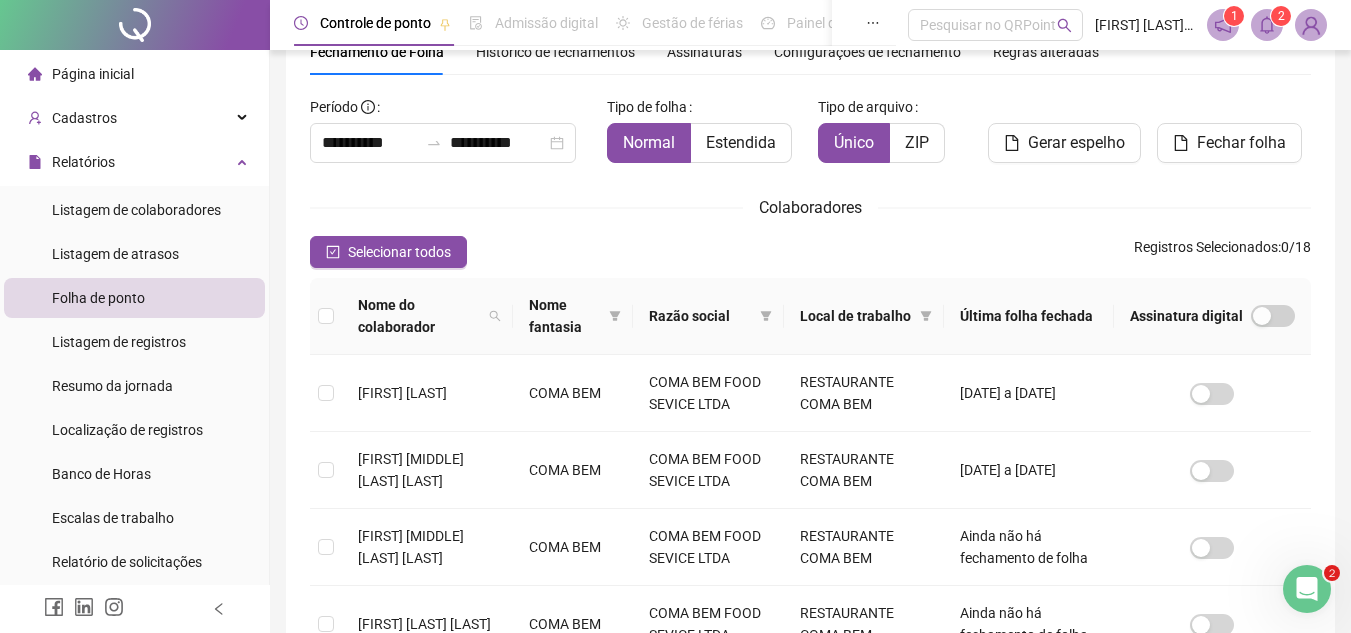 click at bounding box center [1267, 25] 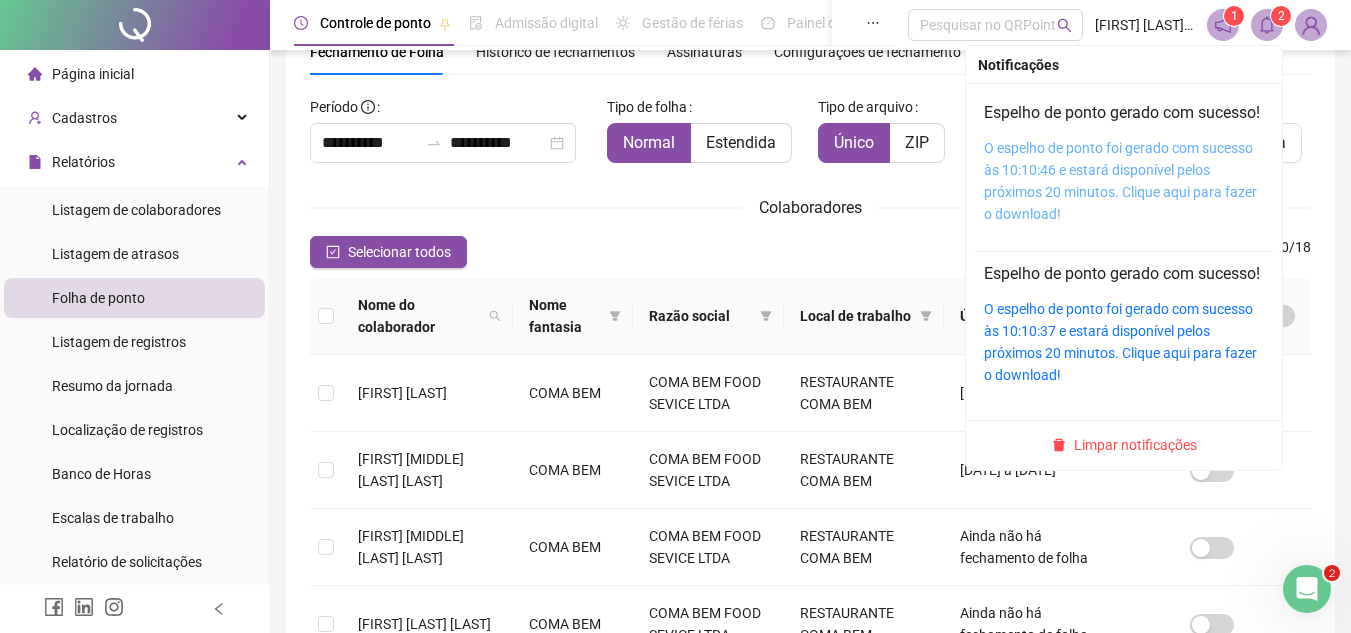 click on "O espelho de ponto foi gerado com sucesso às 10:10:46 e estará disponível pelos próximos 20 minutos.
Clique aqui para fazer o download!" at bounding box center (1120, 181) 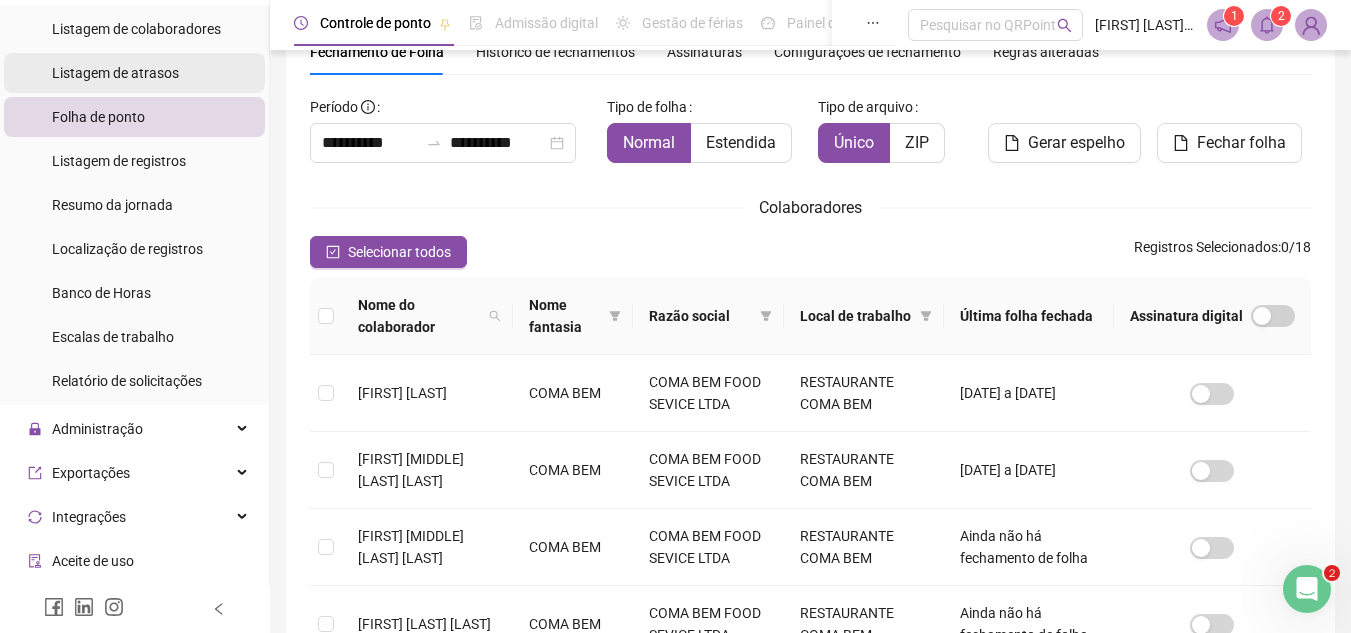 scroll, scrollTop: 200, scrollLeft: 0, axis: vertical 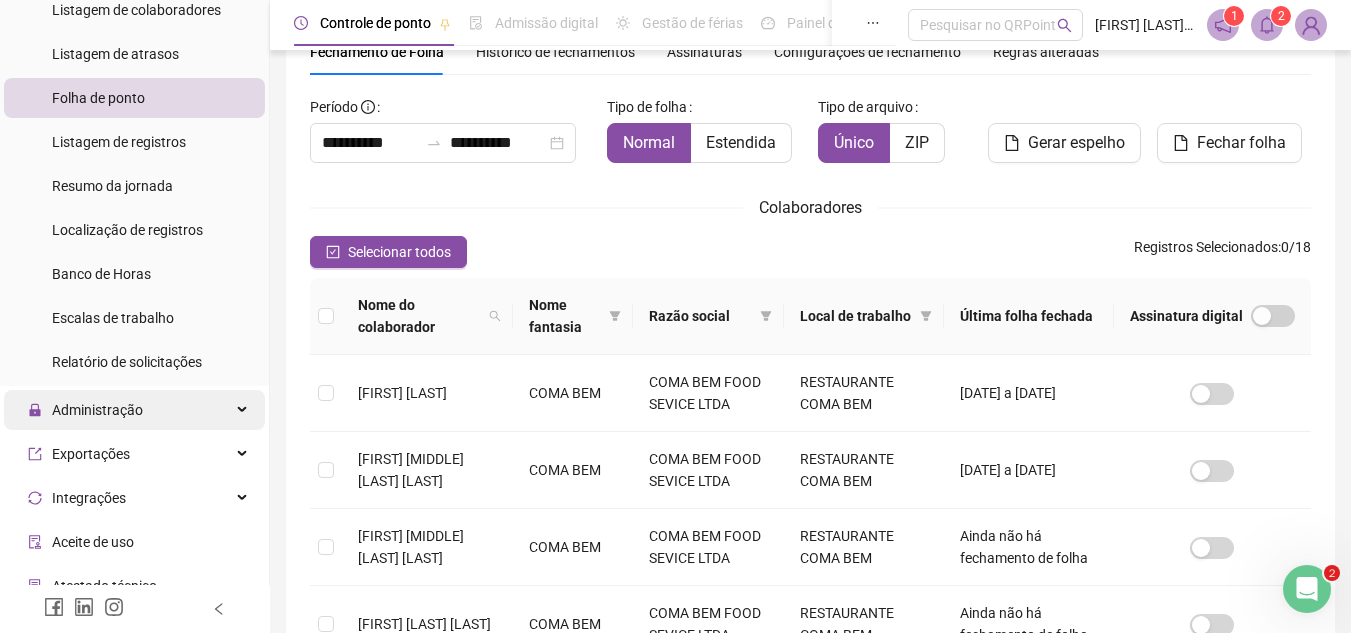click on "Administração" at bounding box center [97, 410] 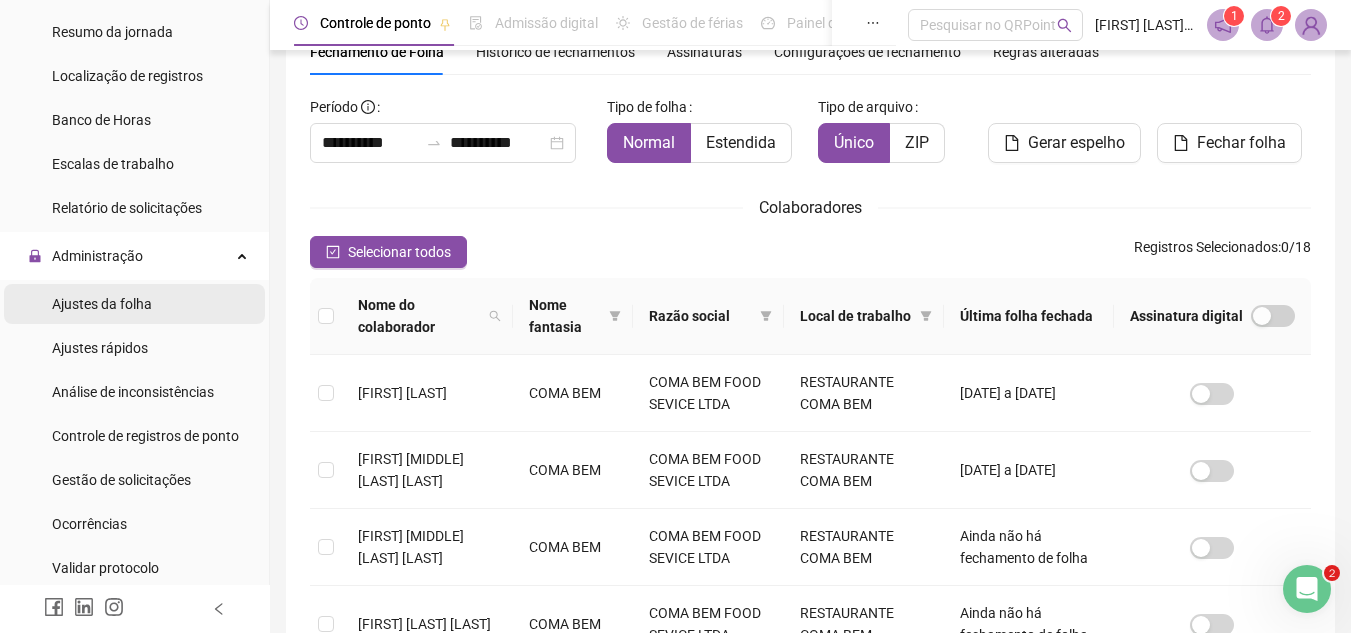 scroll, scrollTop: 400, scrollLeft: 0, axis: vertical 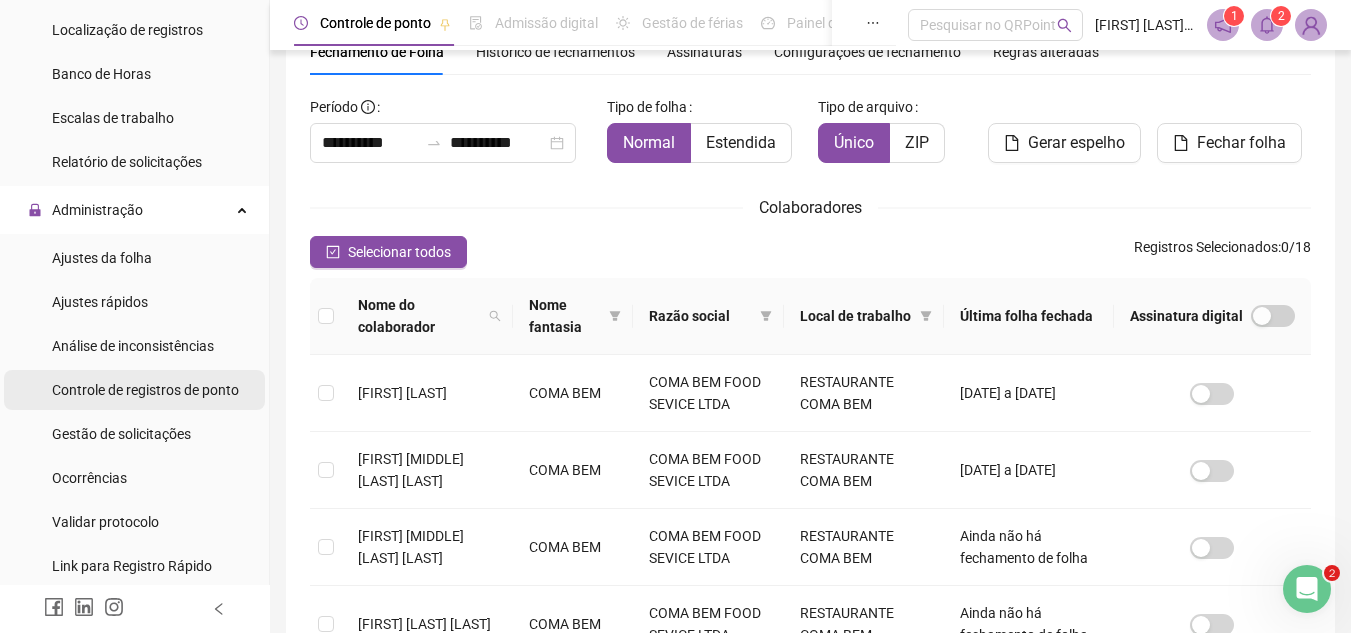 click on "Controle de registros de ponto" at bounding box center [145, 390] 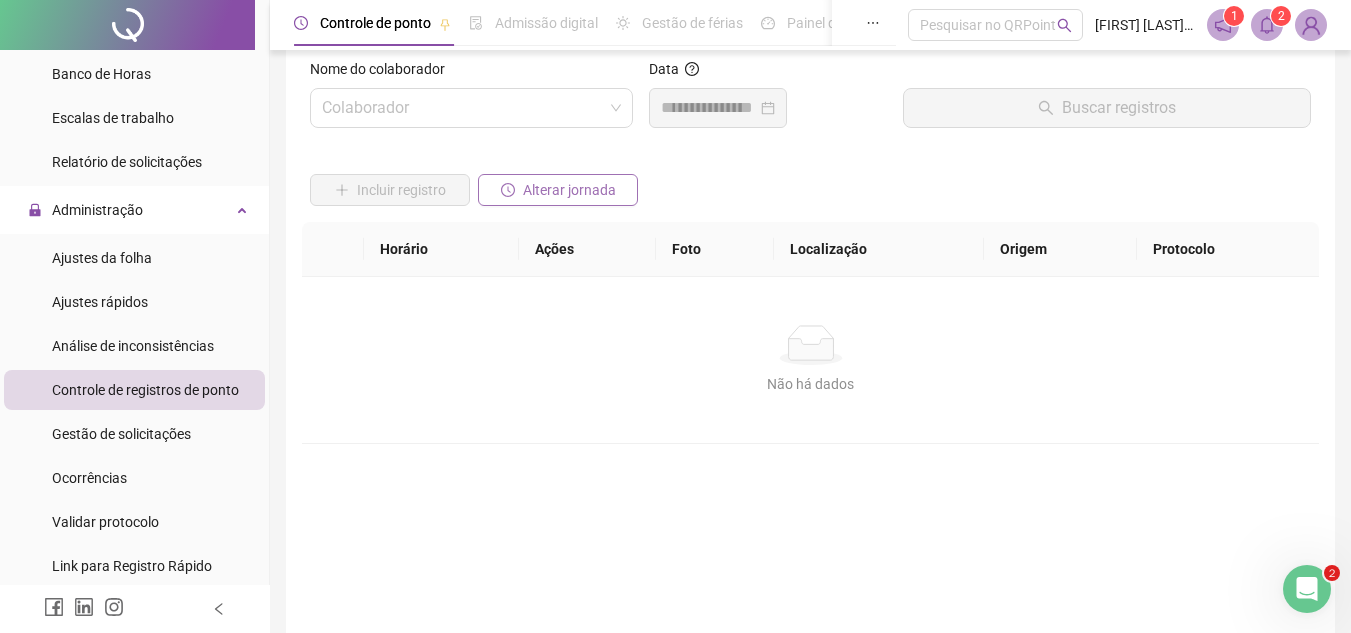 scroll, scrollTop: 0, scrollLeft: 0, axis: both 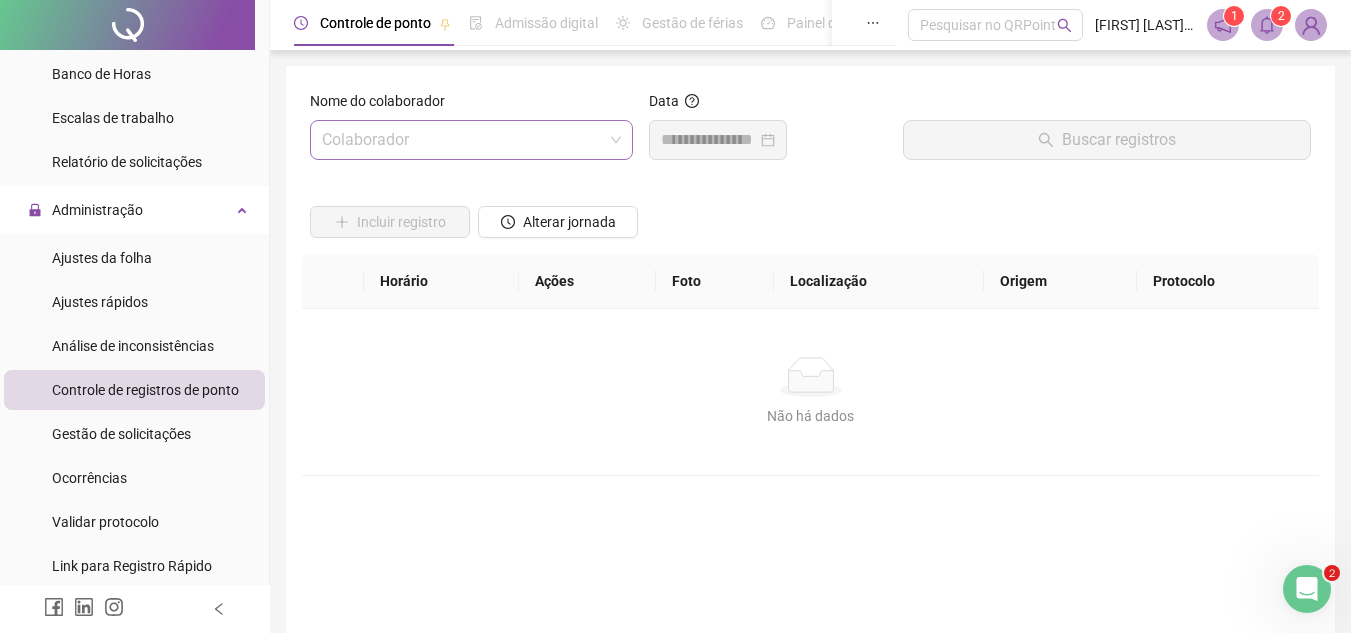 click at bounding box center [471, 140] 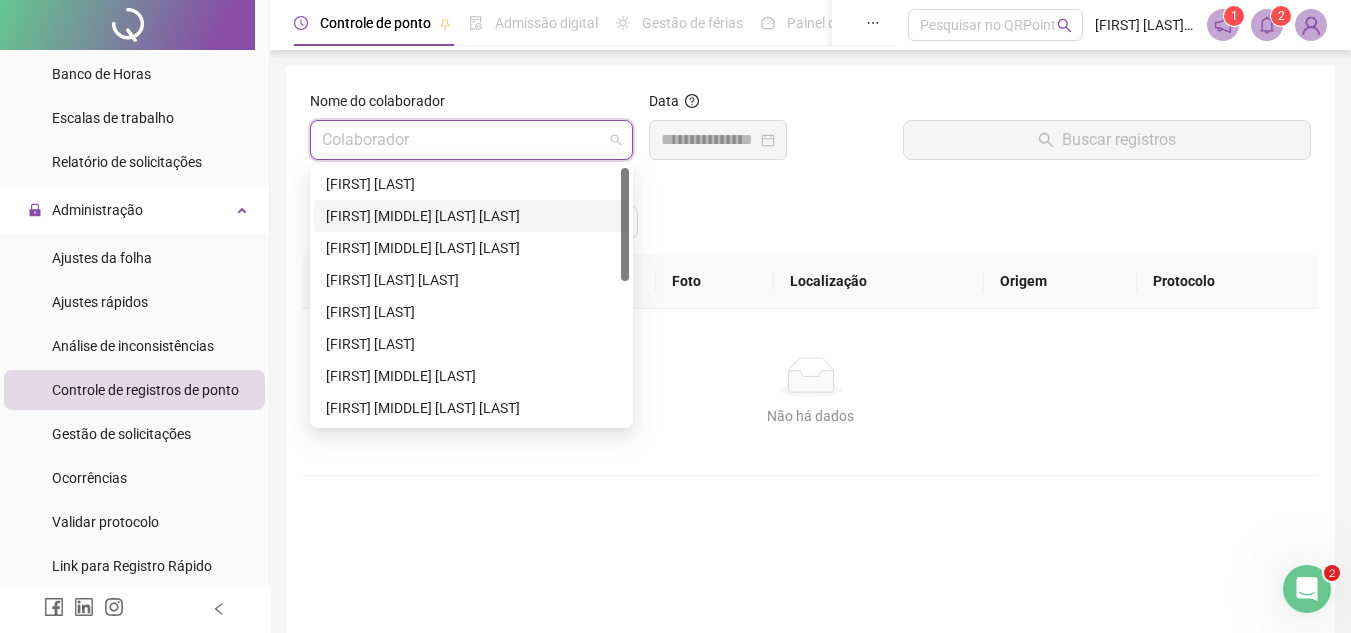 click on "[FIRST] [MIDDLE] [LAST] [LAST]" at bounding box center [471, 216] 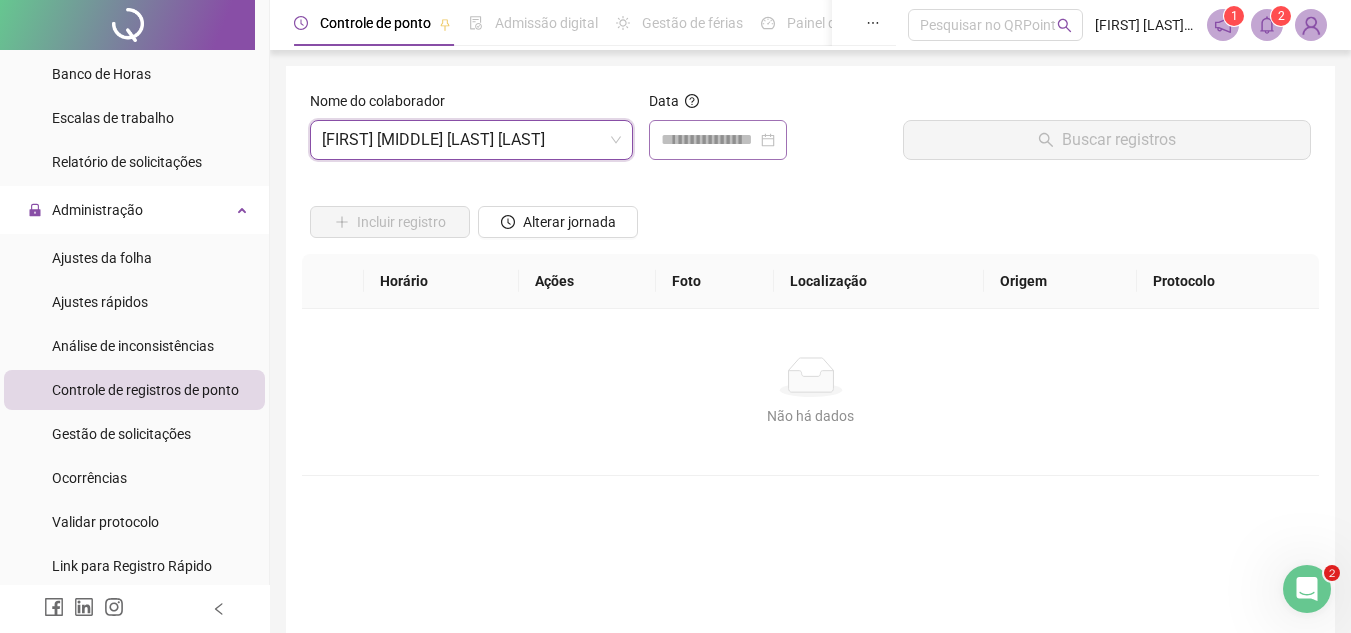 click at bounding box center [718, 140] 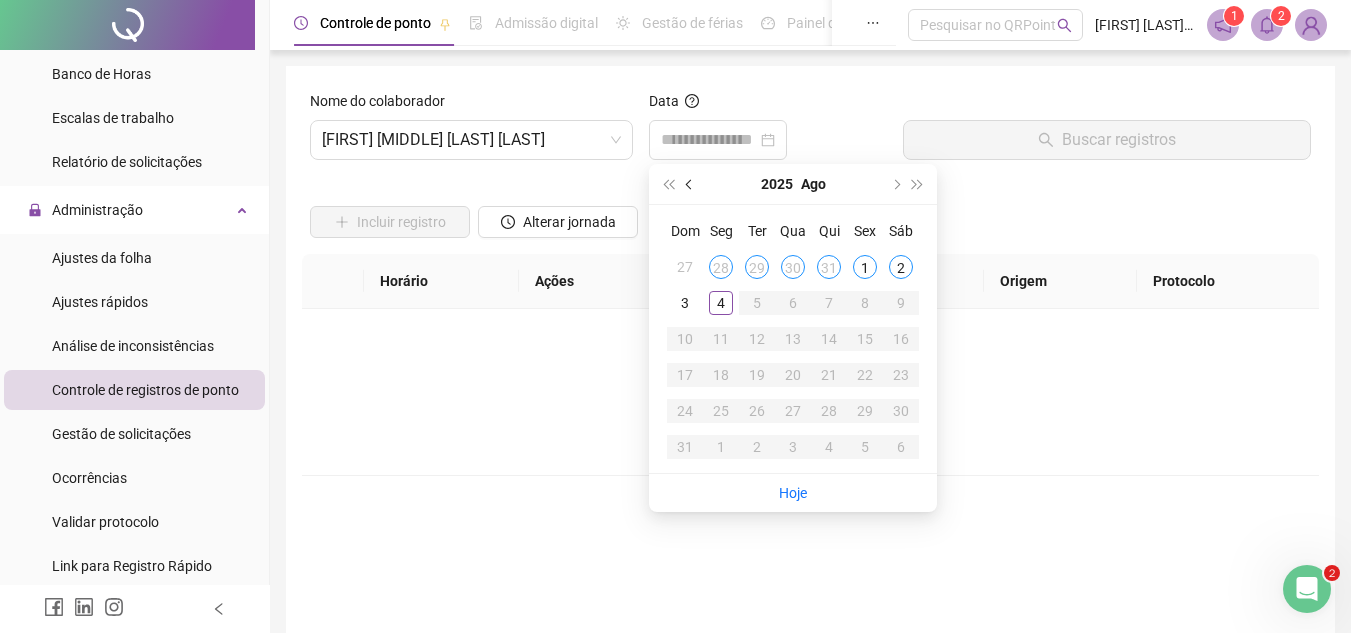click at bounding box center [690, 184] 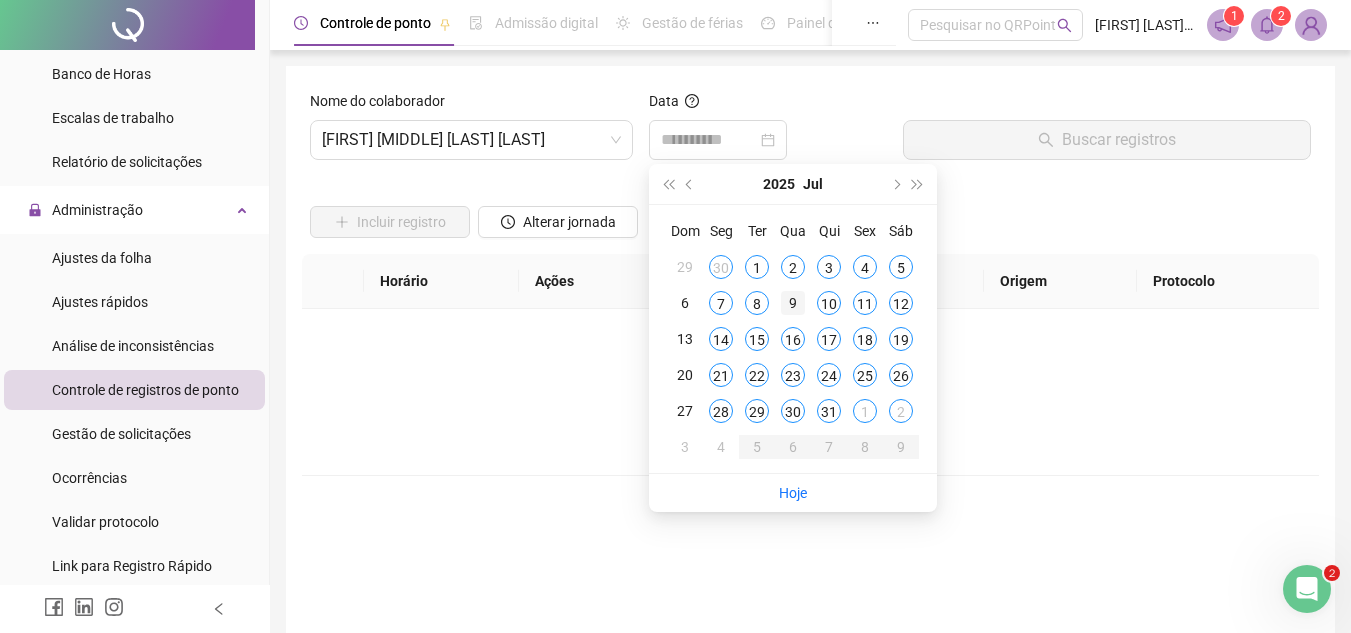 type on "**********" 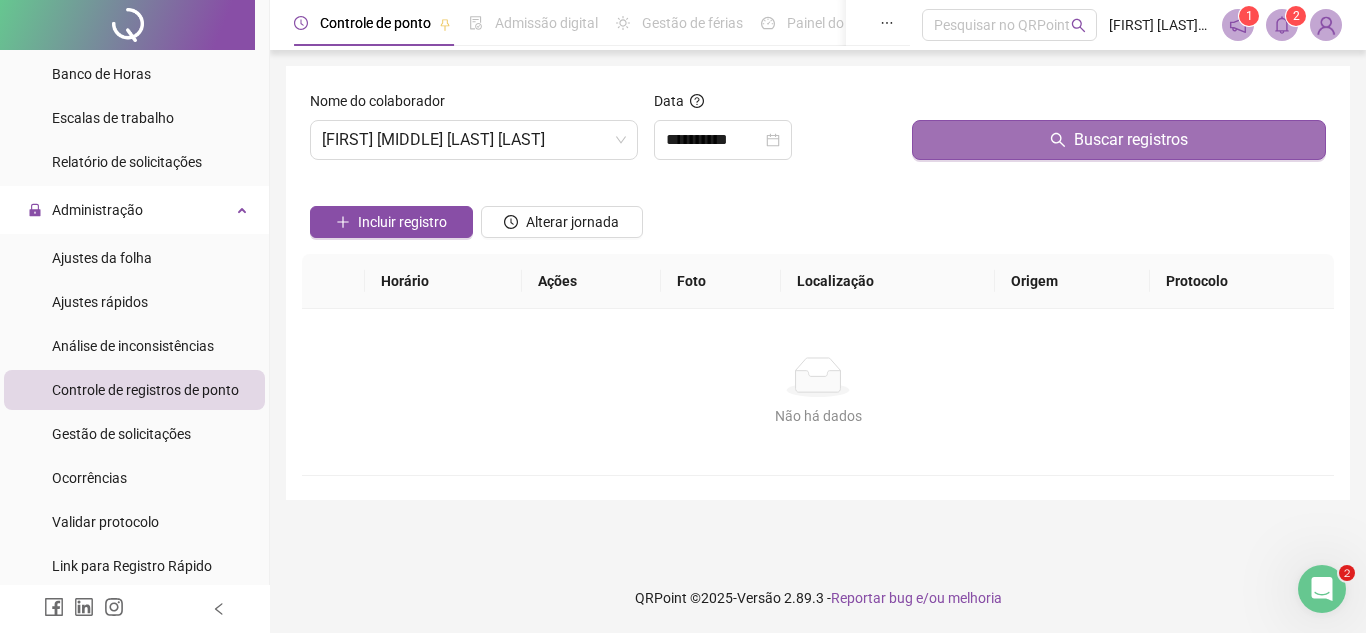 click on "Buscar registros" at bounding box center (1119, 140) 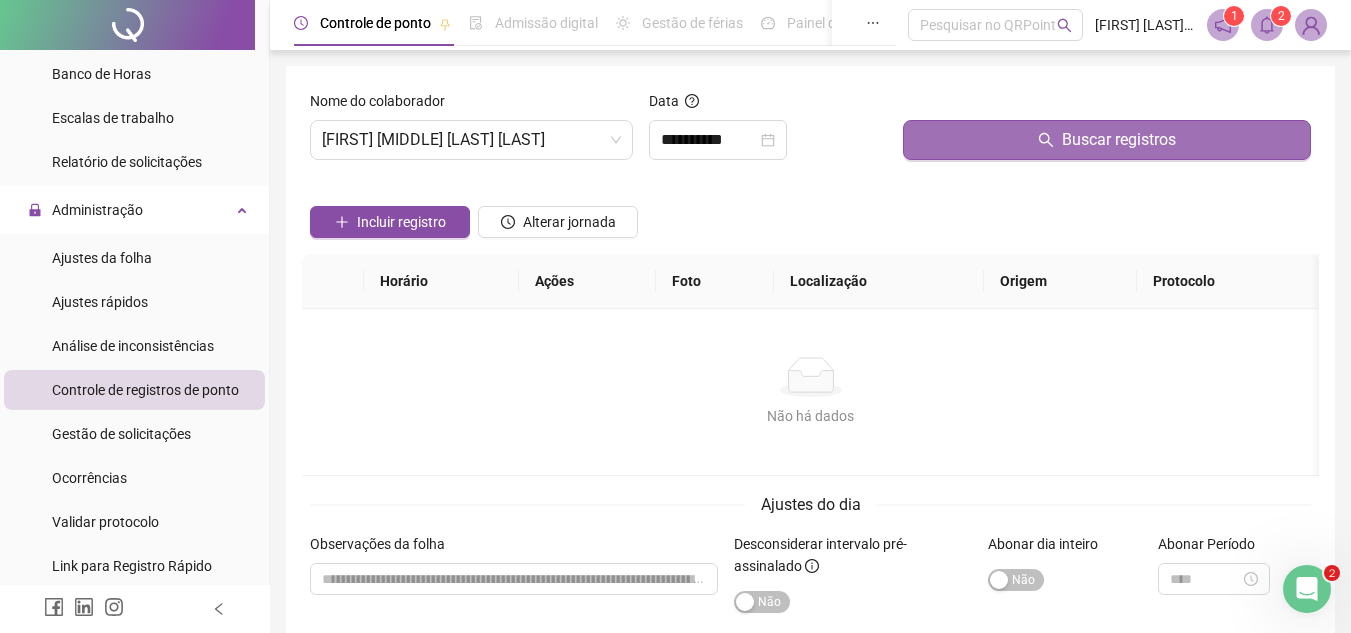 scroll, scrollTop: 142, scrollLeft: 0, axis: vertical 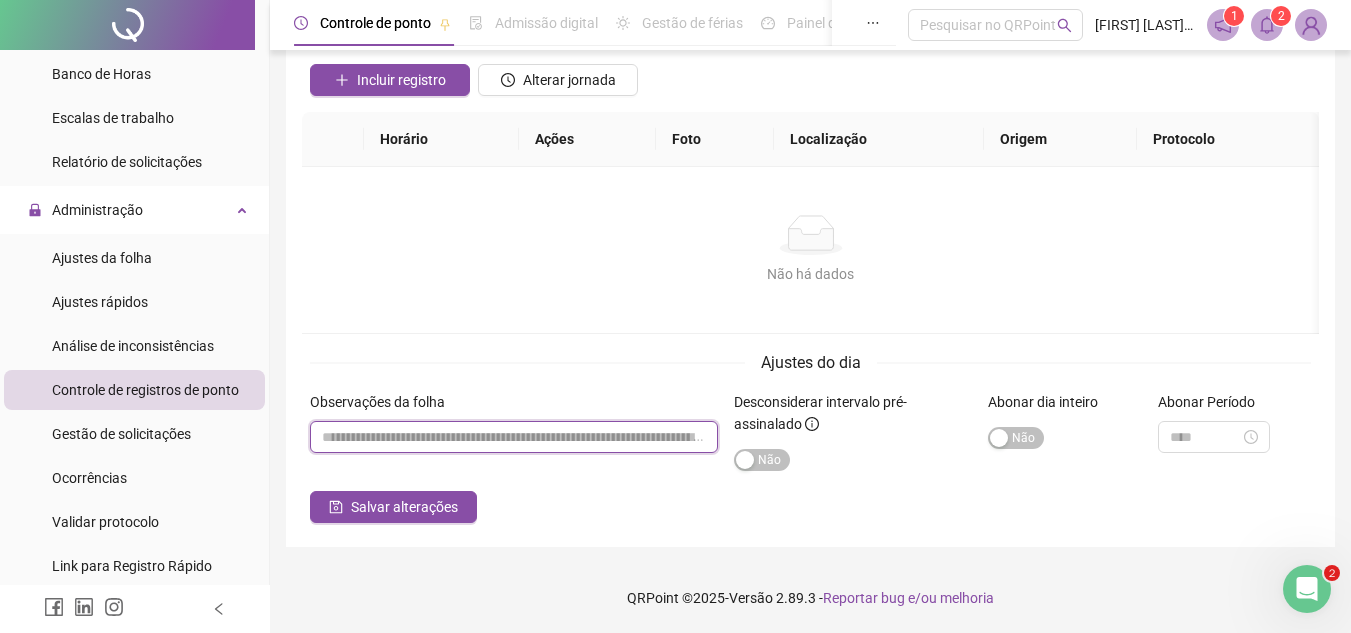 click at bounding box center (514, 437) 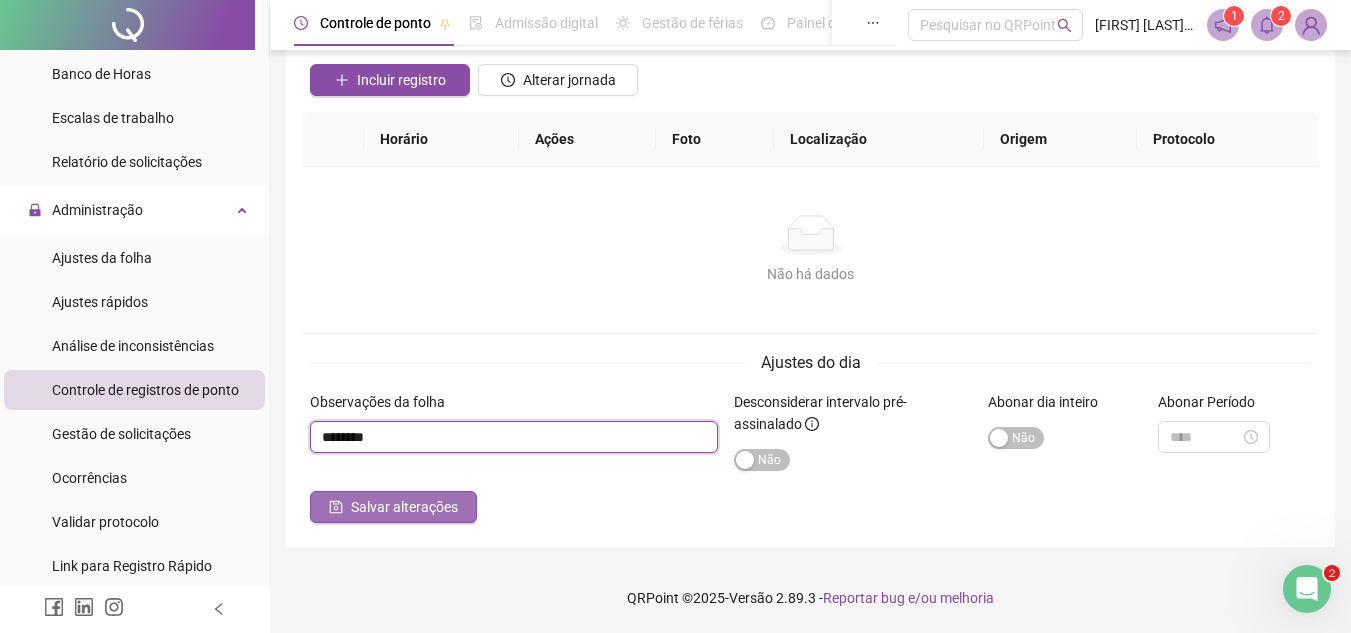 type on "*******" 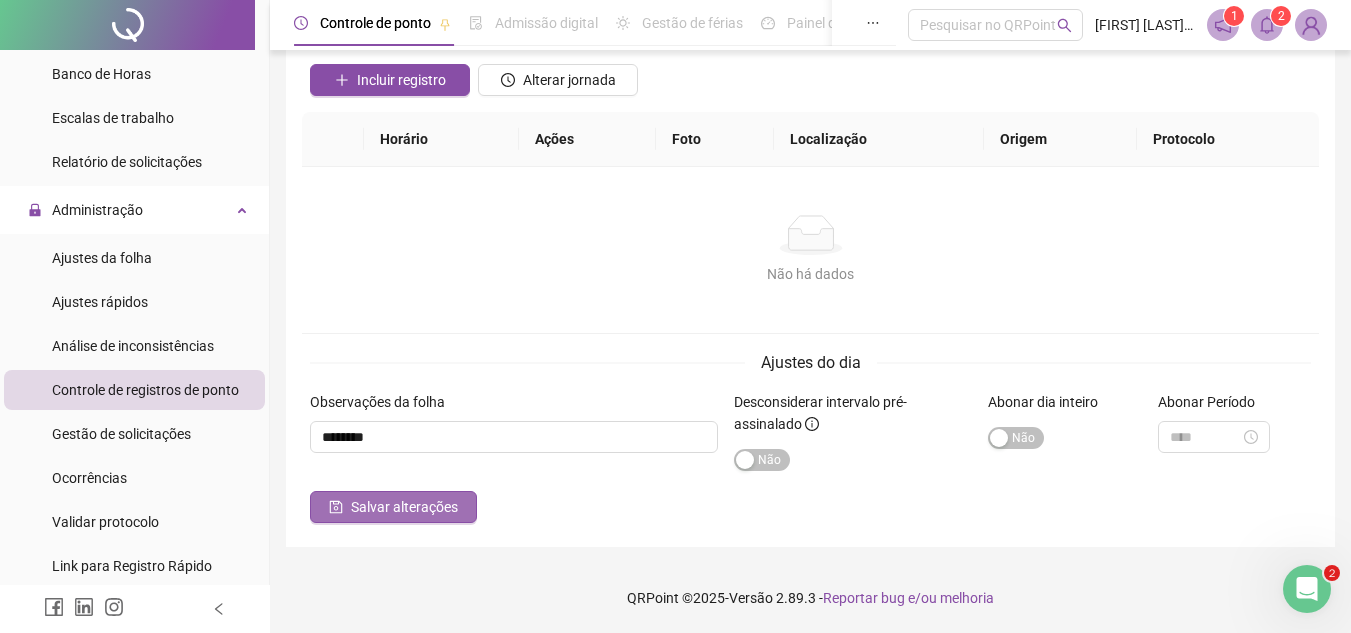 click on "Salvar alterações" at bounding box center (404, 507) 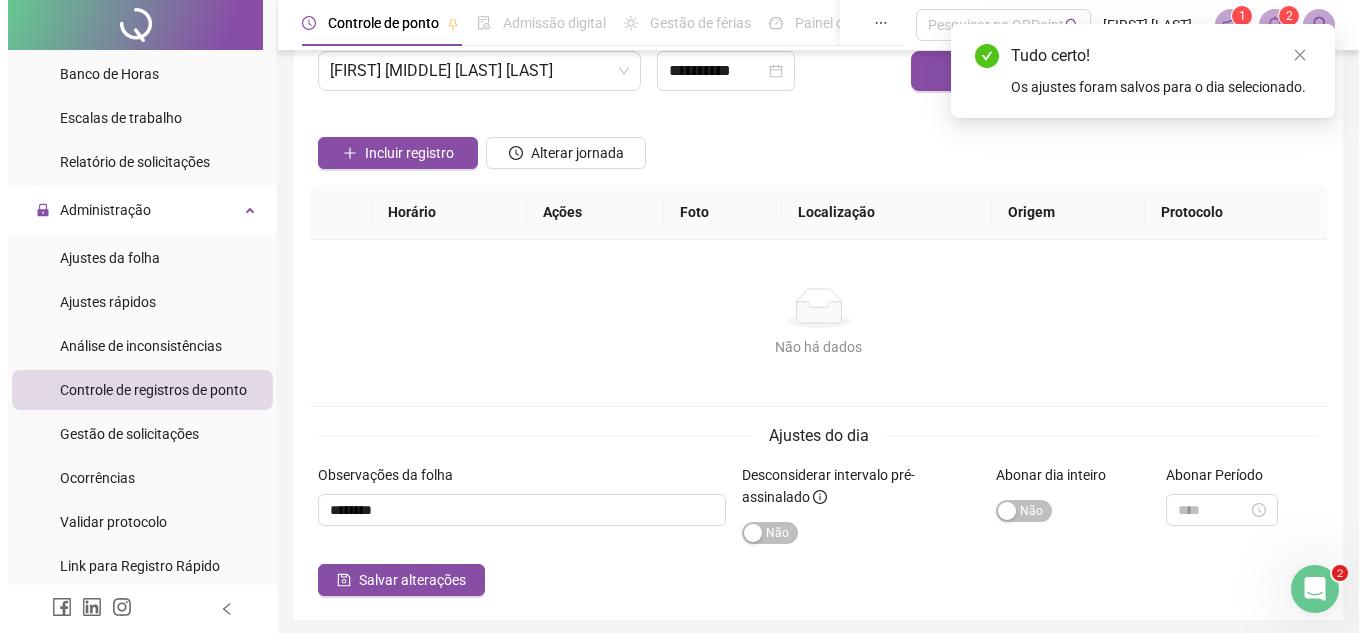 scroll, scrollTop: 0, scrollLeft: 0, axis: both 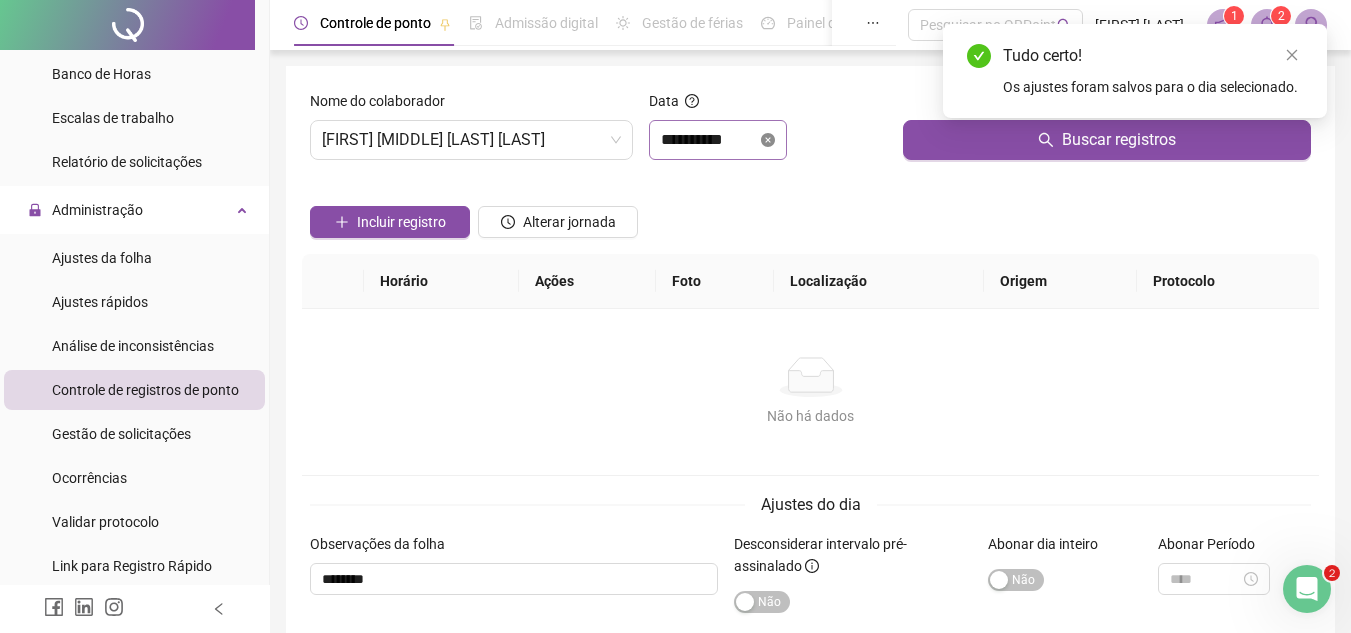 click 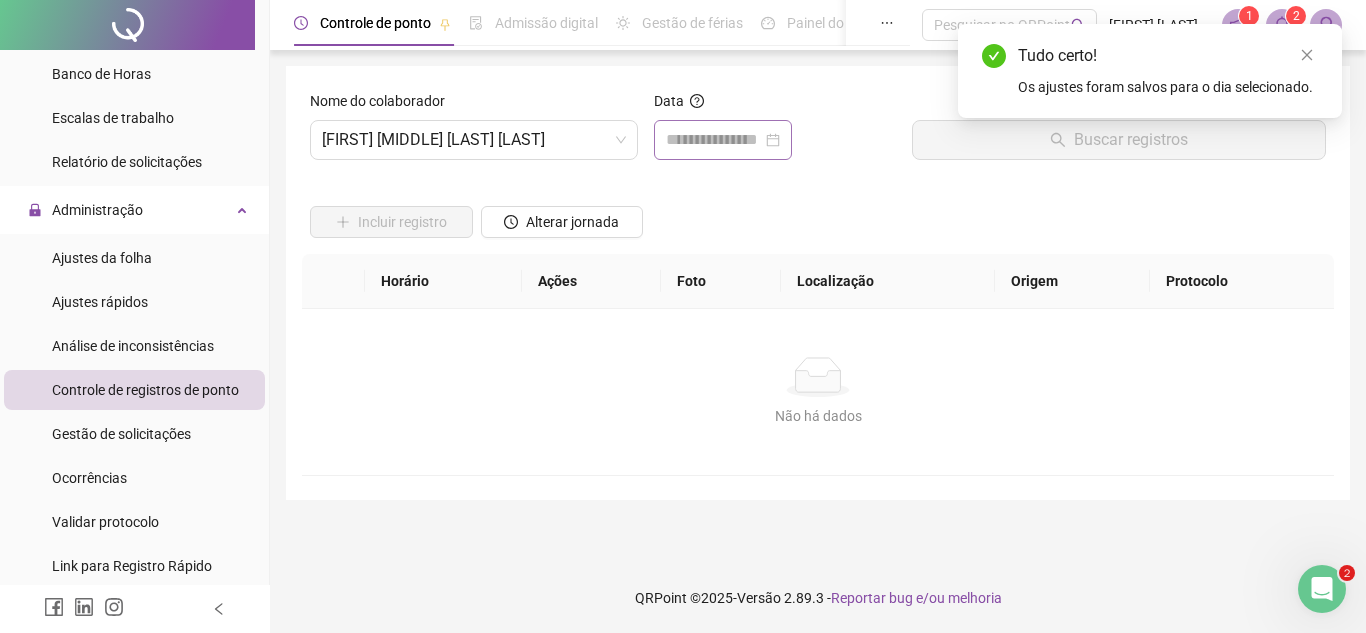 click at bounding box center (723, 140) 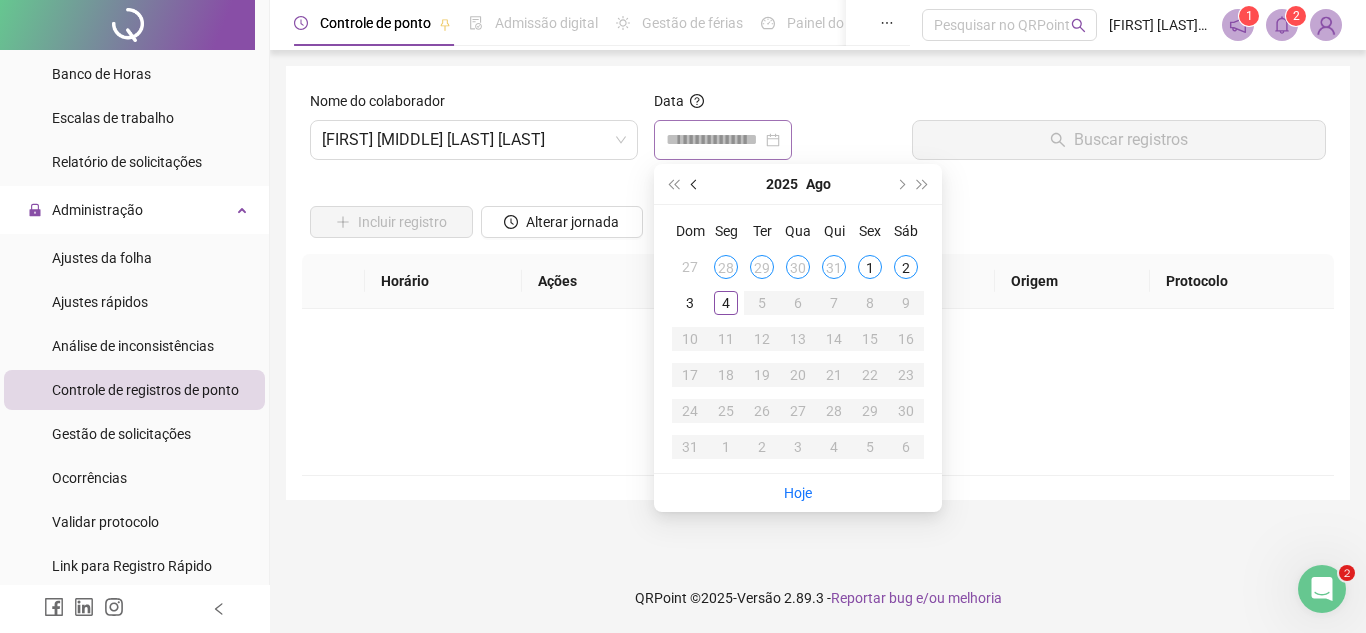 click at bounding box center (695, 184) 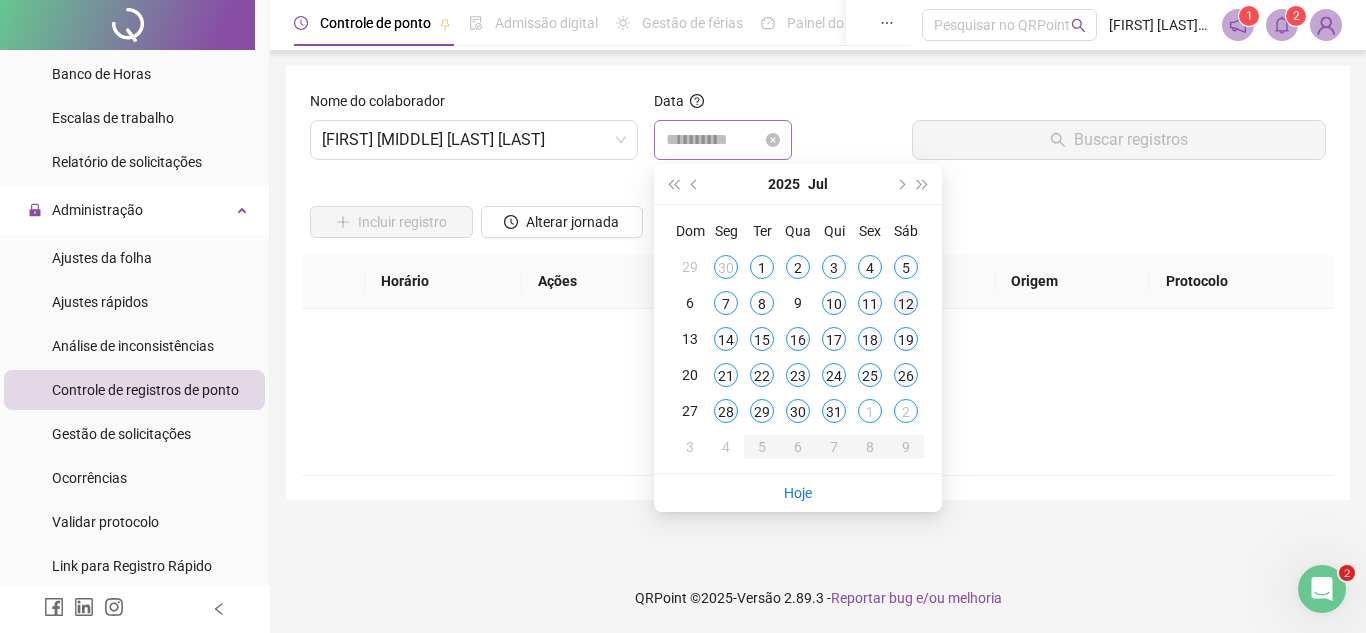 type on "**********" 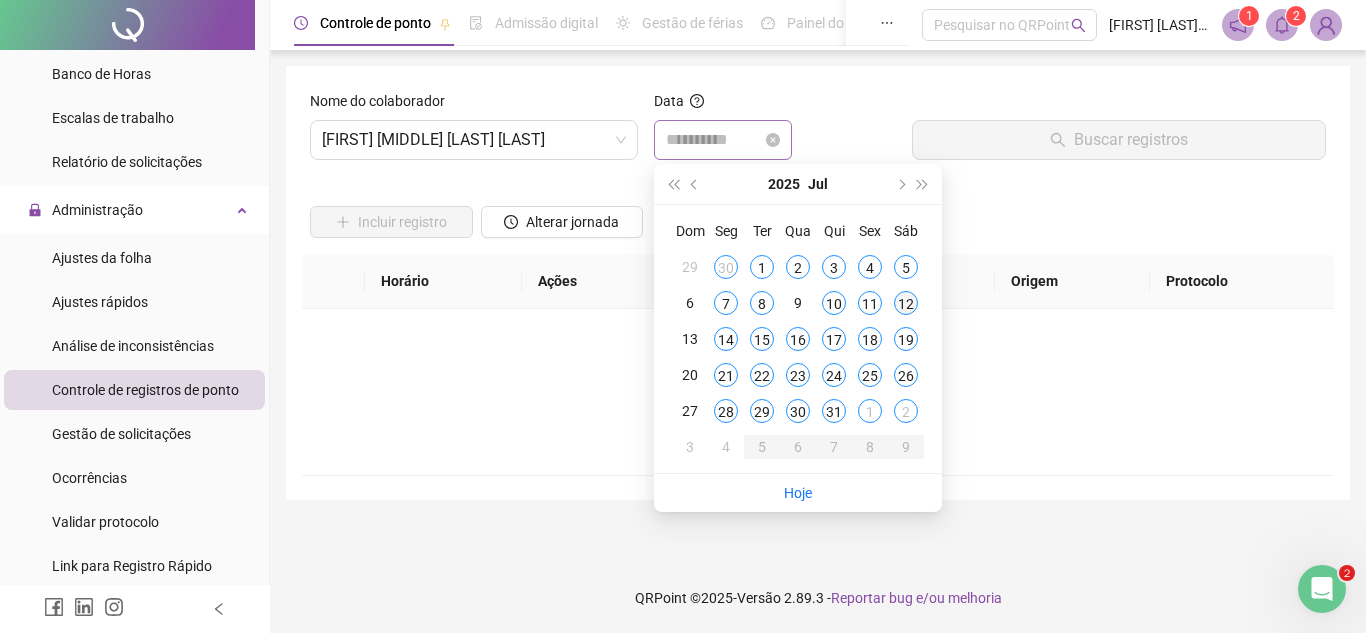 click on "12" at bounding box center [906, 303] 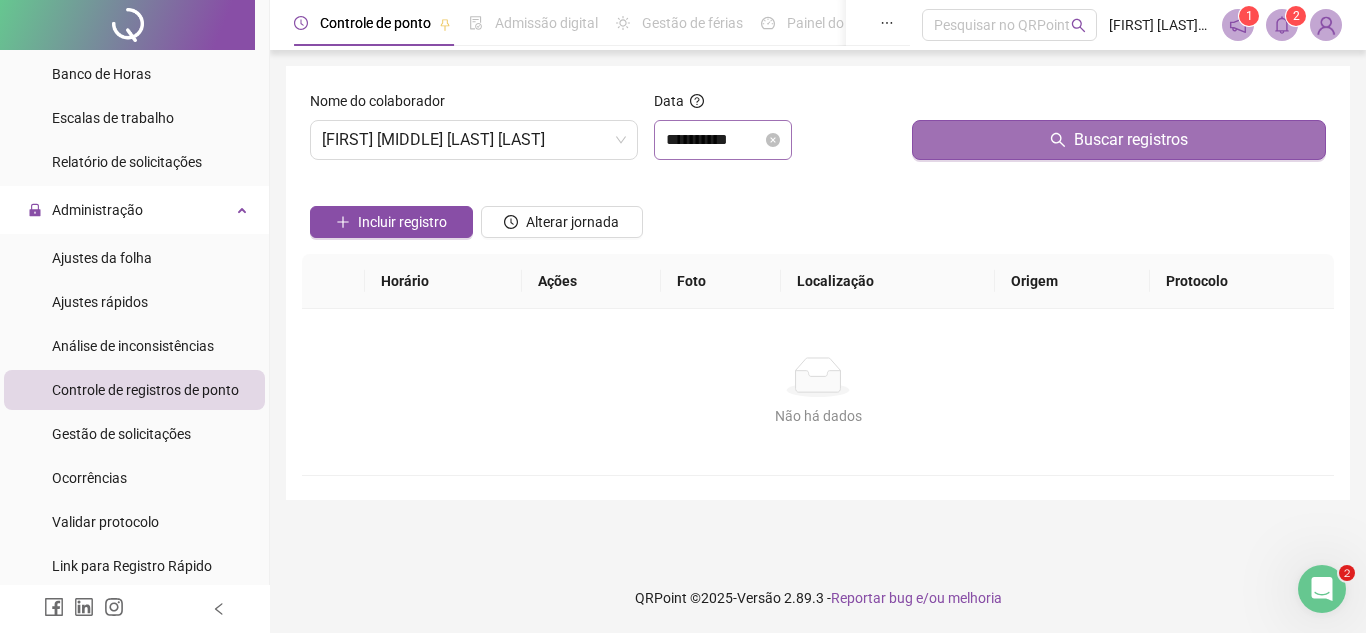 drag, startPoint x: 1028, startPoint y: 142, endPoint x: 1022, endPoint y: 307, distance: 165.10905 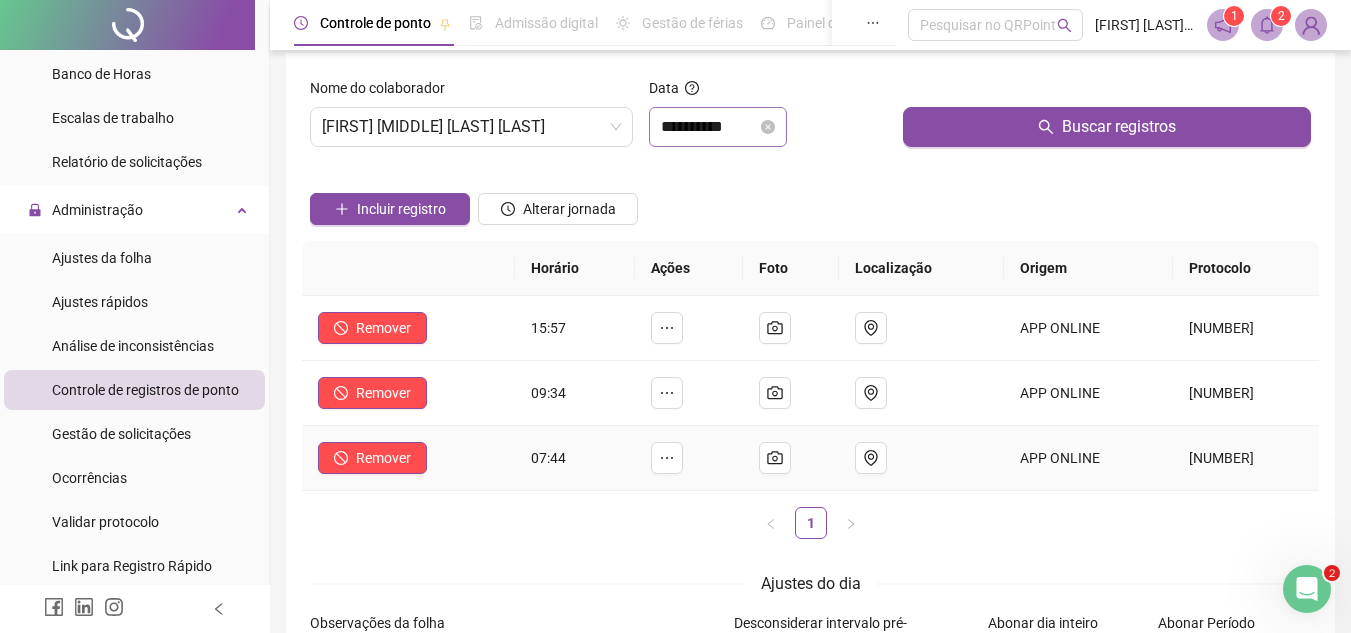 scroll, scrollTop: 0, scrollLeft: 0, axis: both 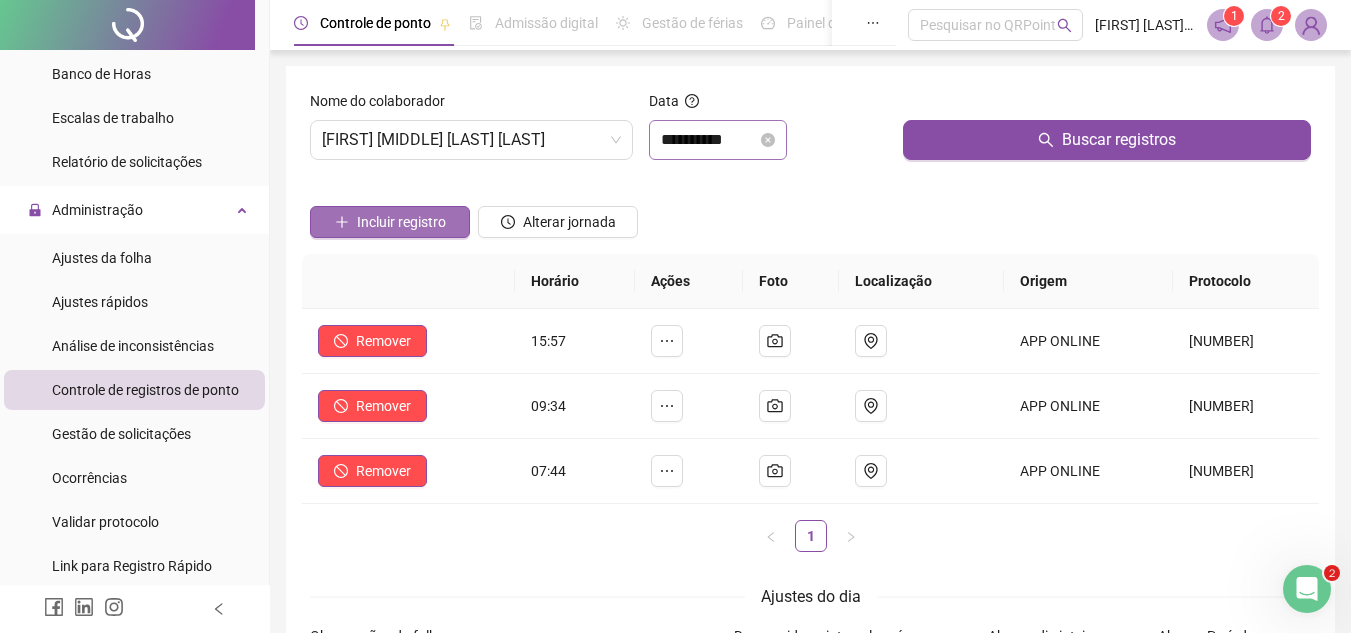 click on "Incluir registro" at bounding box center (401, 222) 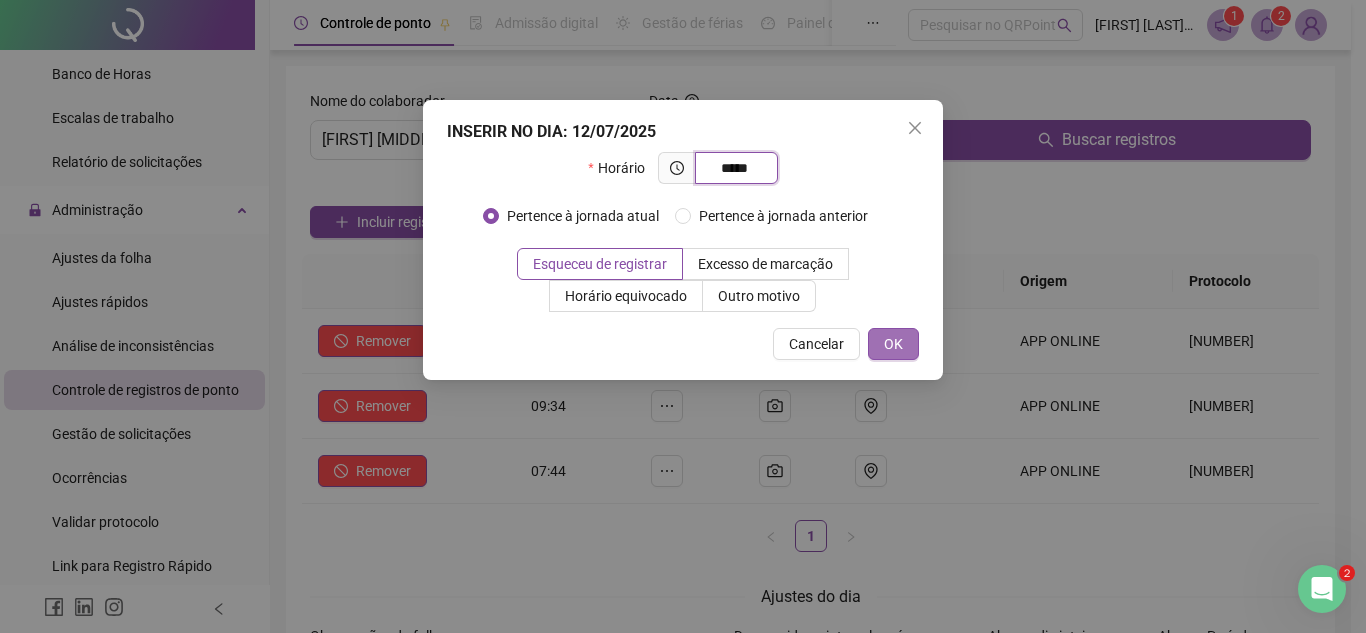 type on "*****" 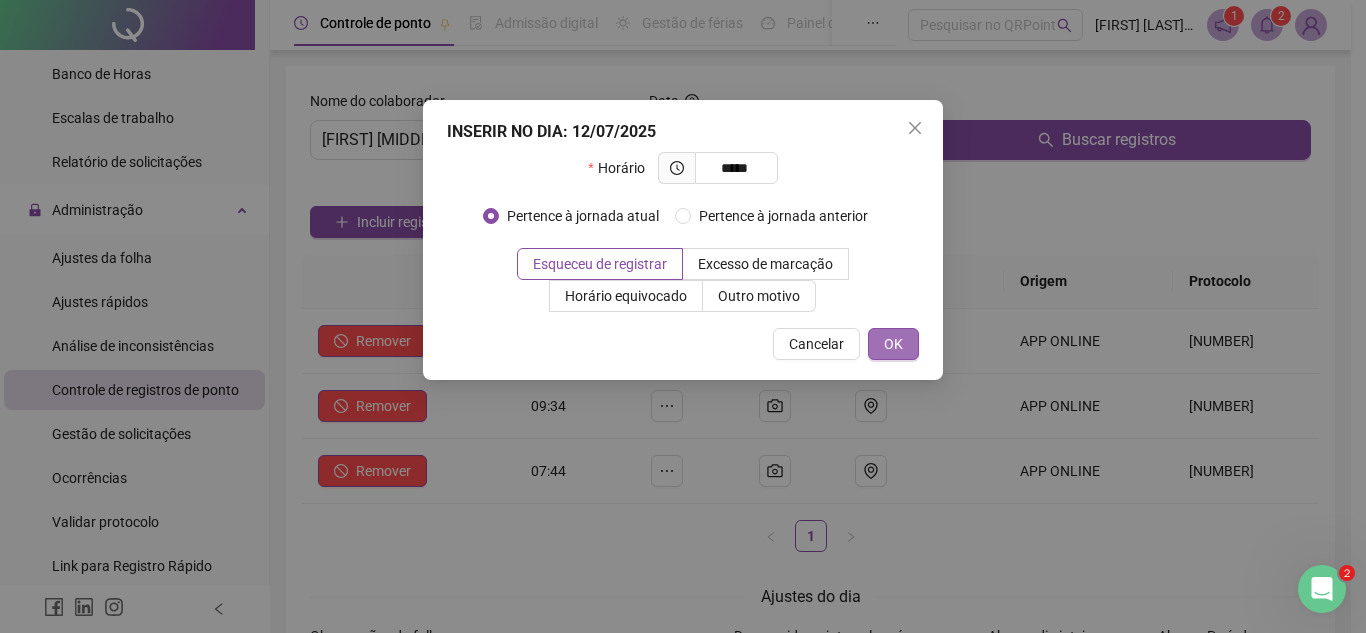 click on "OK" at bounding box center (893, 344) 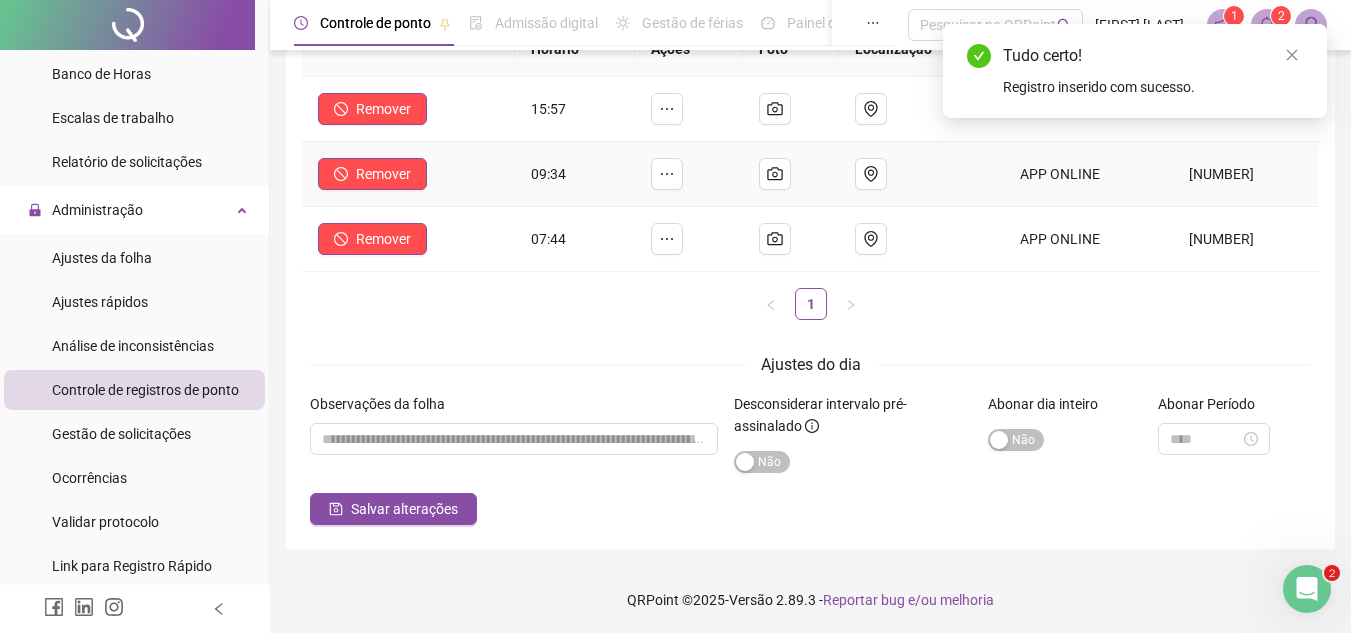 scroll, scrollTop: 234, scrollLeft: 0, axis: vertical 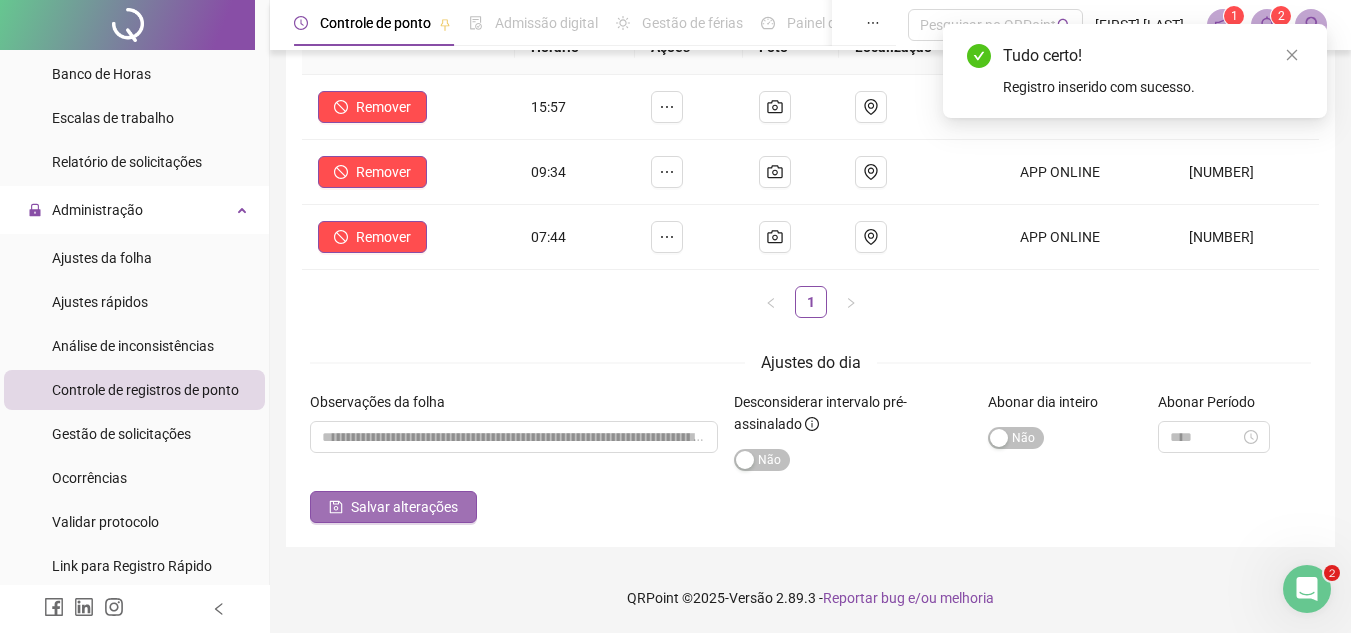 click on "Salvar alterações" at bounding box center [393, 507] 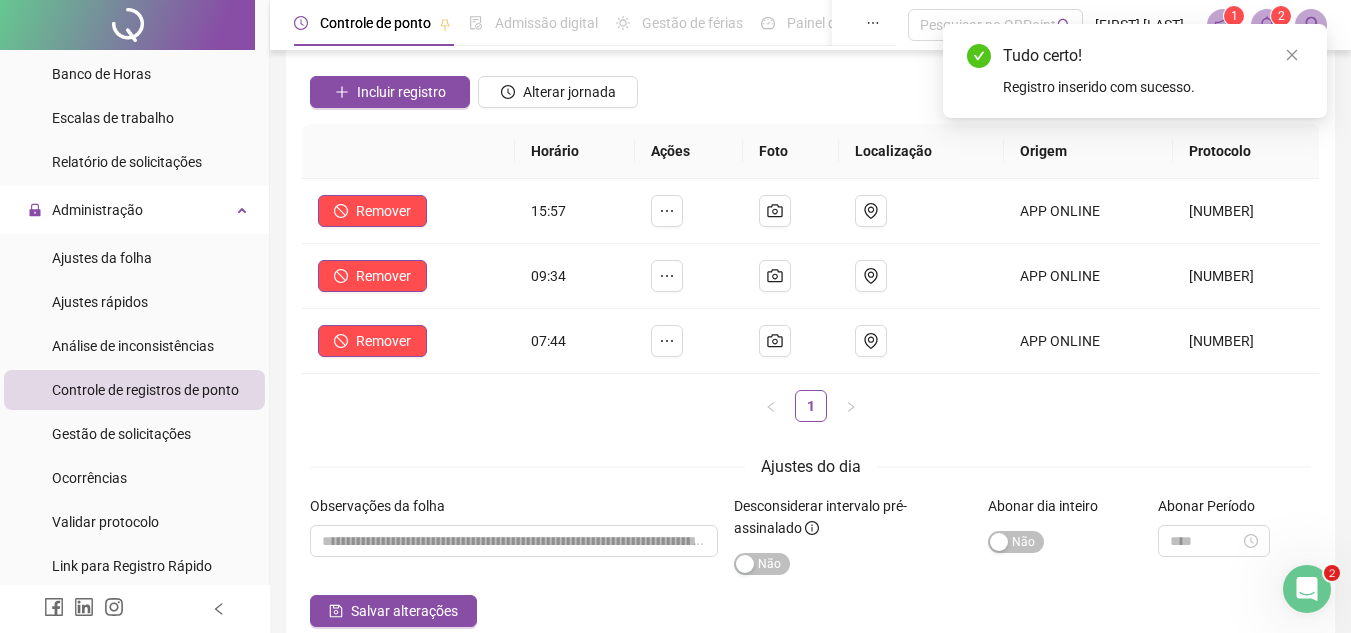scroll, scrollTop: 0, scrollLeft: 0, axis: both 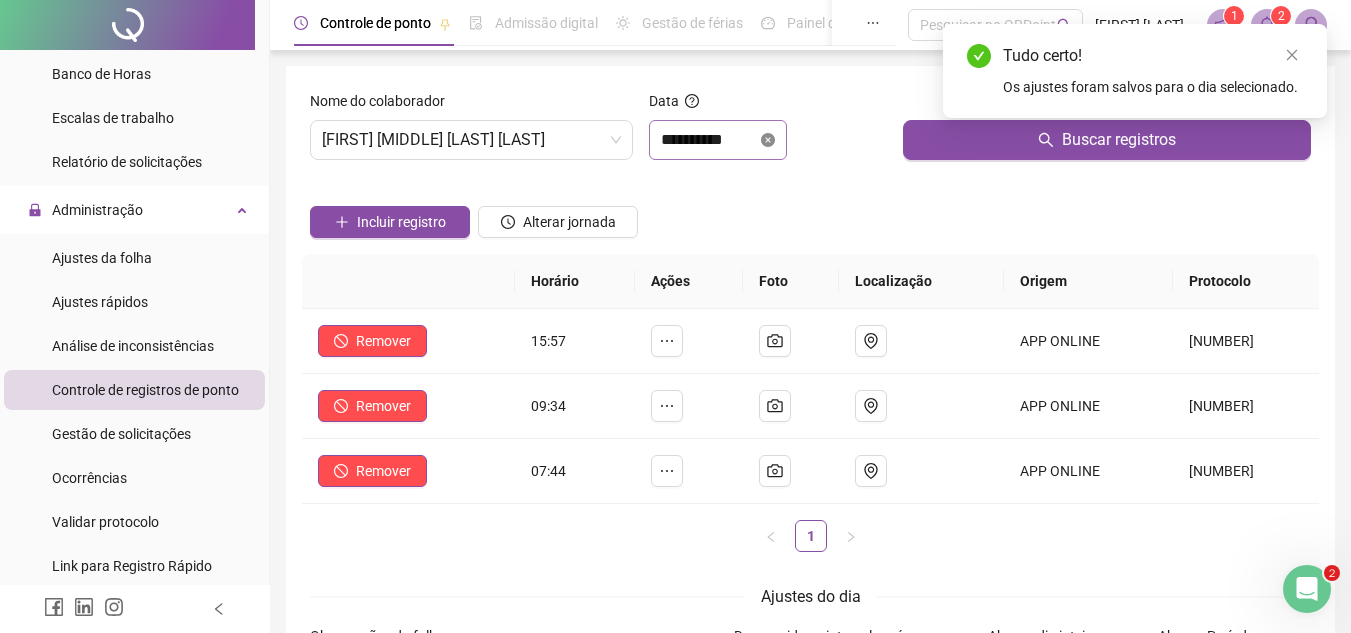 click 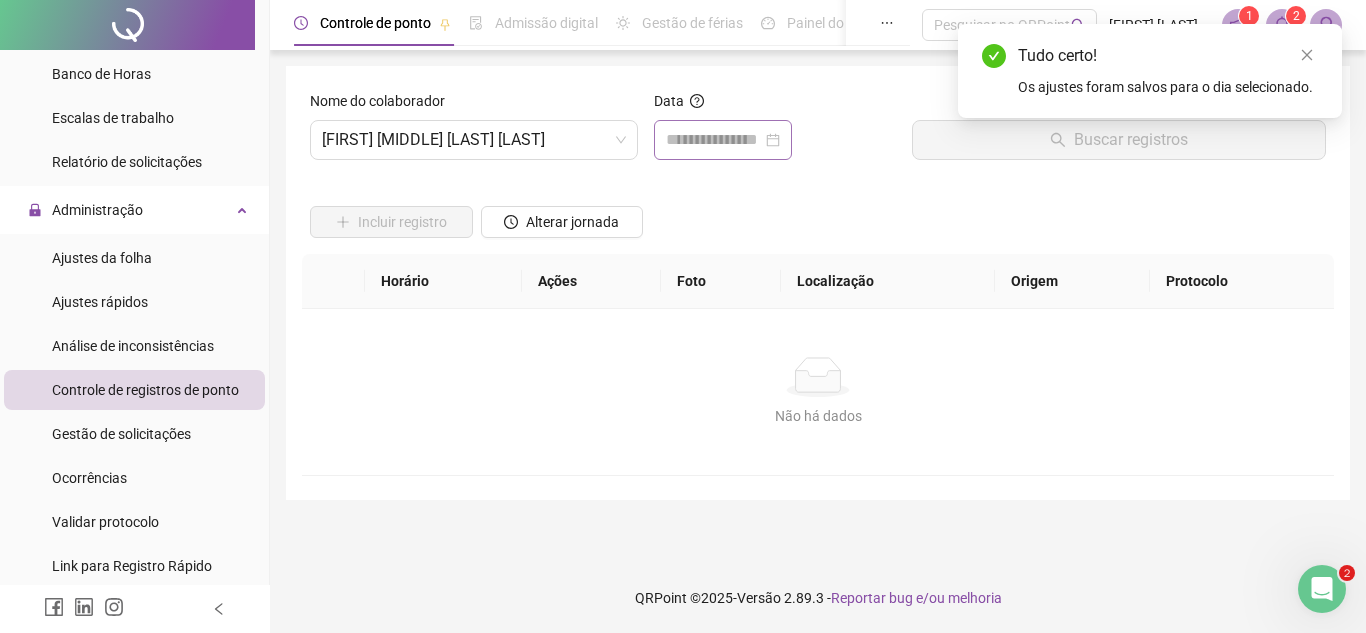 click at bounding box center (723, 140) 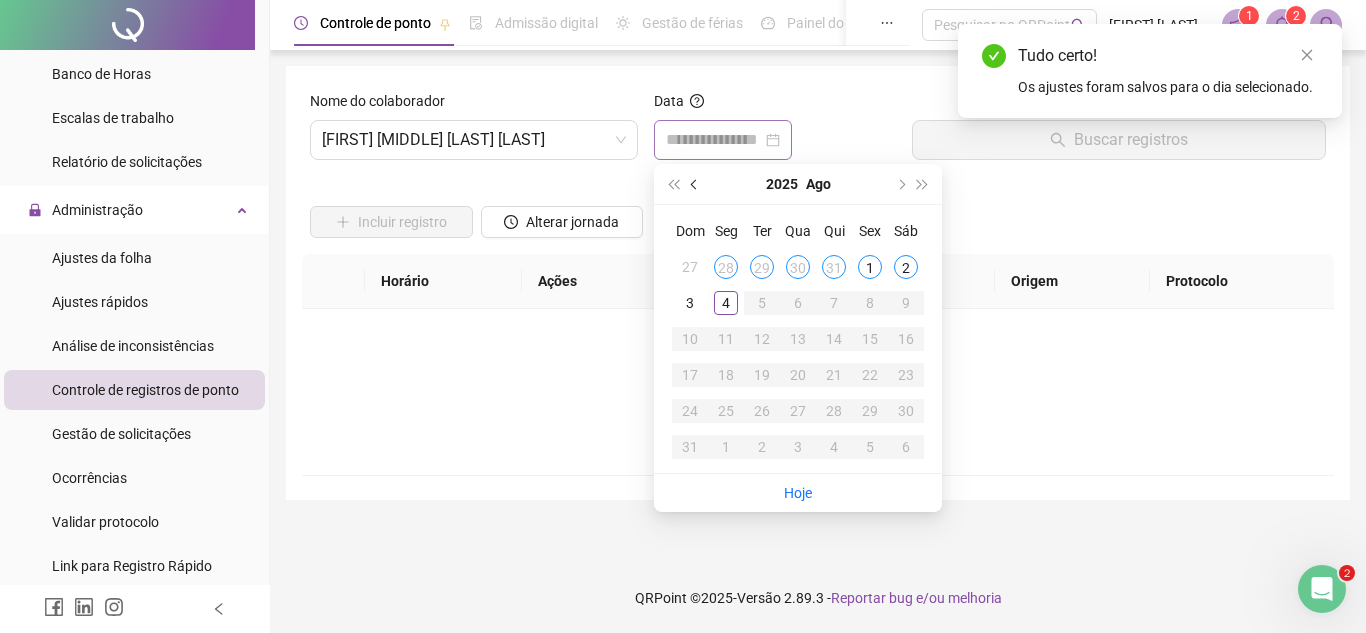 click at bounding box center [695, 184] 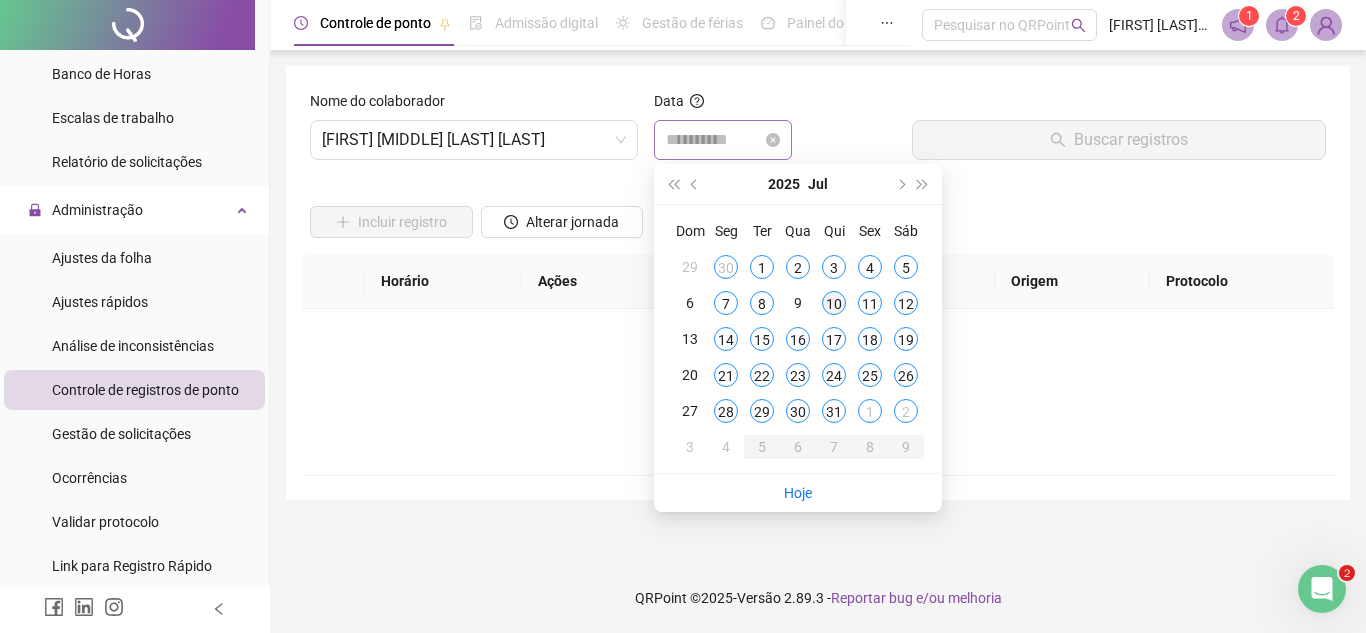 type on "**********" 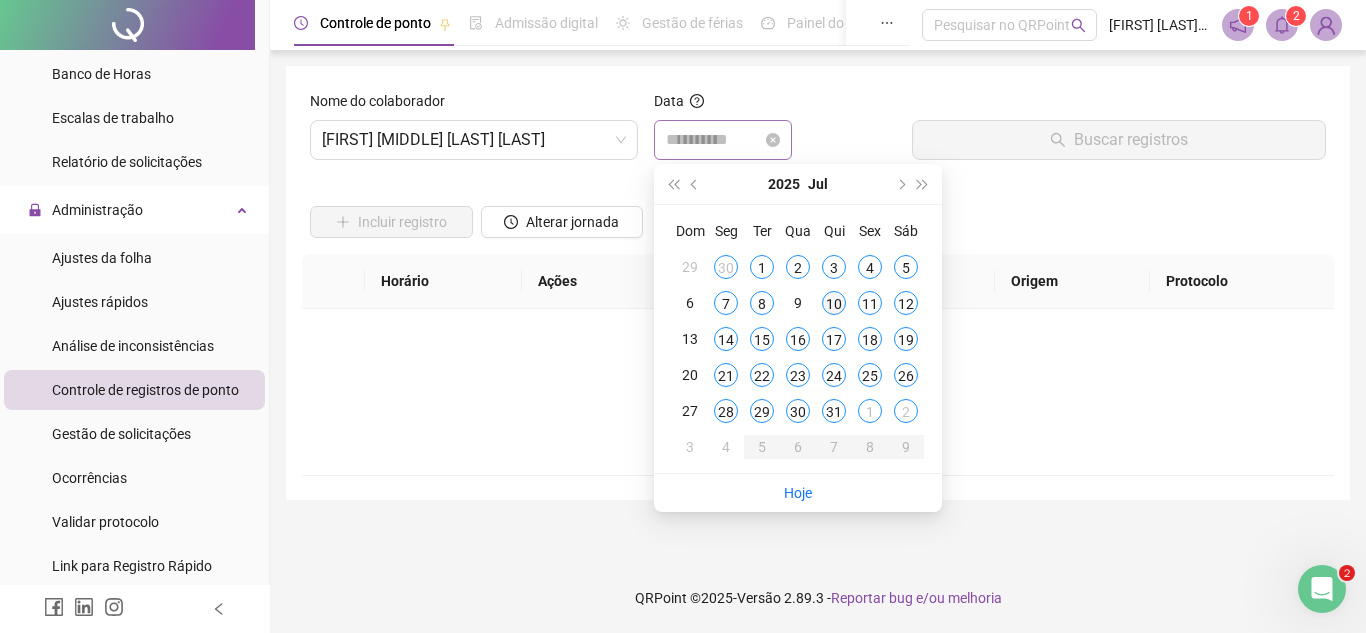 click on "10" at bounding box center (834, 303) 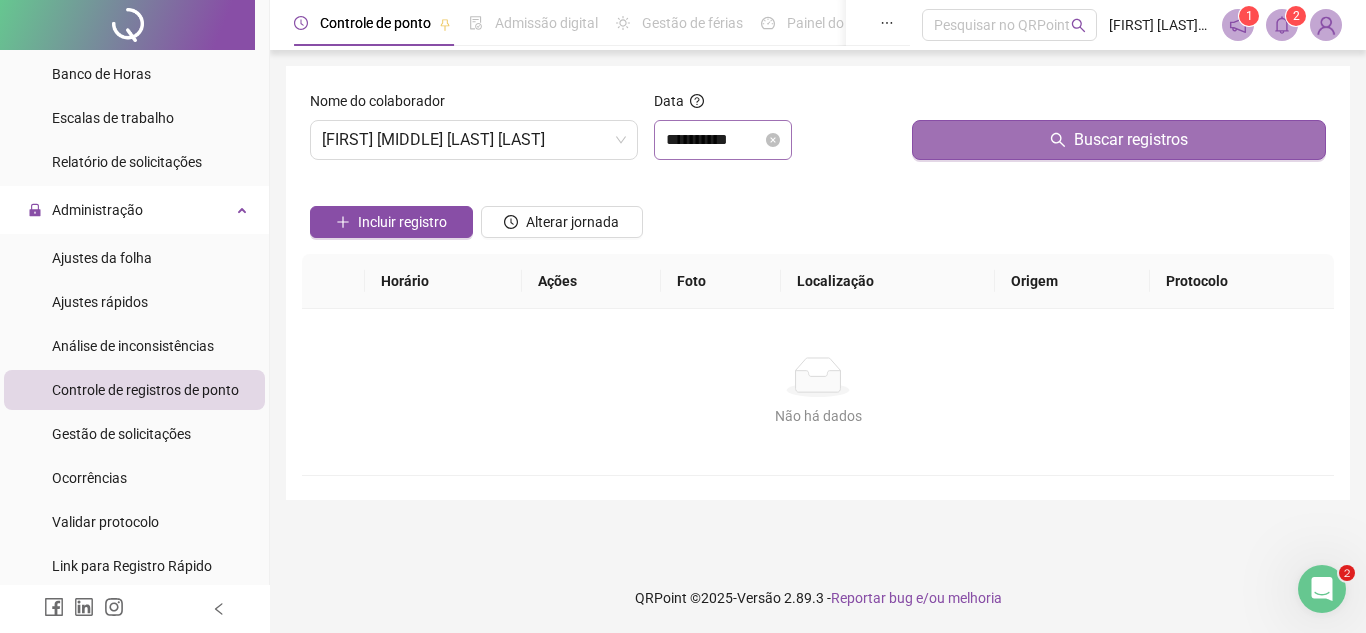 click on "Buscar registros" at bounding box center (1119, 140) 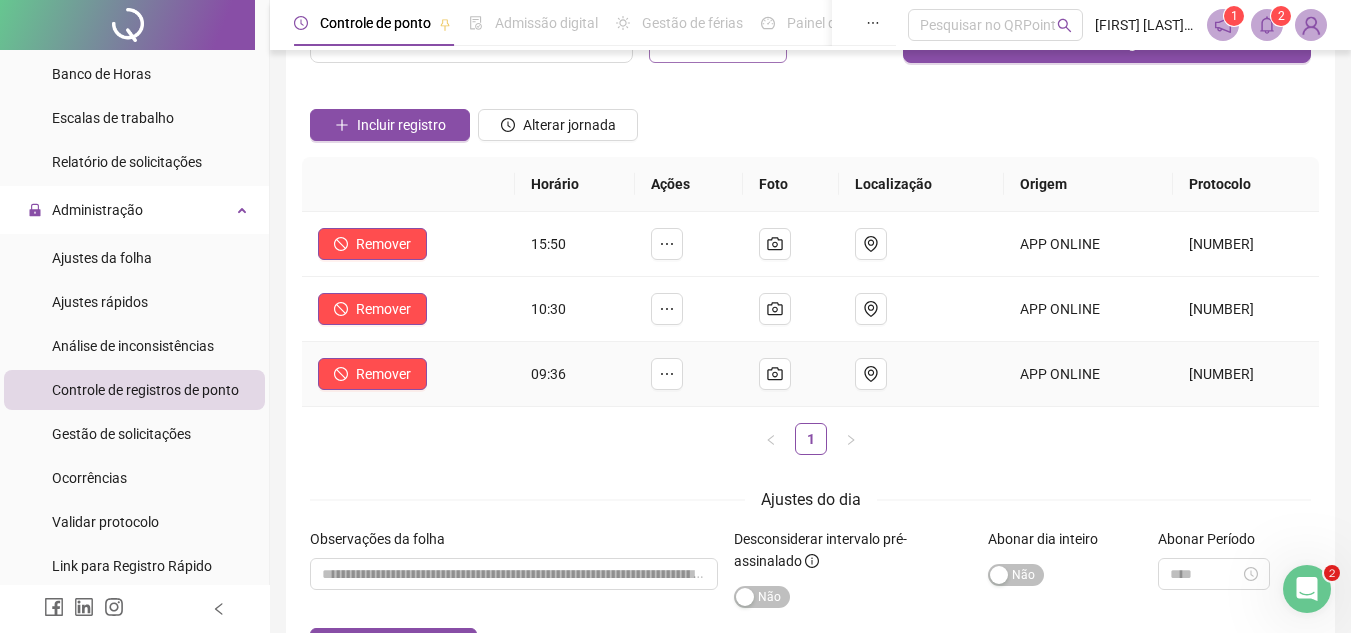 scroll, scrollTop: 0, scrollLeft: 0, axis: both 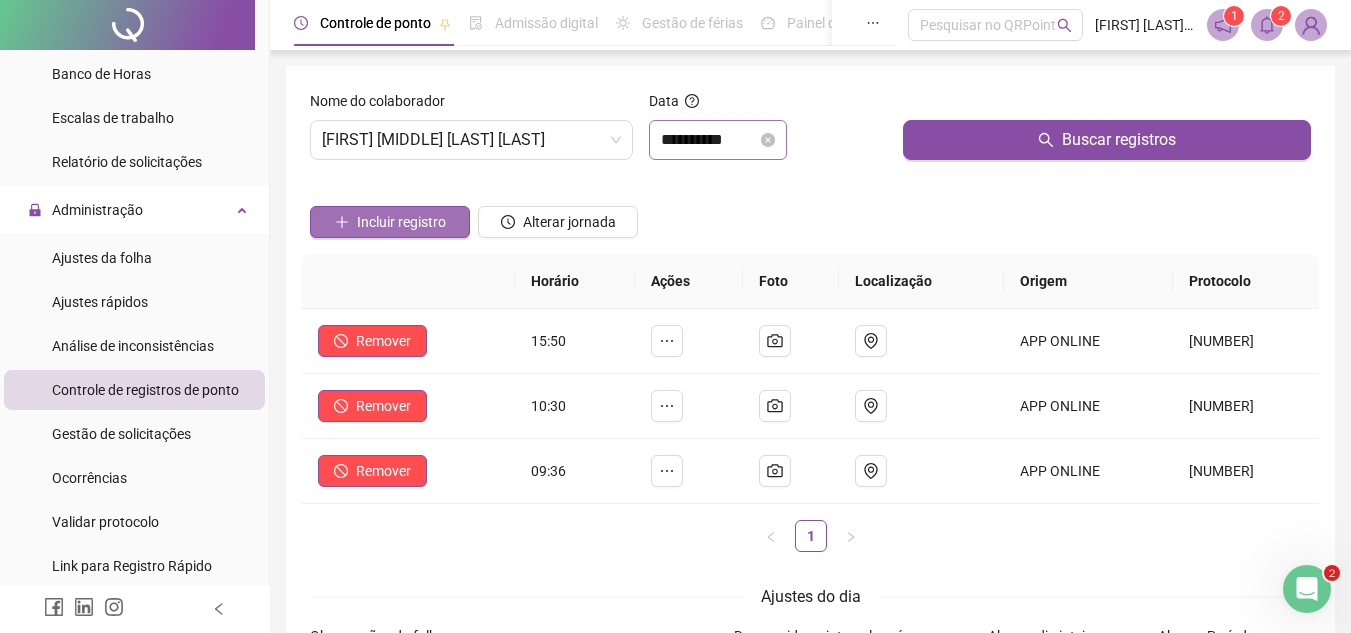 click on "Incluir registro" at bounding box center [401, 222] 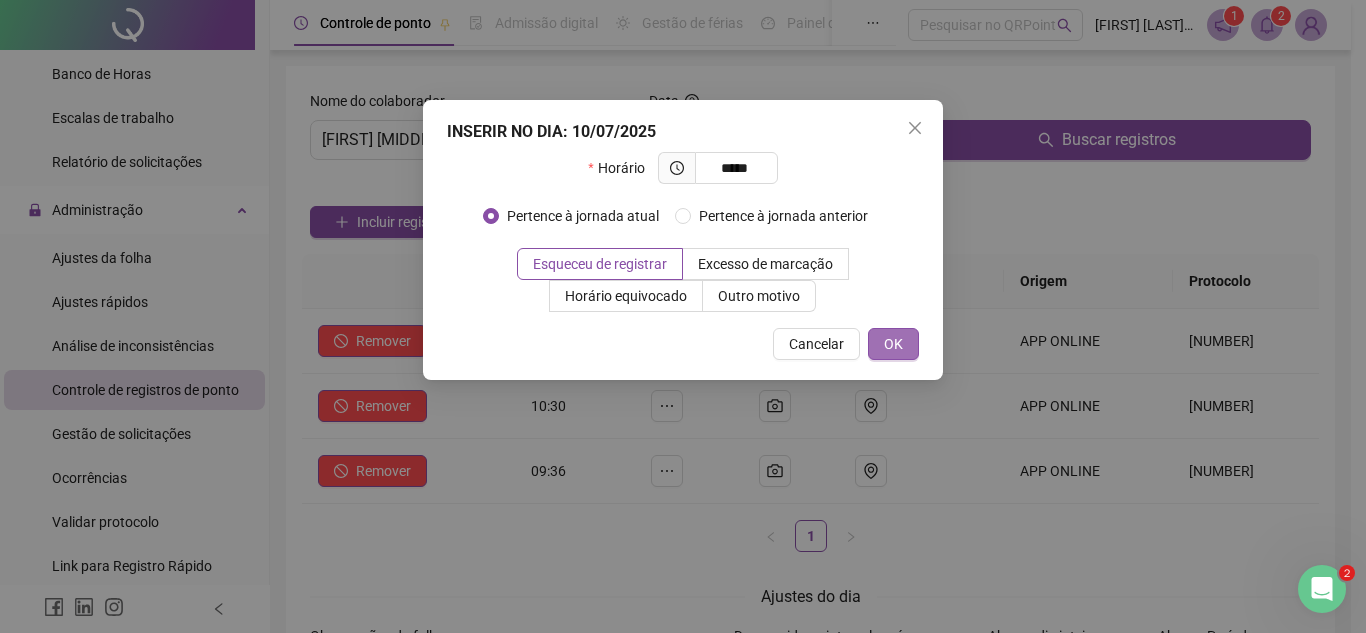 type on "*****" 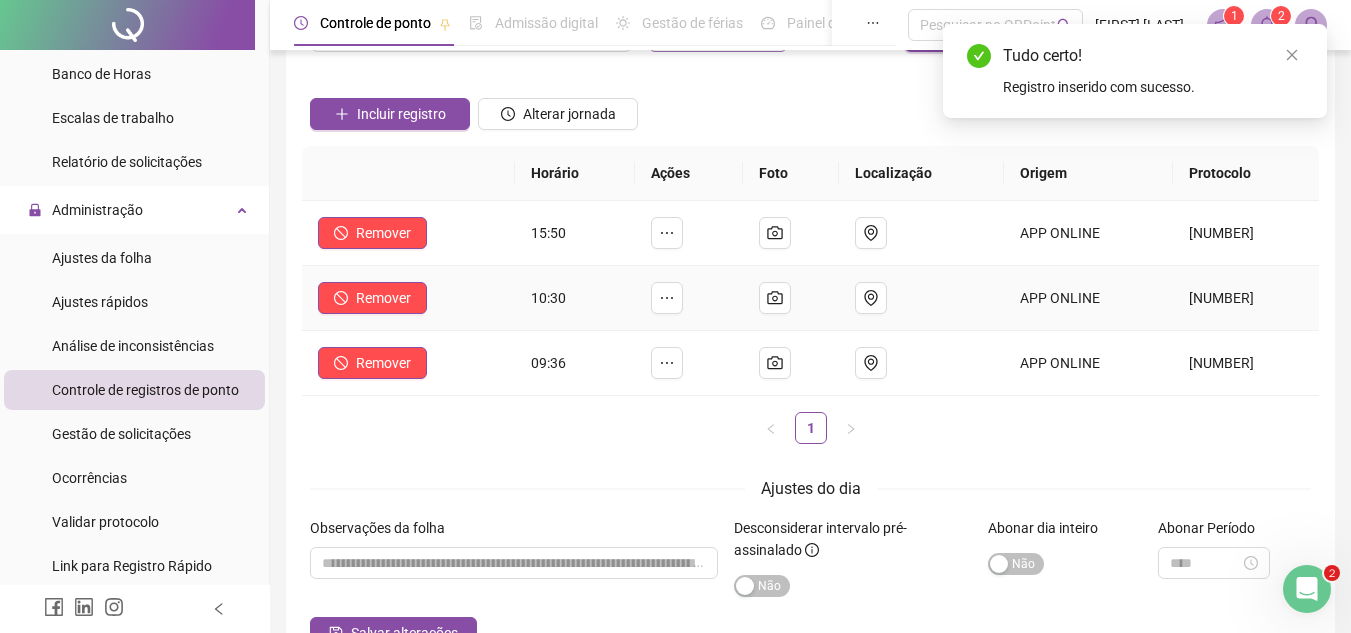 scroll, scrollTop: 234, scrollLeft: 0, axis: vertical 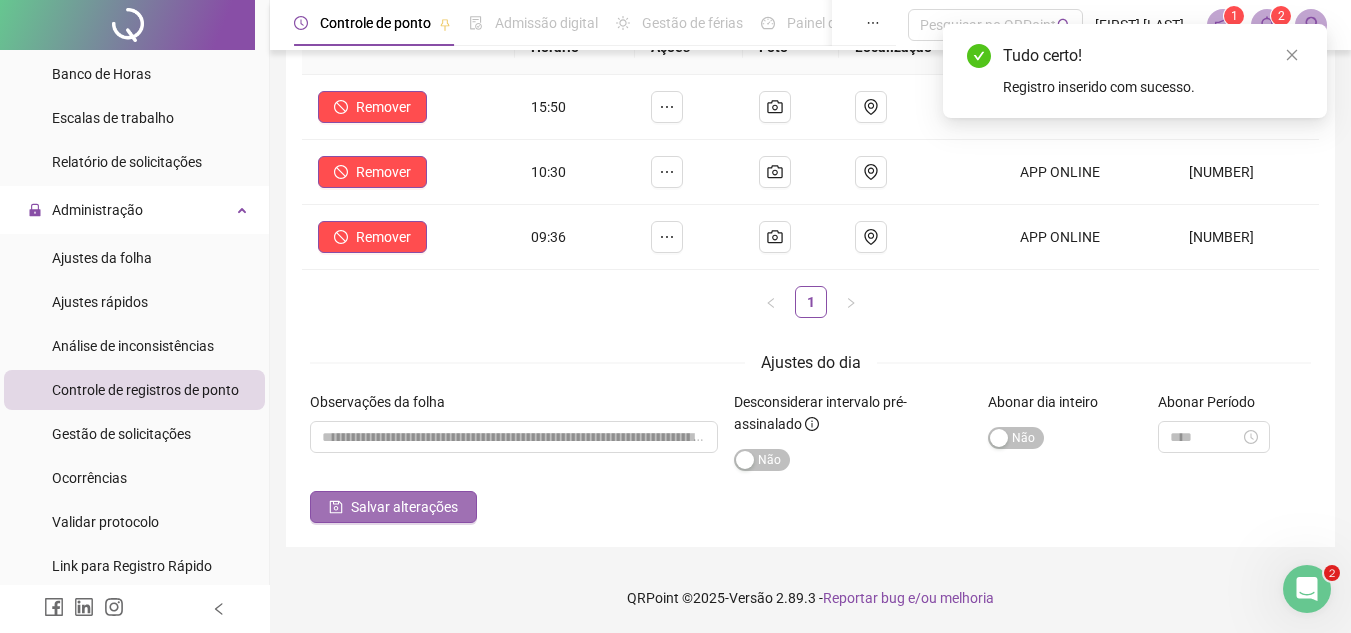 click on "Salvar alterações" at bounding box center (404, 507) 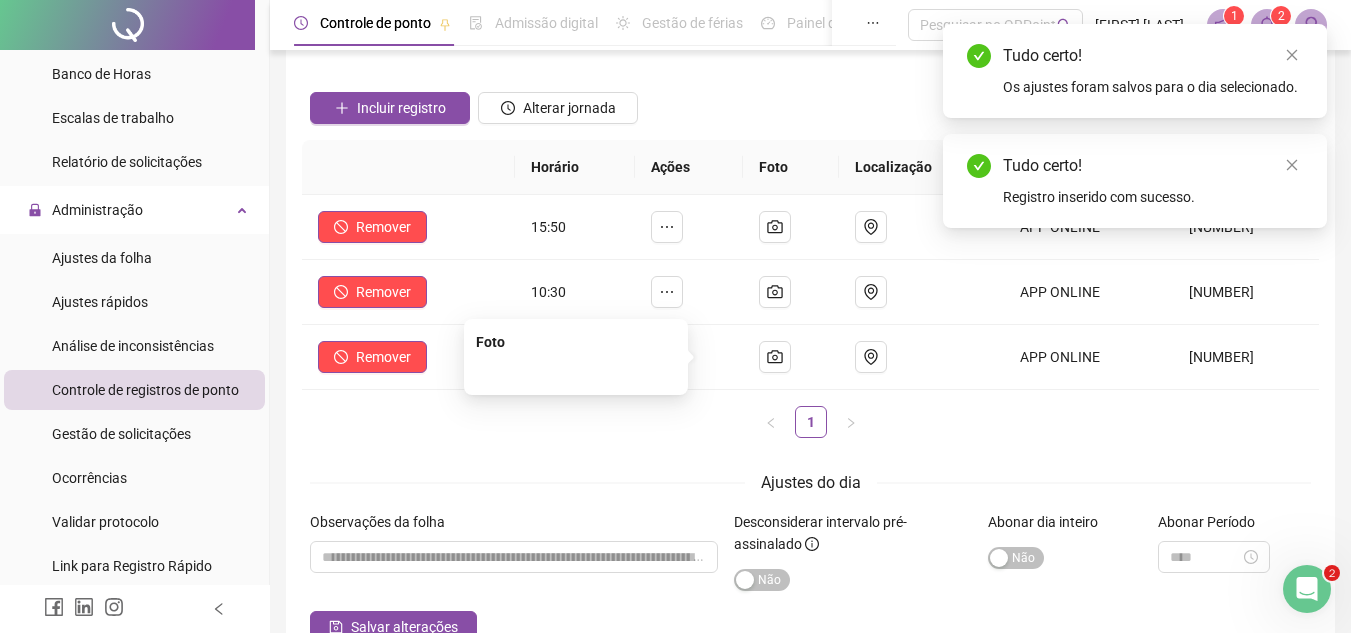 scroll, scrollTop: 0, scrollLeft: 0, axis: both 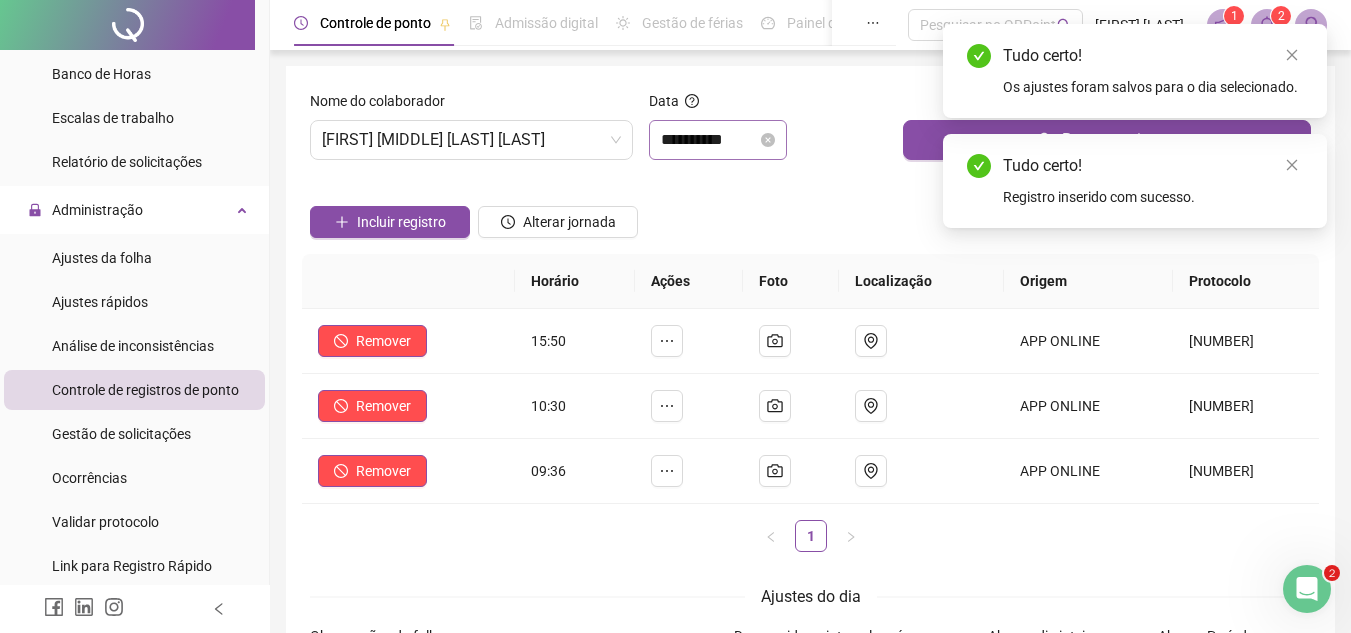 click on "**********" at bounding box center (718, 140) 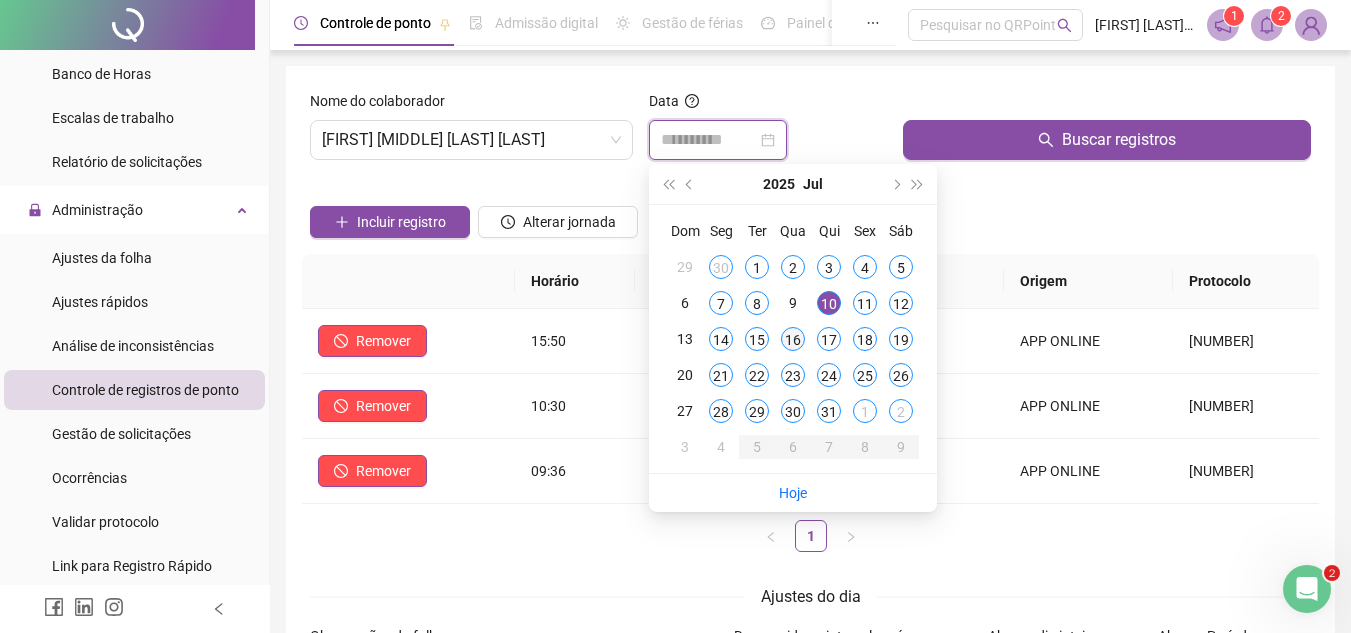 type on "**********" 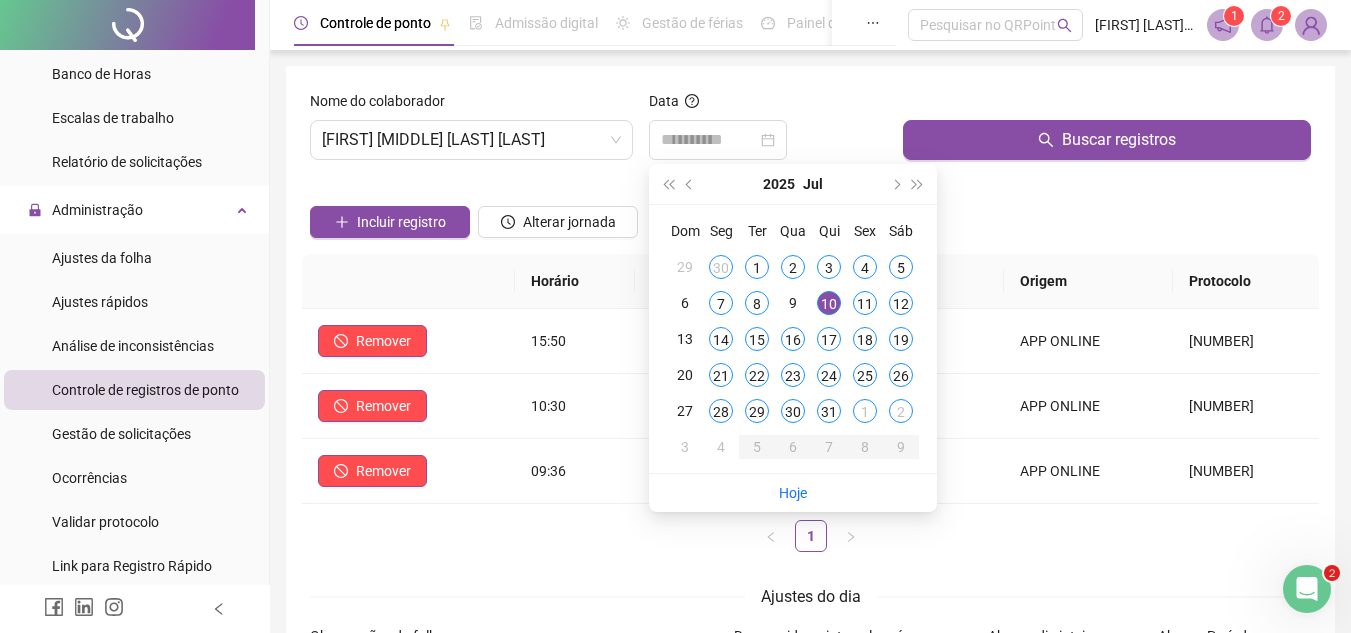 click on "16" at bounding box center (793, 339) 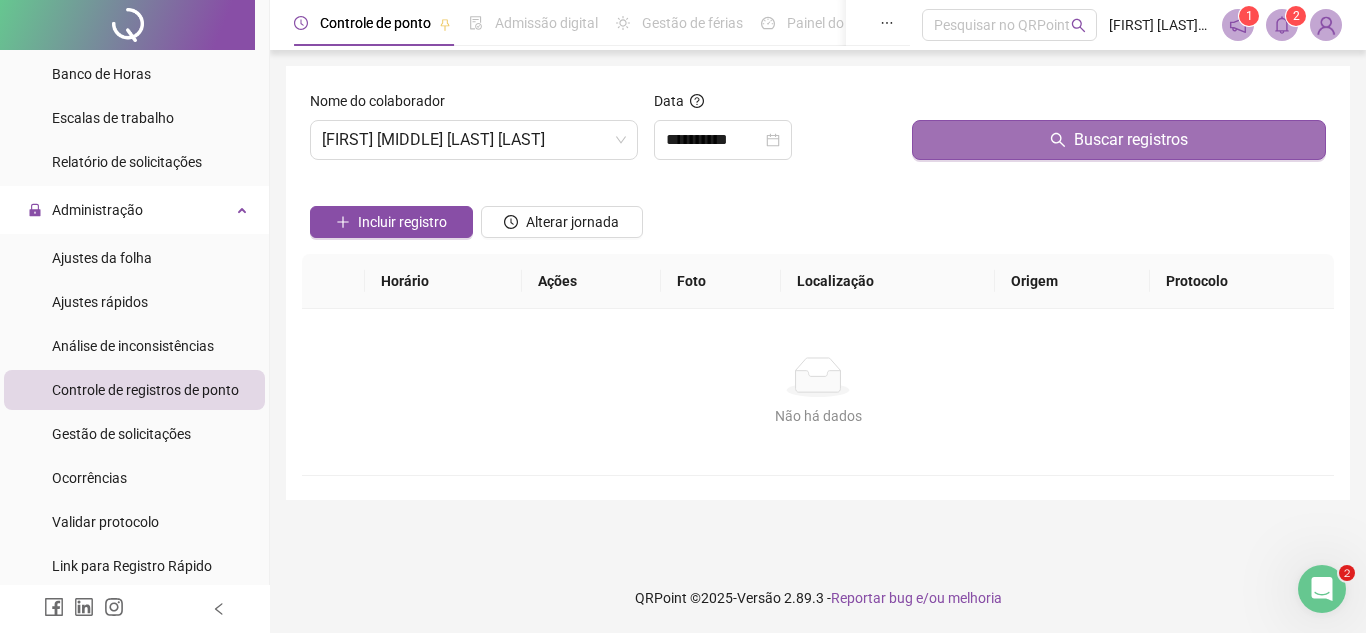 click on "Buscar registros" at bounding box center (1119, 140) 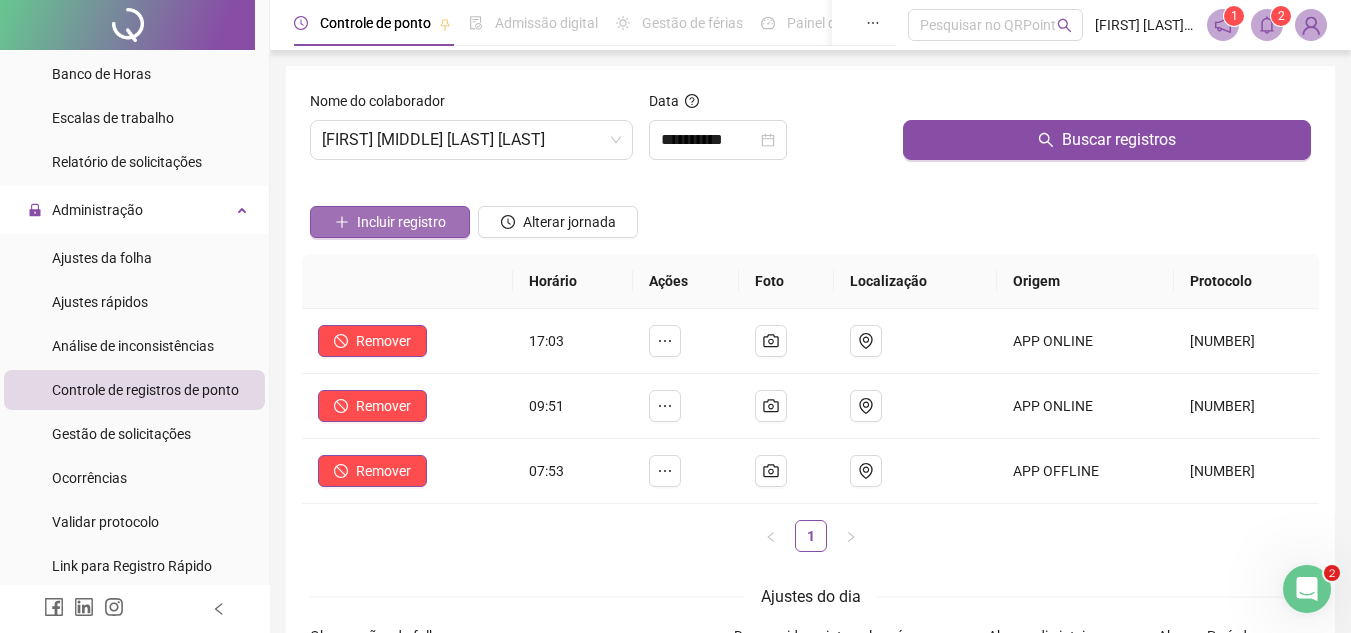 click on "Incluir registro" at bounding box center [401, 222] 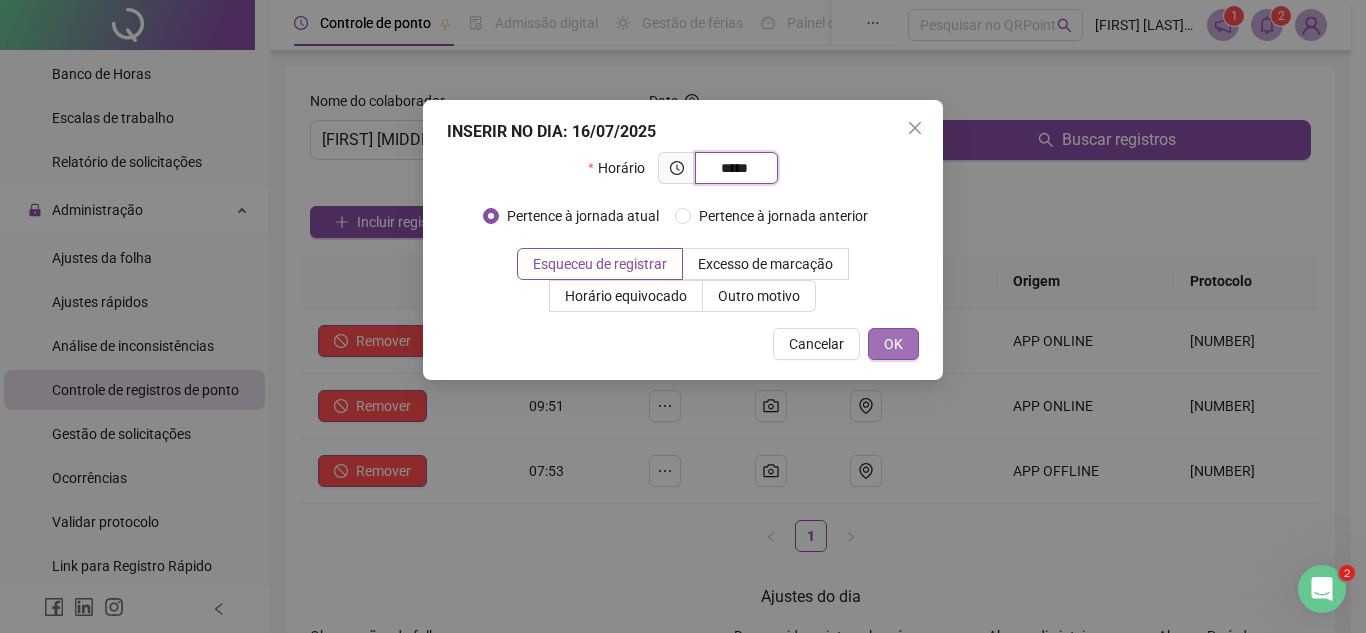 type on "*****" 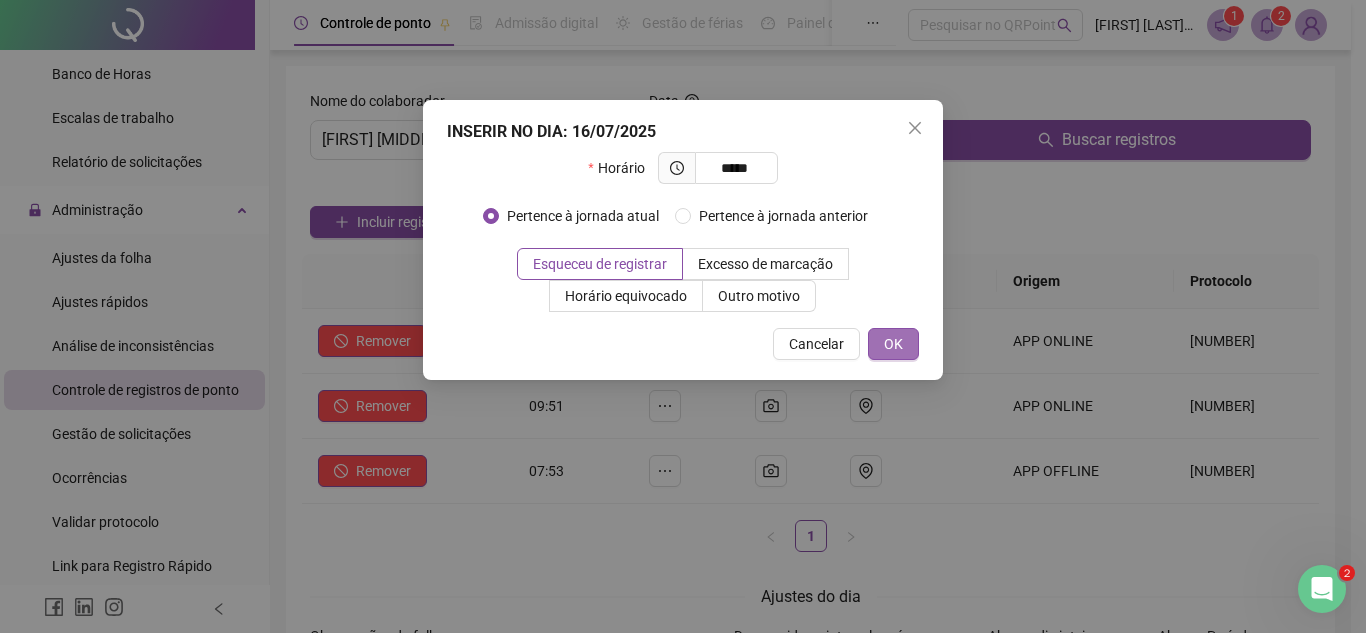 click on "OK" at bounding box center [893, 344] 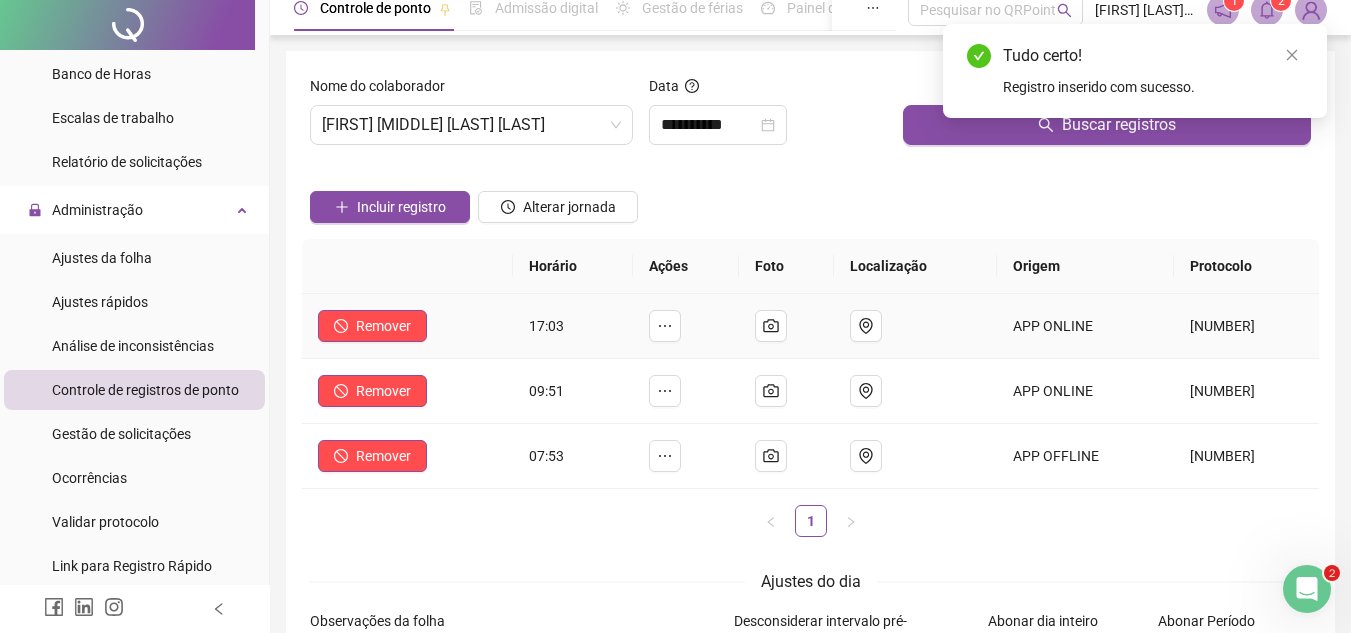 scroll, scrollTop: 234, scrollLeft: 0, axis: vertical 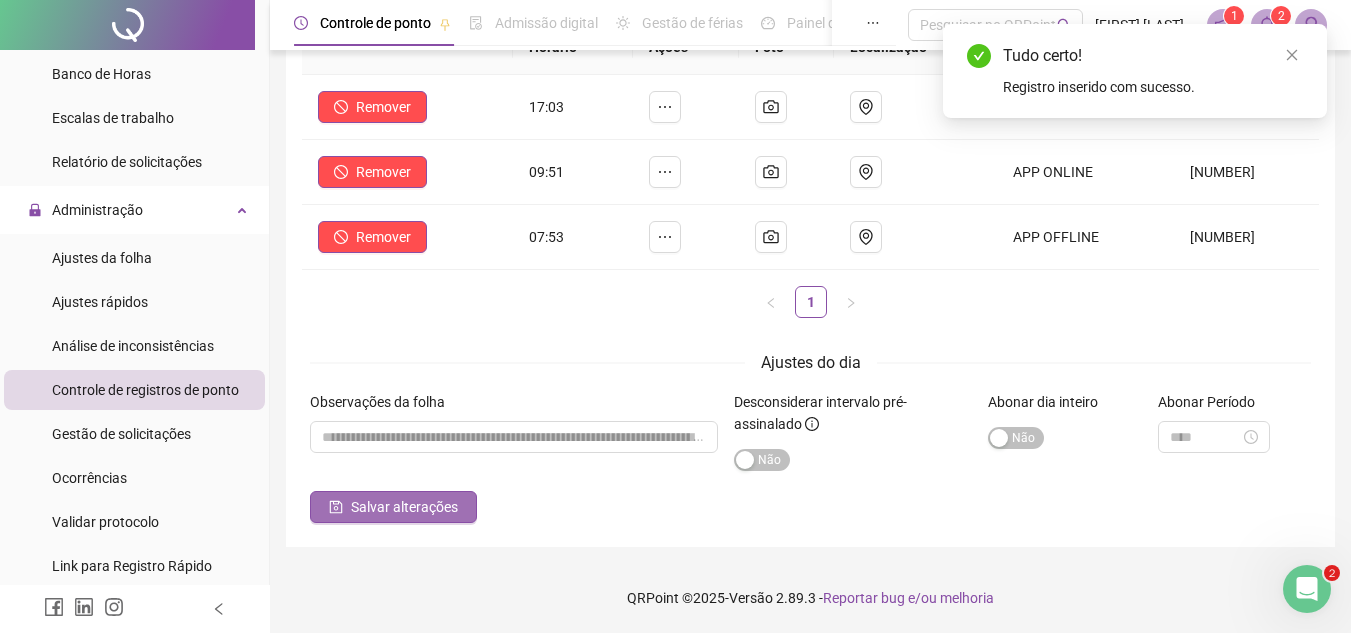 click on "Salvar alterações" at bounding box center (393, 507) 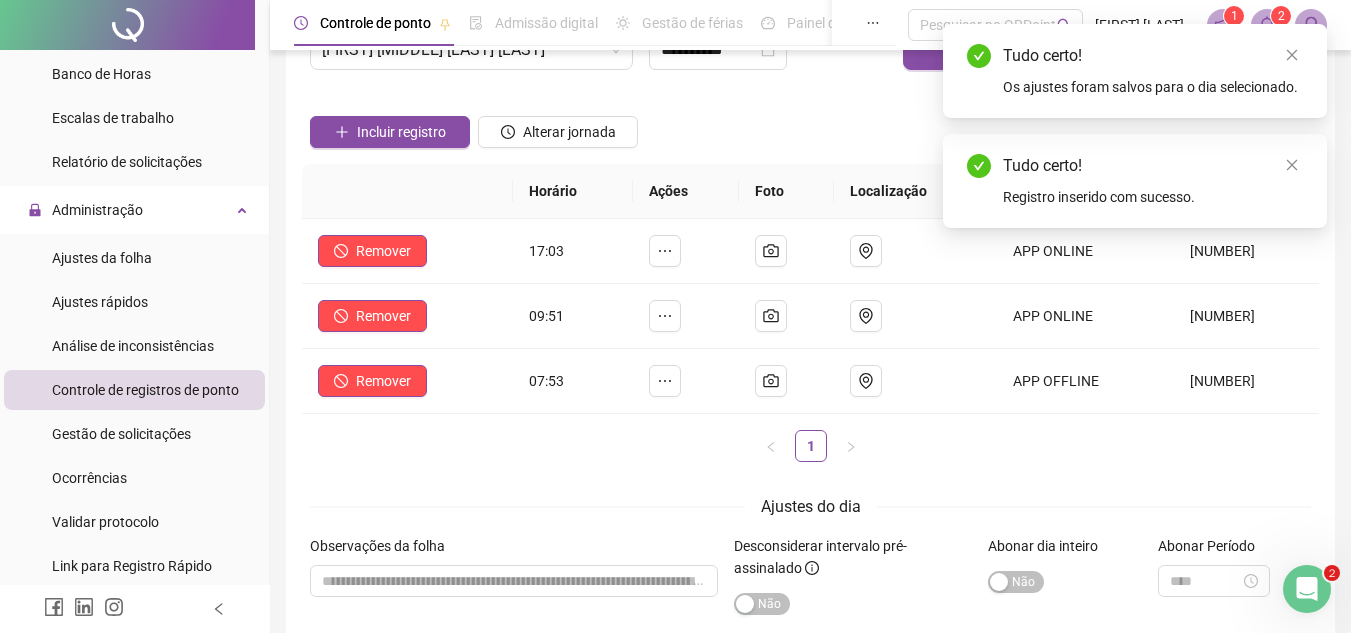 scroll, scrollTop: 0, scrollLeft: 0, axis: both 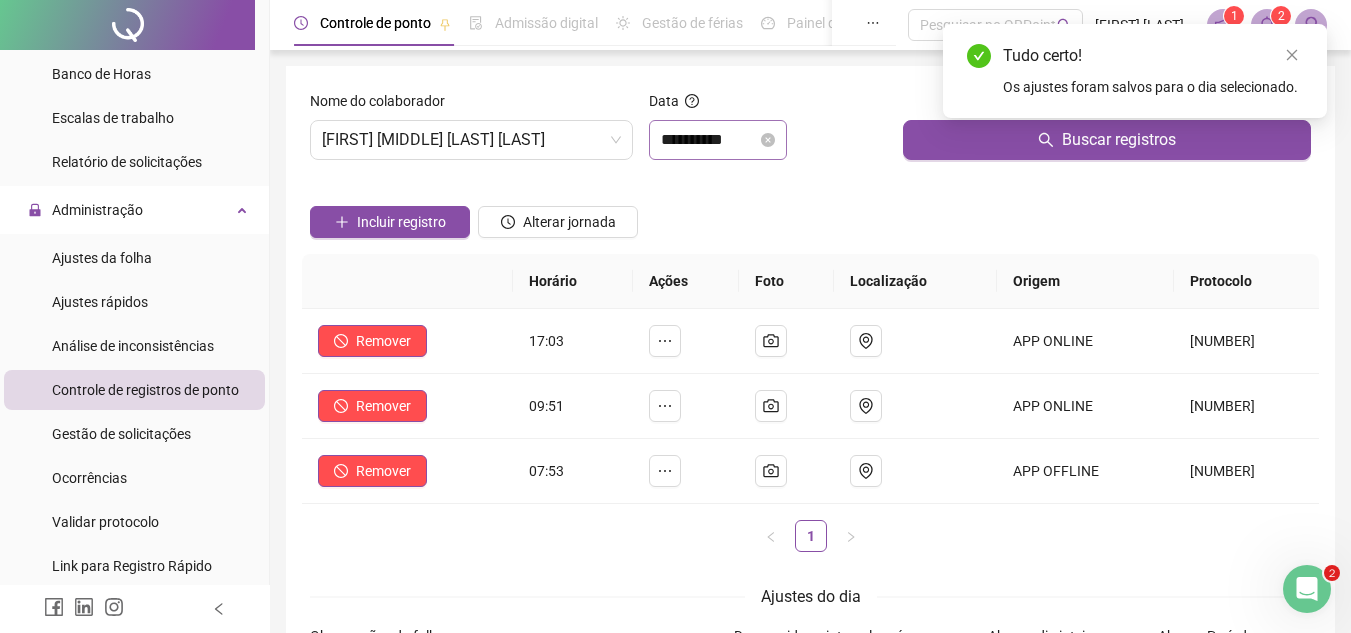 click on "**********" at bounding box center (718, 140) 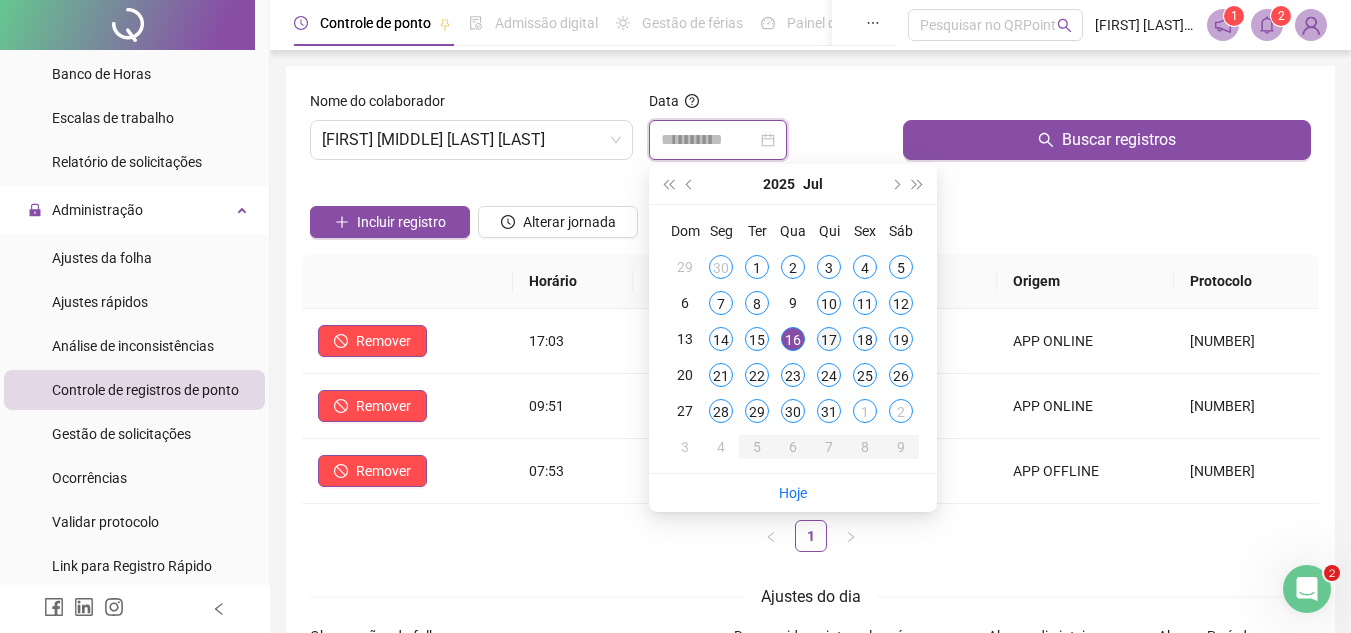 type on "**********" 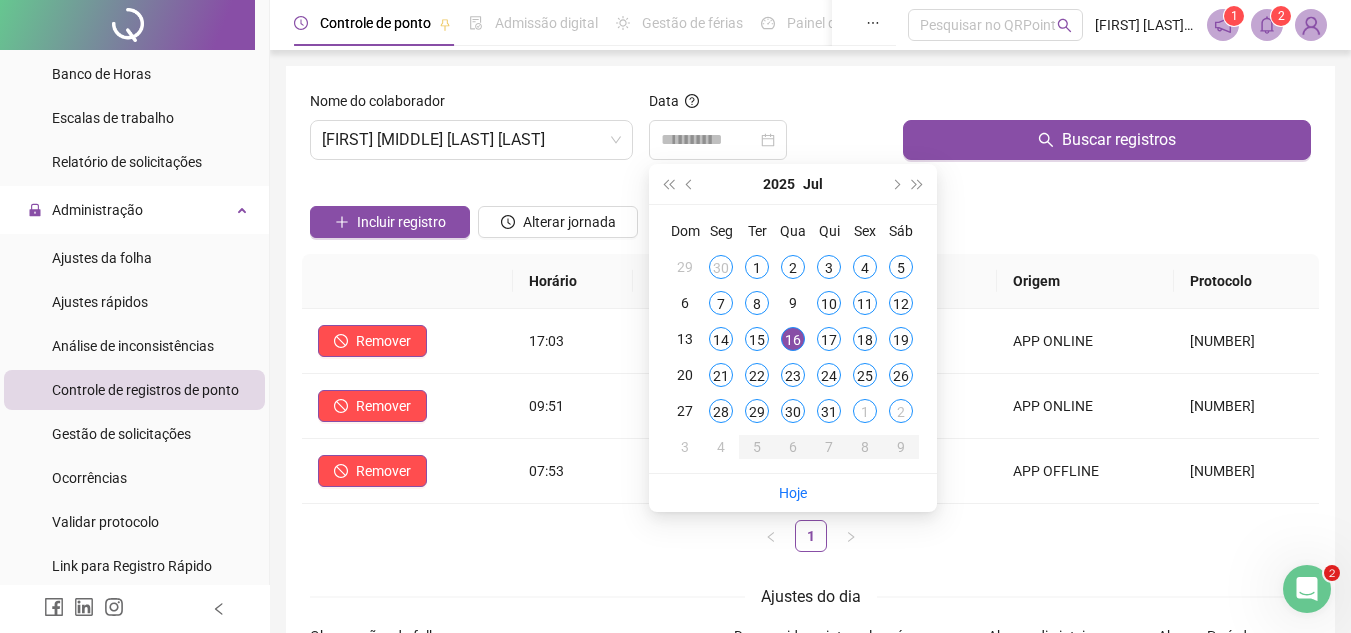 drag, startPoint x: 834, startPoint y: 339, endPoint x: 864, endPoint y: 293, distance: 54.91812 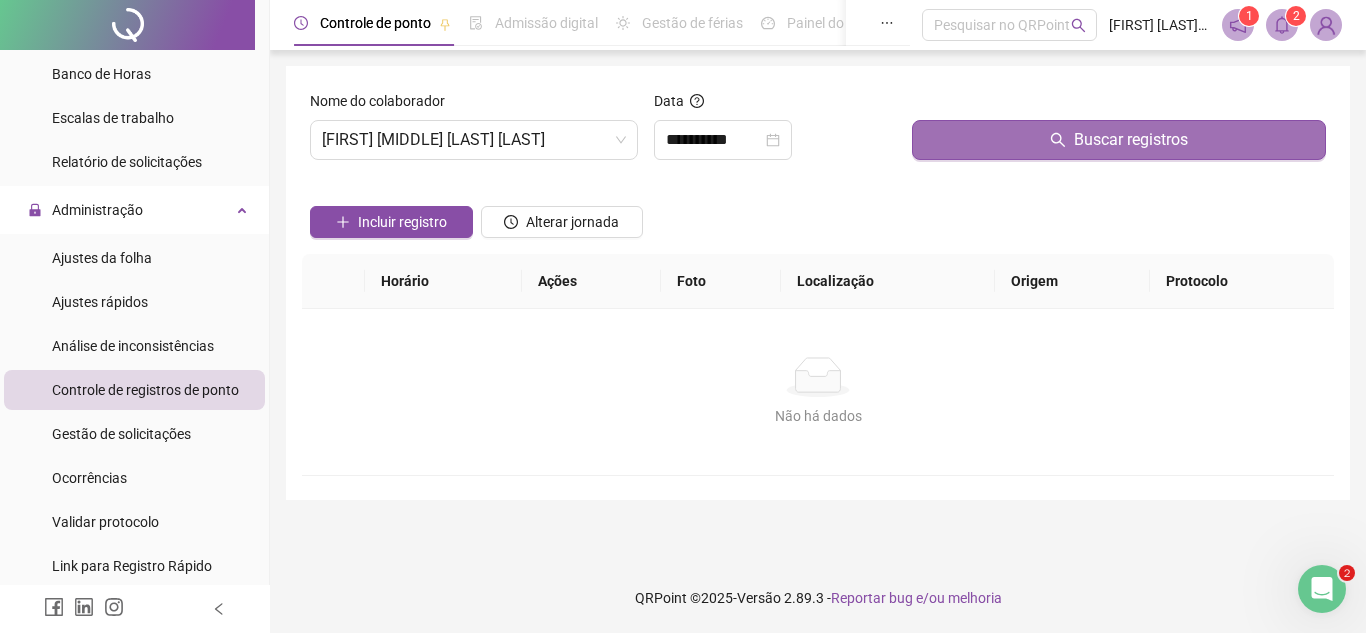 click on "Buscar registros" at bounding box center [1119, 140] 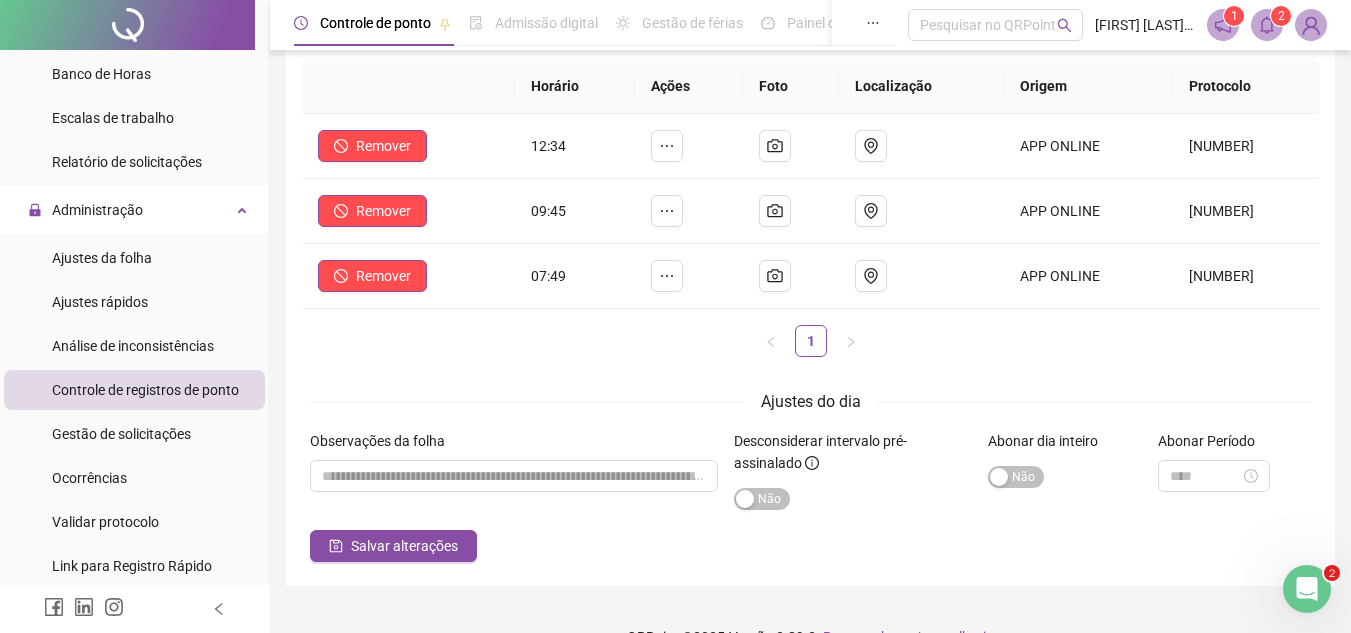 scroll, scrollTop: 234, scrollLeft: 0, axis: vertical 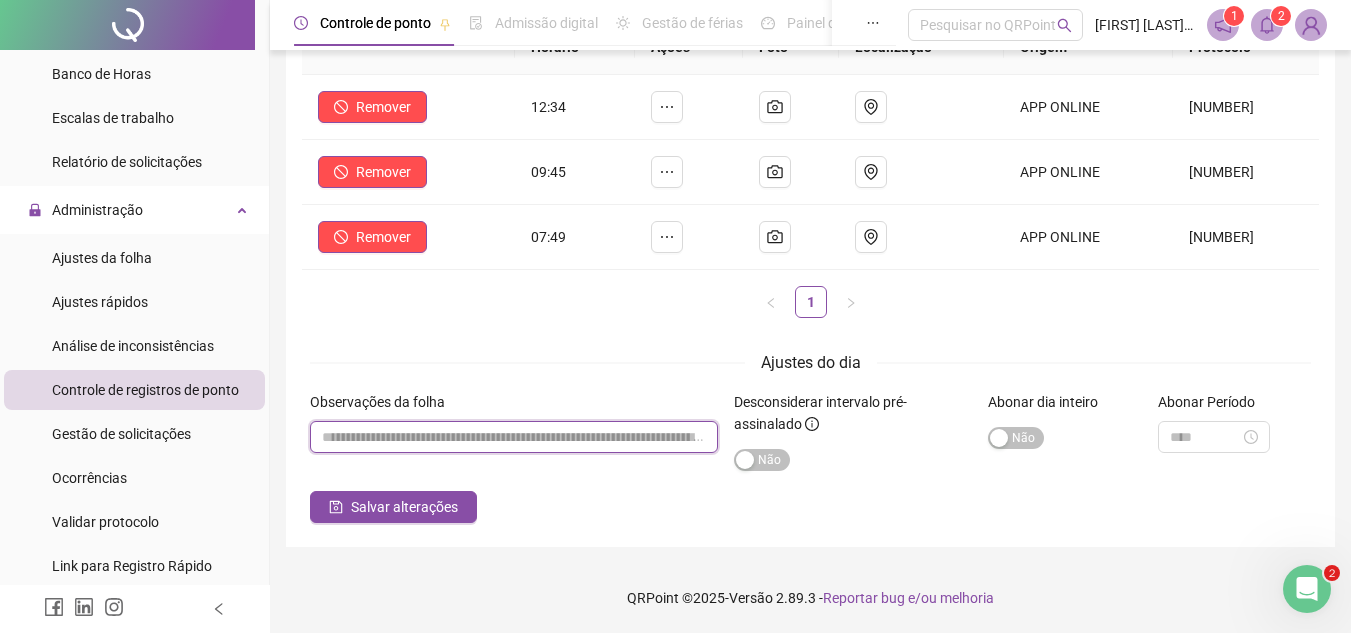 click at bounding box center [514, 437] 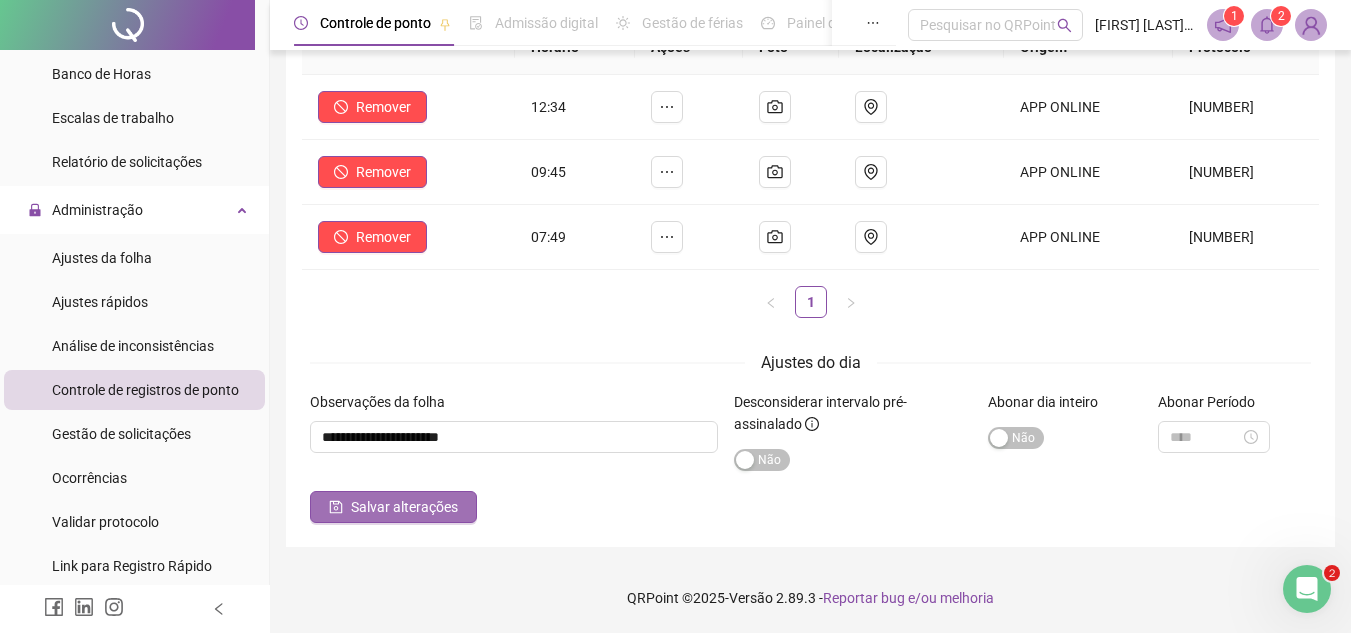 click on "Salvar alterações" at bounding box center (404, 507) 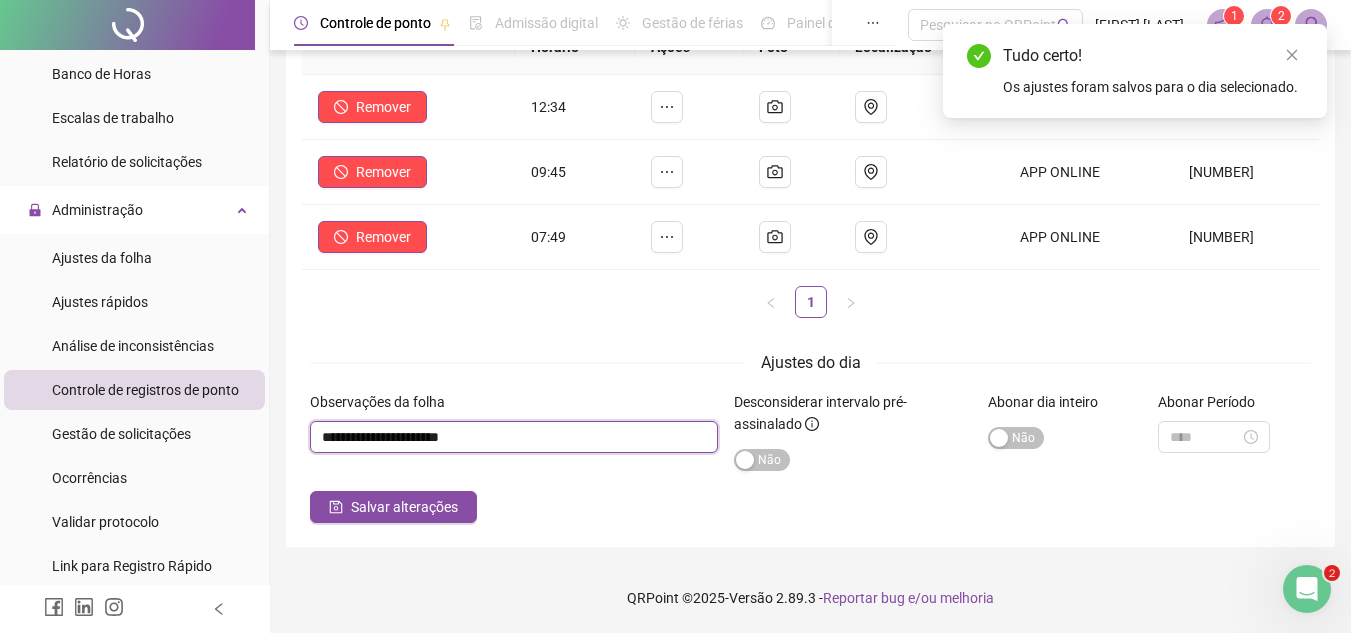 click at bounding box center (514, 437) 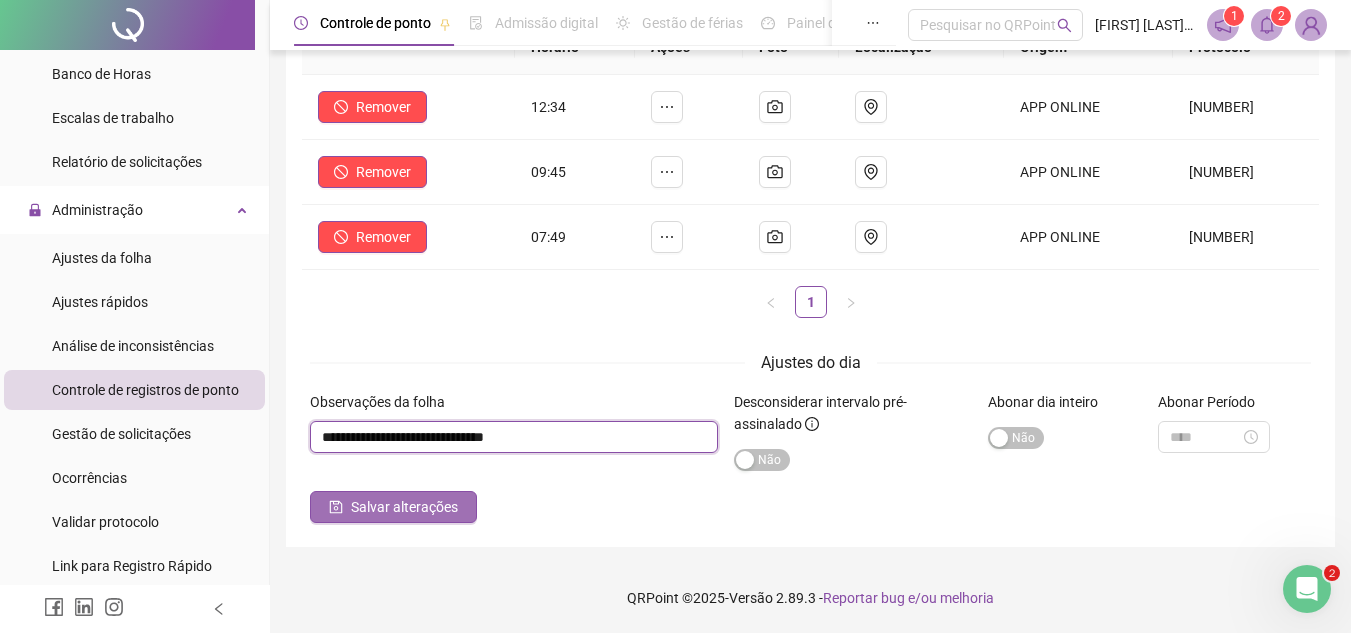 type on "**********" 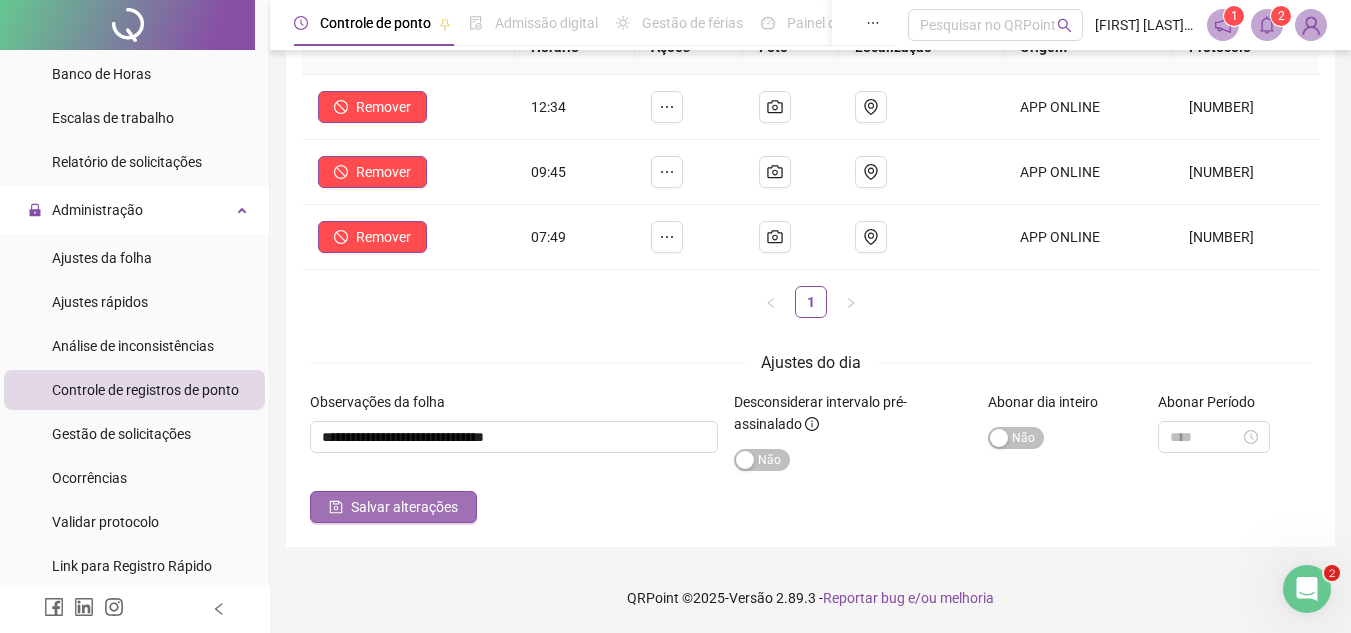 click on "Salvar alterações" at bounding box center [404, 507] 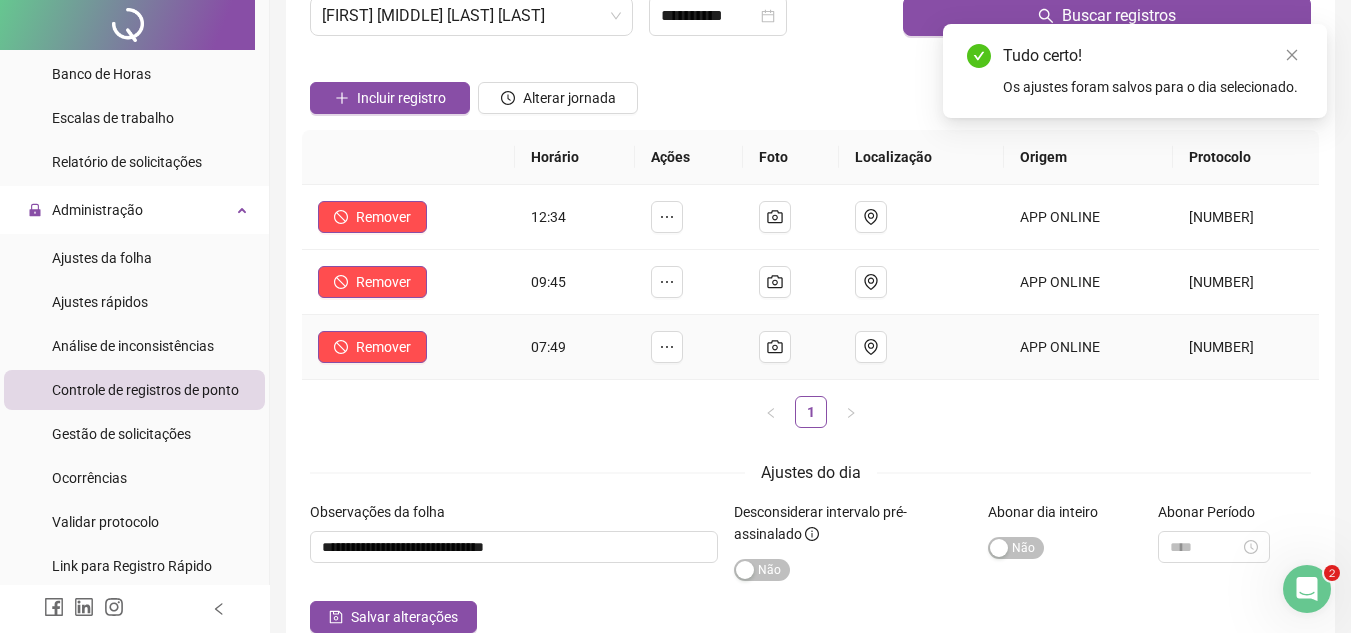 scroll, scrollTop: 0, scrollLeft: 0, axis: both 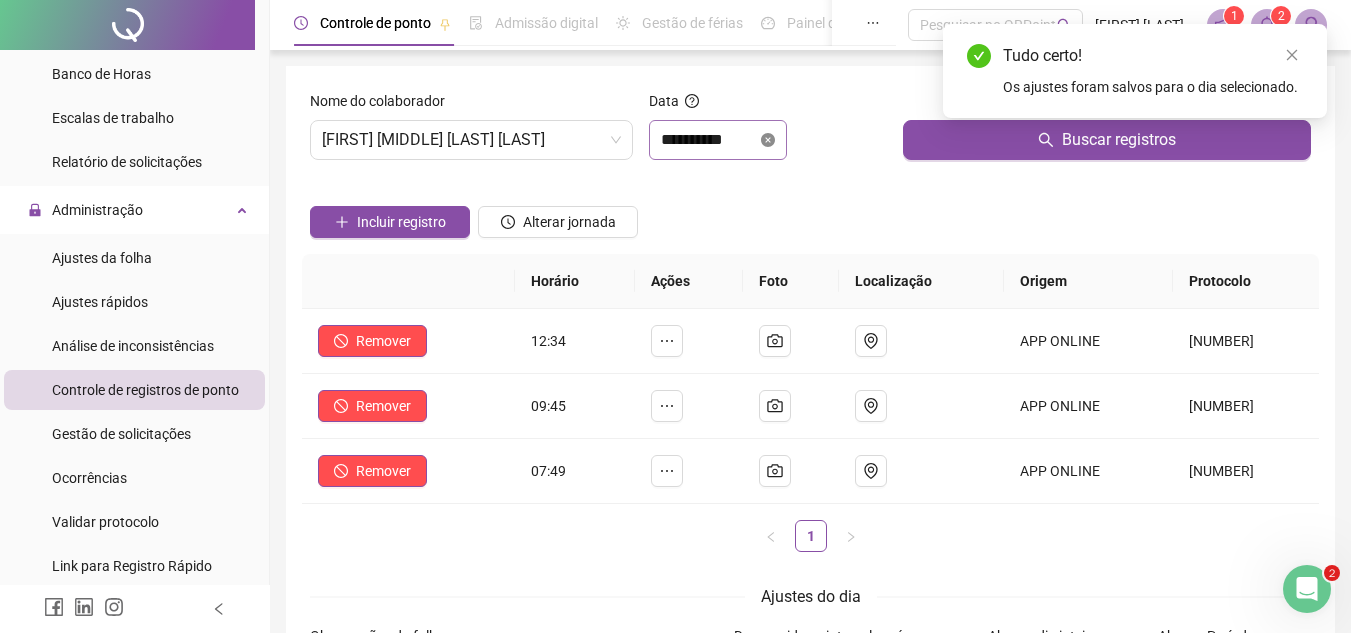 click 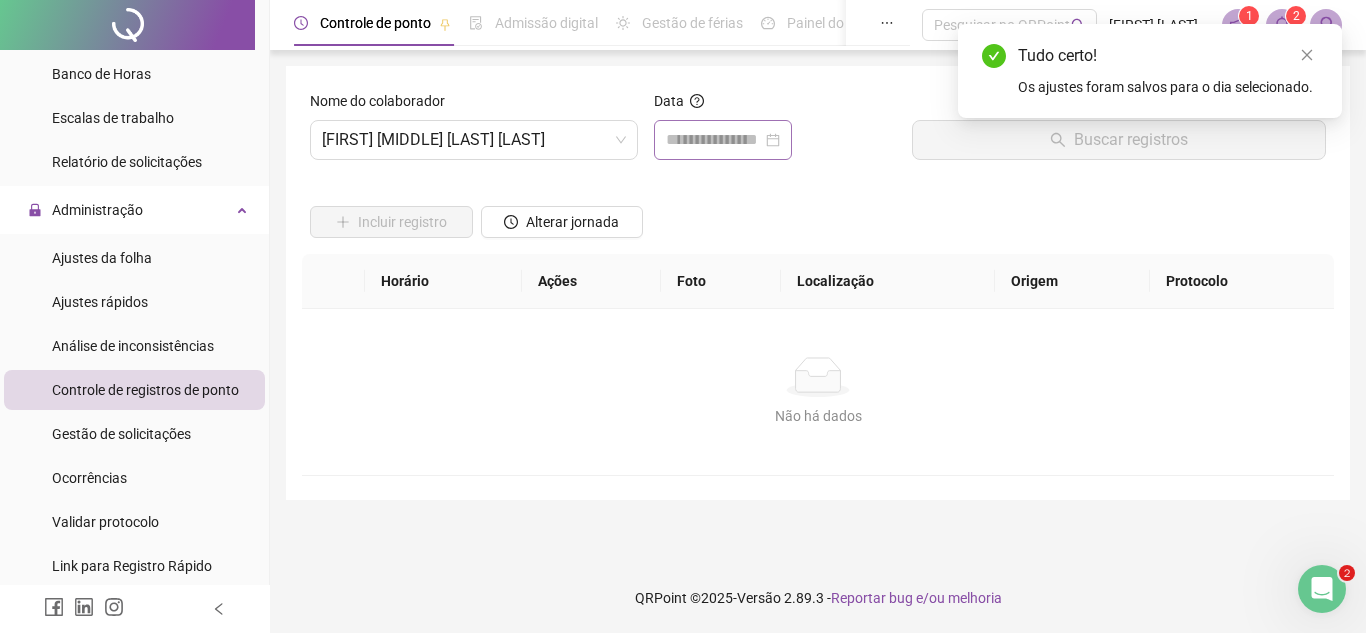 click at bounding box center (723, 140) 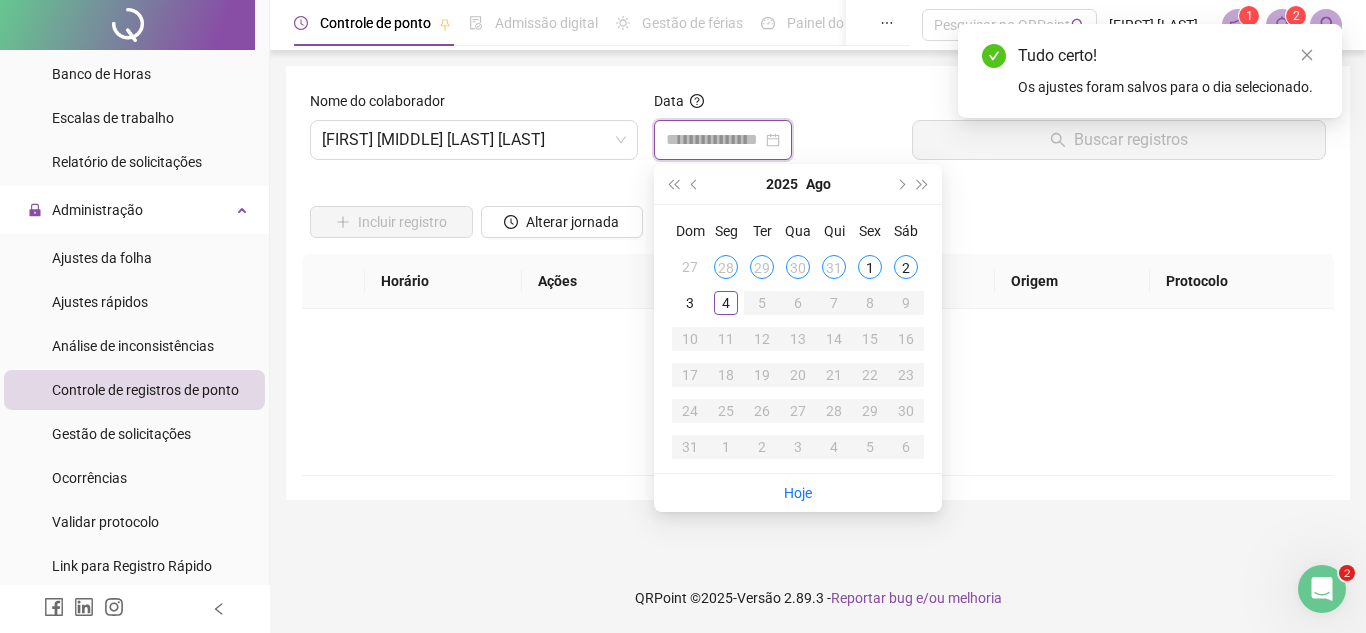 type on "**********" 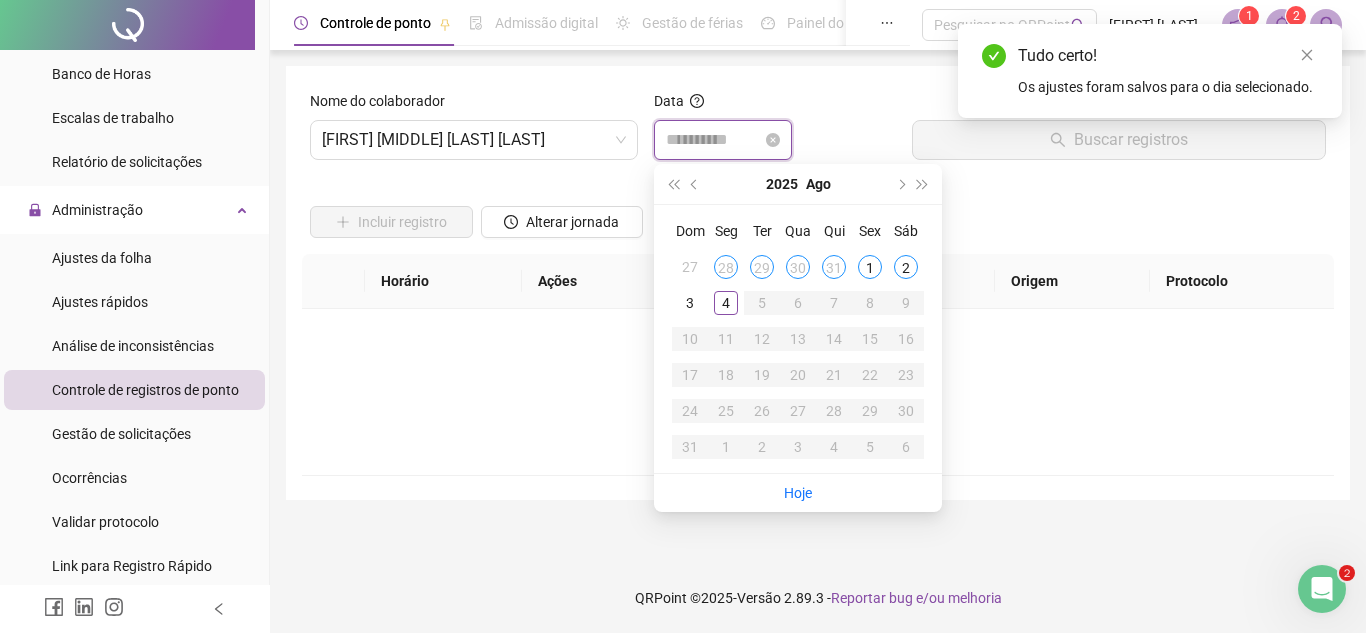 type on "**********" 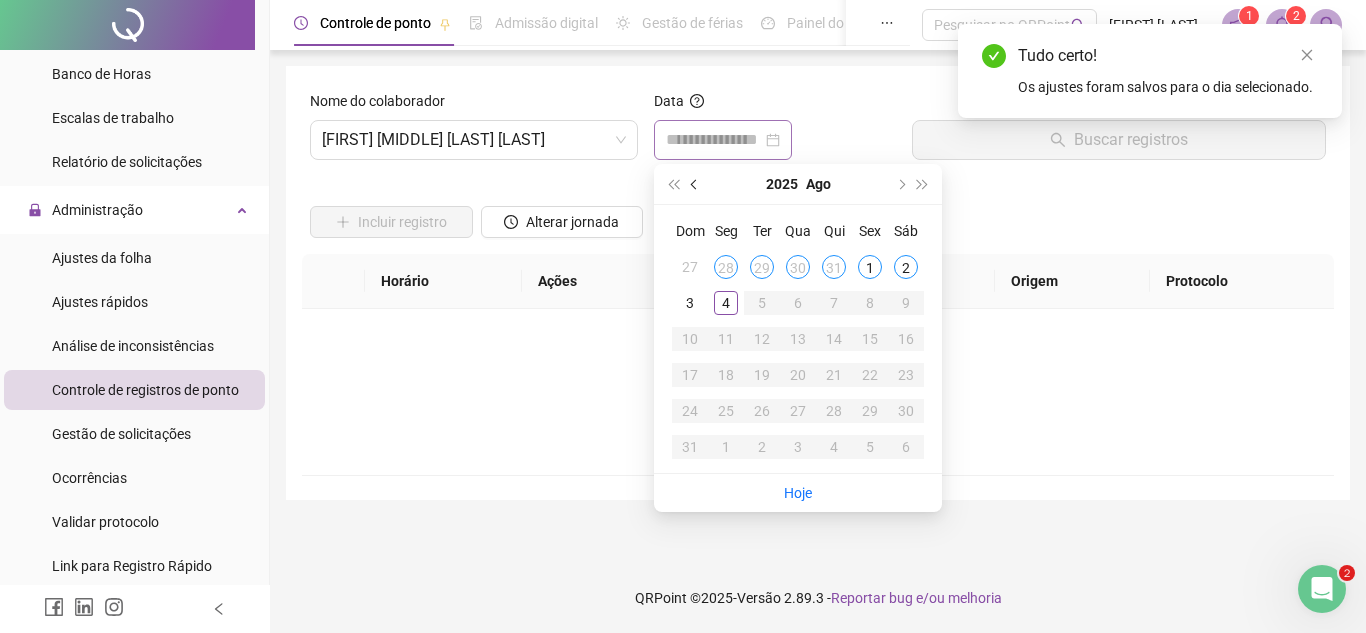 click at bounding box center [696, 184] 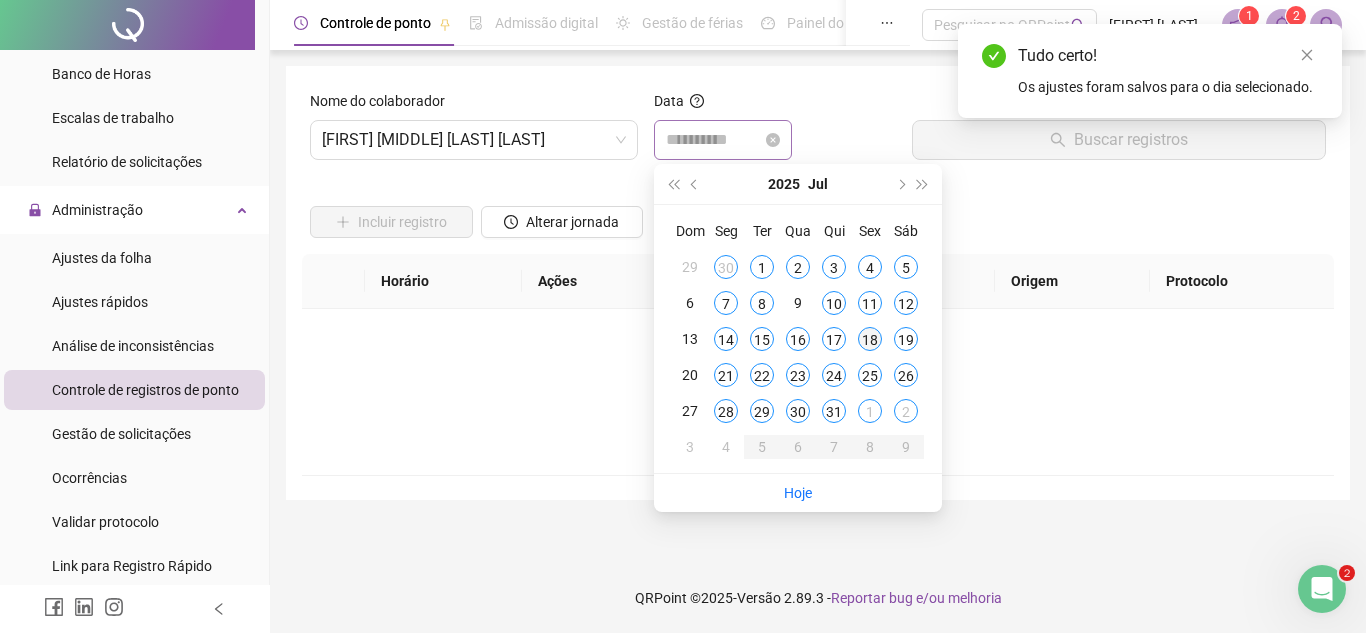 type on "**********" 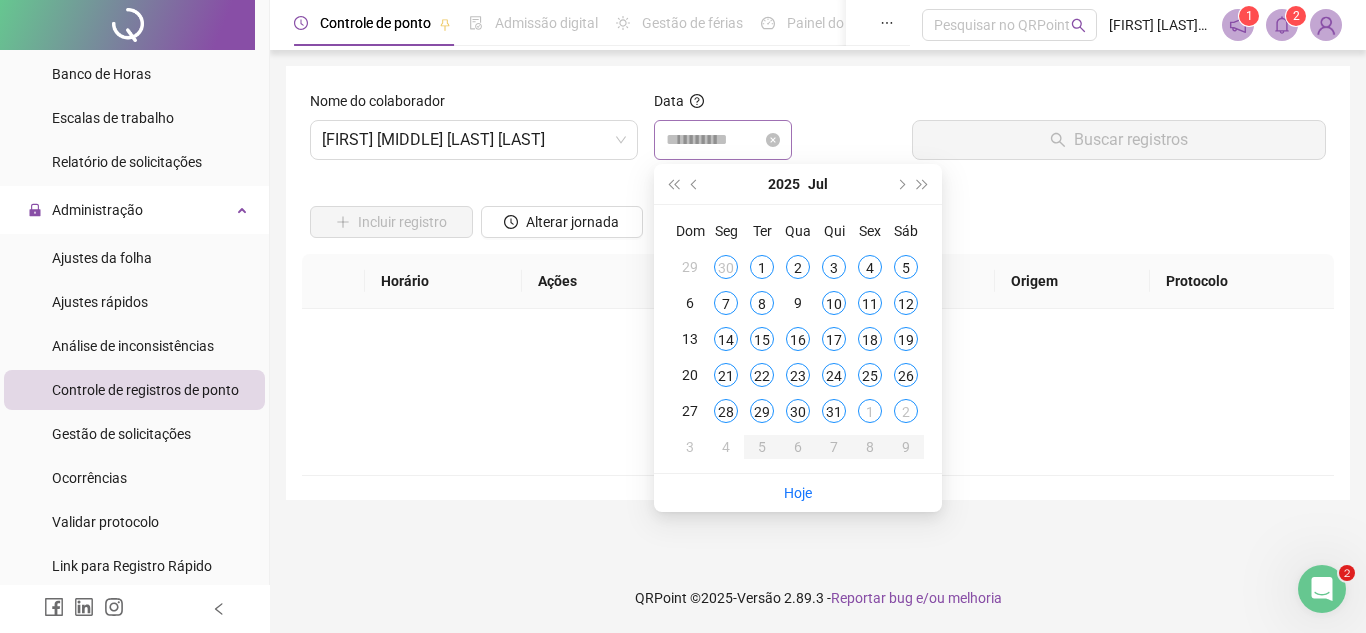 drag, startPoint x: 870, startPoint y: 334, endPoint x: 928, endPoint y: 264, distance: 90.90655 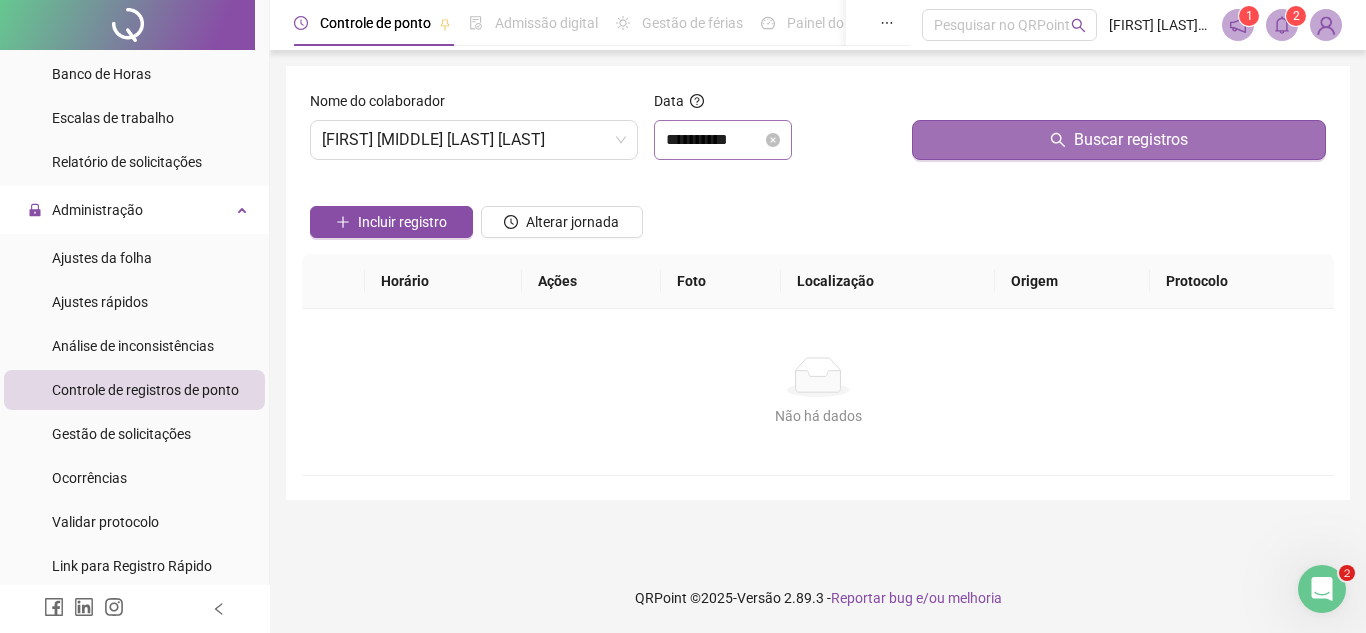 click on "Buscar registros" at bounding box center (1119, 140) 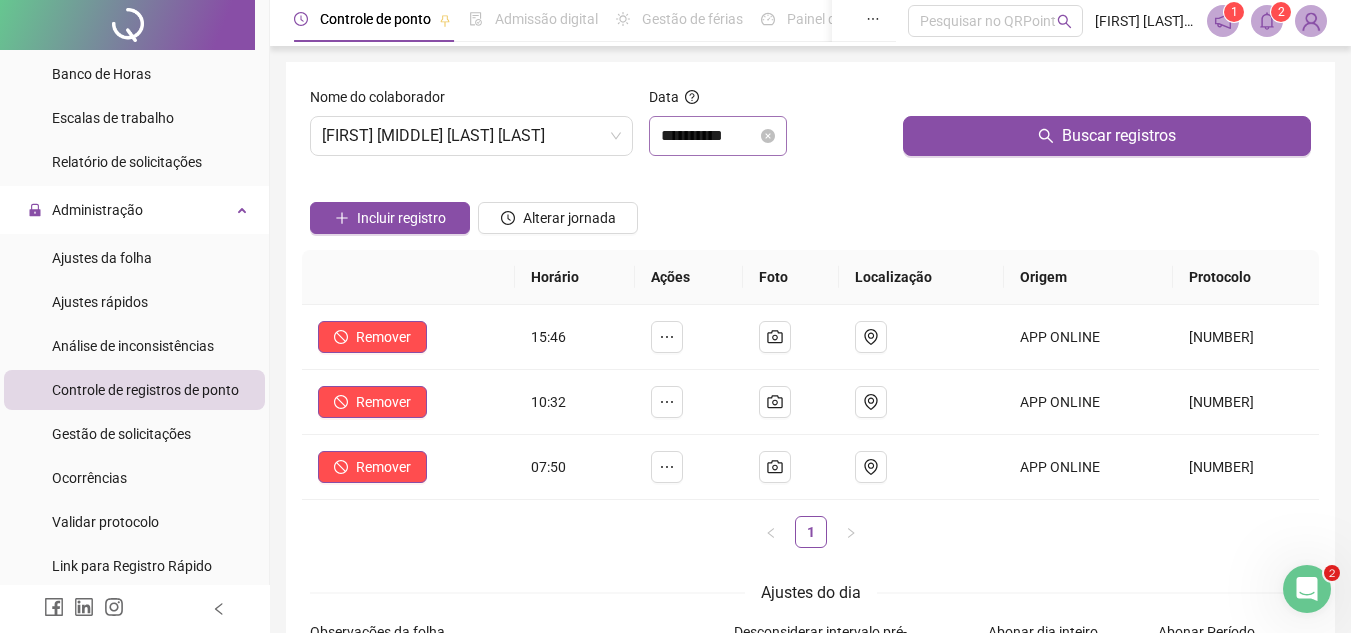 scroll, scrollTop: 0, scrollLeft: 0, axis: both 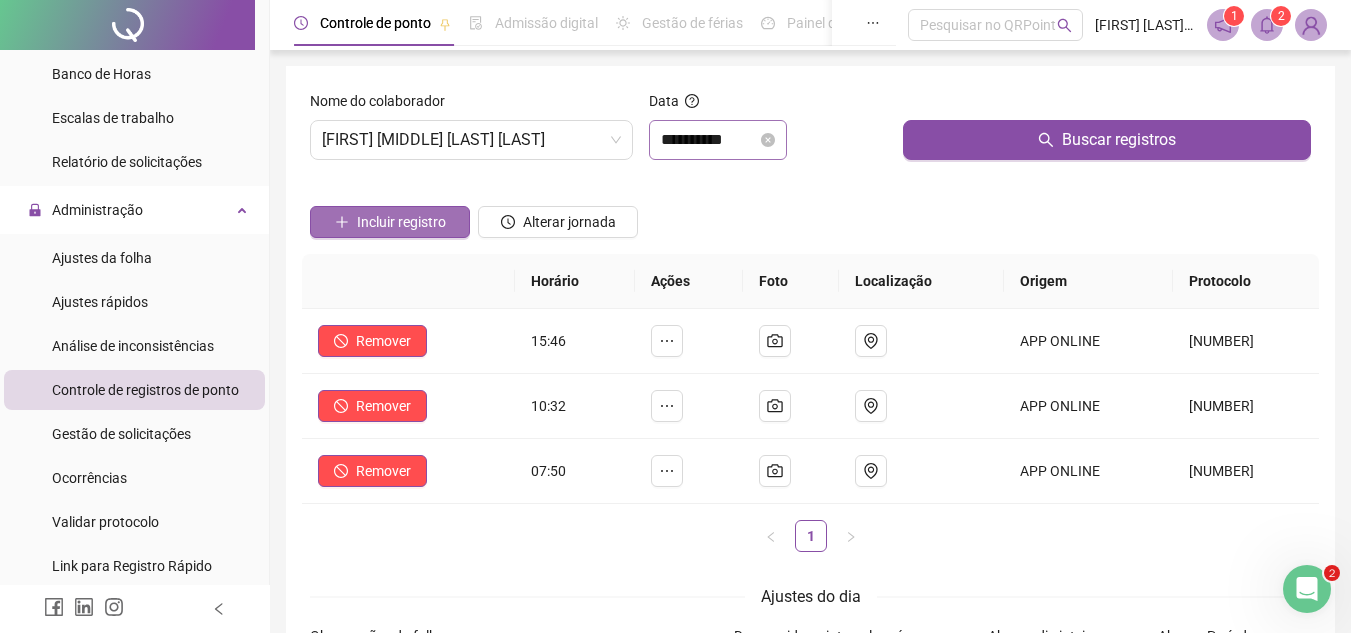 click on "Incluir registro" at bounding box center (401, 222) 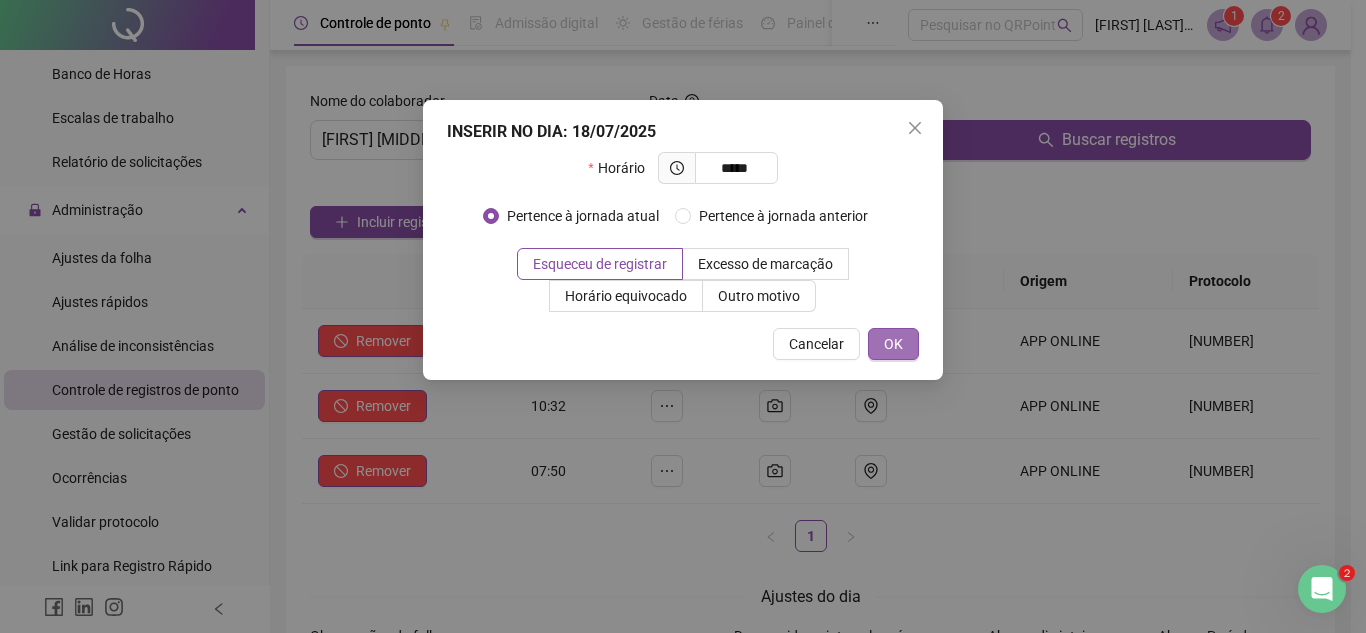 type on "*****" 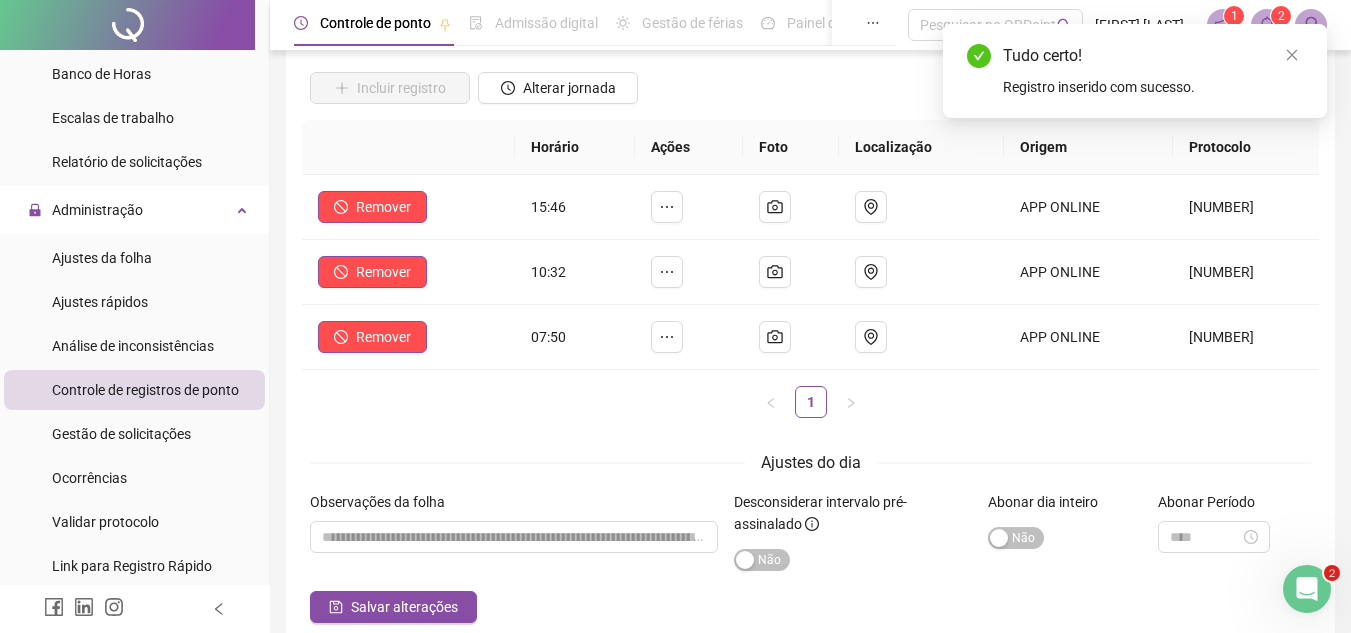 scroll, scrollTop: 234, scrollLeft: 0, axis: vertical 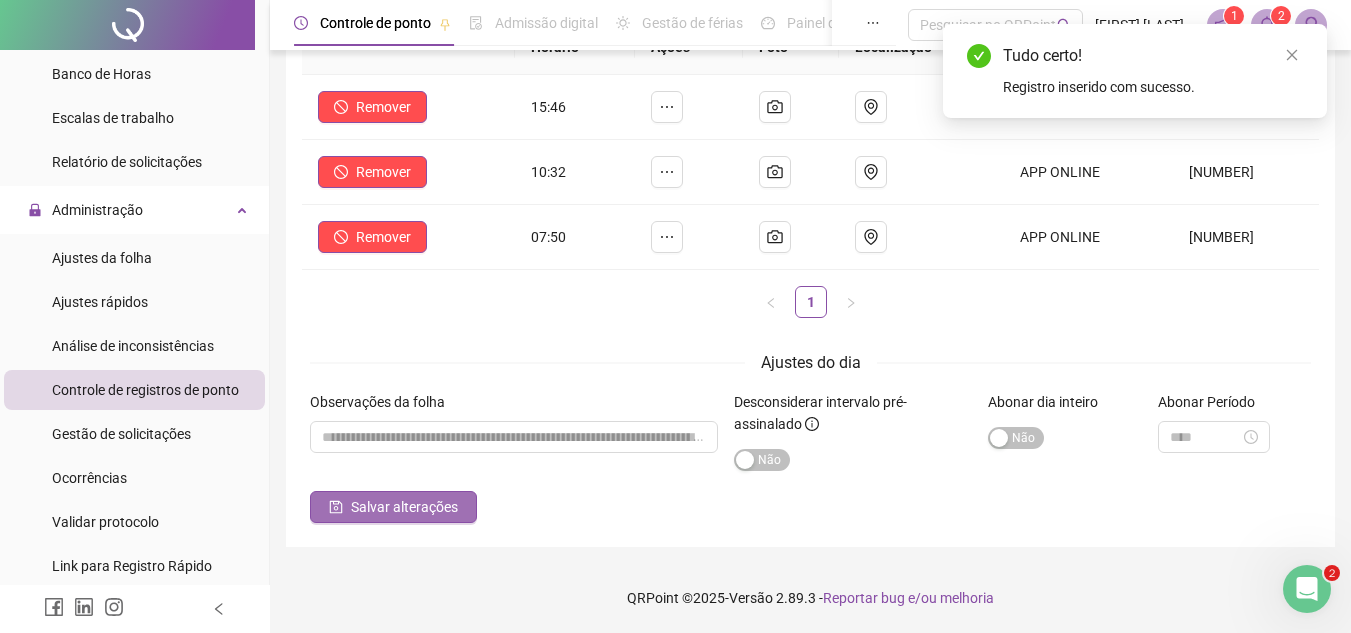 click on "Salvar alterações" at bounding box center [404, 507] 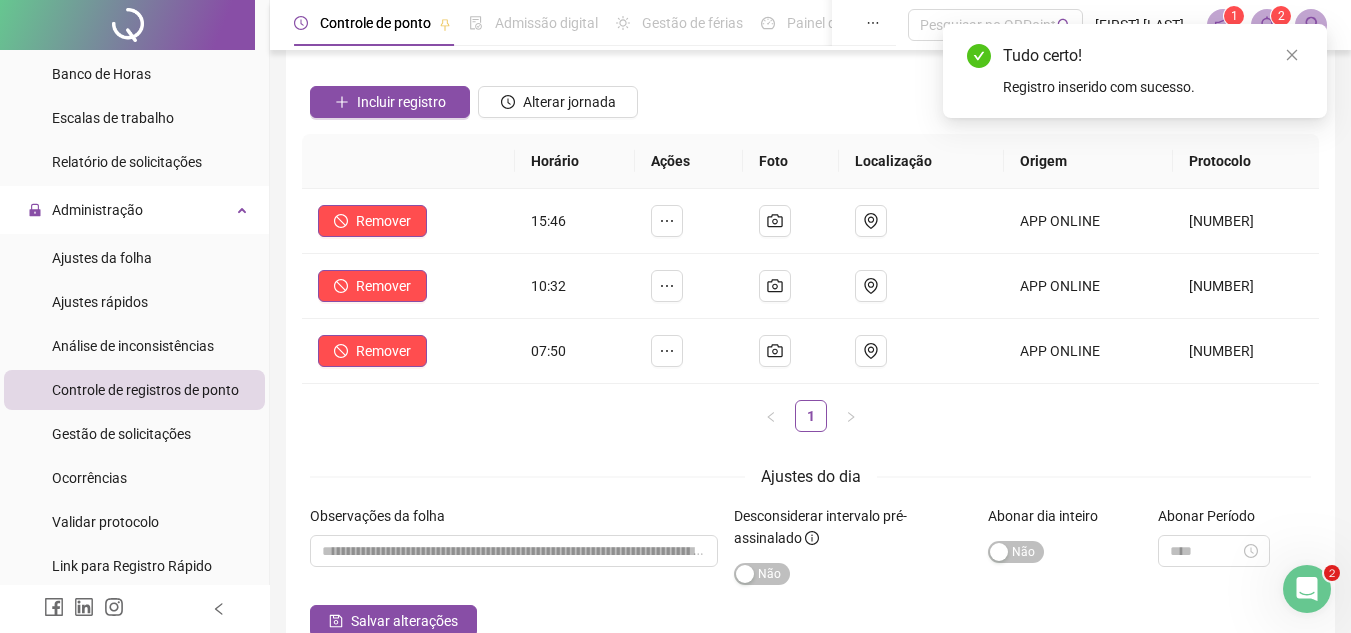 scroll, scrollTop: 0, scrollLeft: 0, axis: both 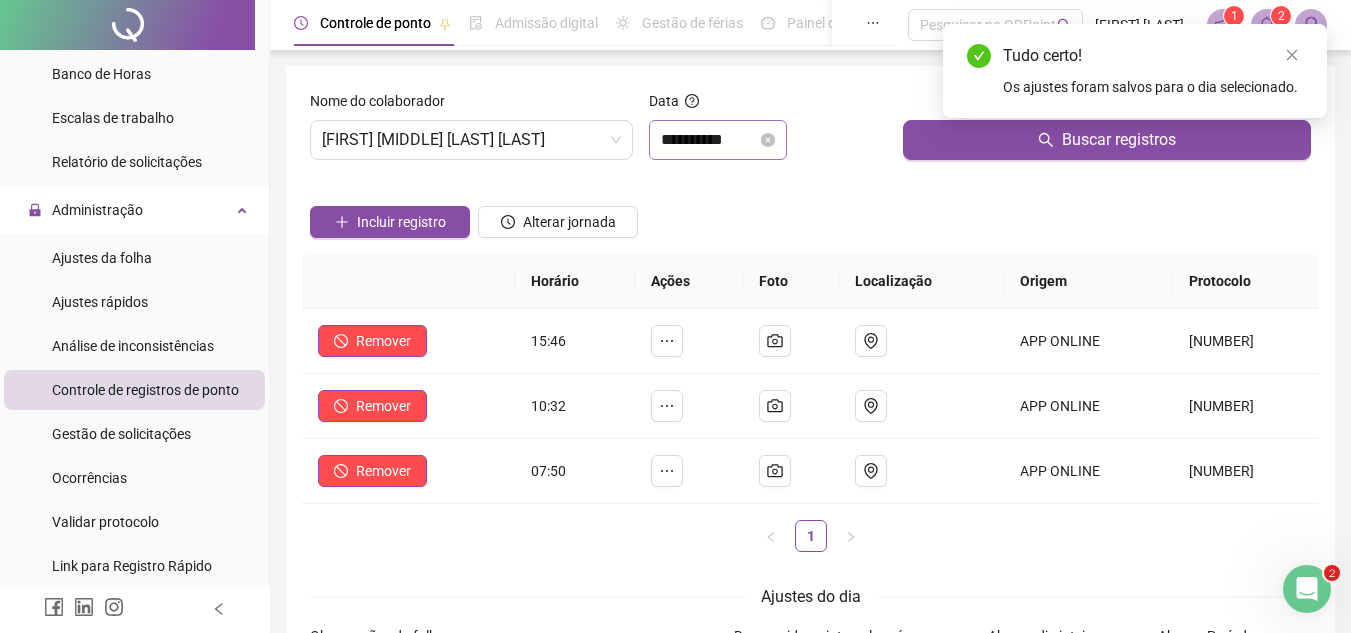 click on "**********" at bounding box center (718, 140) 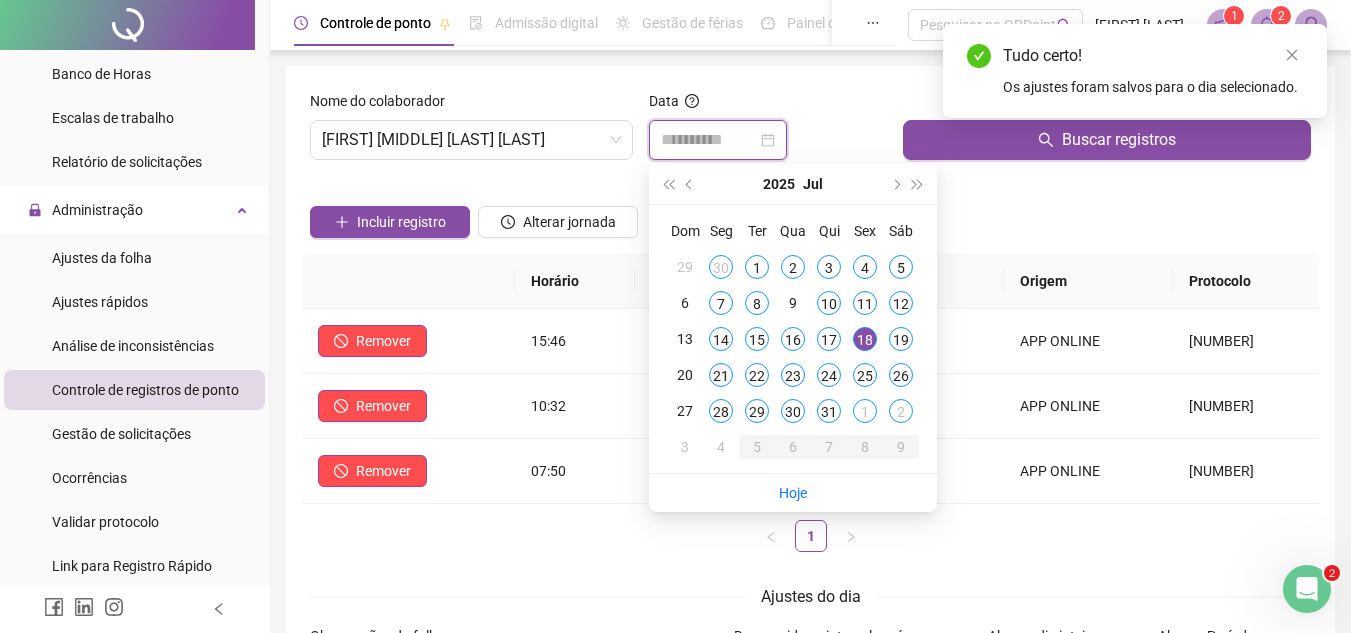 type on "**********" 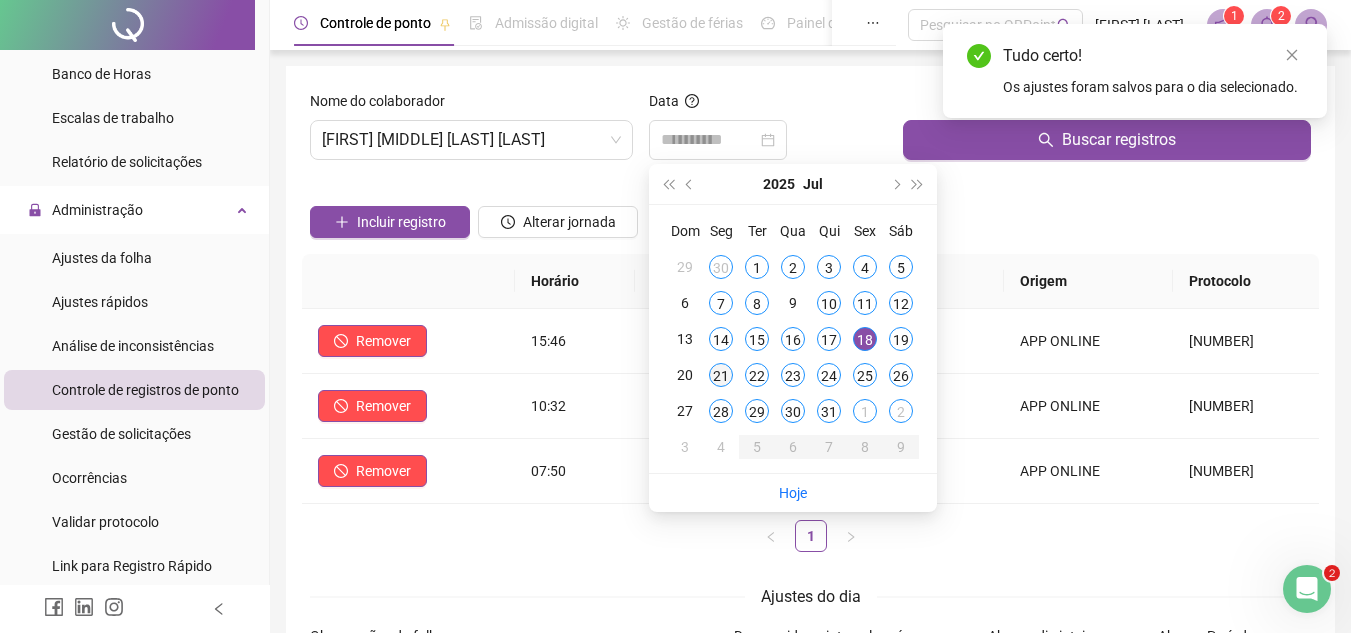 click on "21" at bounding box center (721, 375) 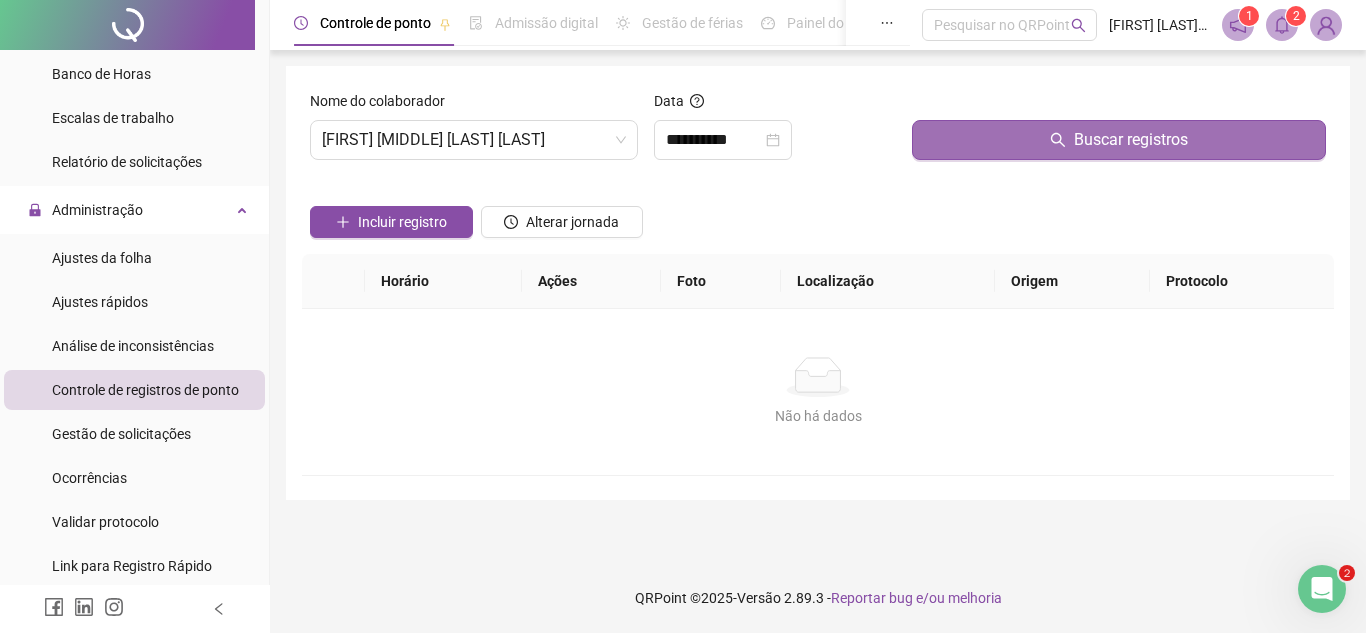 click on "Buscar registros" at bounding box center [1119, 140] 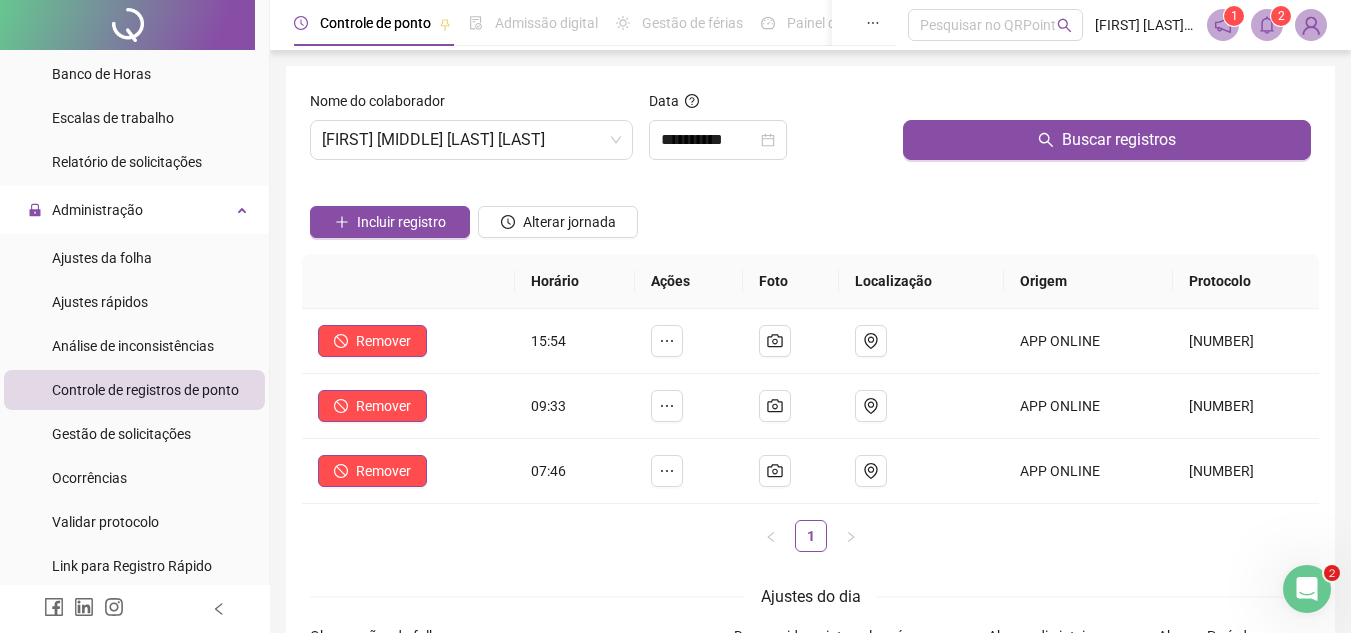 drag, startPoint x: 382, startPoint y: 217, endPoint x: 377, endPoint y: 203, distance: 14.866069 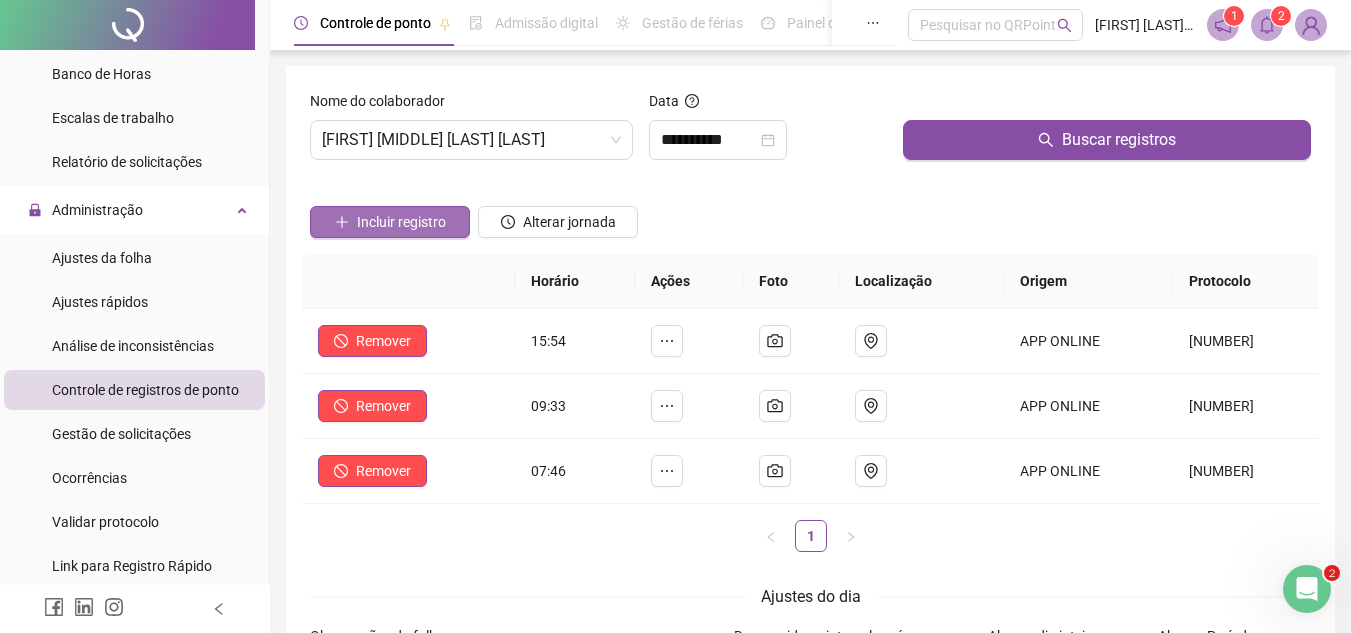 click on "Incluir registro" at bounding box center (401, 222) 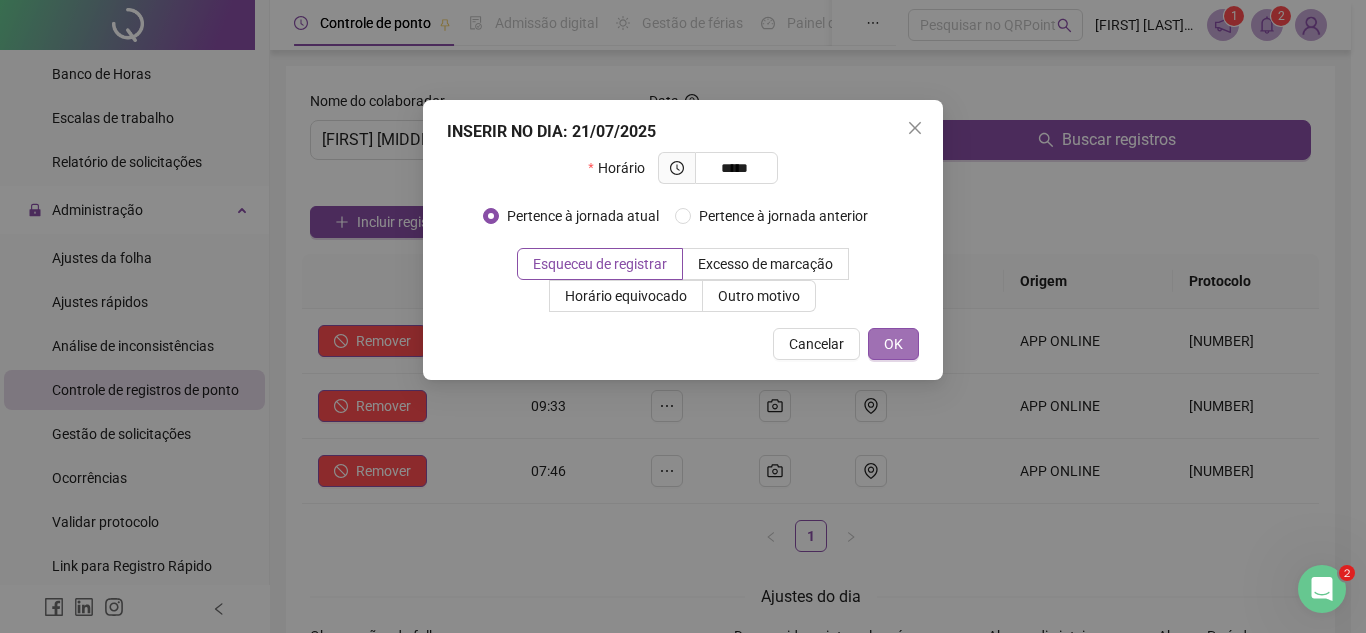 type on "*****" 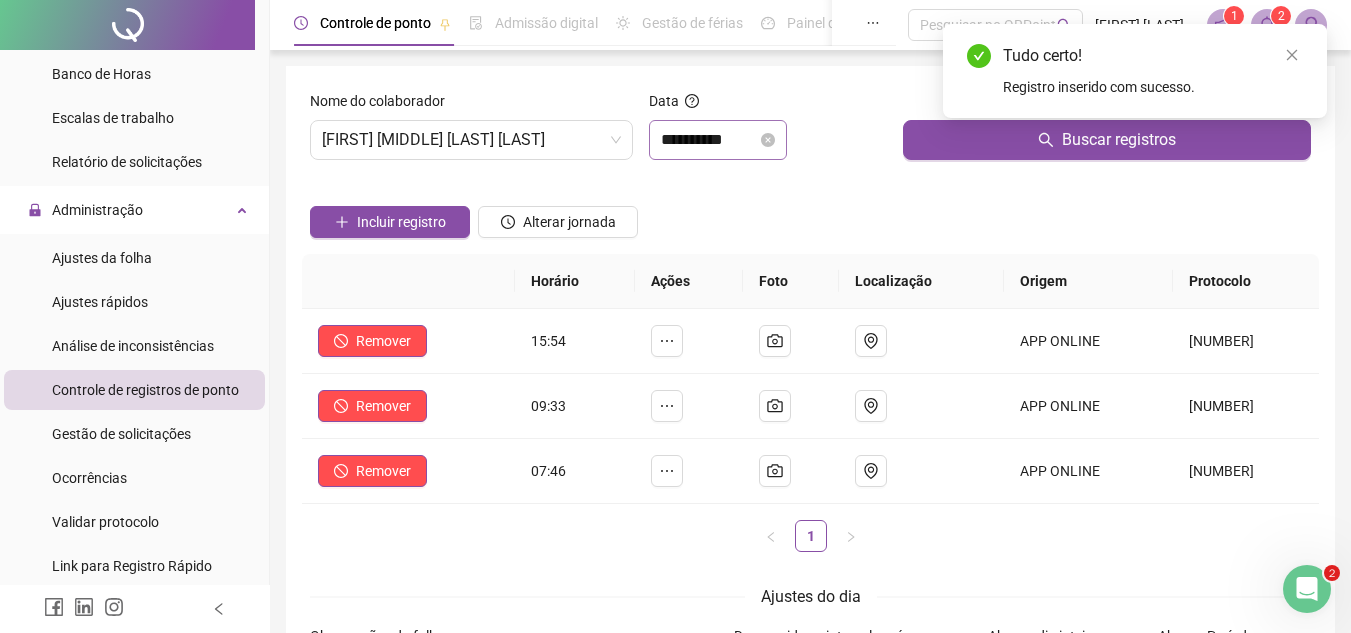 click on "**********" at bounding box center [718, 140] 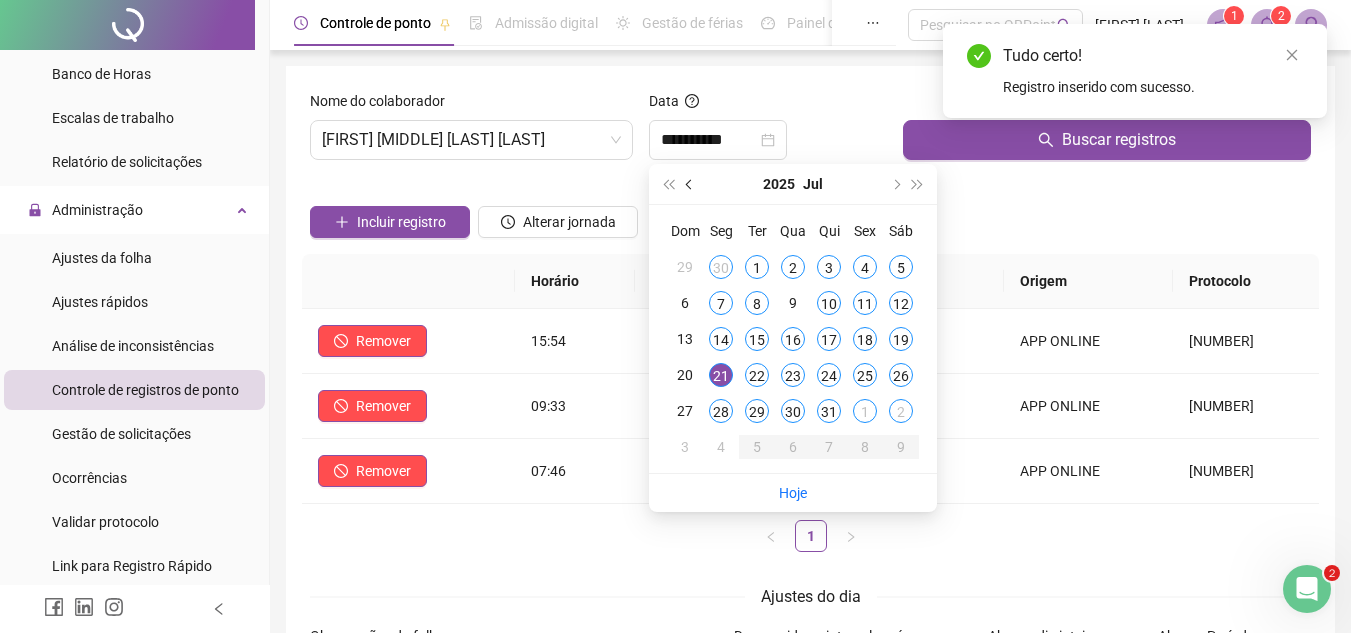 click at bounding box center (690, 184) 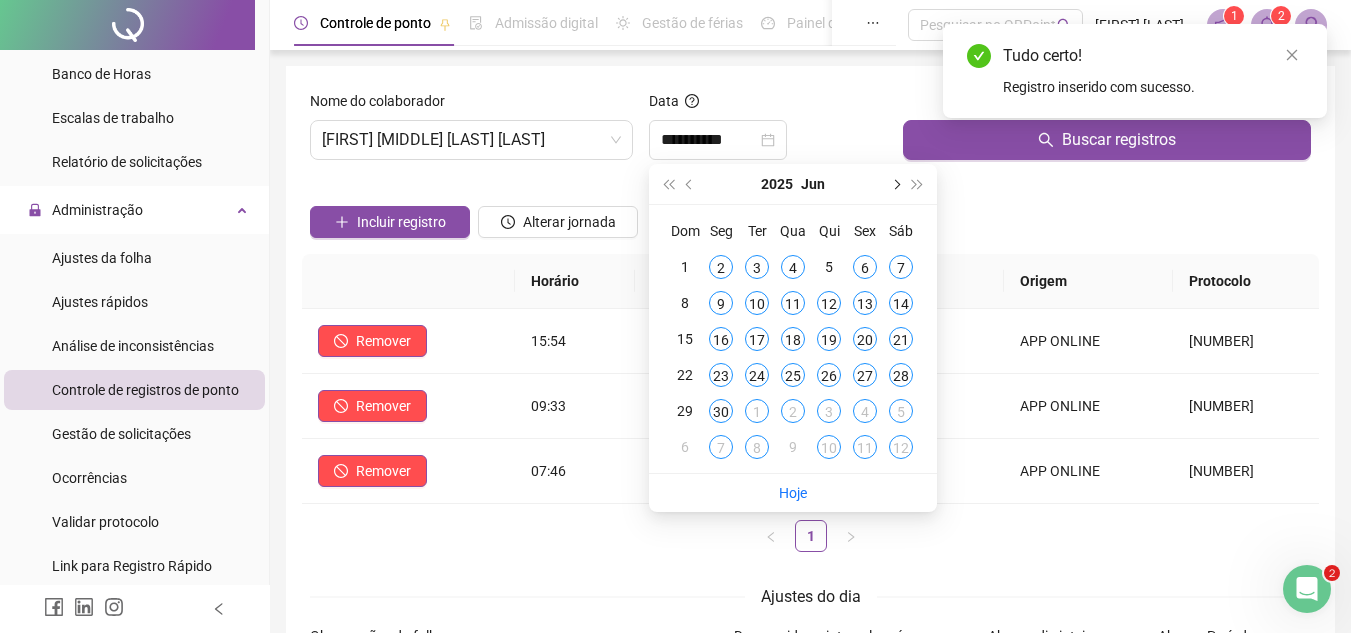 click at bounding box center (895, 184) 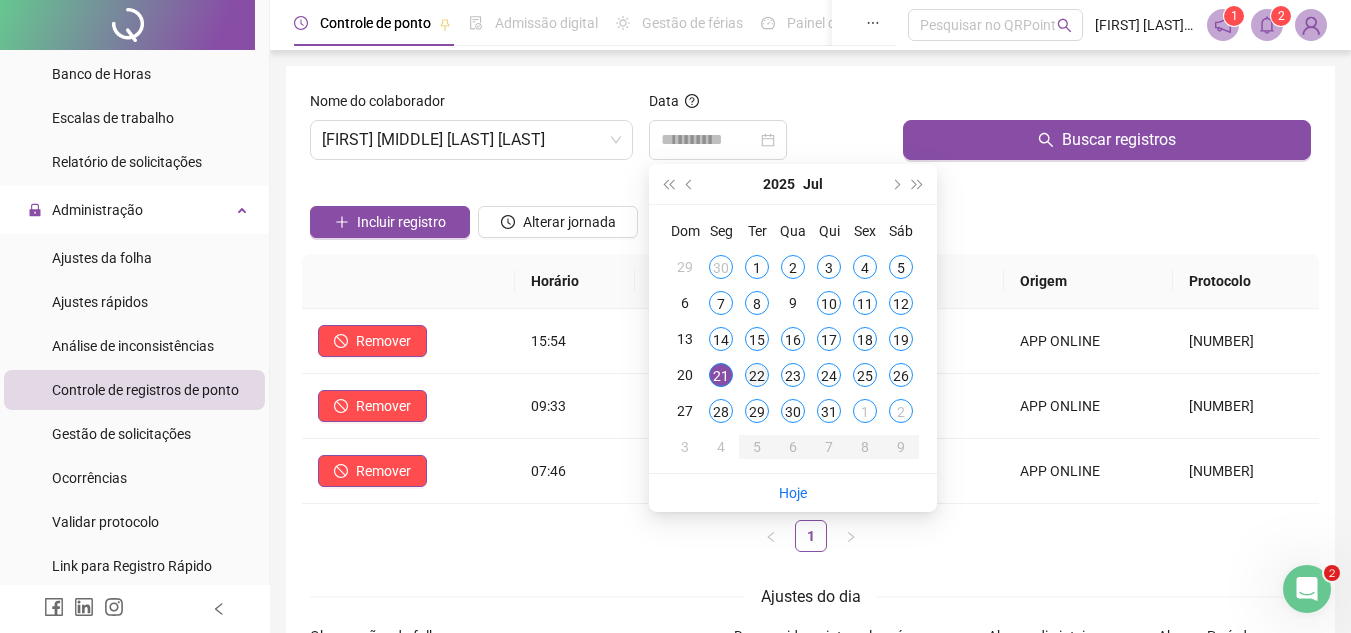 type on "**********" 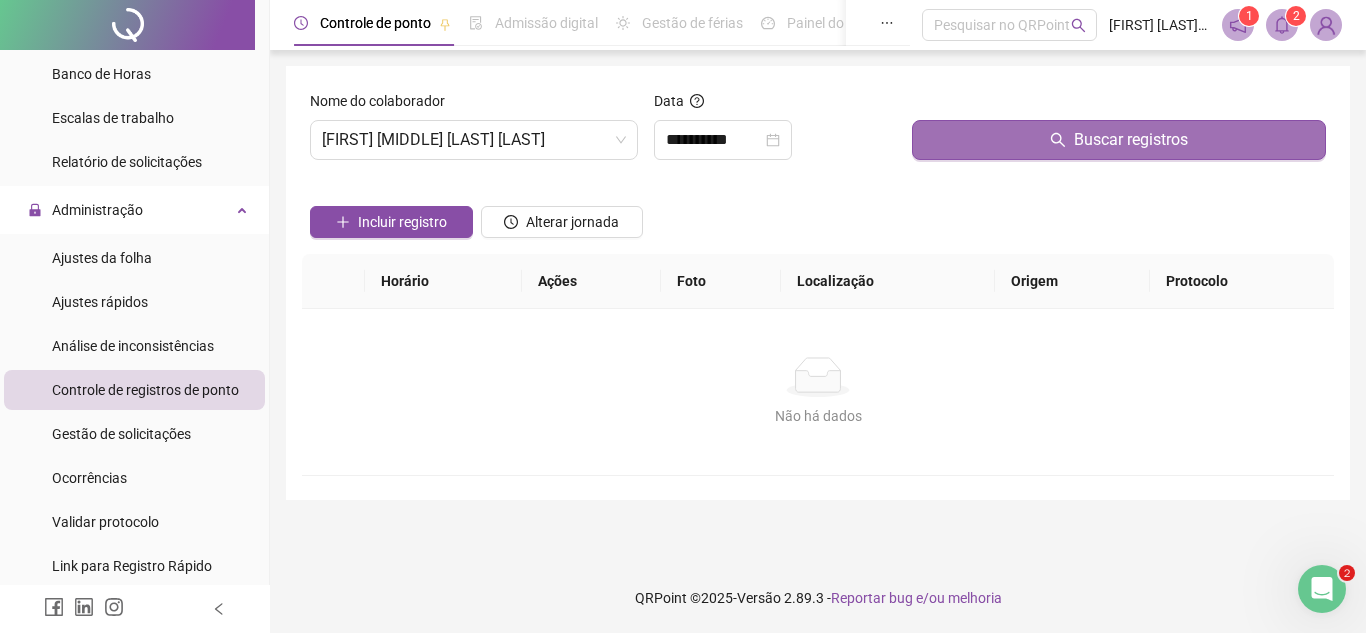 click on "Buscar registros" at bounding box center (1119, 140) 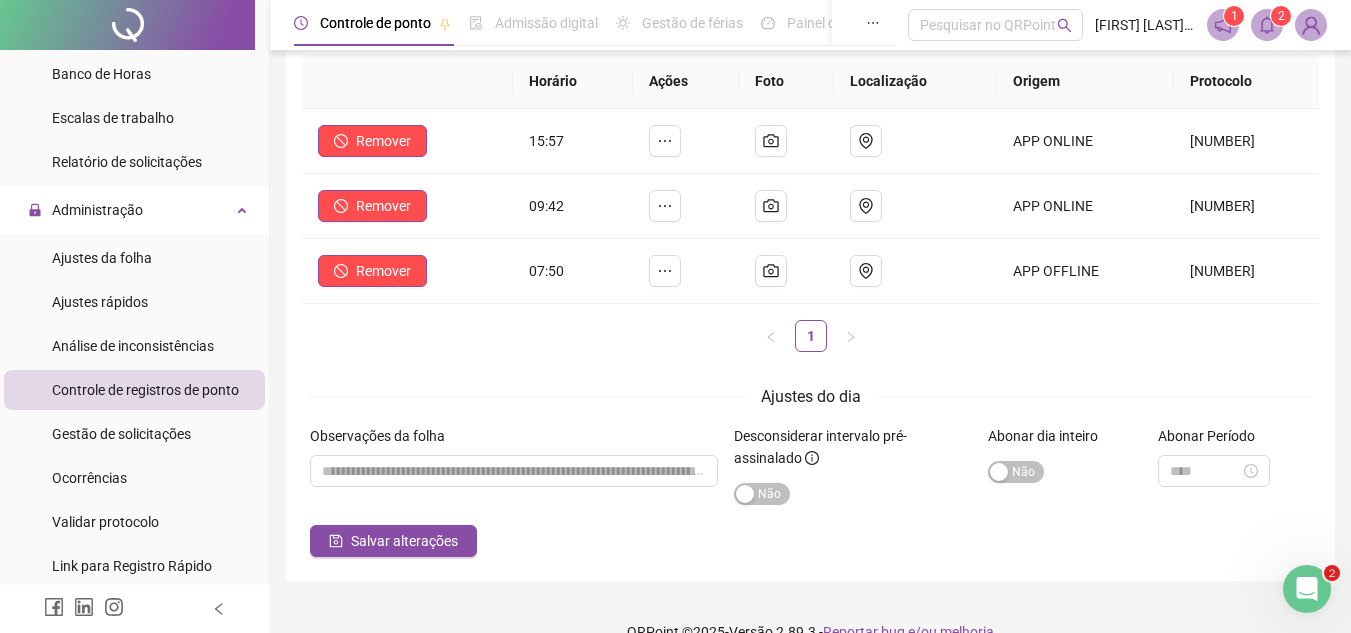 scroll, scrollTop: 0, scrollLeft: 0, axis: both 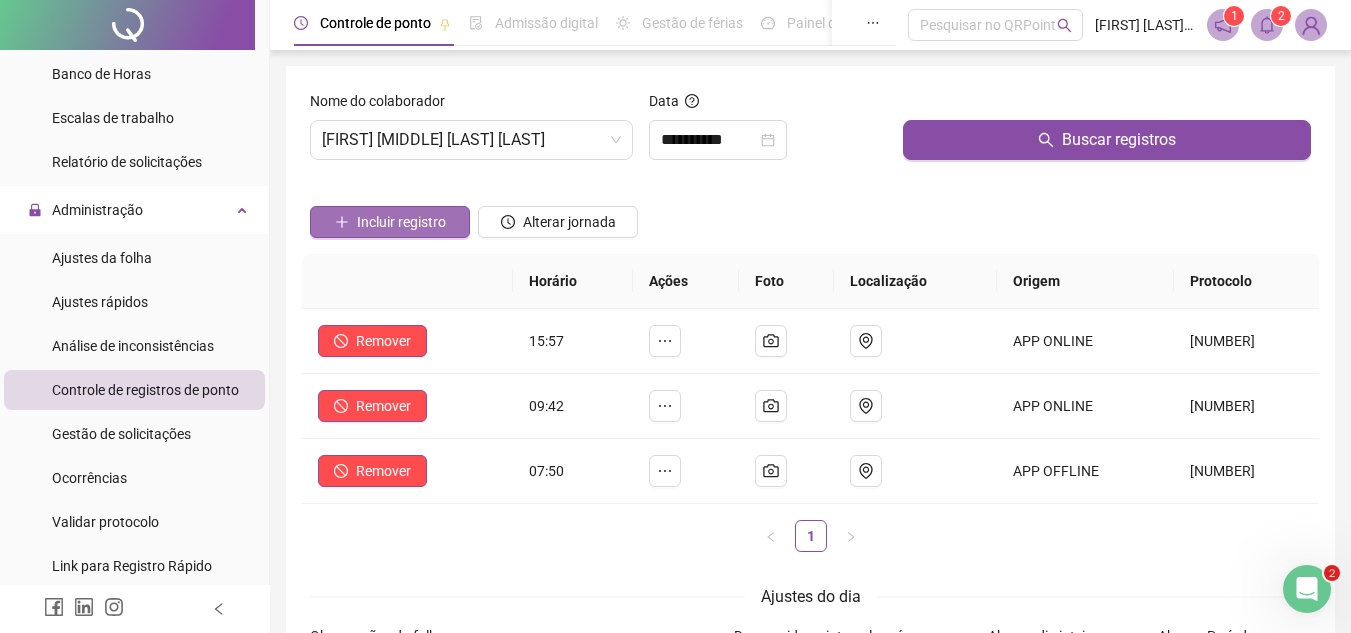 click on "Incluir registro" at bounding box center [401, 222] 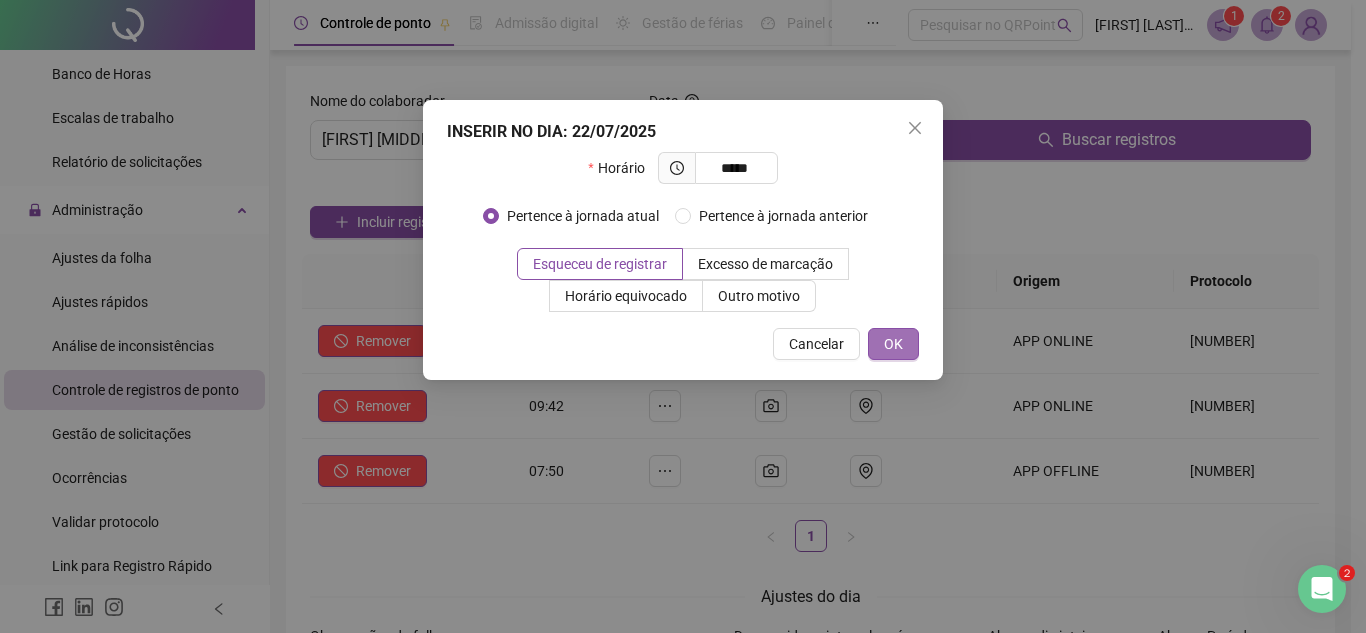 type on "*****" 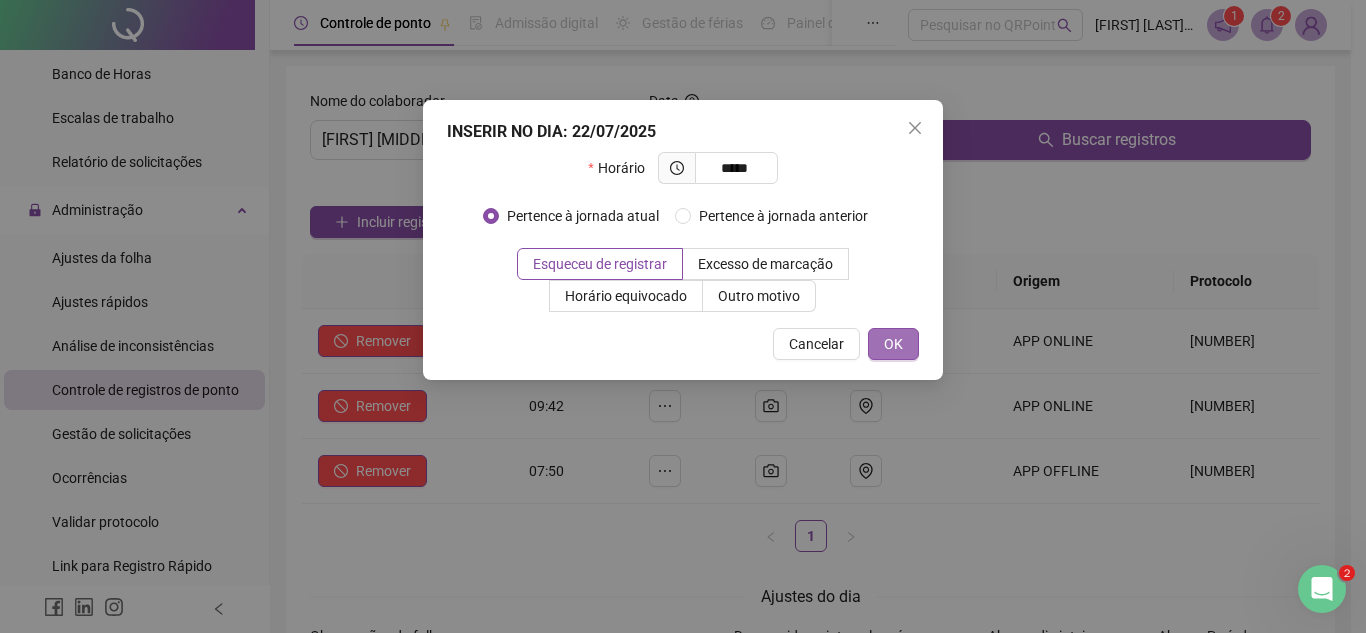 click on "OK" at bounding box center [893, 344] 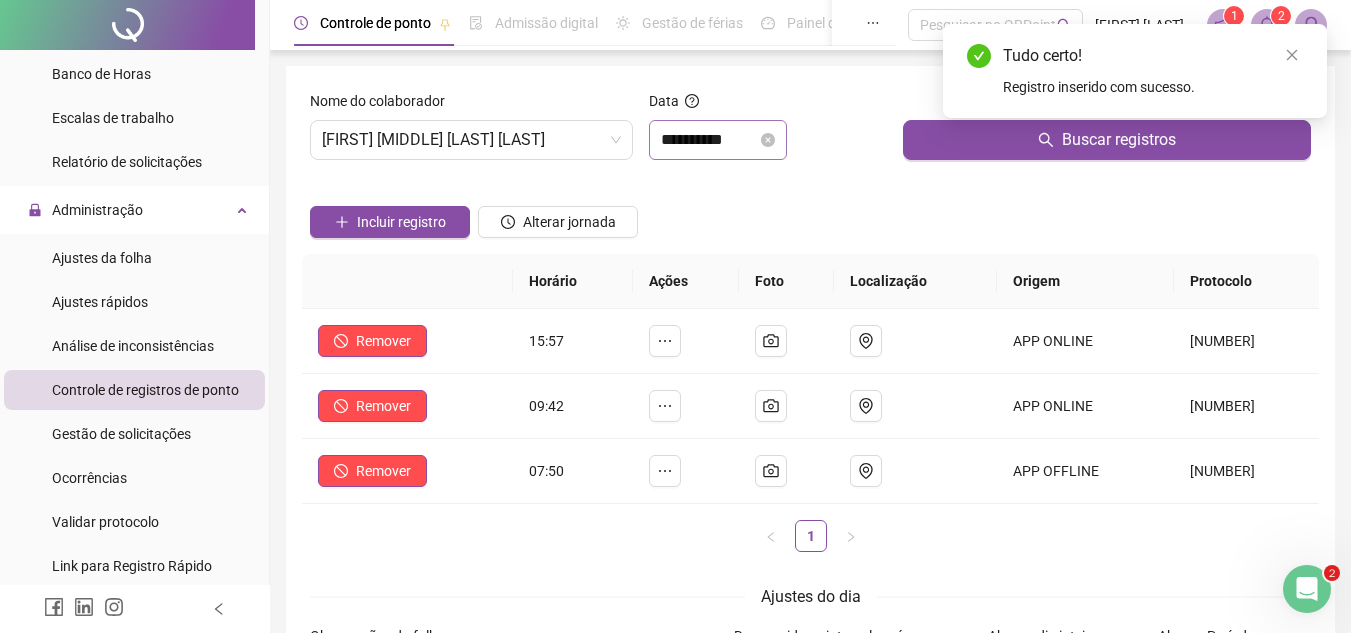 click on "**********" at bounding box center (718, 140) 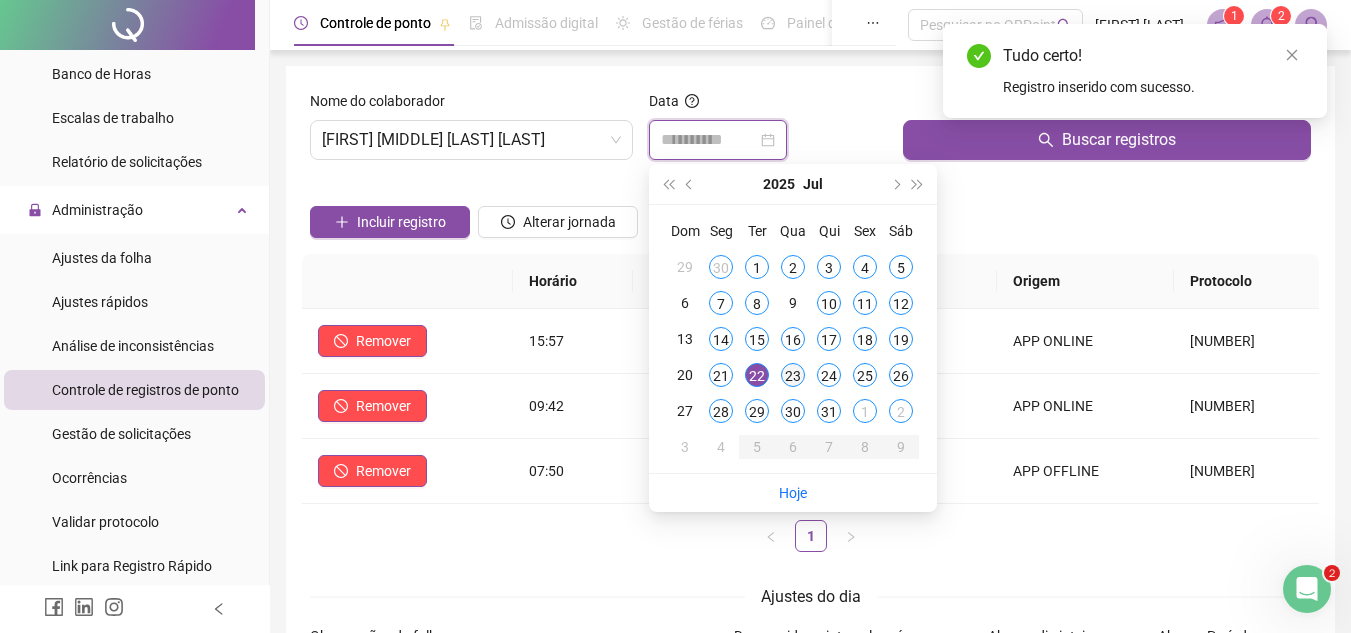 type on "**********" 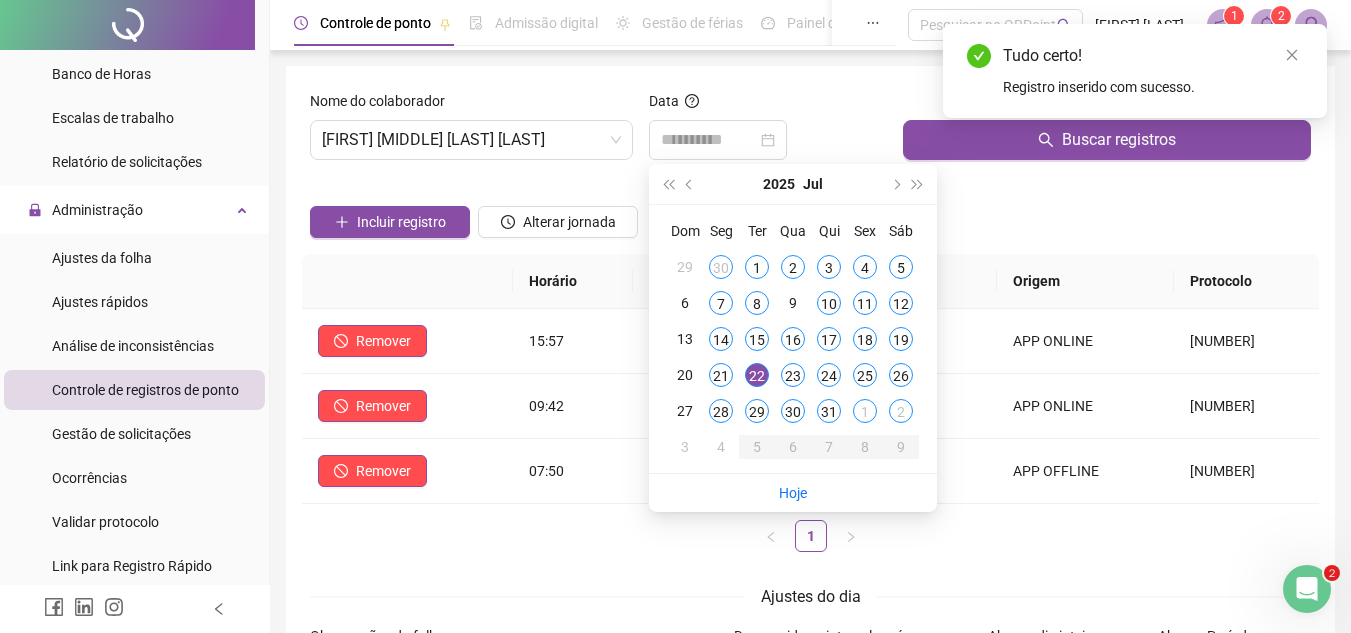 drag, startPoint x: 783, startPoint y: 371, endPoint x: 909, endPoint y: 262, distance: 166.60432 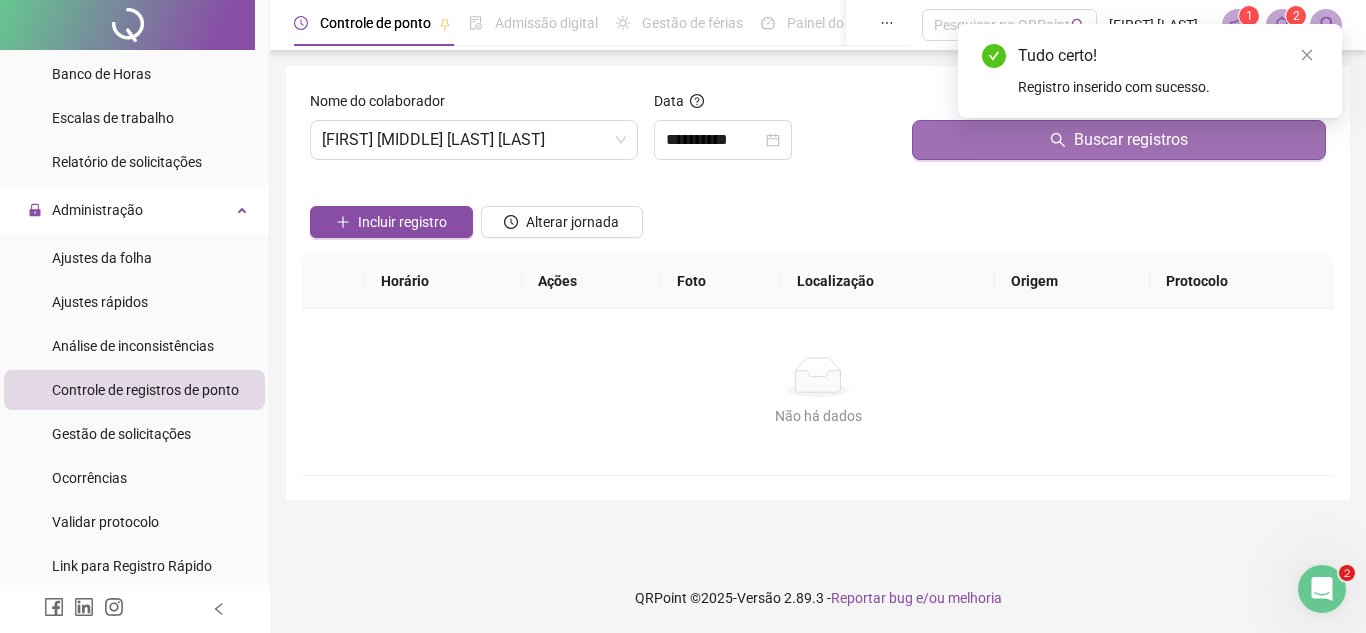click on "Buscar registros" at bounding box center [1119, 140] 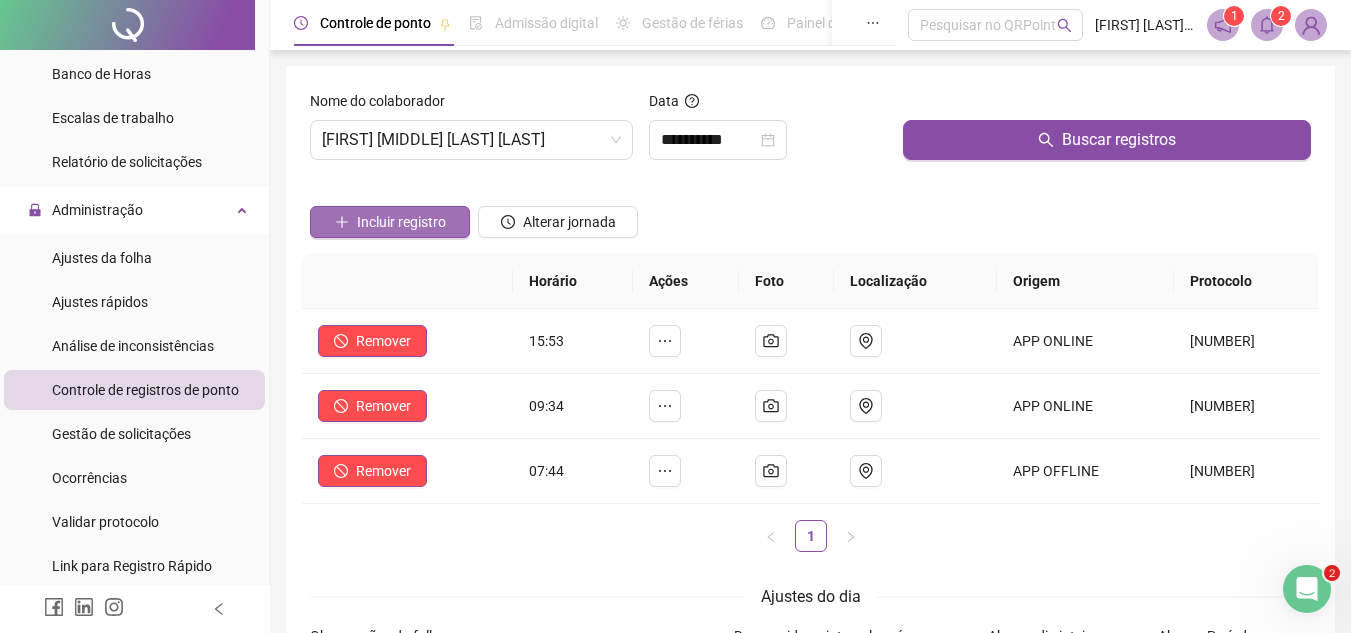 click on "Incluir registro" at bounding box center [390, 222] 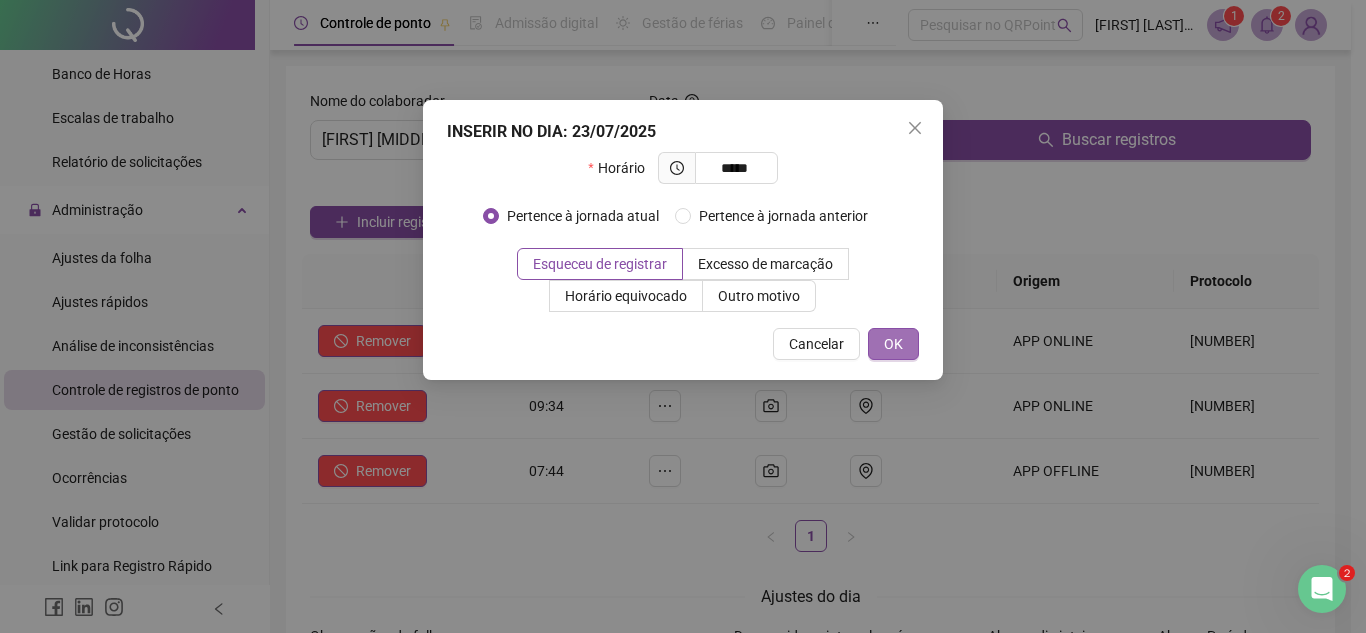type on "*****" 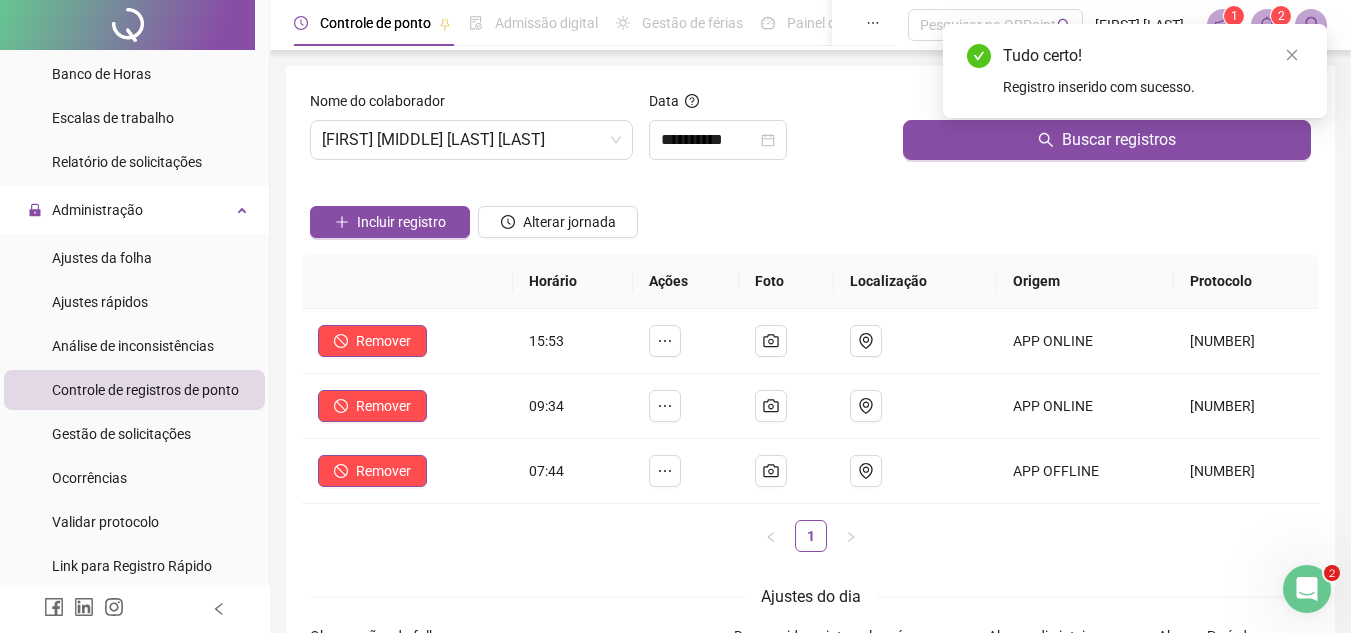 click 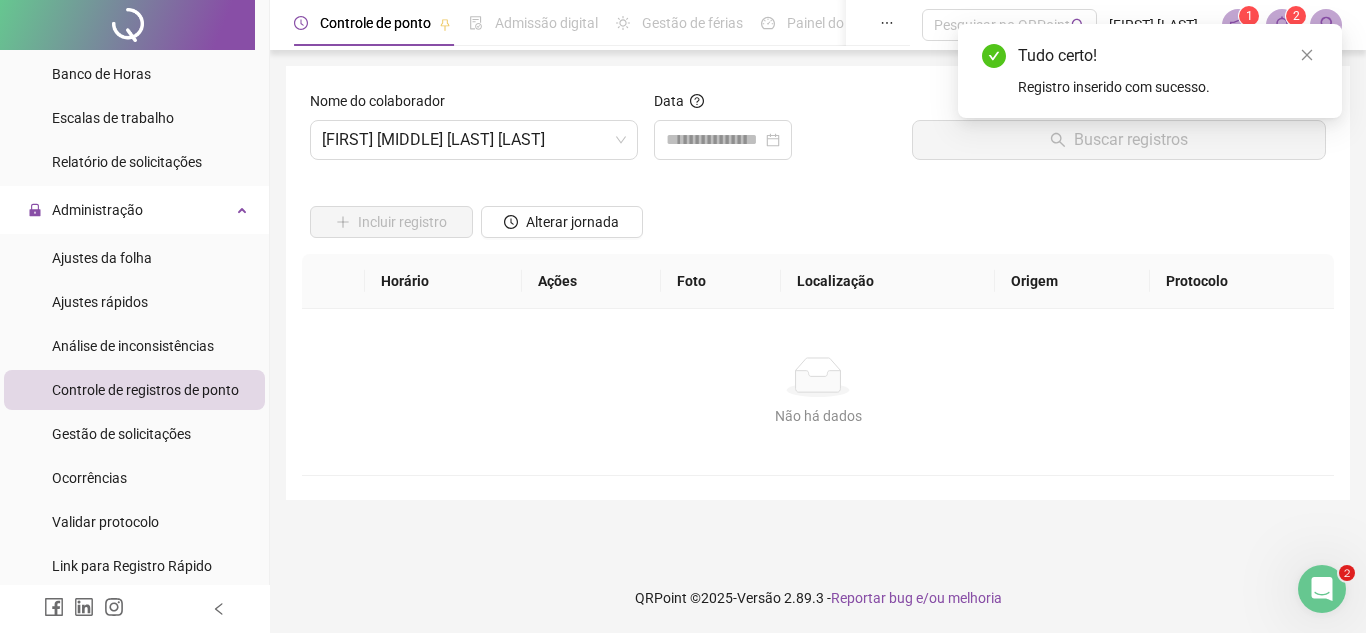 click at bounding box center [723, 140] 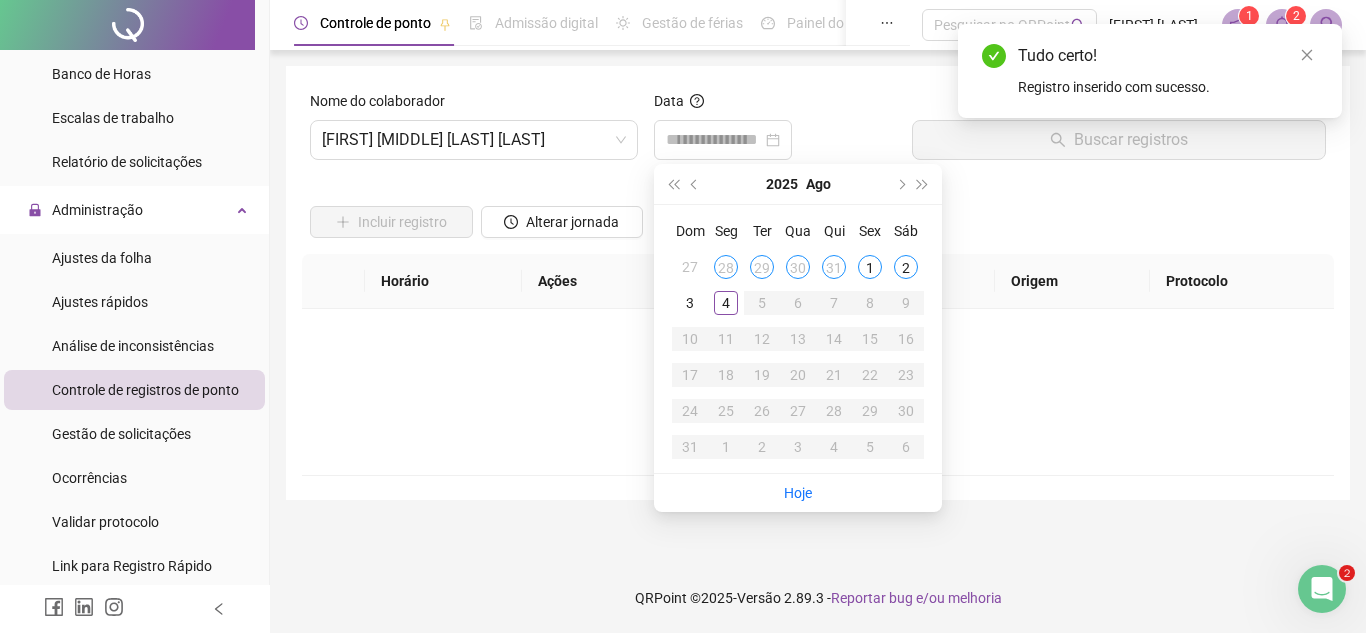 drag, startPoint x: 685, startPoint y: 170, endPoint x: 793, endPoint y: 216, distance: 117.388245 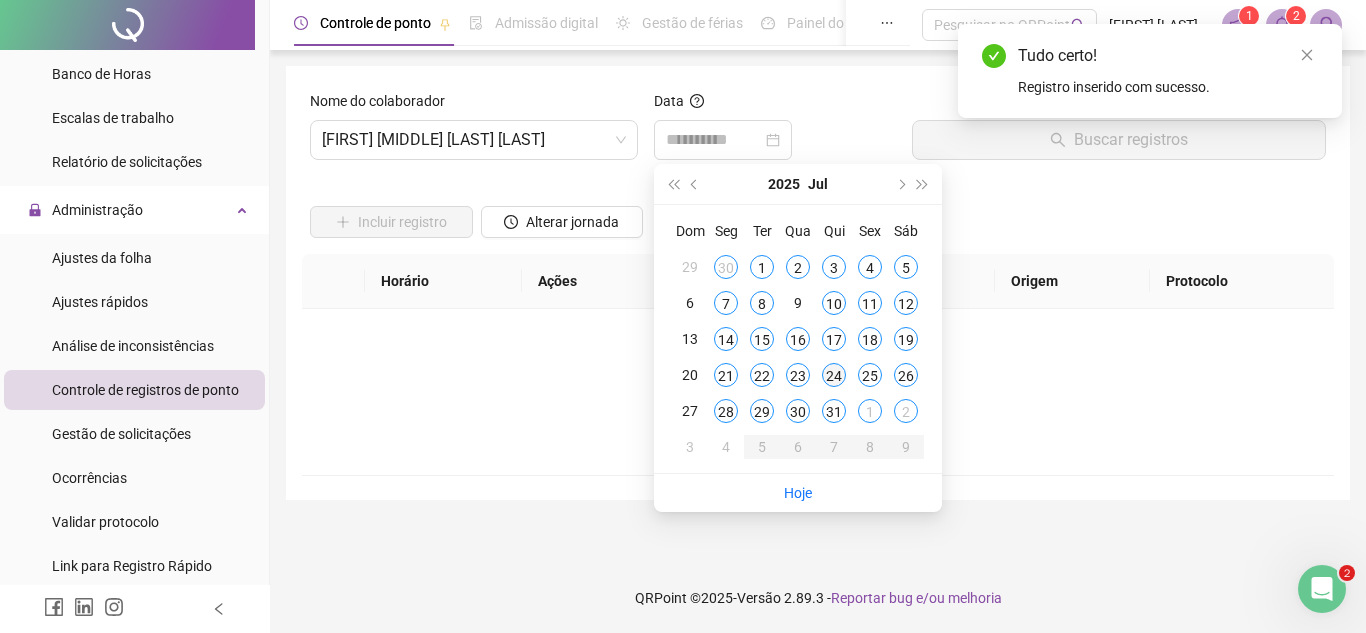 type on "**********" 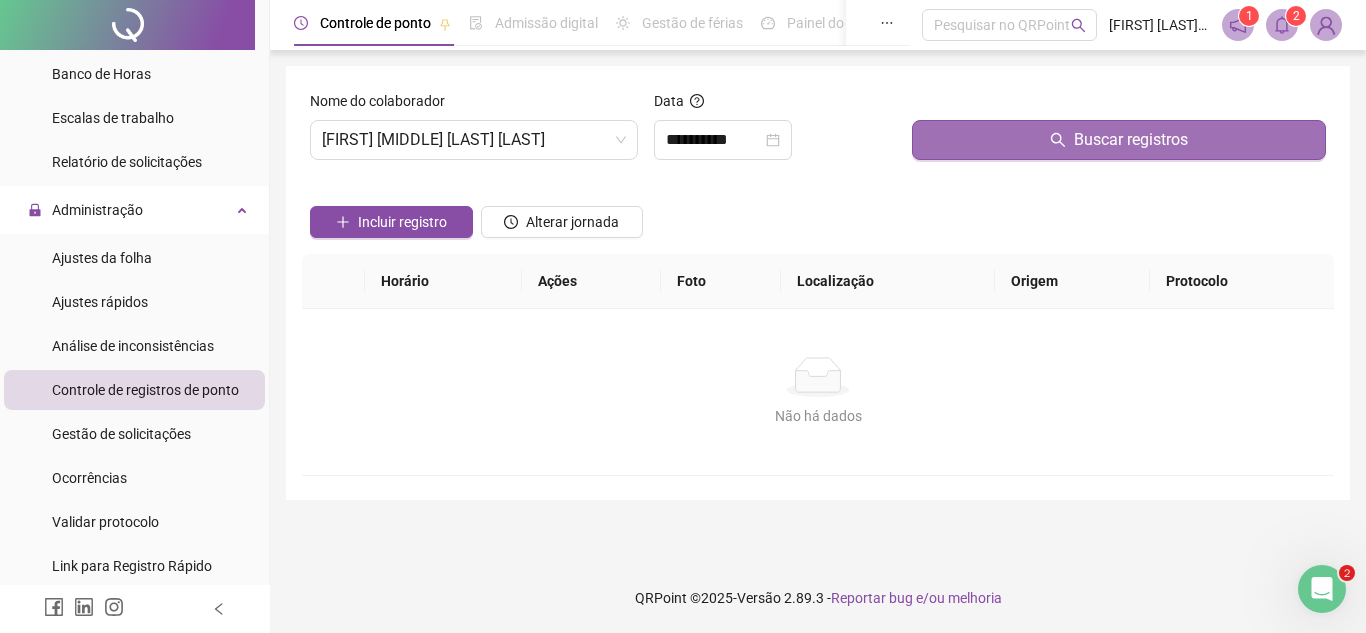 click on "Buscar registros" at bounding box center (1119, 140) 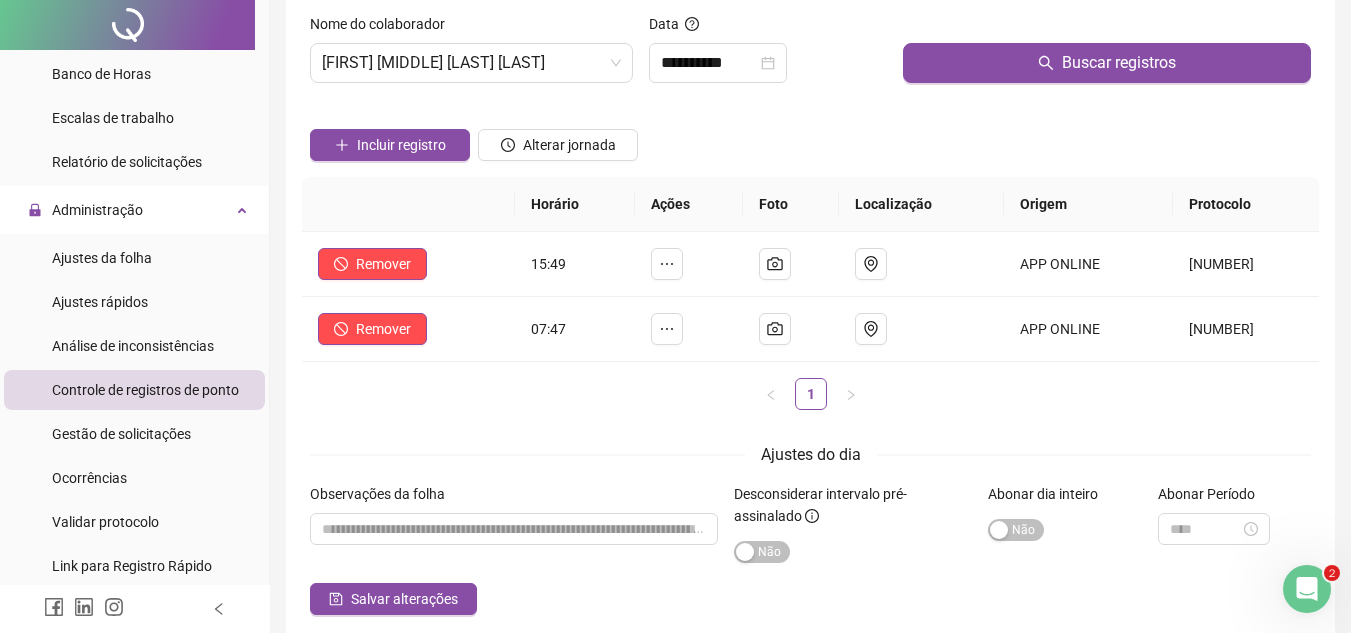scroll, scrollTop: 0, scrollLeft: 0, axis: both 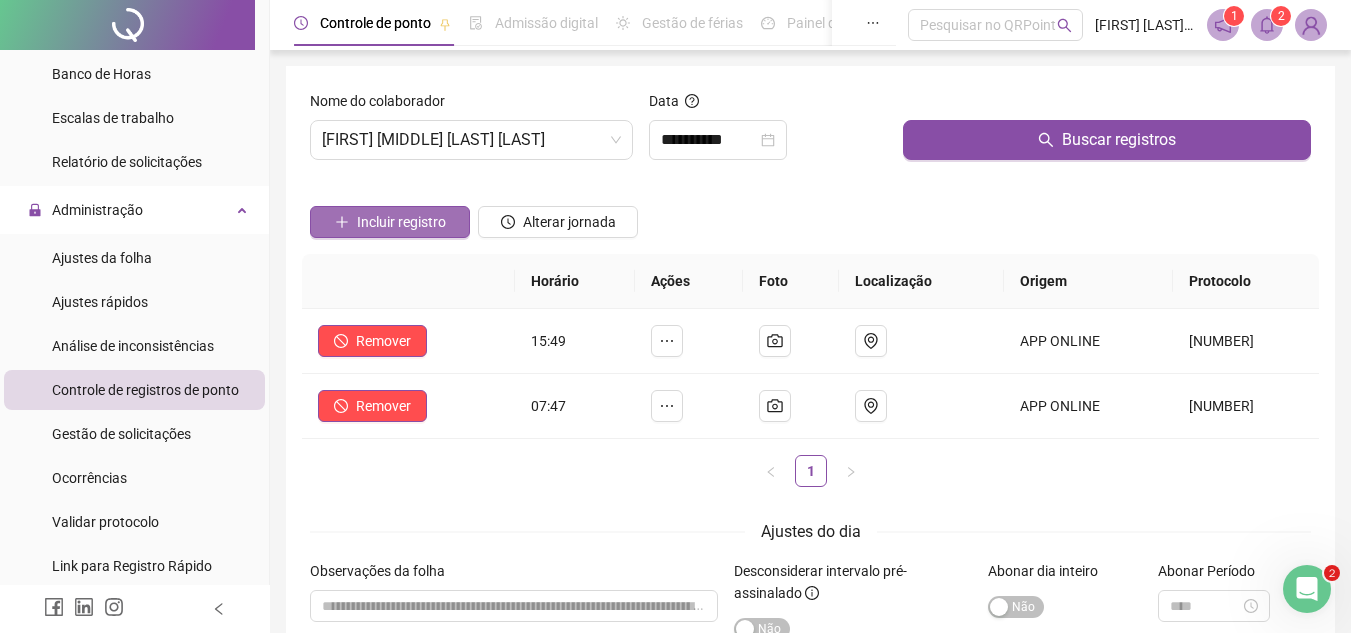click on "Incluir registro" at bounding box center [401, 222] 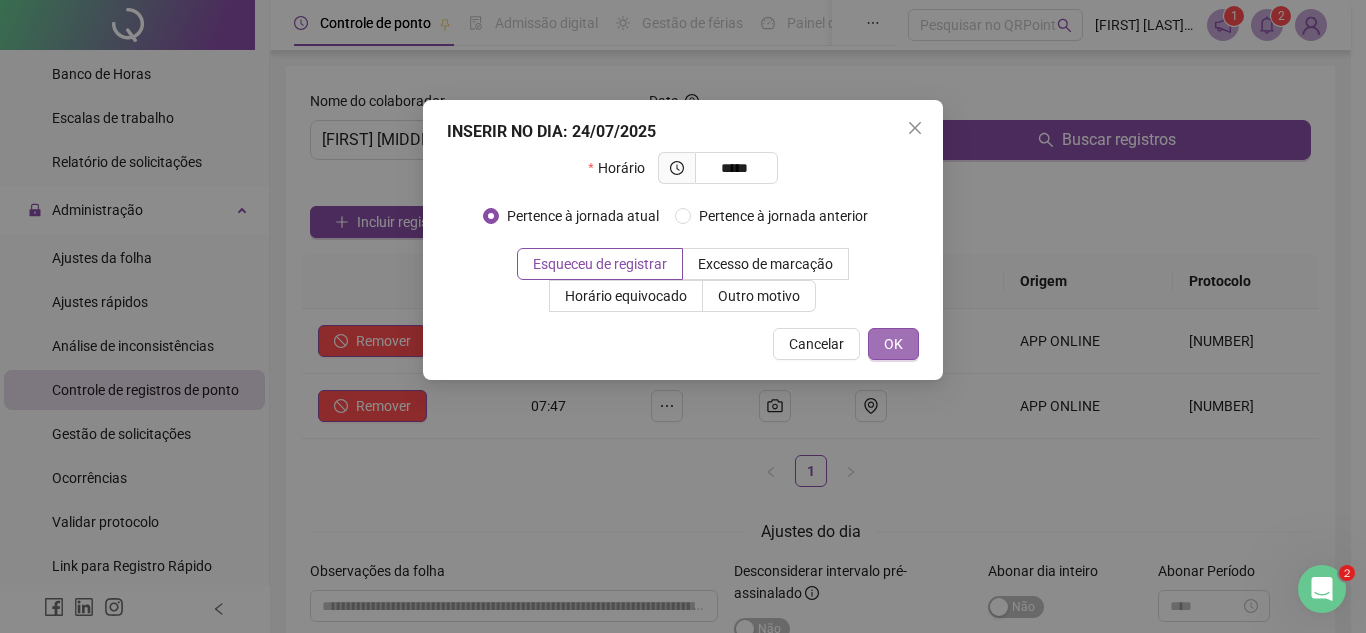 type on "*****" 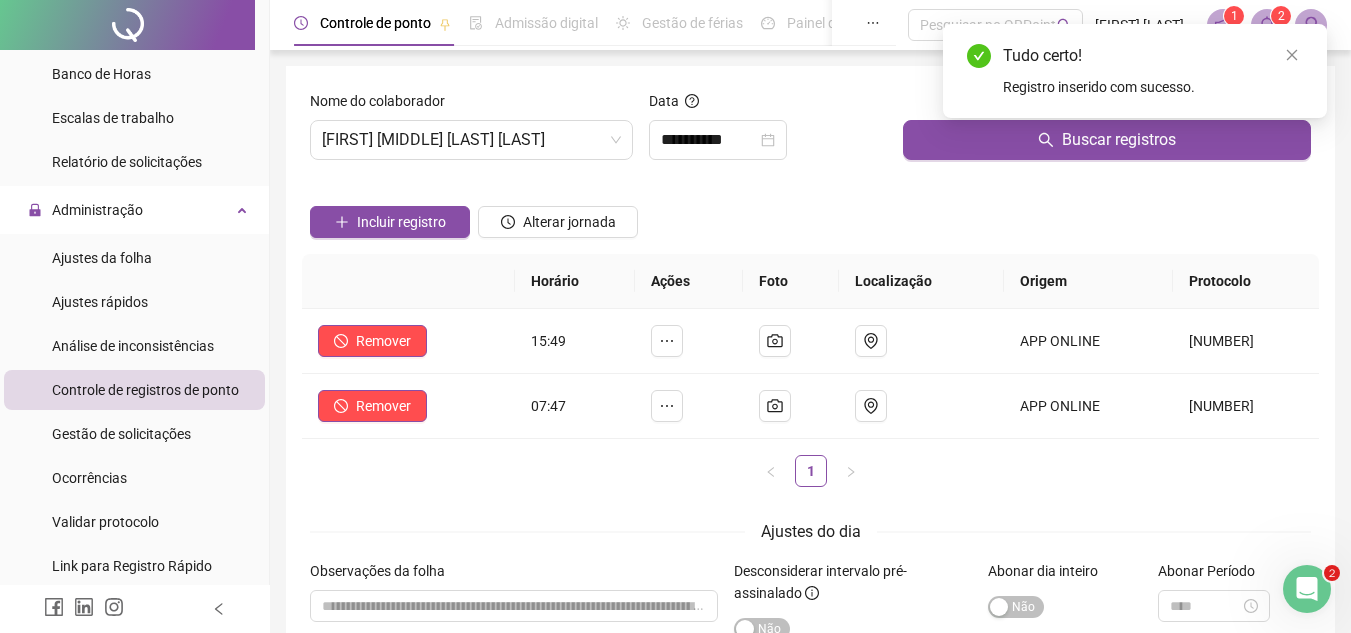 click at bounding box center (390, 191) 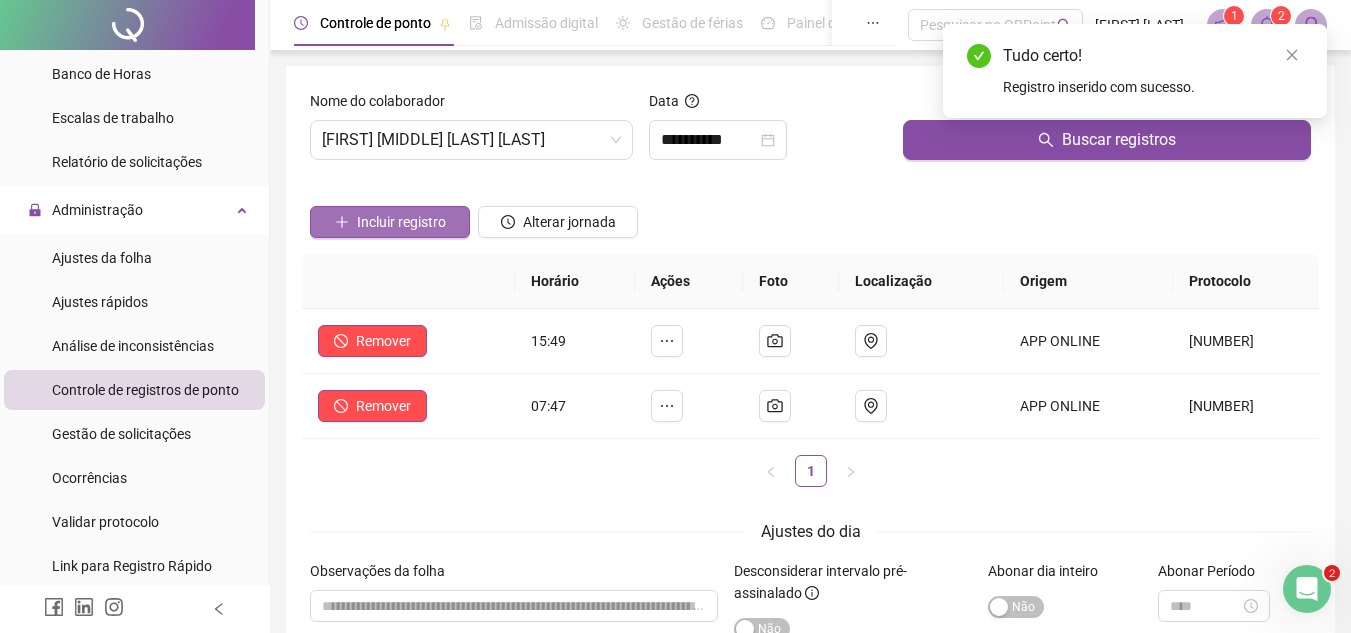 click on "Incluir registro" at bounding box center (401, 222) 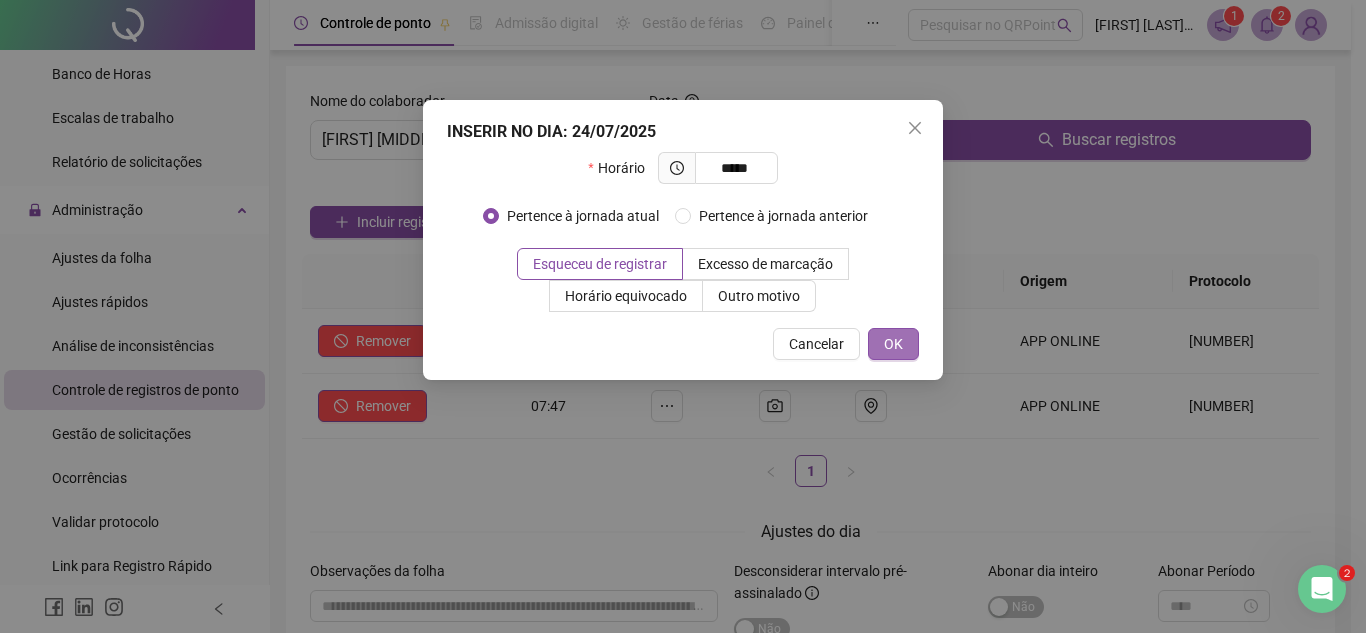 type on "*****" 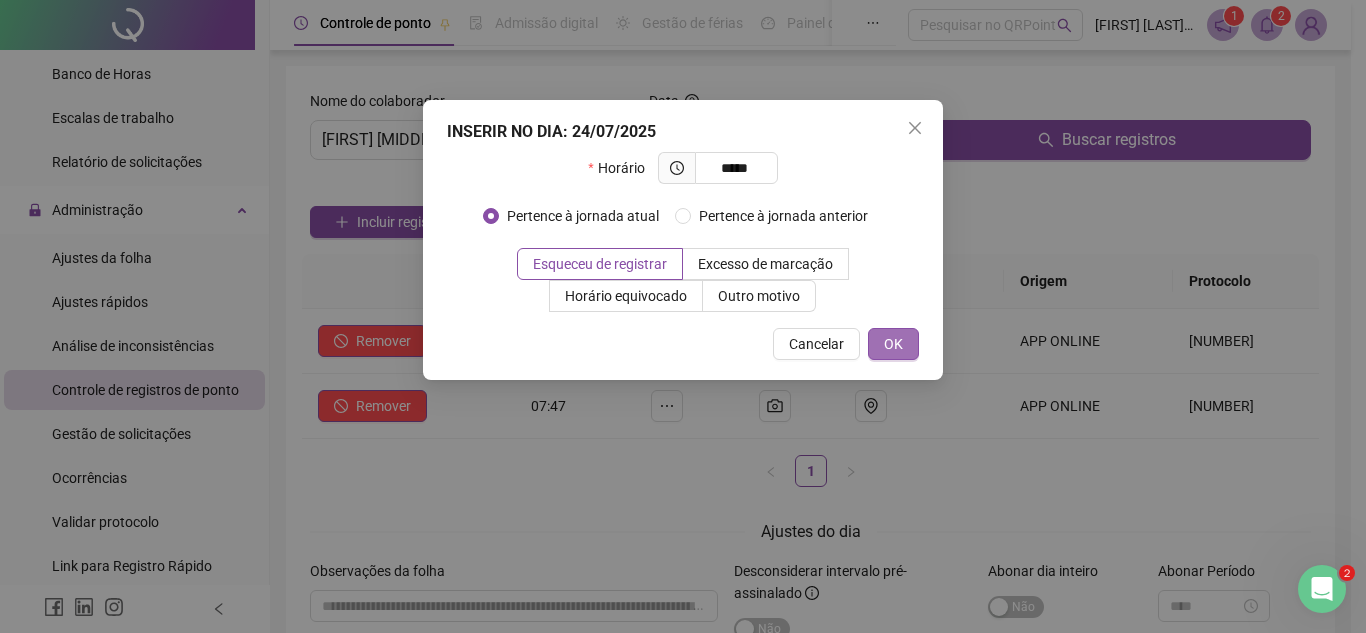 click on "OK" at bounding box center (893, 344) 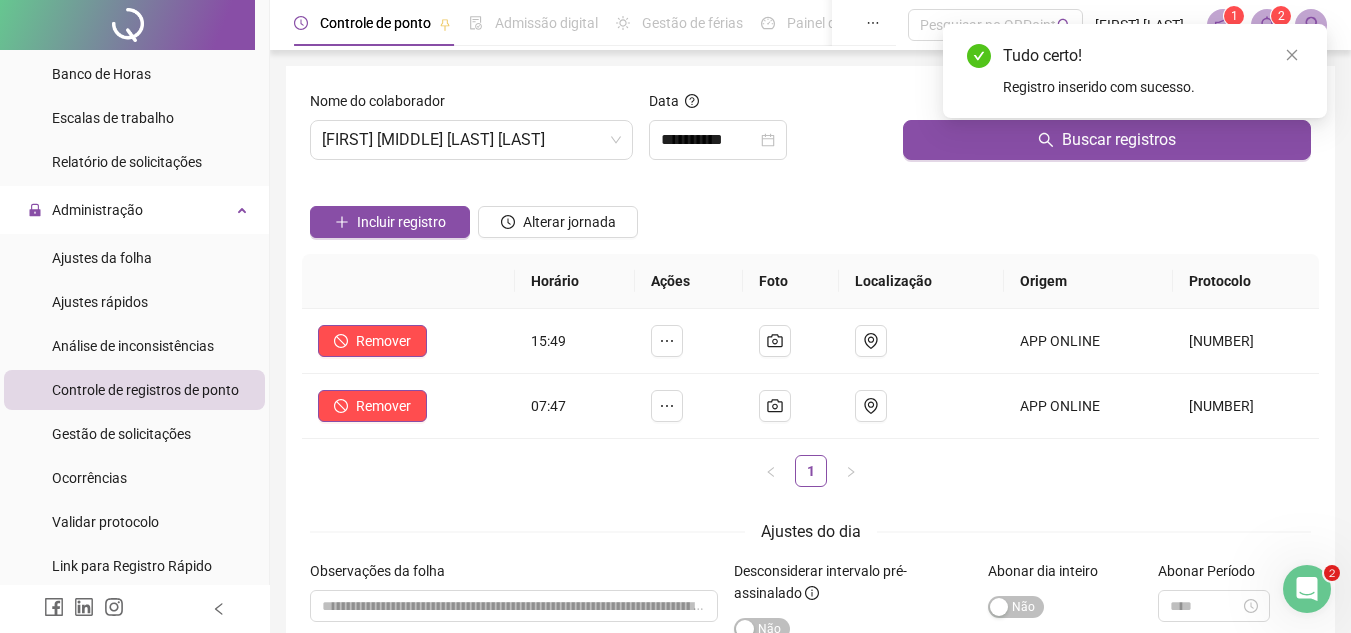 click 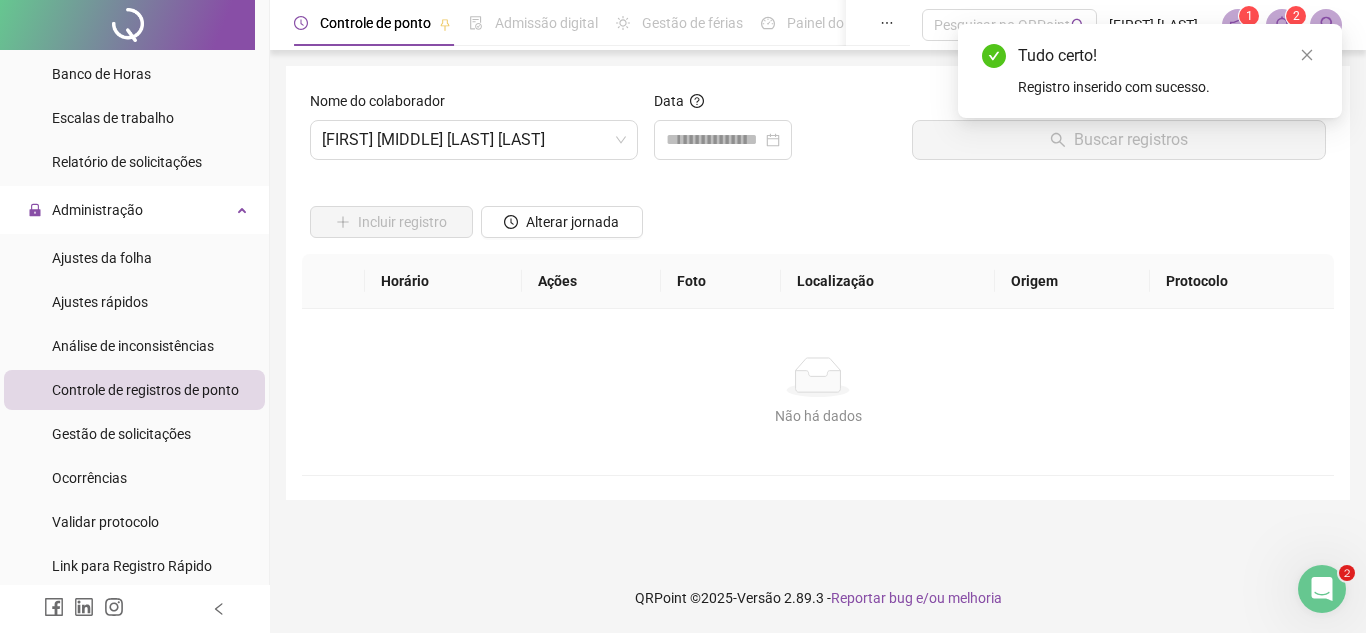click at bounding box center (723, 140) 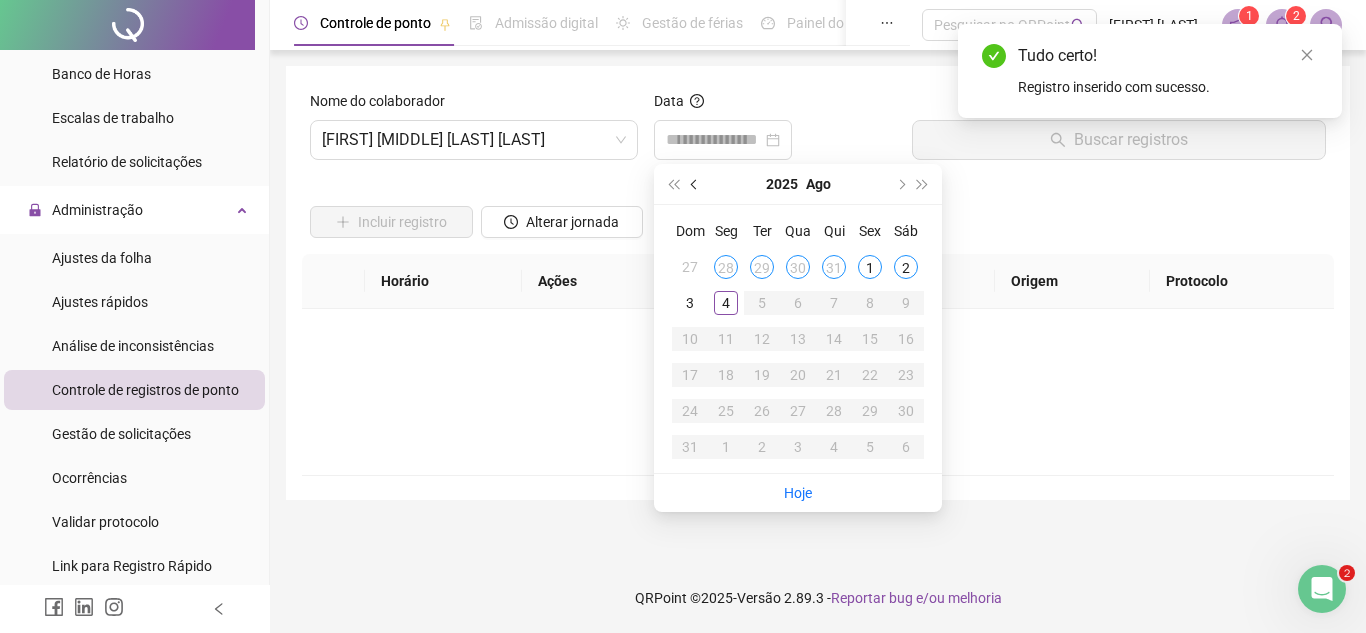 click at bounding box center (695, 184) 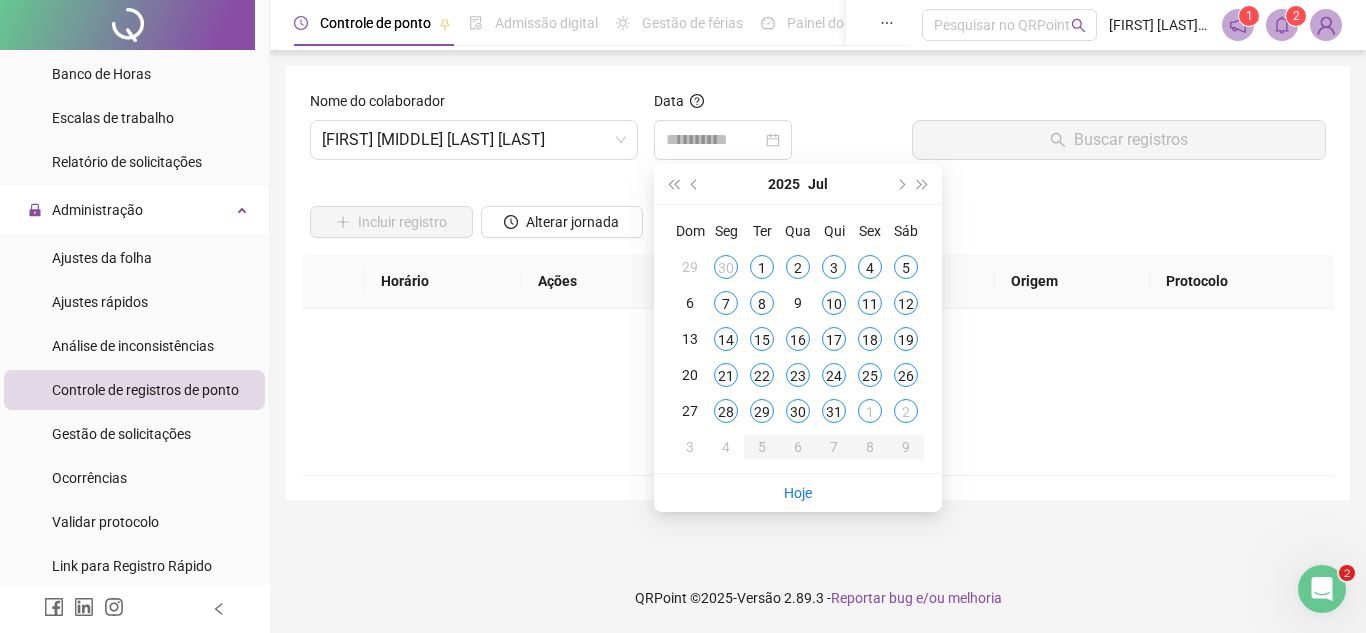 drag, startPoint x: 862, startPoint y: 372, endPoint x: 979, endPoint y: 247, distance: 171.21332 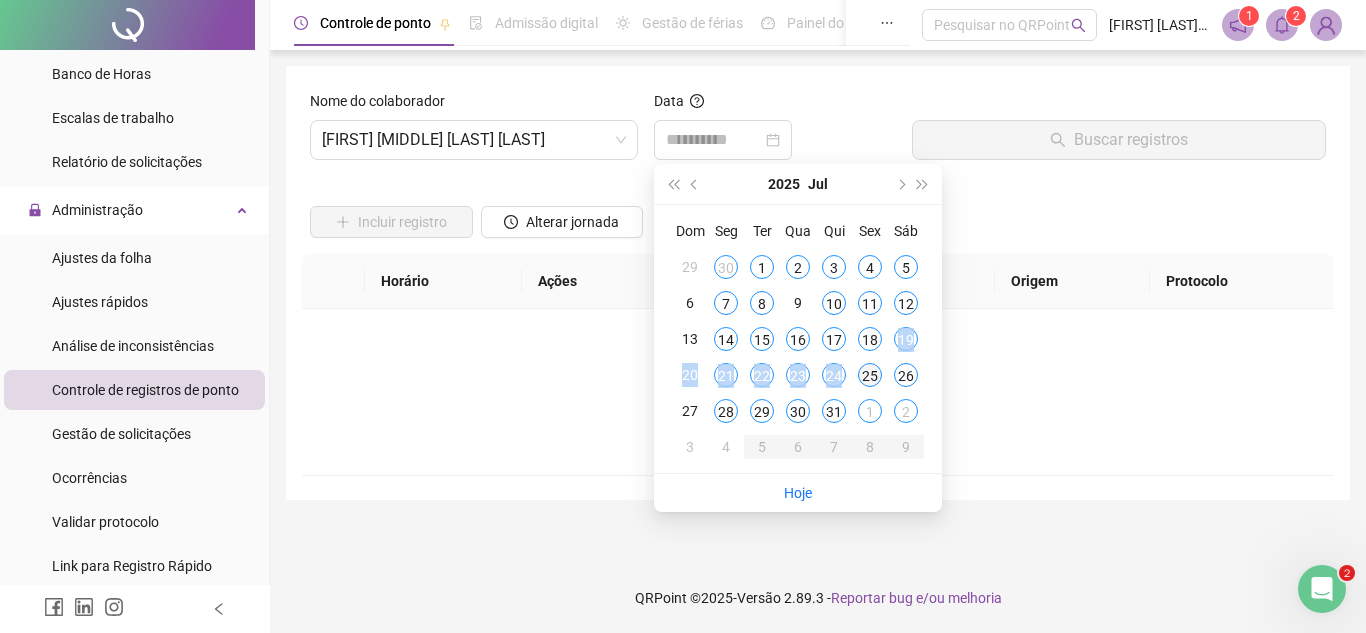 click on "25" at bounding box center [870, 375] 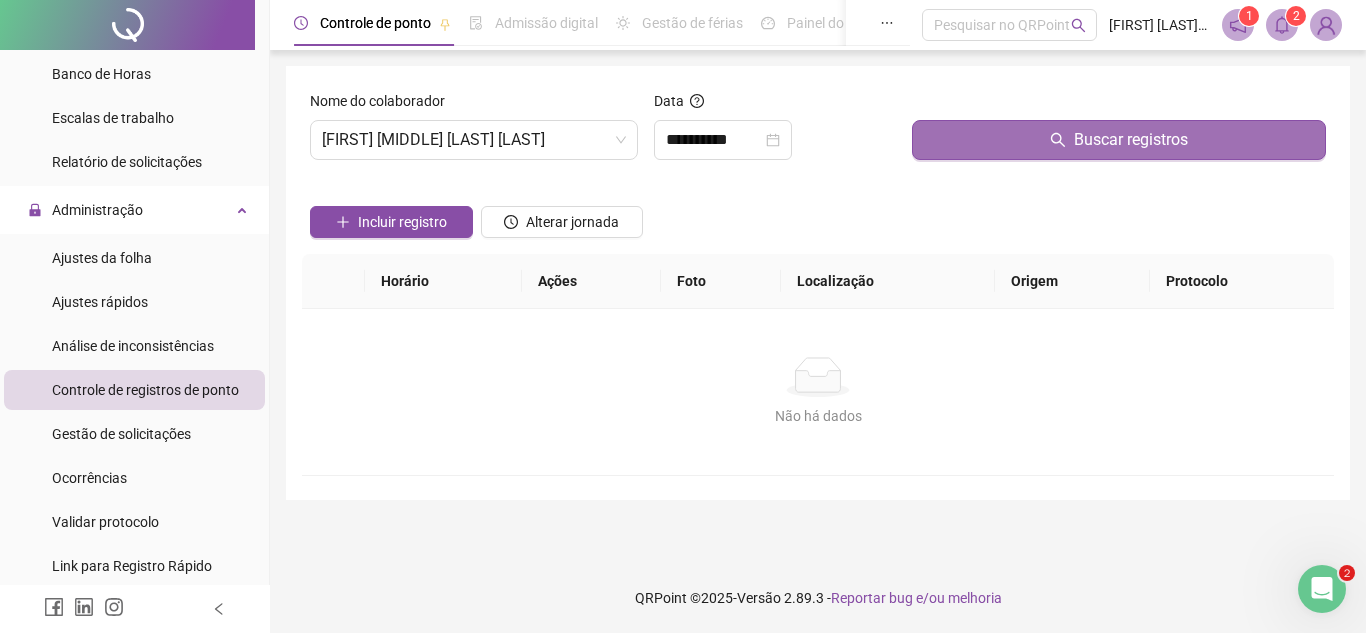 click on "Buscar registros" at bounding box center (1119, 140) 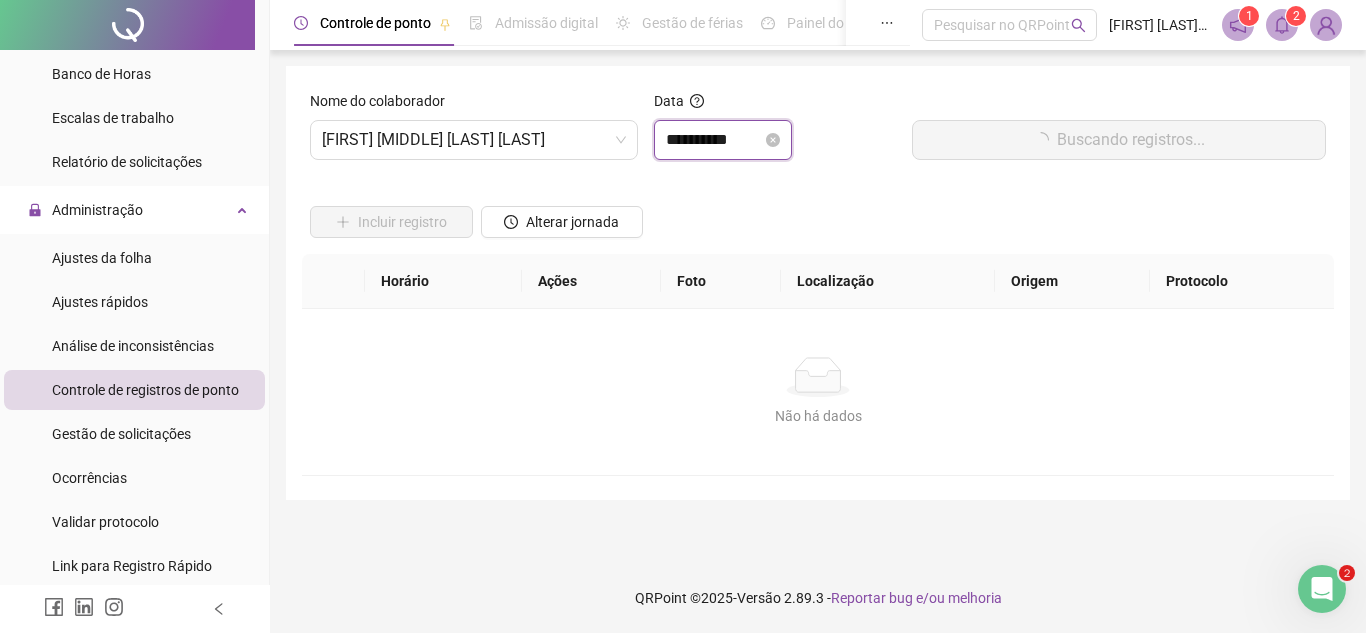 click on "**********" at bounding box center (714, 140) 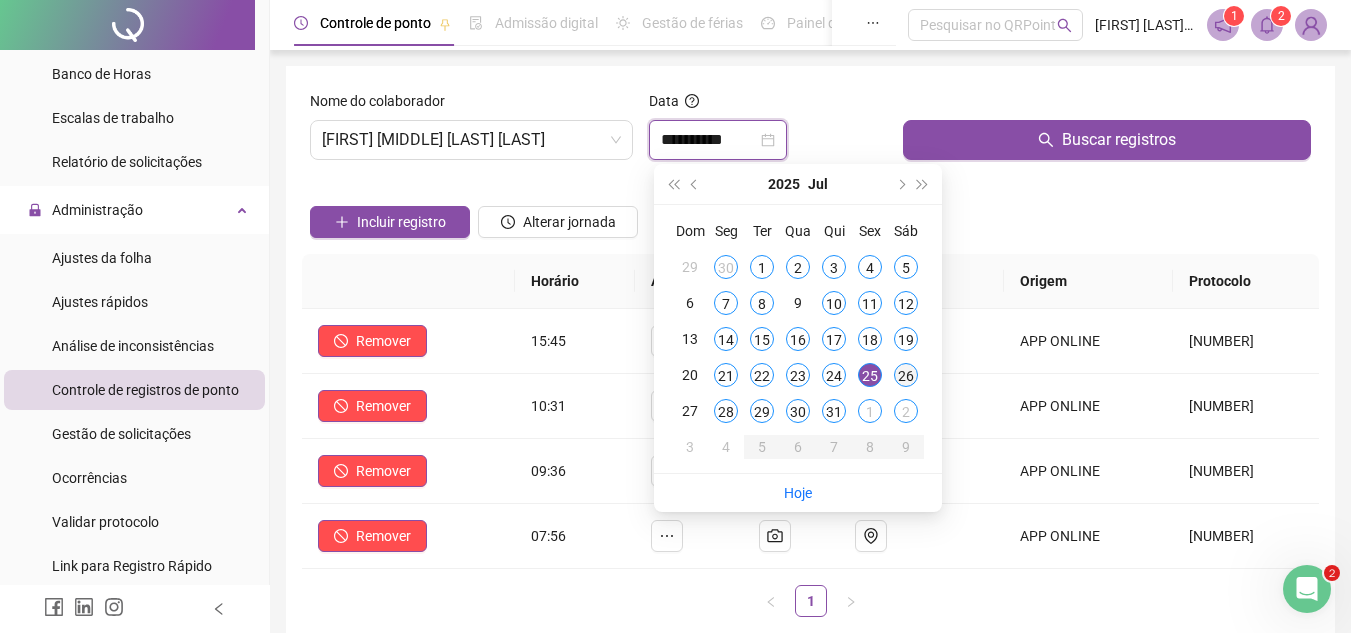 type on "**********" 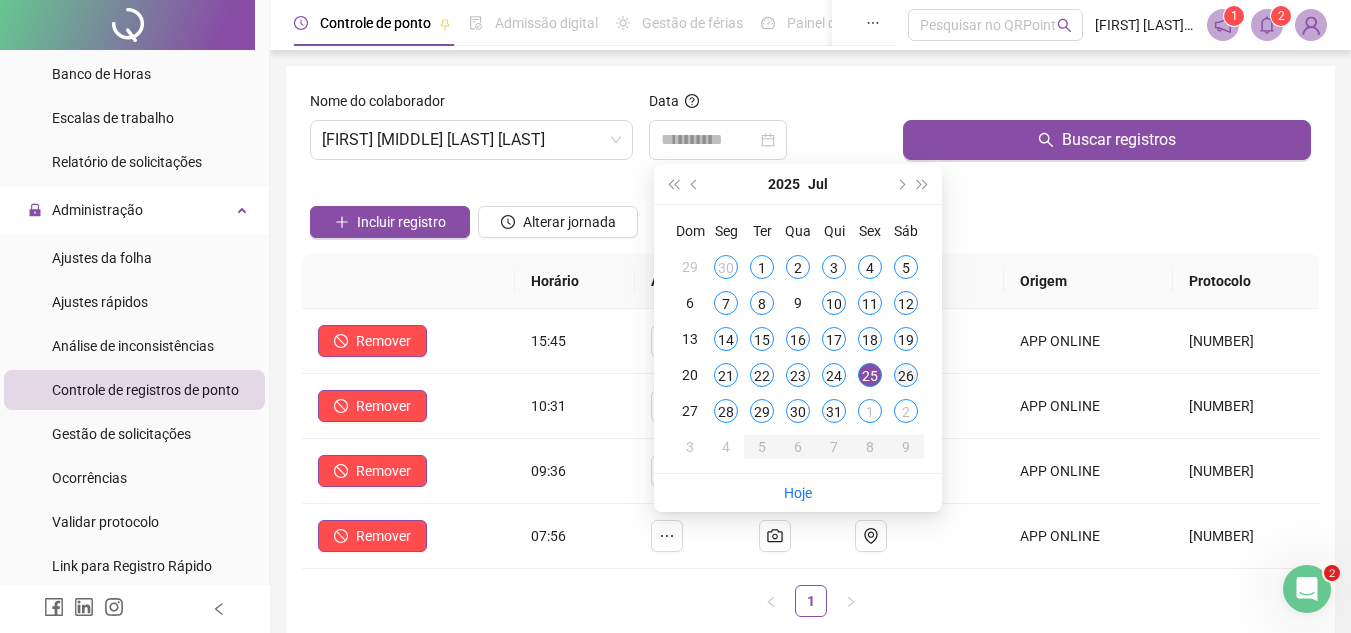 click on "26" at bounding box center (906, 375) 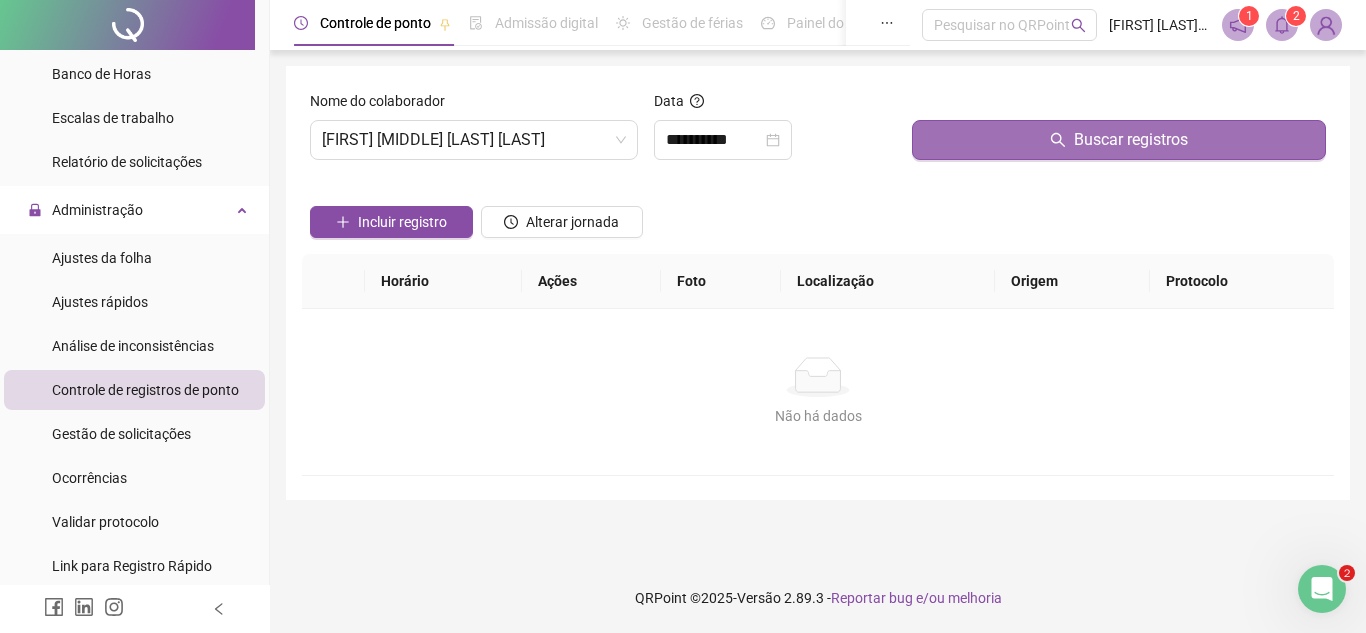 click on "Buscar registros" at bounding box center (1119, 140) 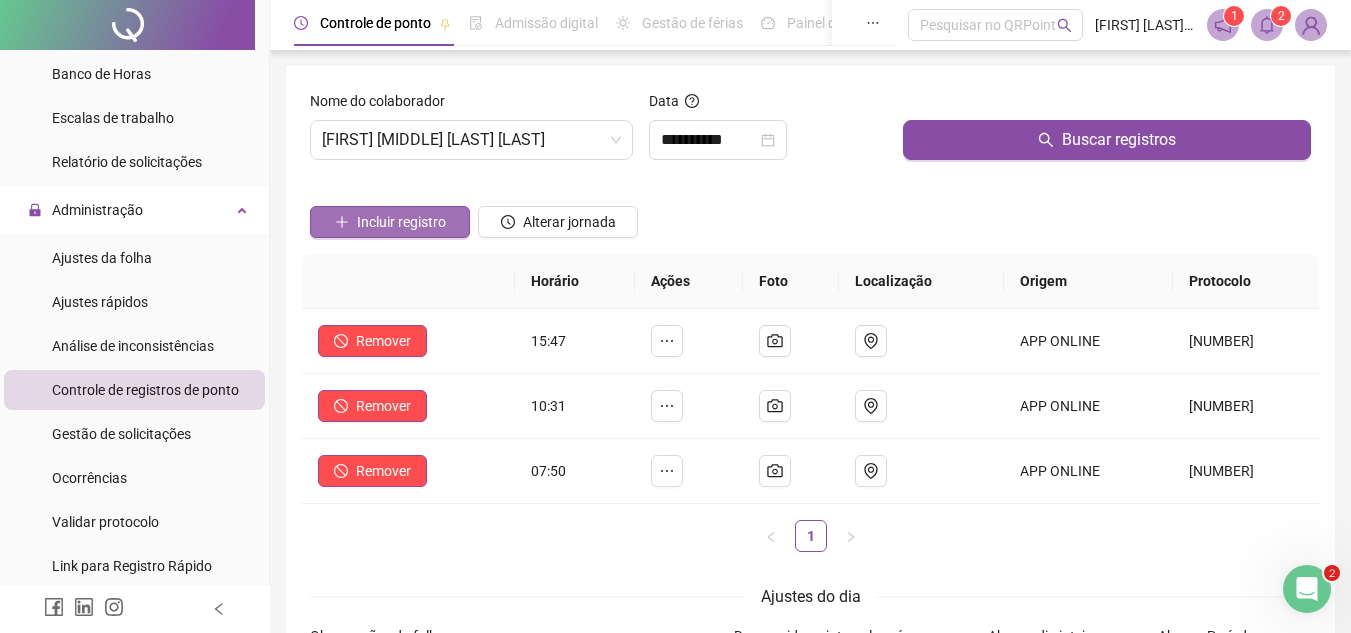 click on "Incluir registro" at bounding box center (401, 222) 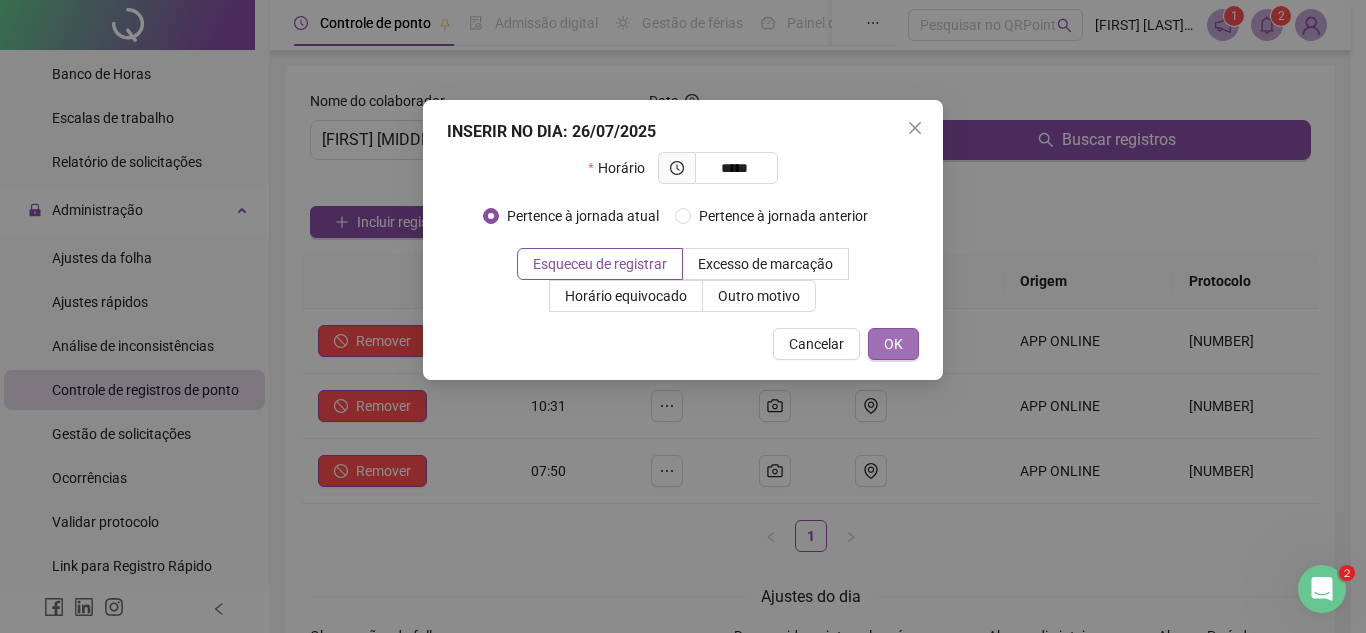 type on "*****" 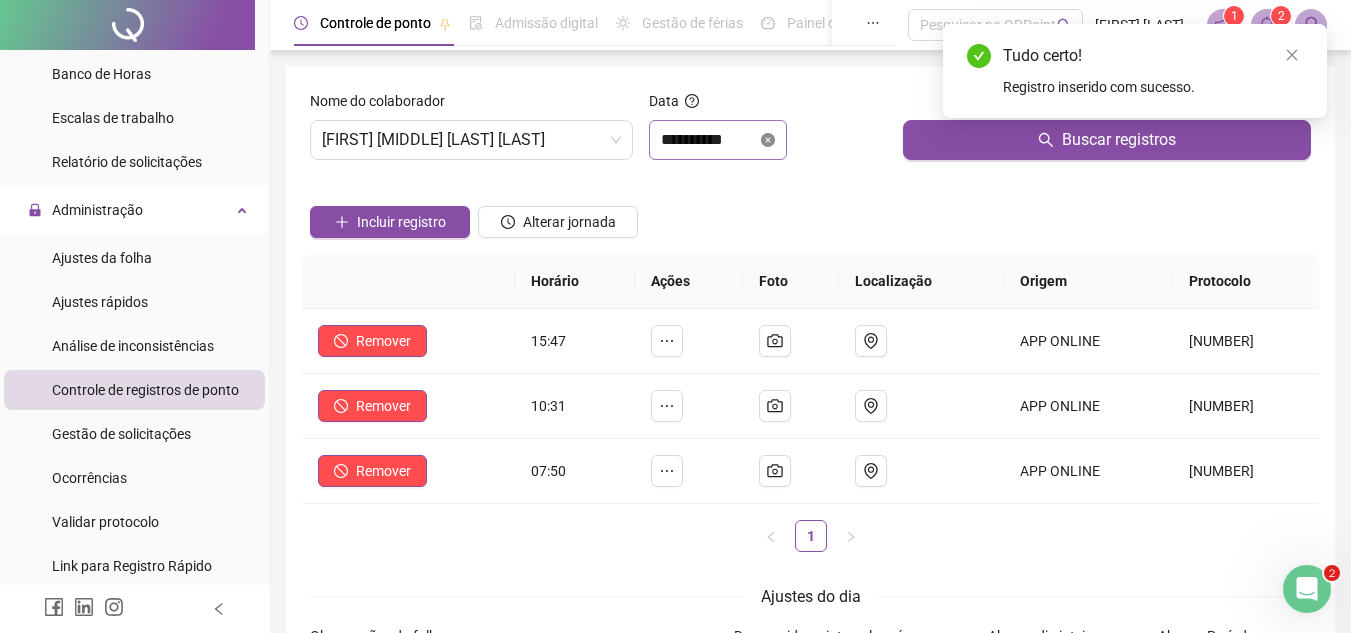 click 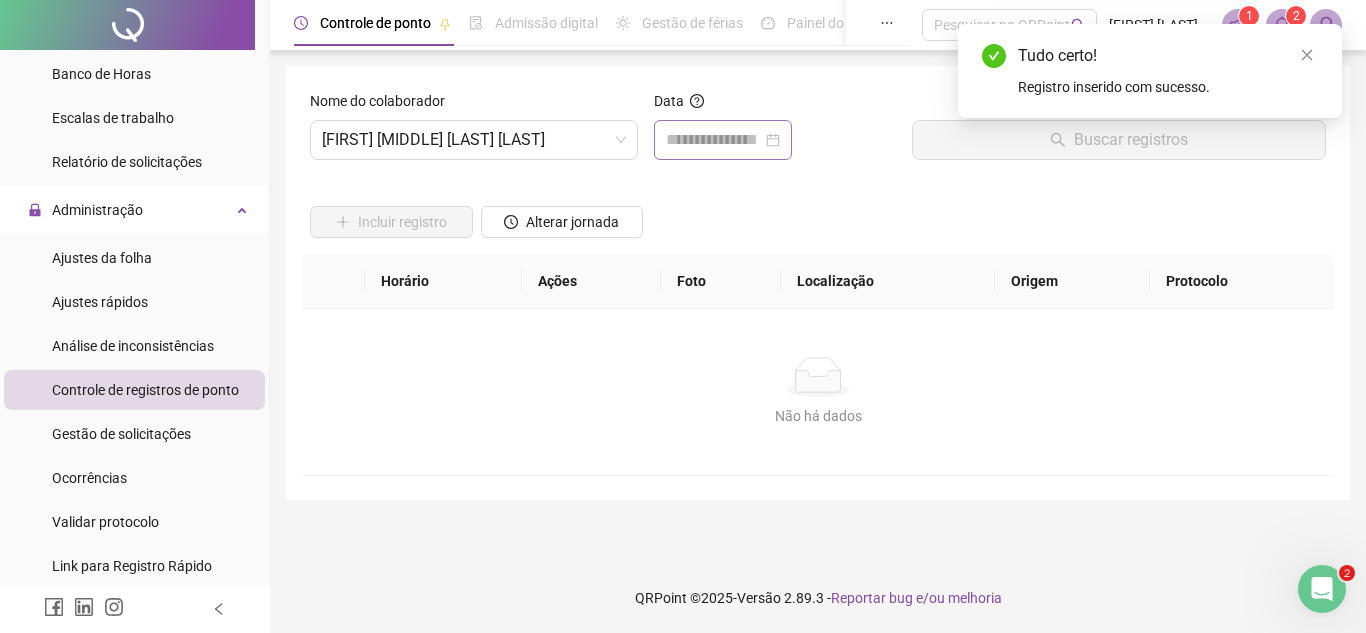 click at bounding box center [723, 140] 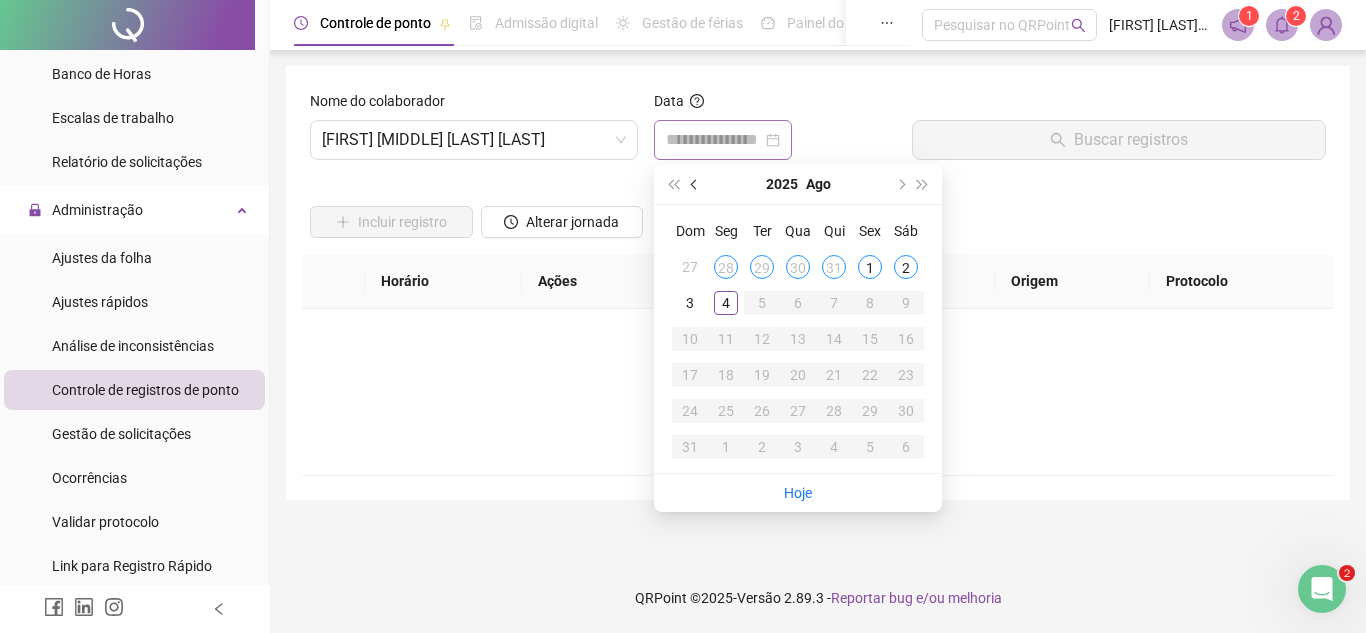 click at bounding box center (696, 184) 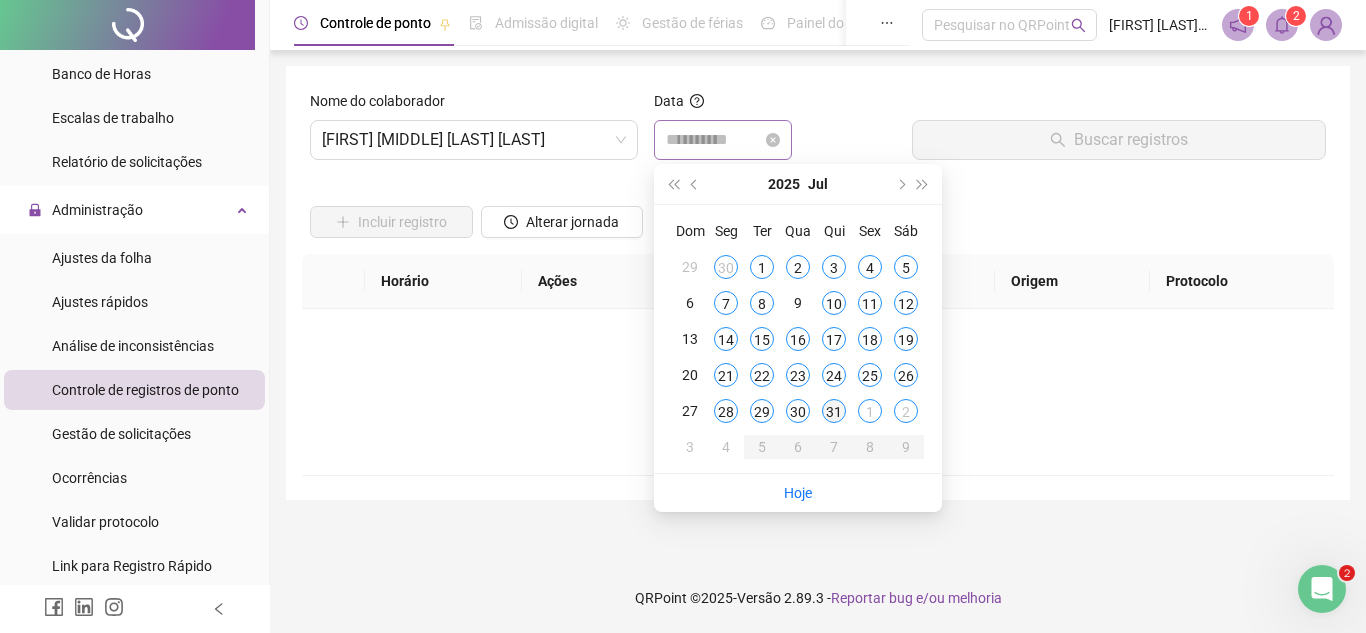 type on "**********" 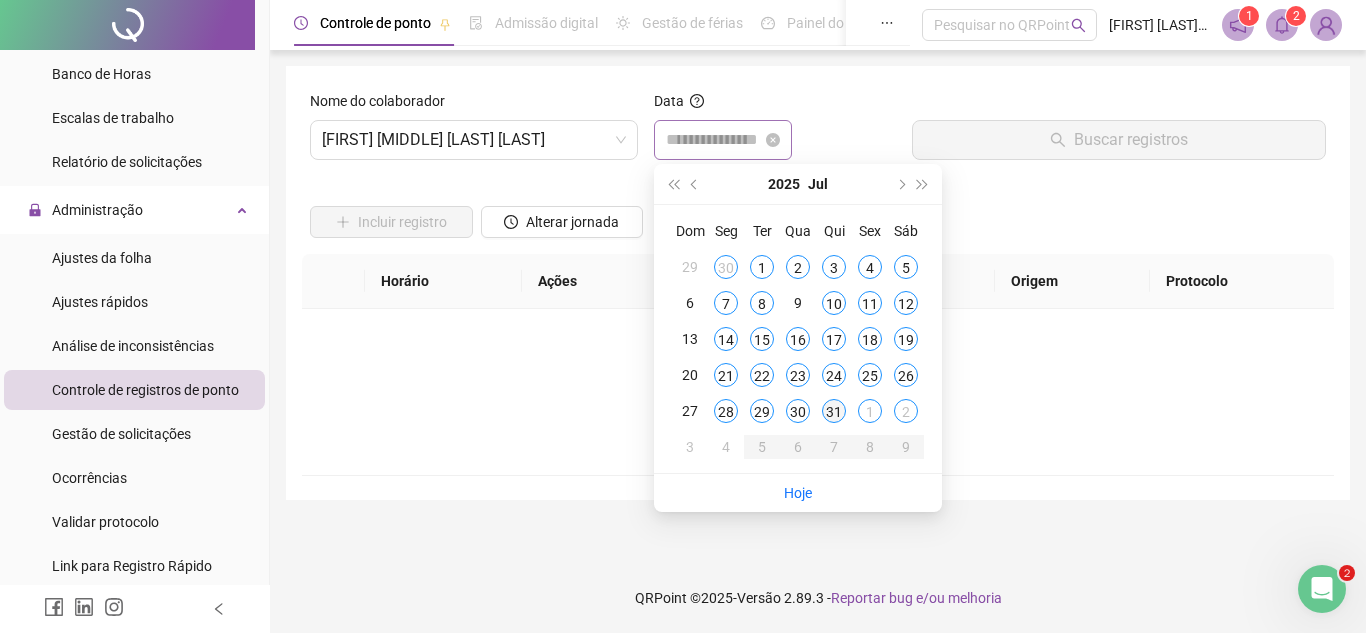 type on "**********" 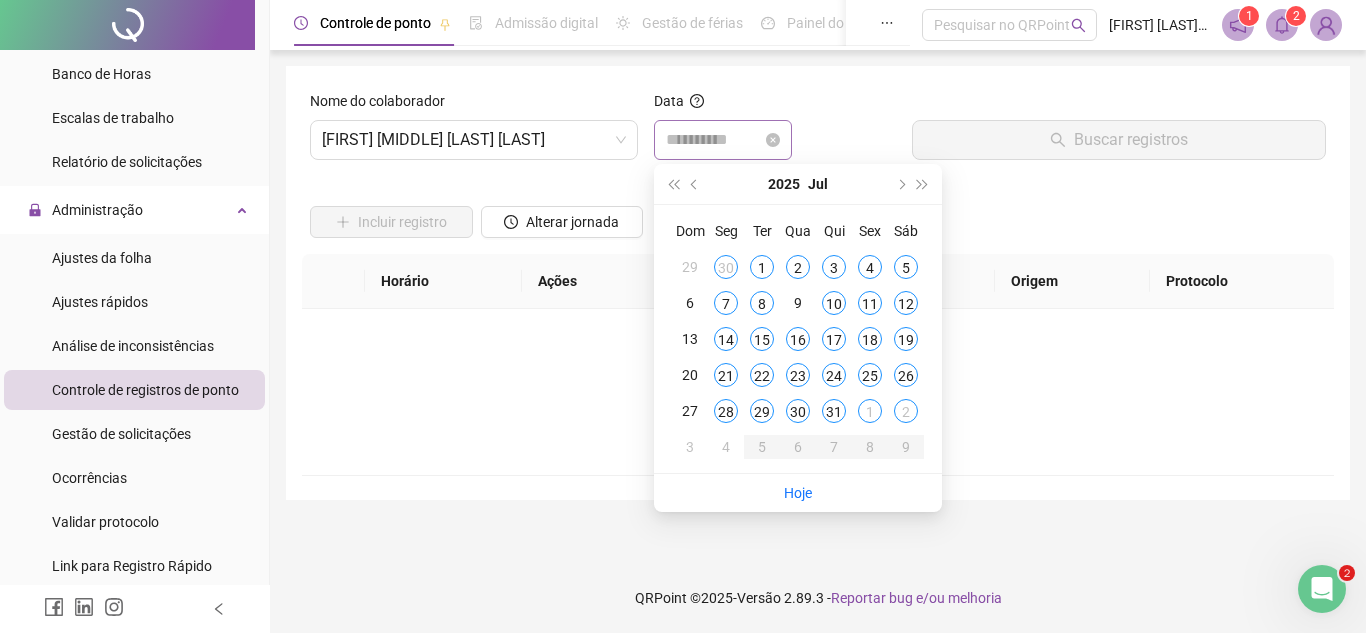 drag, startPoint x: 833, startPoint y: 409, endPoint x: 969, endPoint y: 307, distance: 170 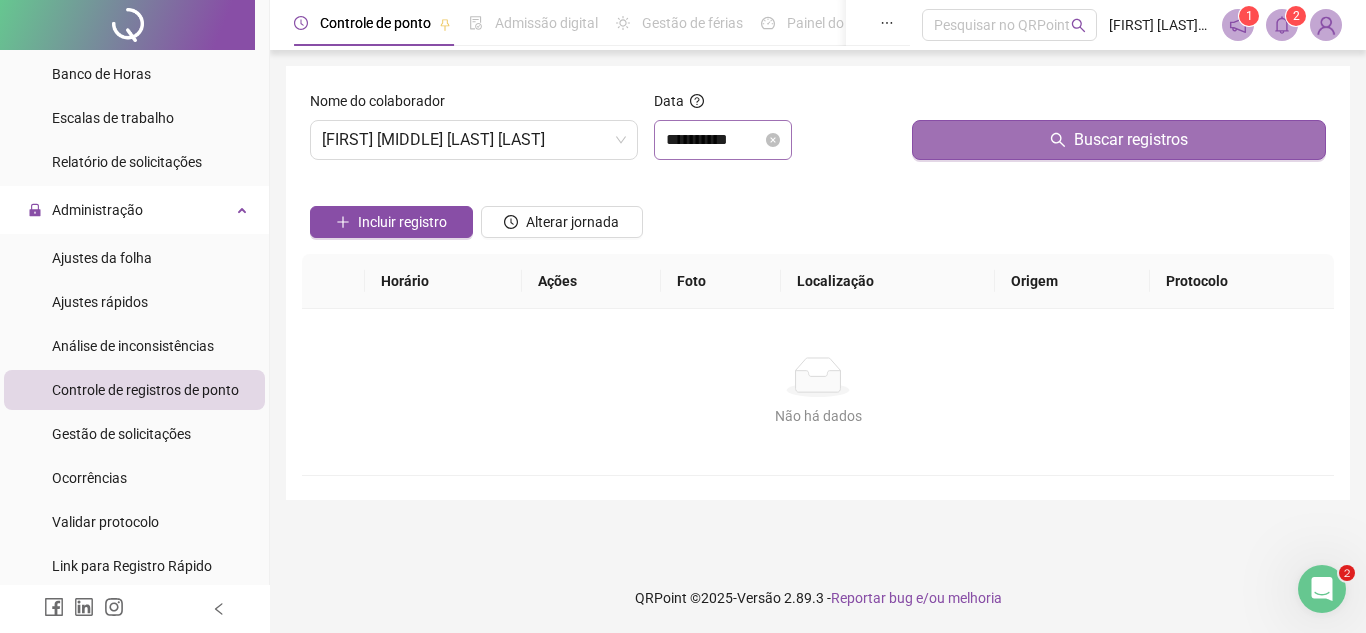 click on "Buscar registros" at bounding box center (1119, 140) 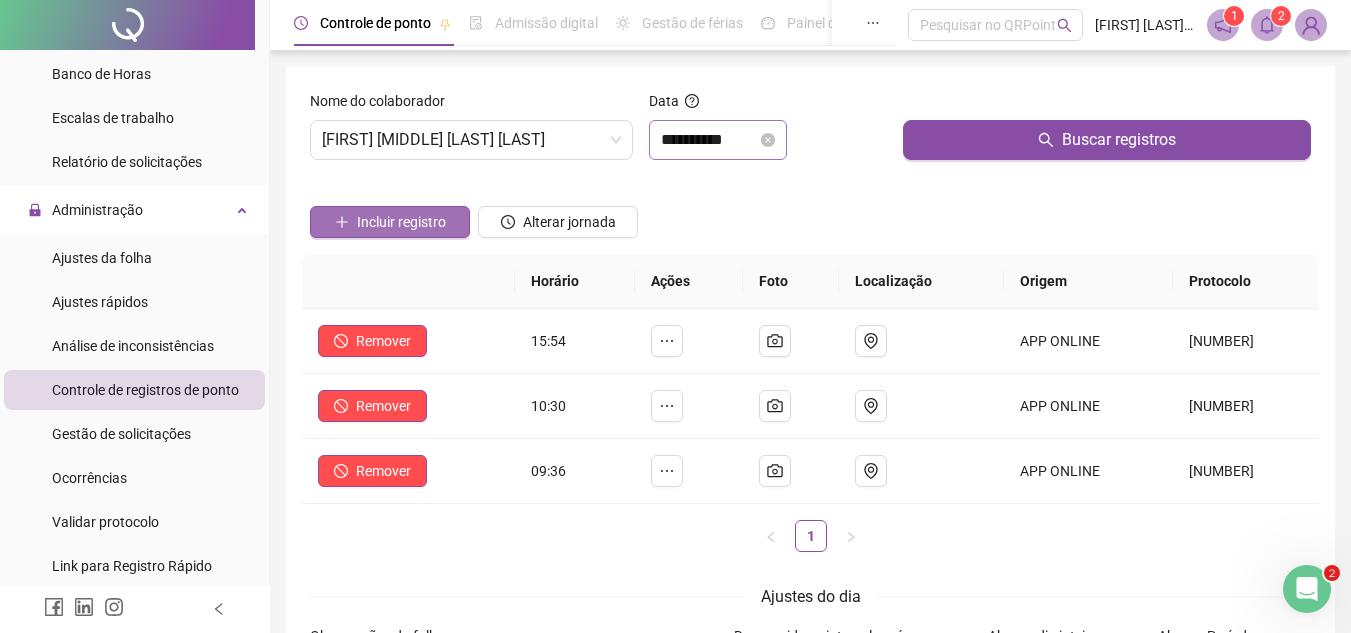 click on "Incluir registro" at bounding box center (401, 222) 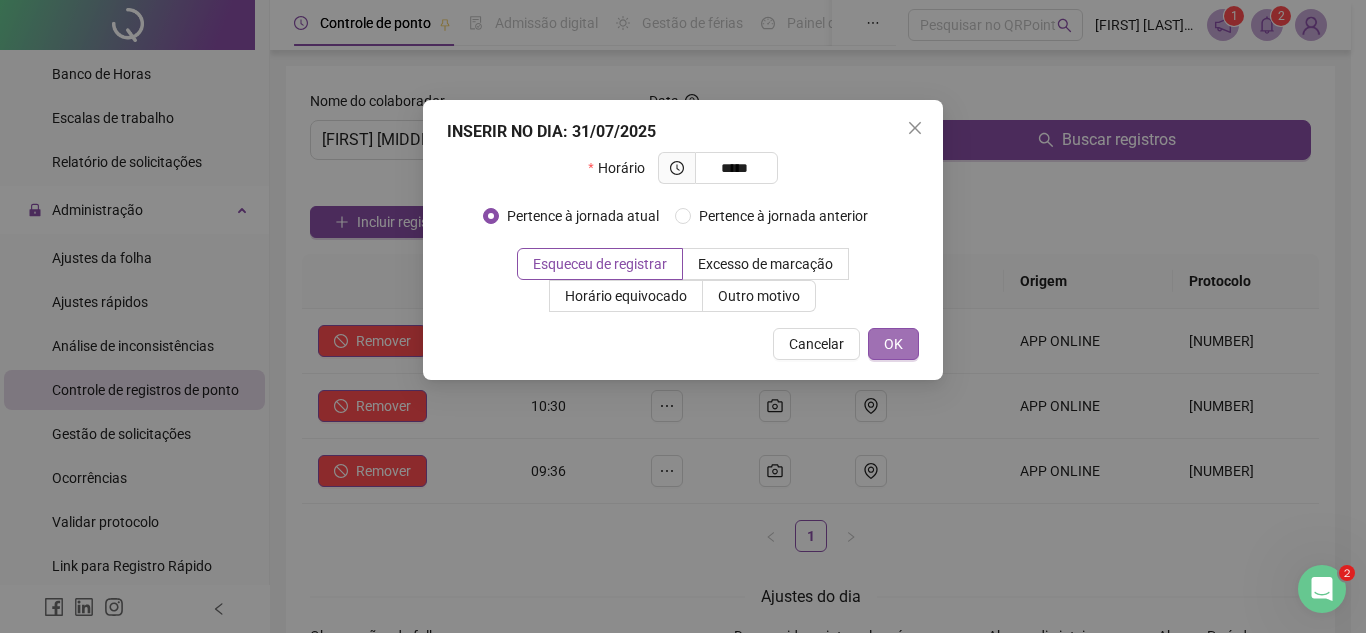type on "*****" 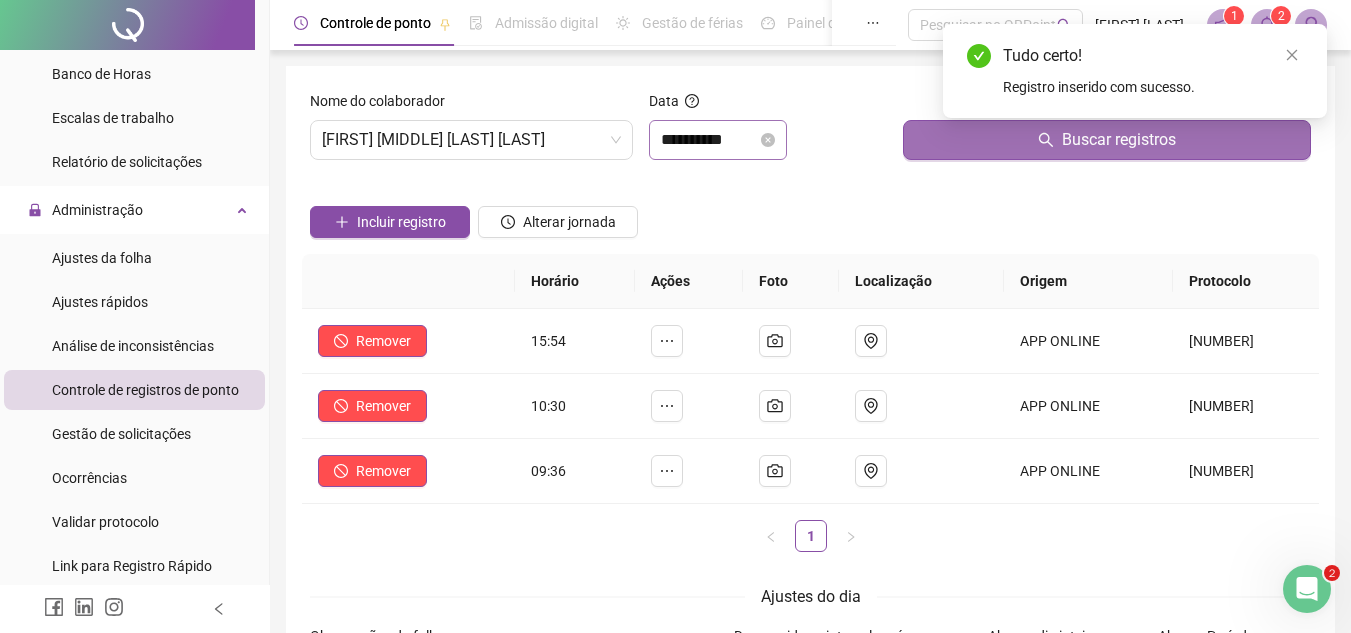 click on "Buscar registros" at bounding box center [1119, 140] 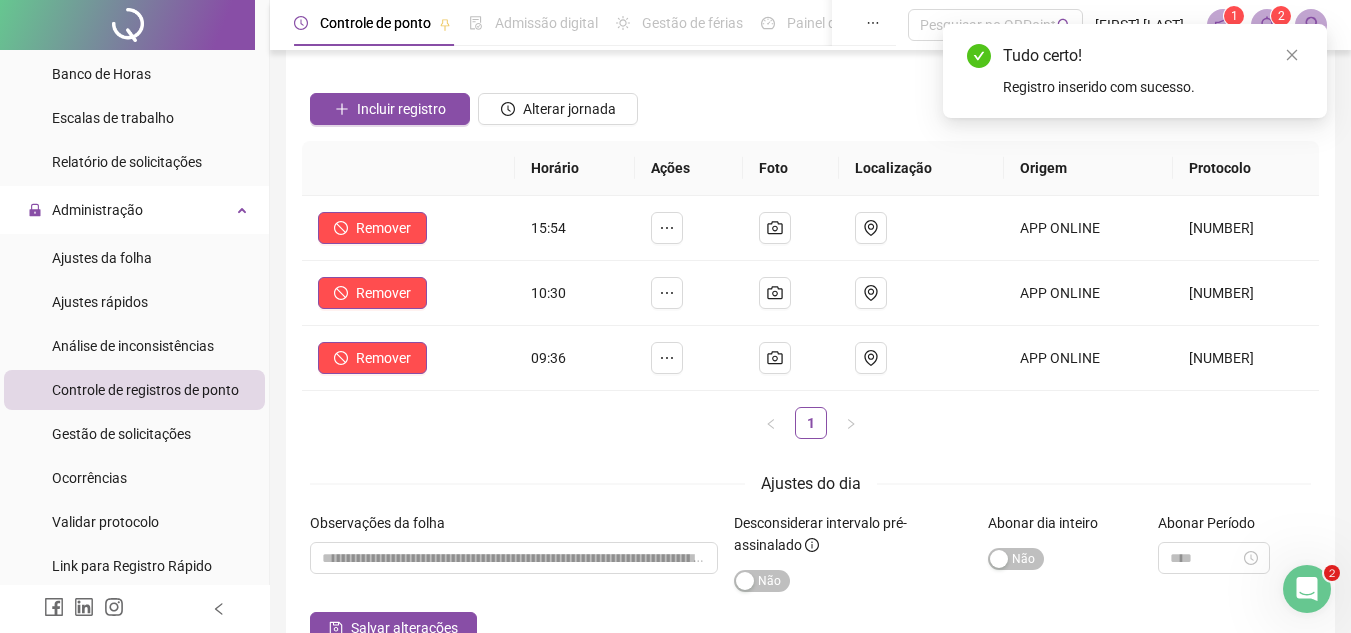 scroll, scrollTop: 234, scrollLeft: 0, axis: vertical 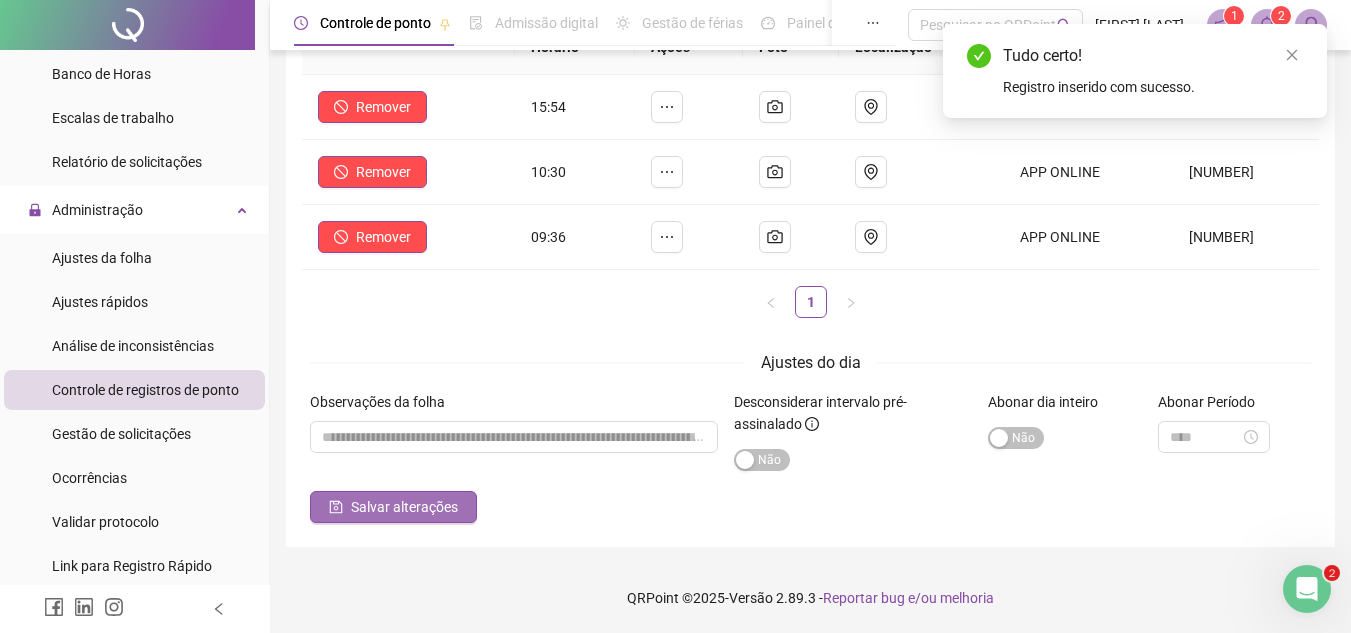 click on "Salvar alterações" at bounding box center (404, 507) 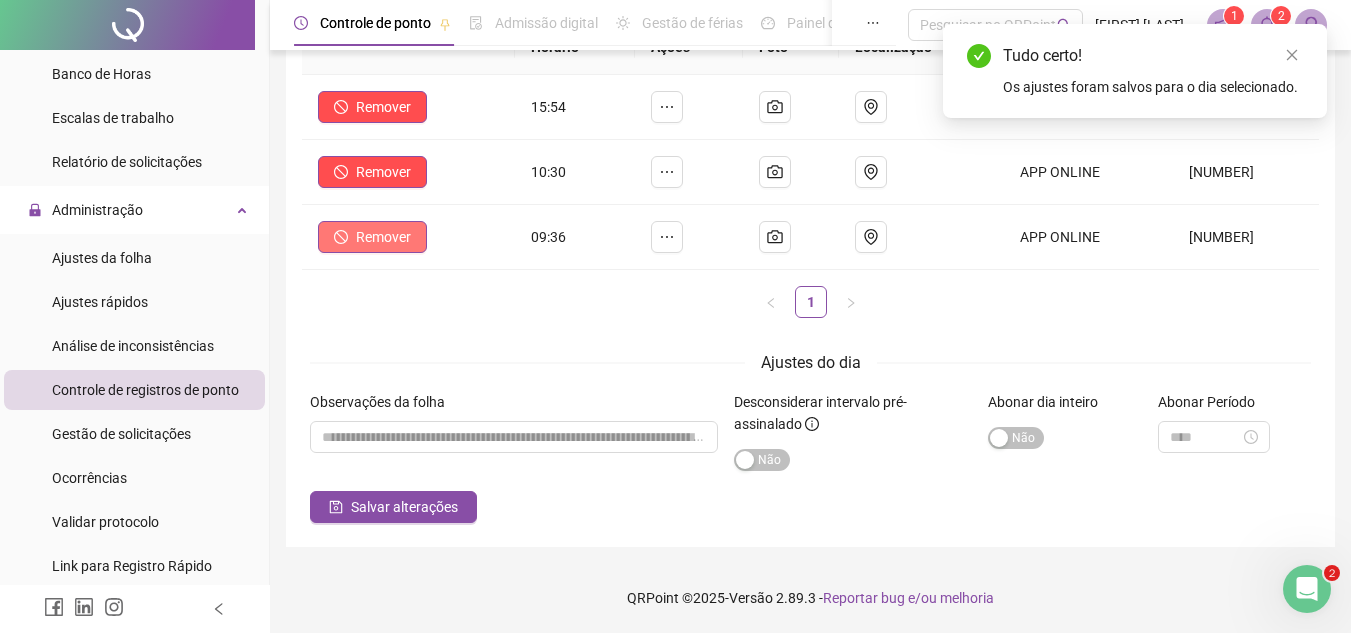 scroll, scrollTop: 0, scrollLeft: 0, axis: both 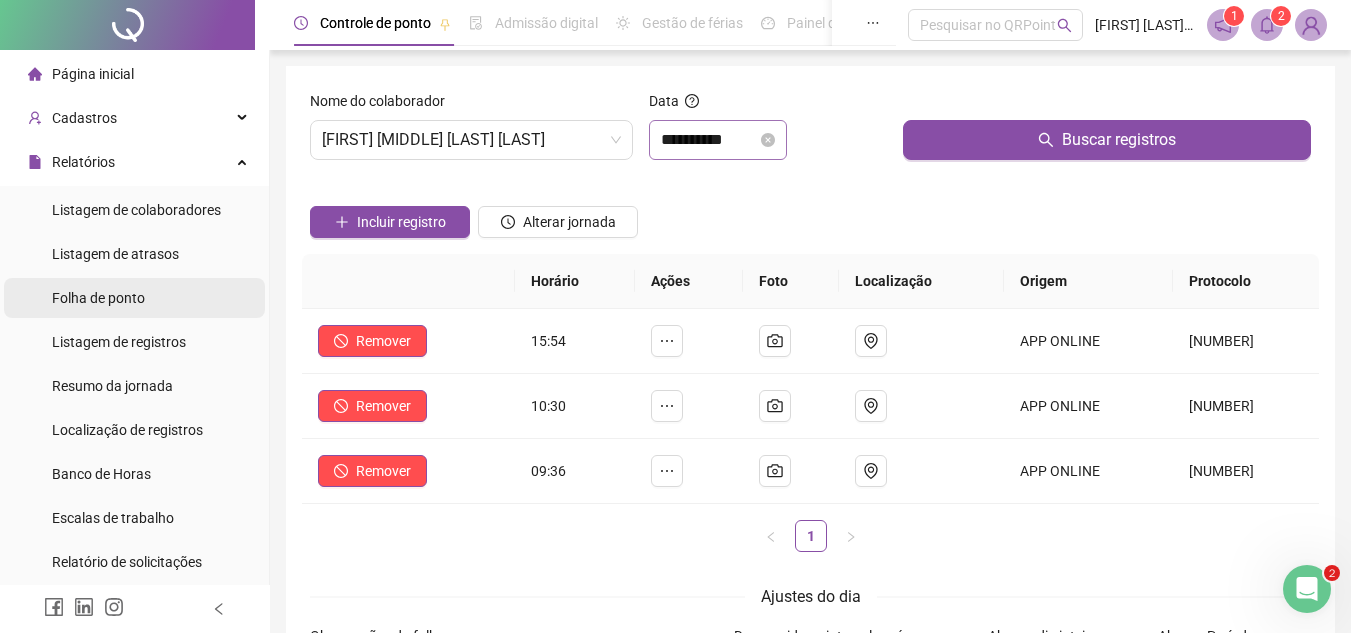 click on "Folha de ponto" at bounding box center [98, 298] 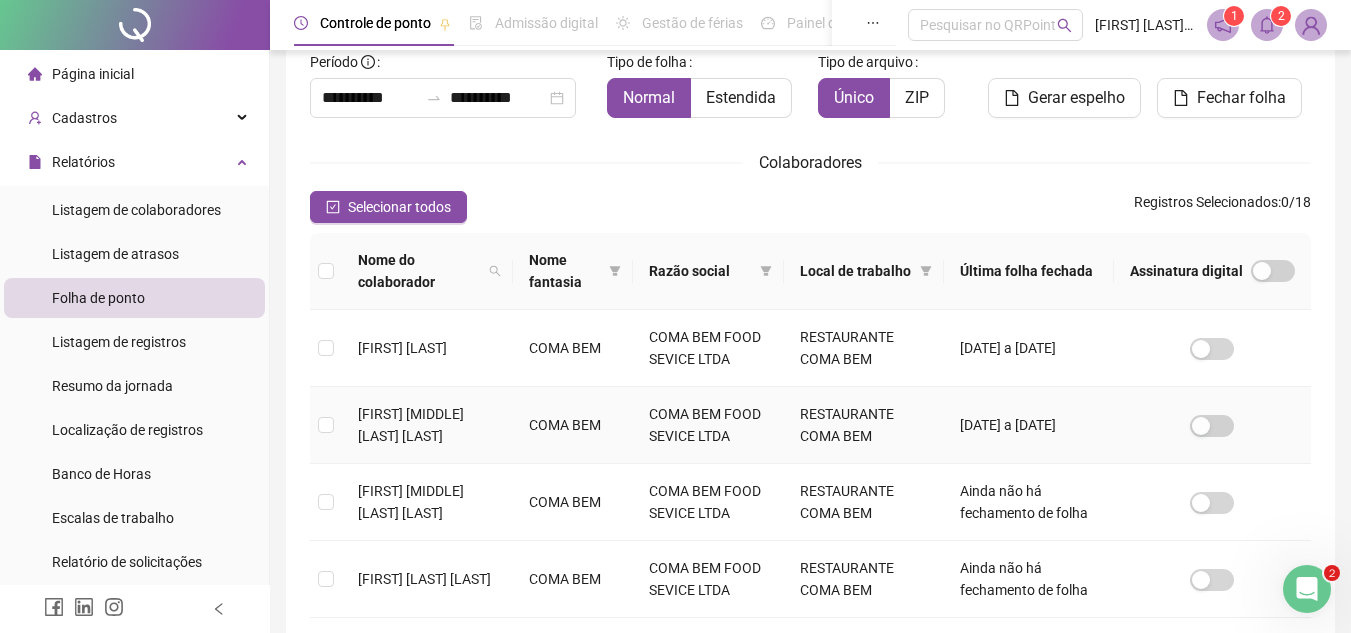 scroll, scrollTop: 301, scrollLeft: 0, axis: vertical 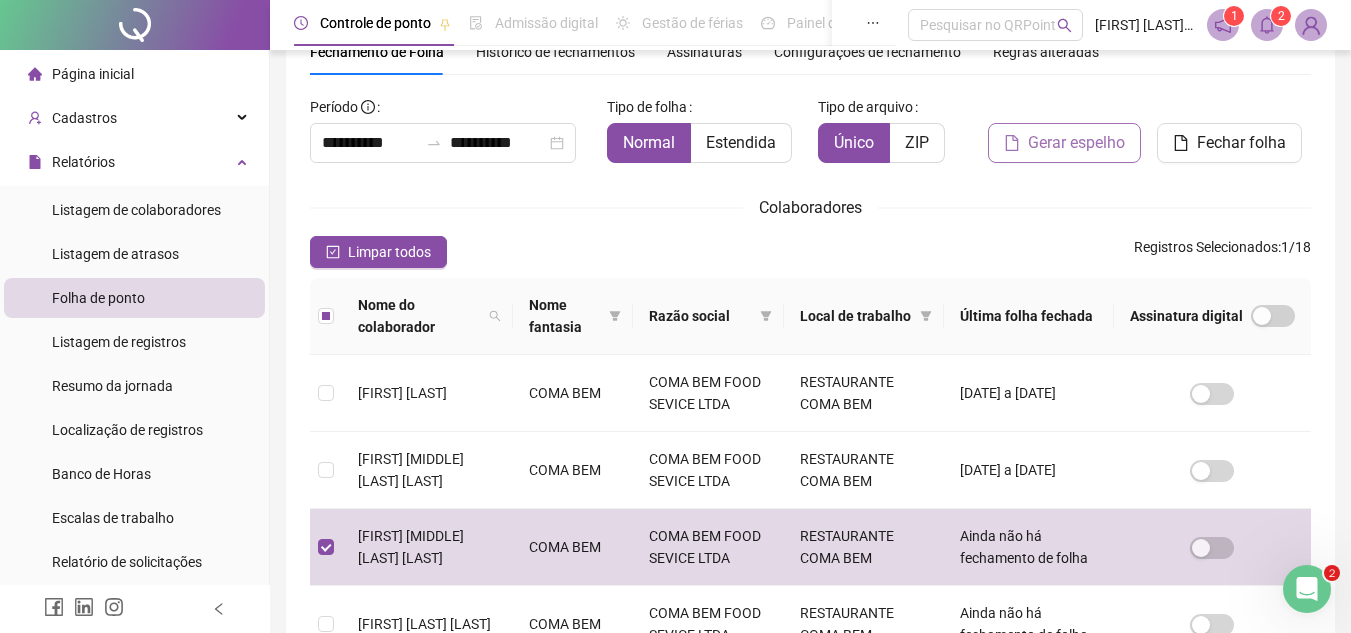 click on "Gerar espelho" at bounding box center (1076, 143) 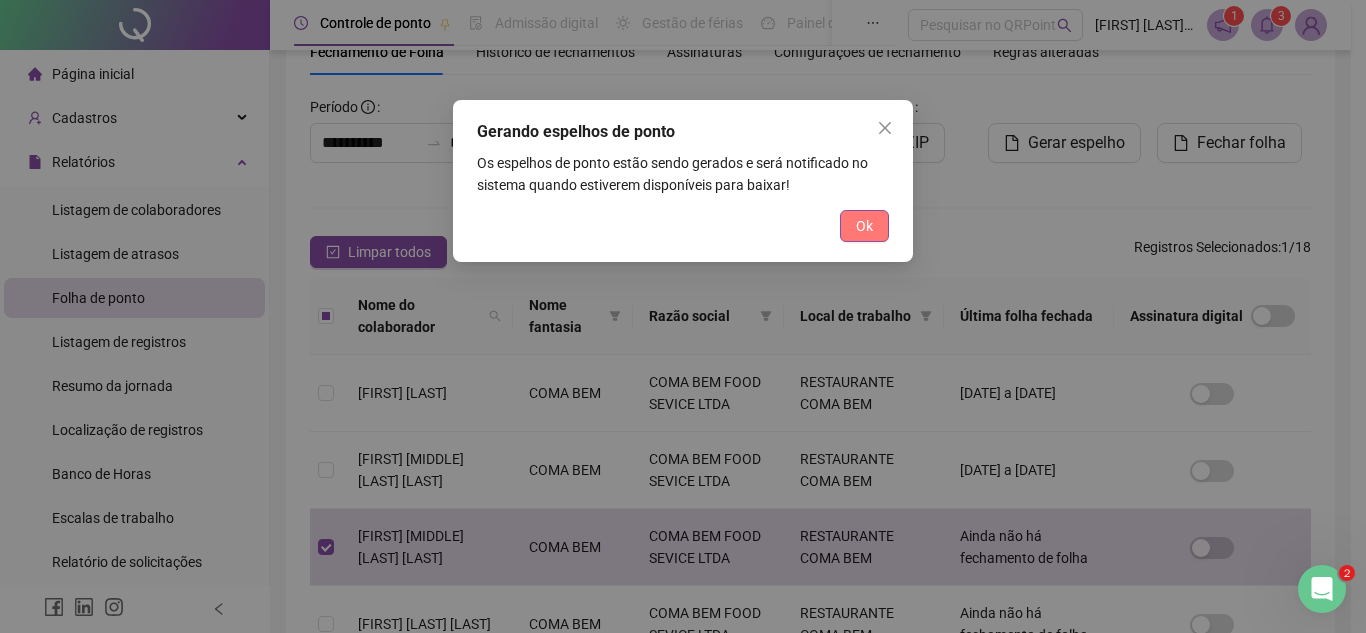 click on "Ok" at bounding box center [864, 226] 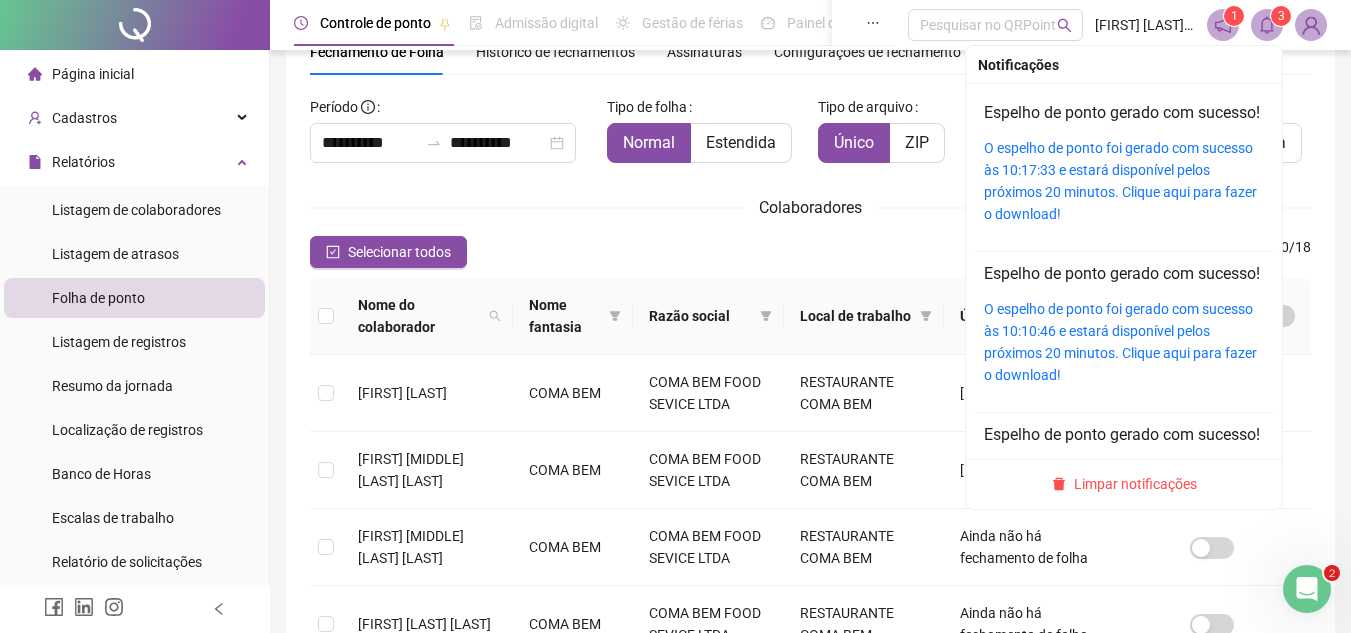 click 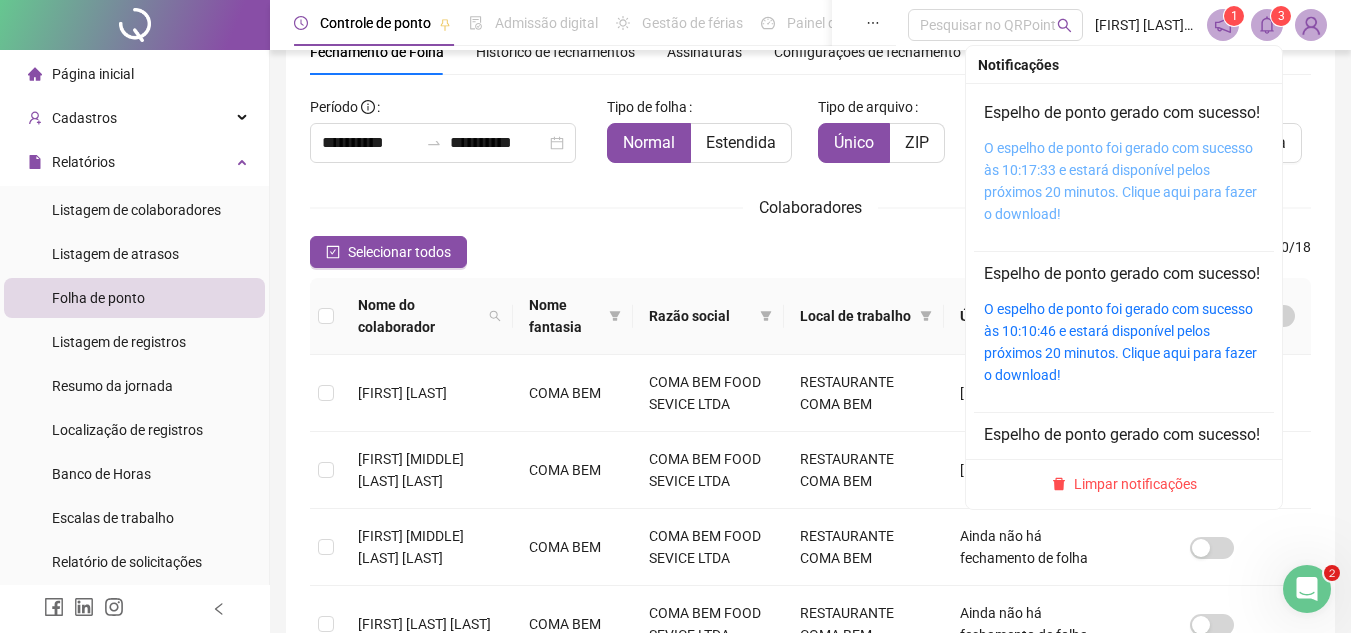 click on "O espelho de ponto foi gerado com sucesso às 10:17:33 e estará disponível pelos próximos 20 minutos.
Clique aqui para fazer o download!" at bounding box center (1120, 181) 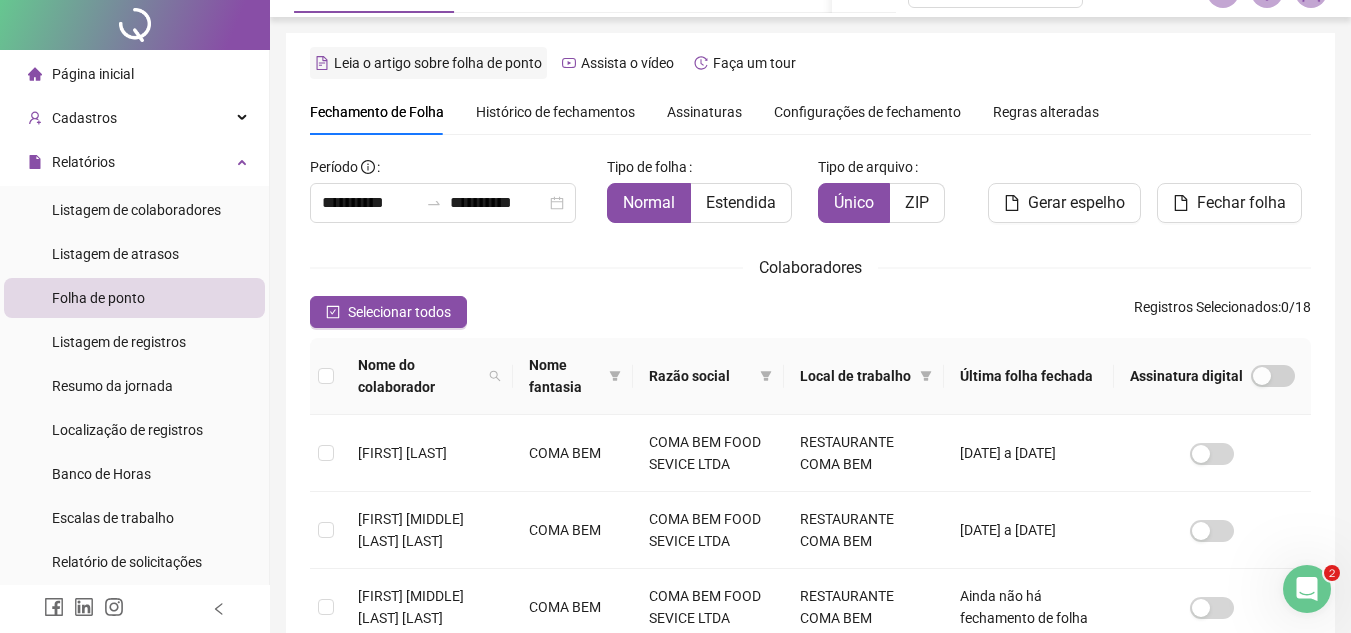 scroll, scrollTop: 0, scrollLeft: 0, axis: both 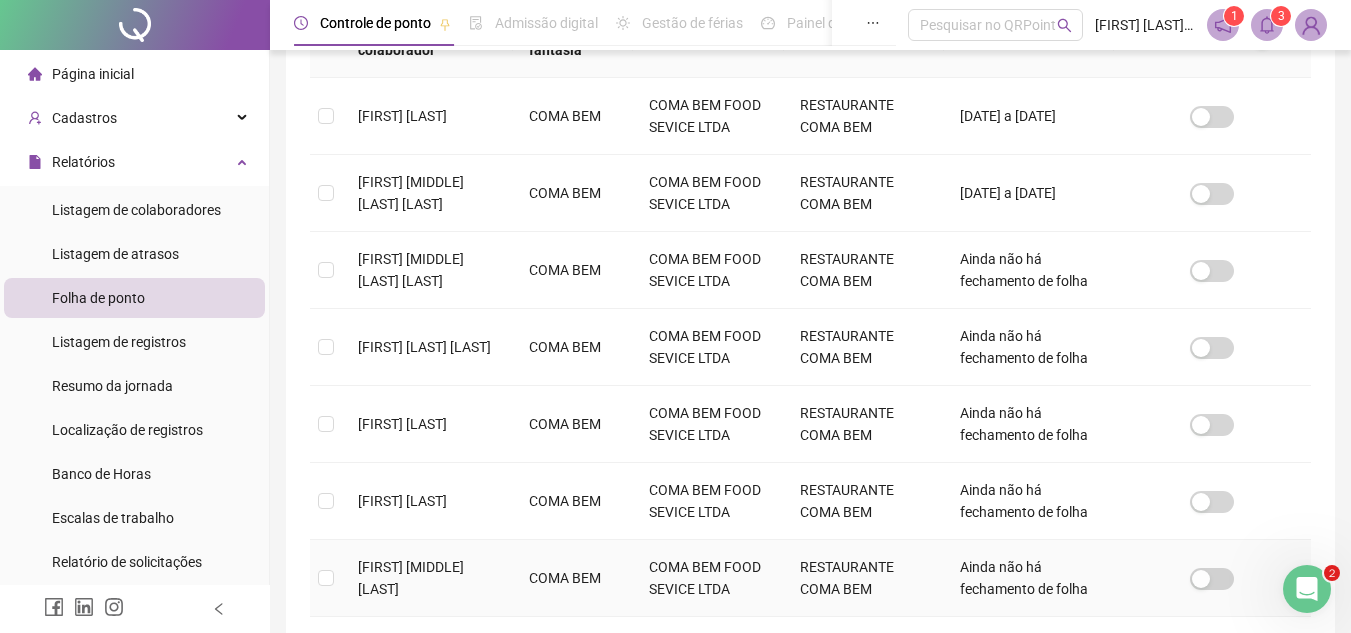 click on "[FIRST] [MIDDLE] [LAST]" at bounding box center (411, 578) 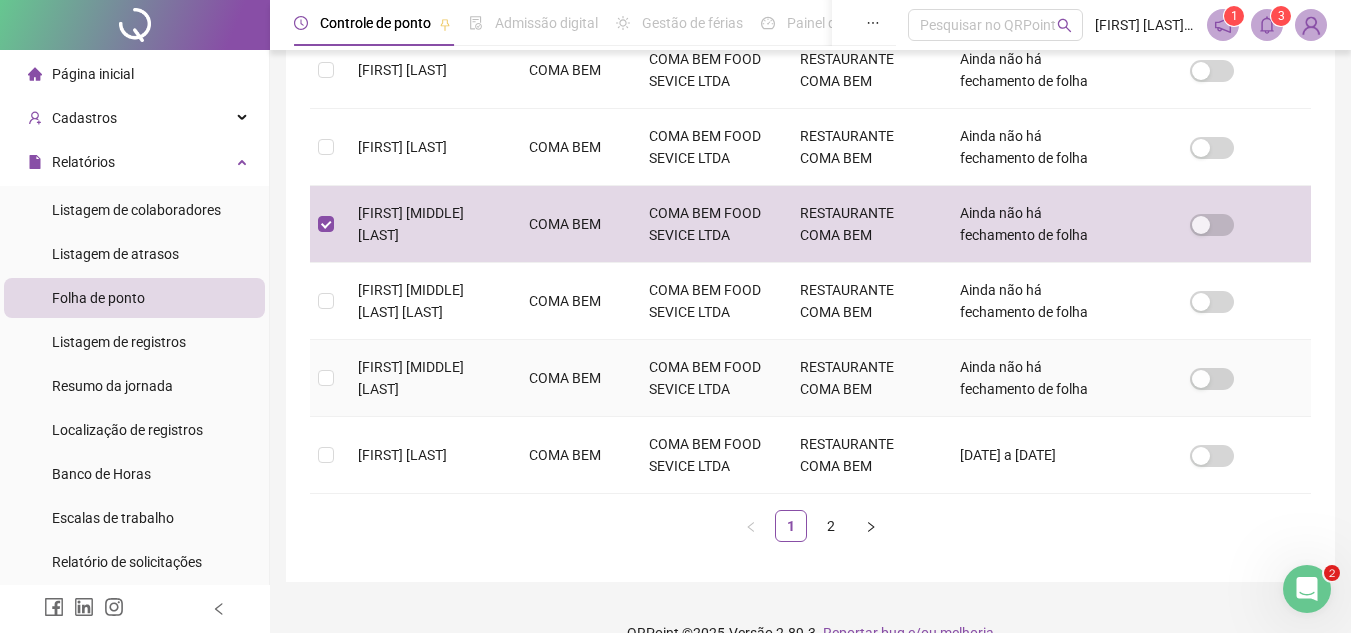 scroll, scrollTop: 759, scrollLeft: 0, axis: vertical 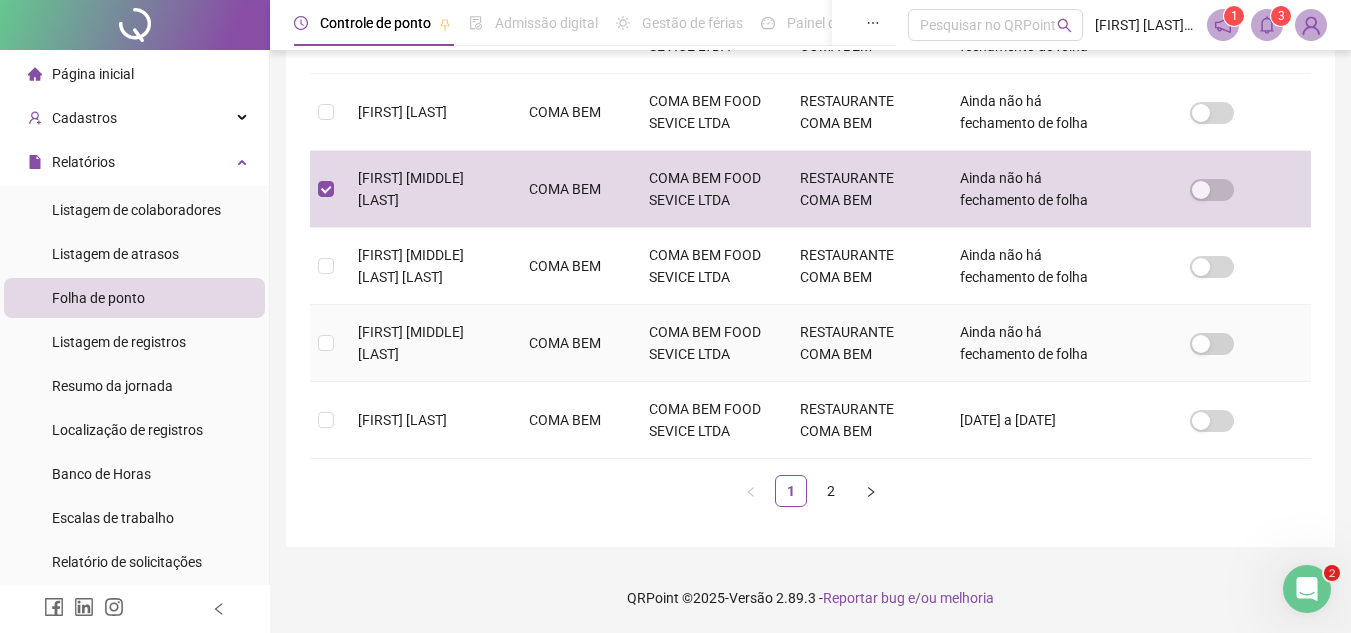 click on "[FIRST] [MIDDLE] [LAST]" at bounding box center [411, 343] 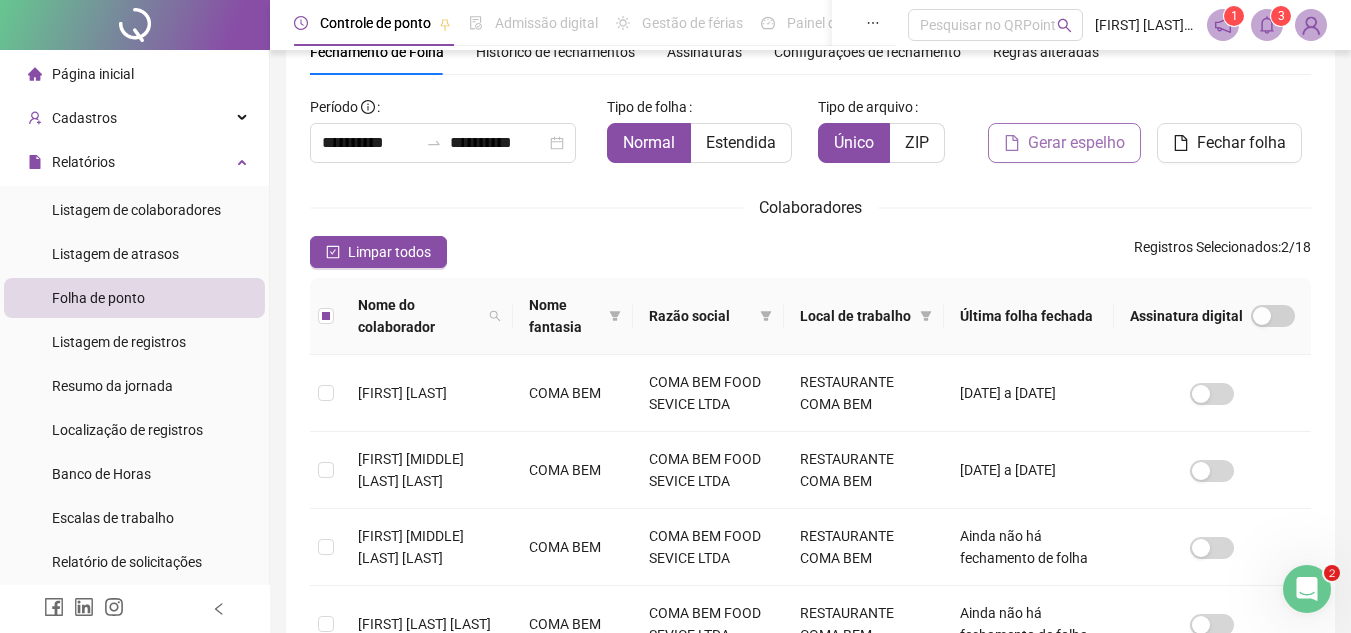 click on "Gerar espelho" at bounding box center [1076, 143] 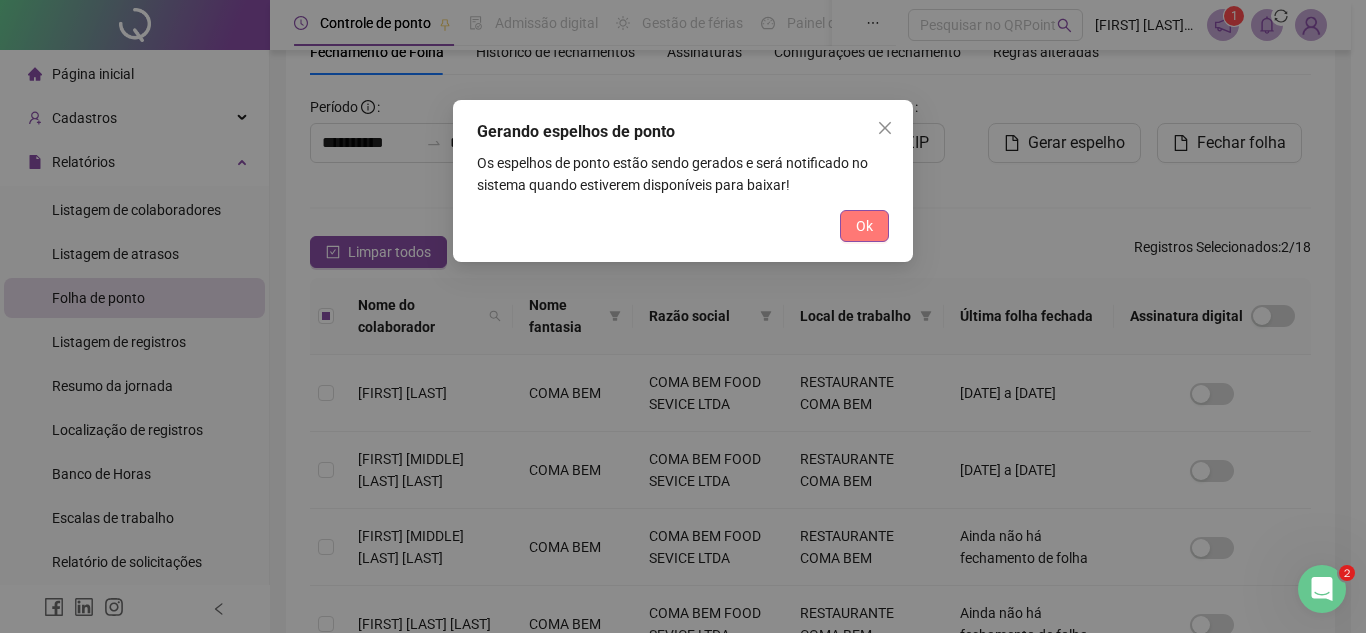 click on "Ok" at bounding box center [864, 226] 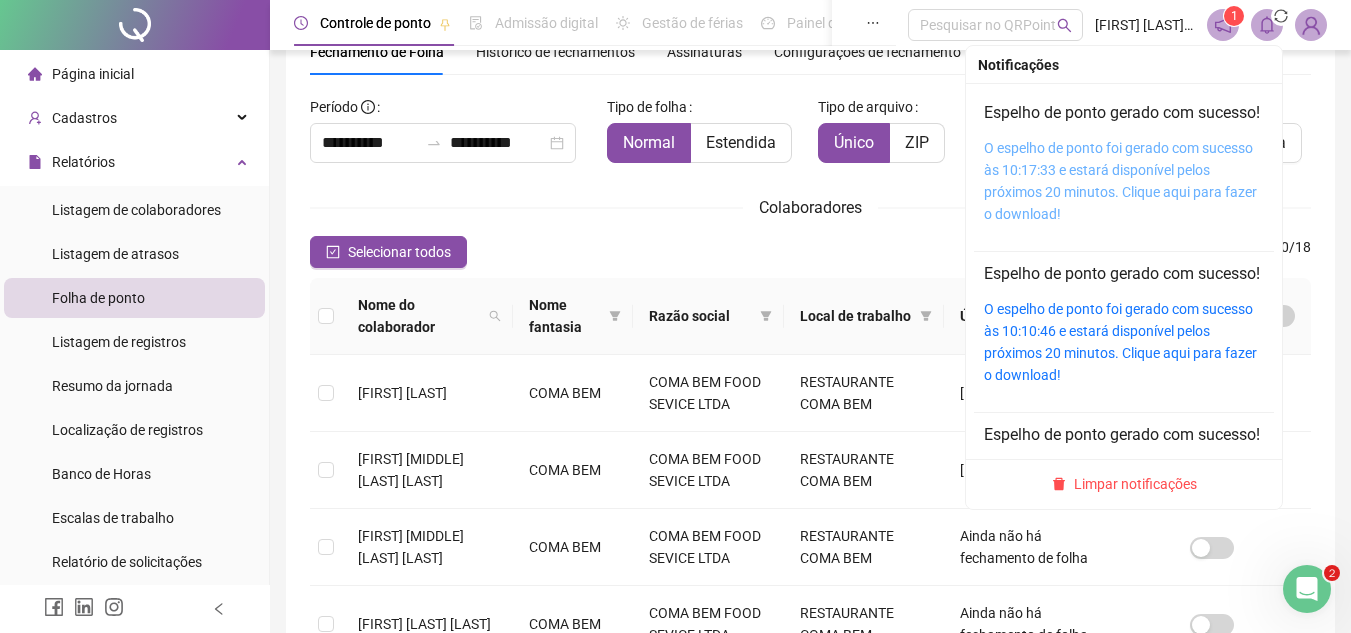 click on "O espelho de ponto foi gerado com sucesso às 10:17:33 e estará disponível pelos próximos 20 minutos.
Clique aqui para fazer o download!" at bounding box center (1120, 181) 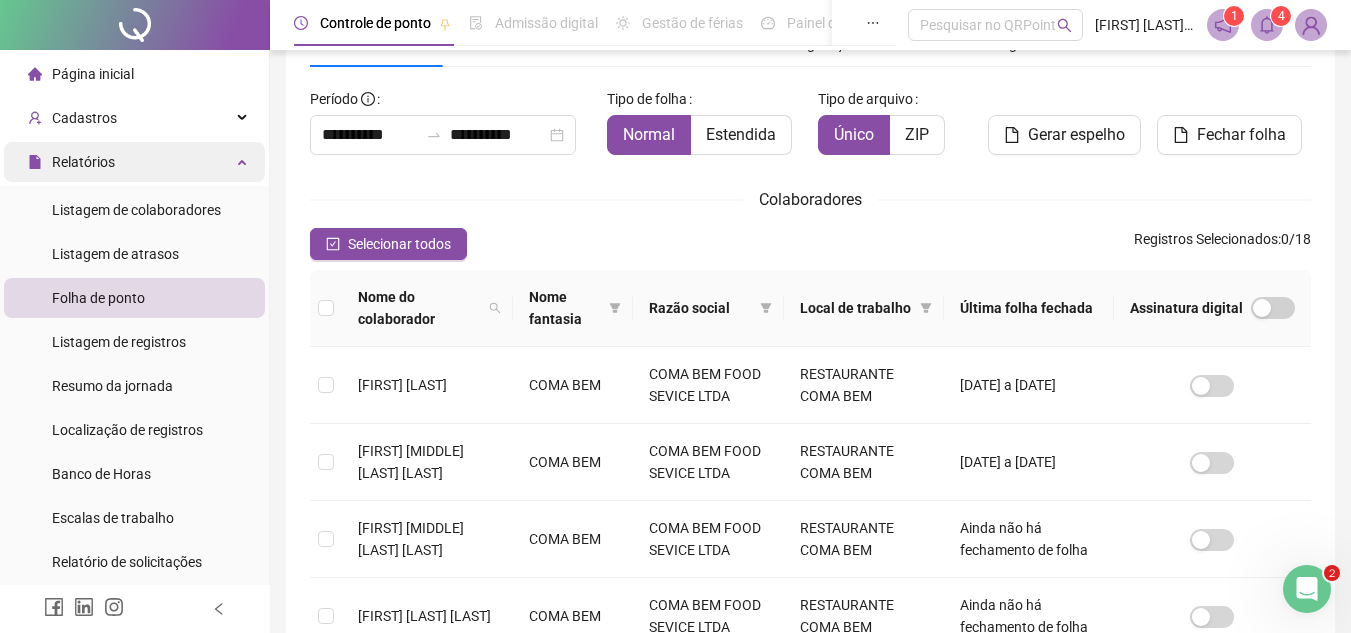 scroll, scrollTop: 100, scrollLeft: 0, axis: vertical 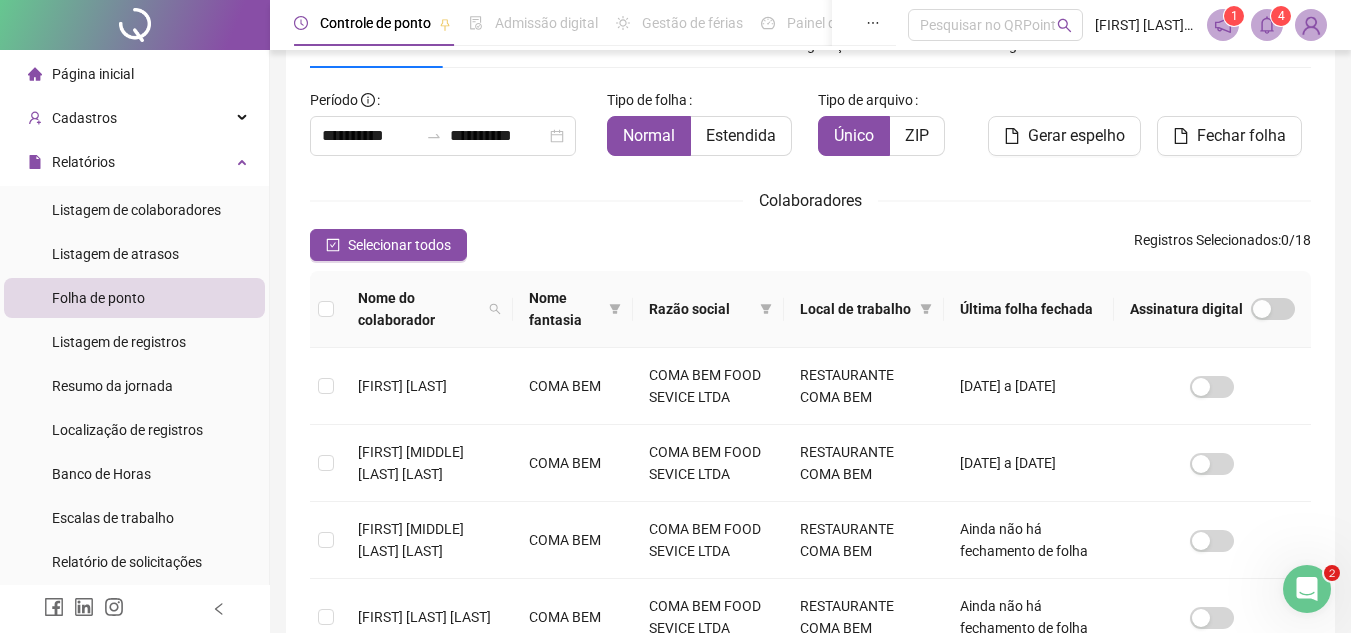 click on "Página inicial" at bounding box center [93, 74] 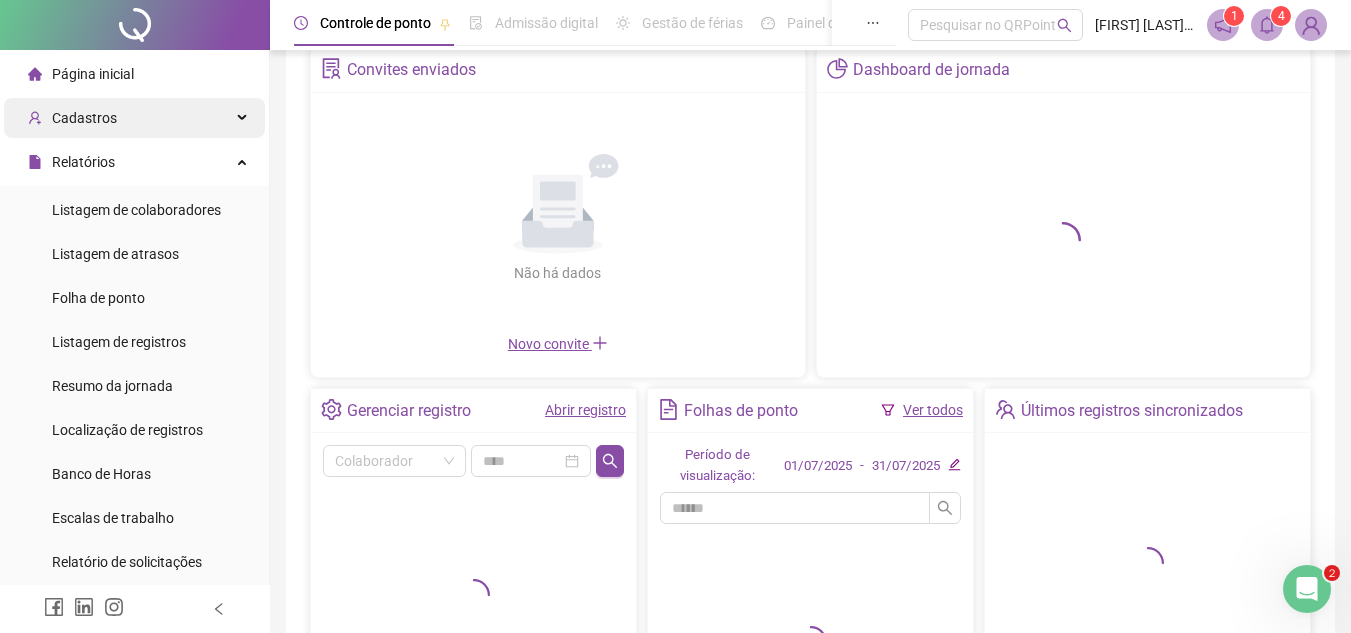 click on "Cadastros" at bounding box center (72, 118) 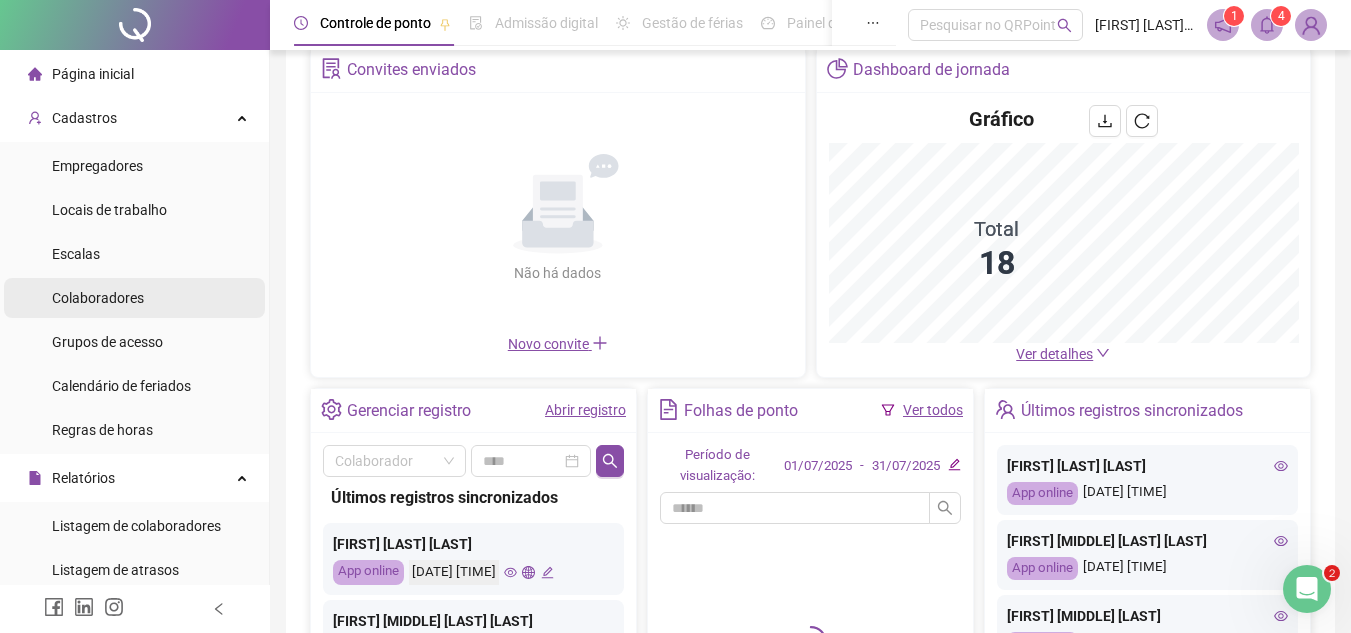 click on "Colaboradores" at bounding box center [98, 298] 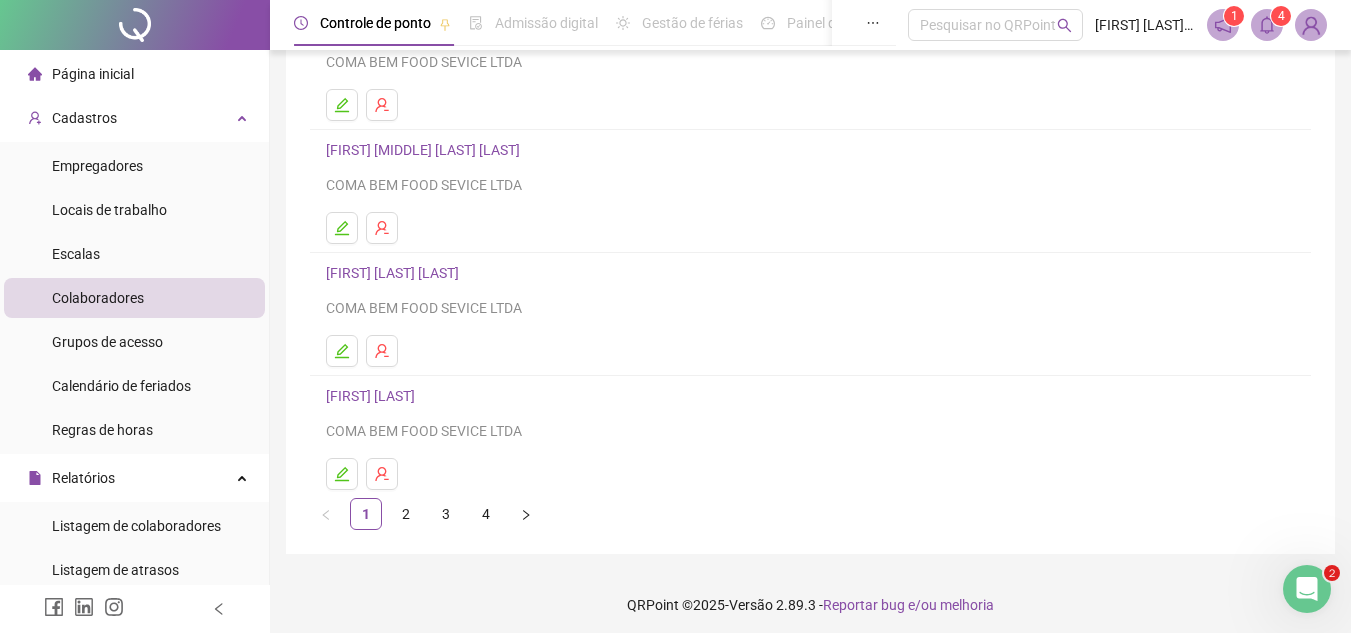 scroll, scrollTop: 334, scrollLeft: 0, axis: vertical 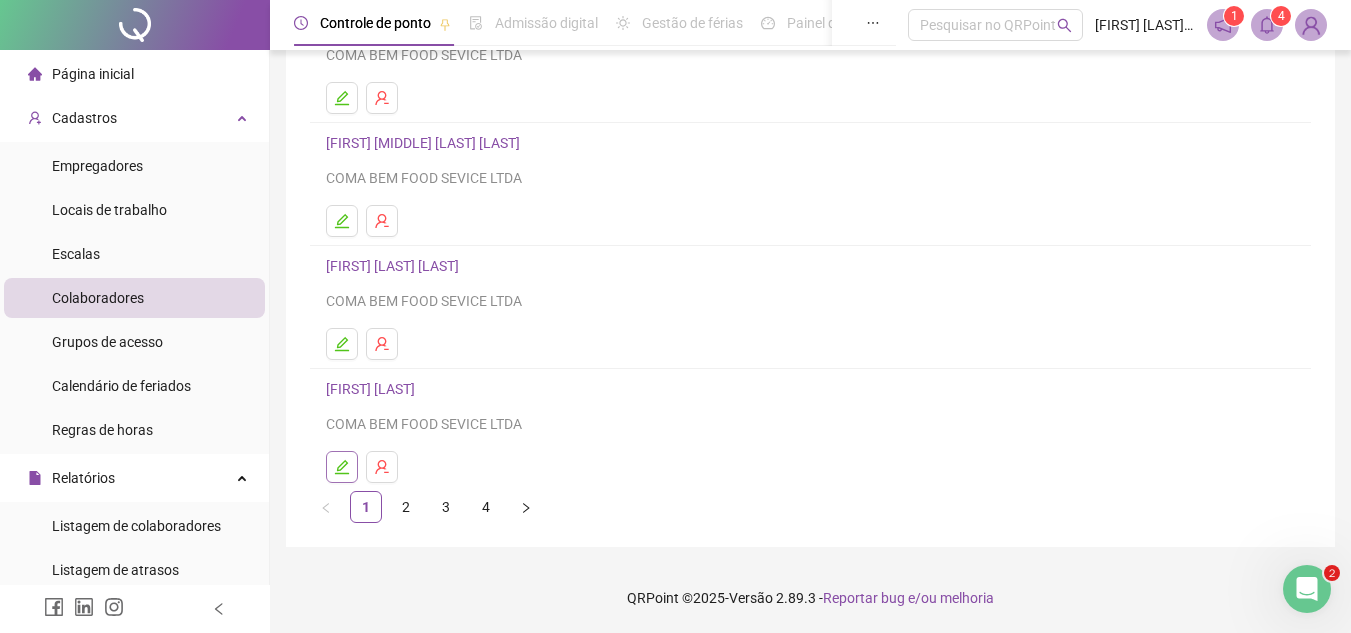 click 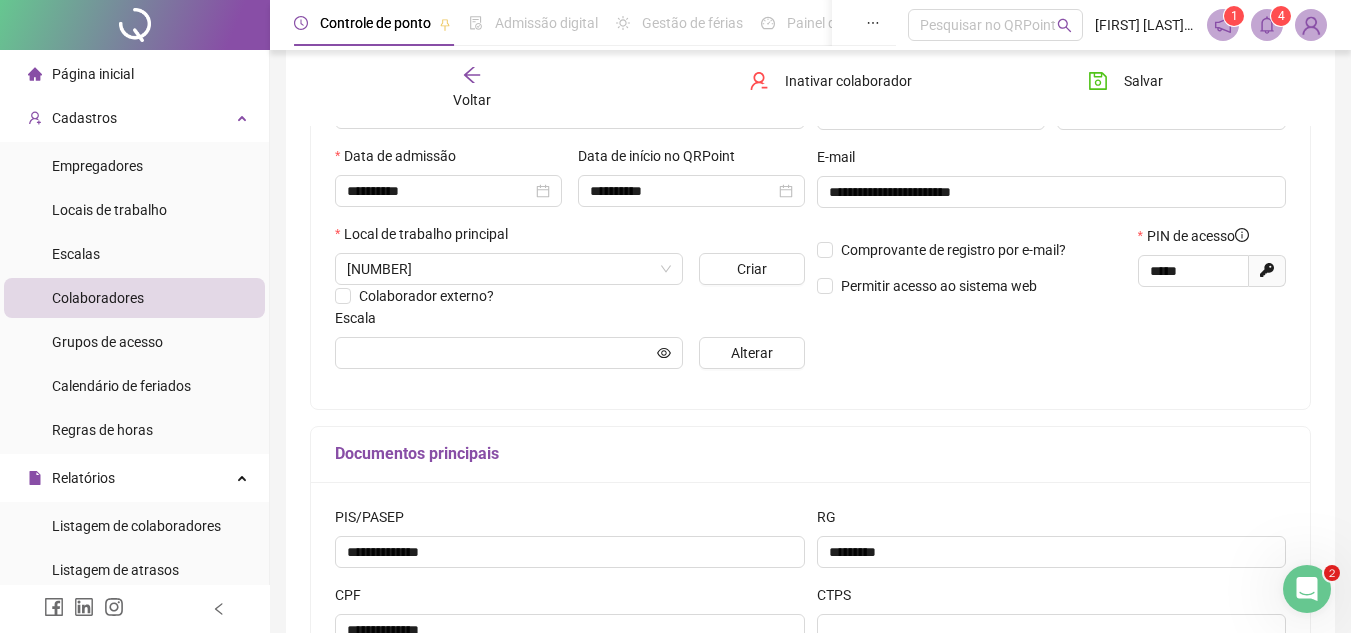 type on "**********" 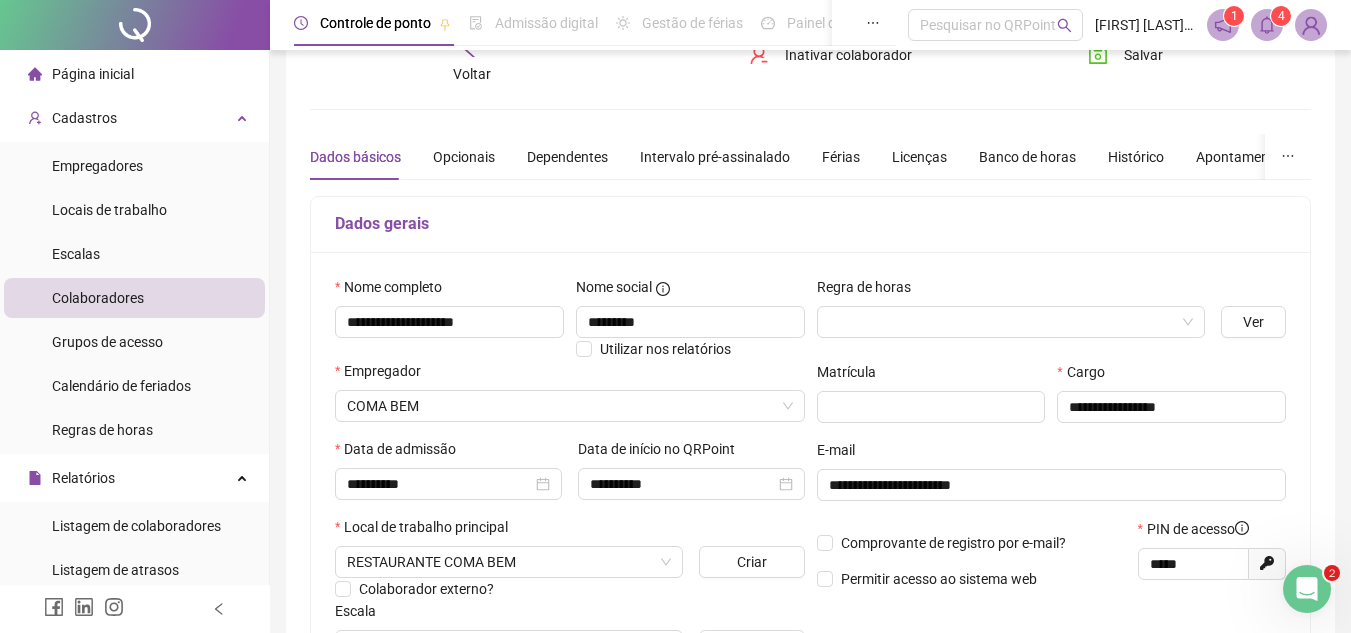 scroll, scrollTop: 0, scrollLeft: 0, axis: both 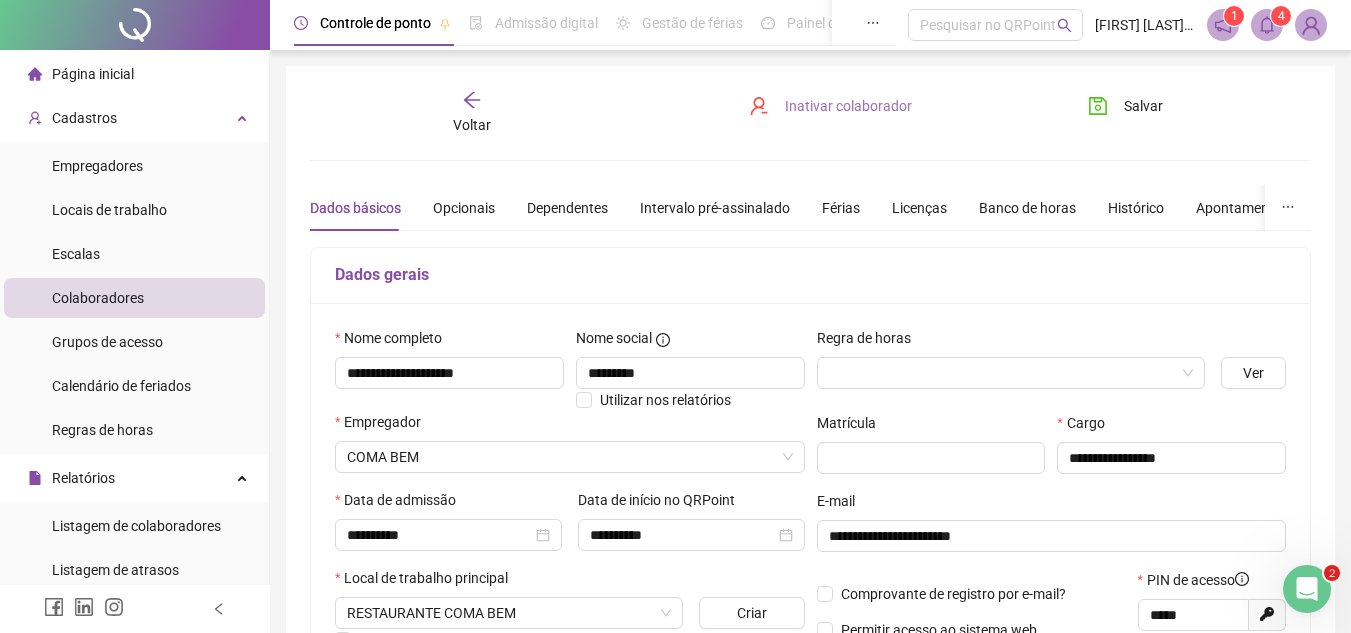 click 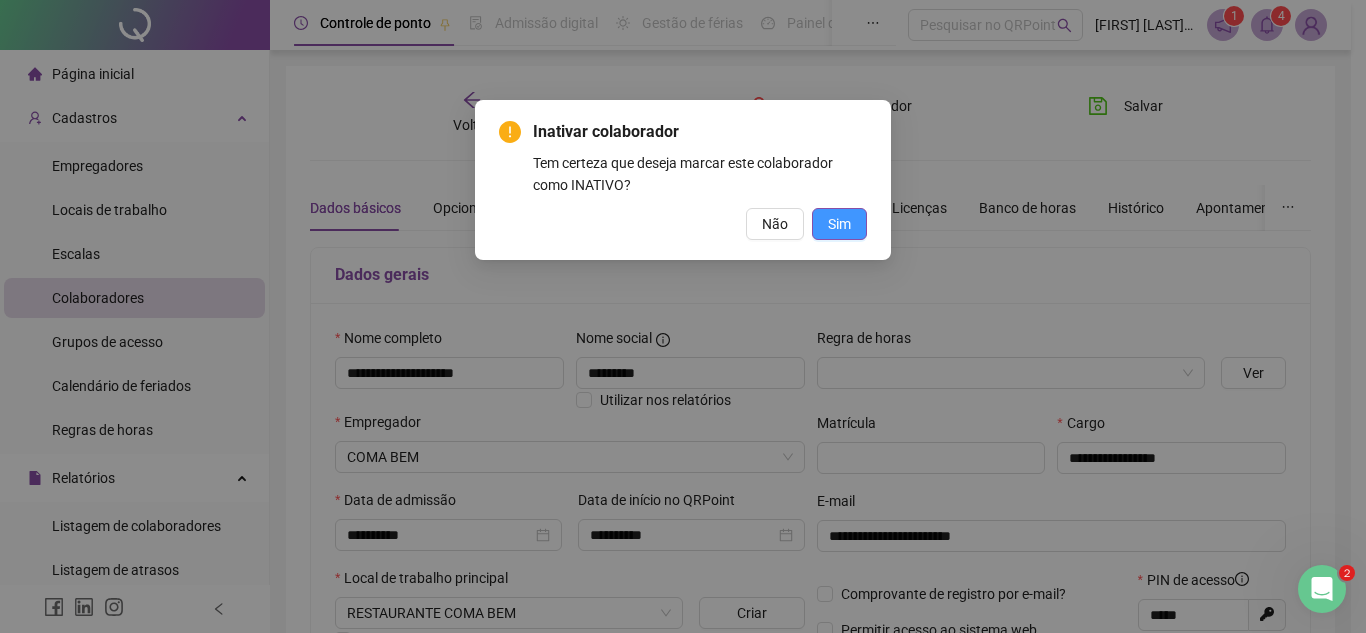 click on "Sim" at bounding box center (839, 224) 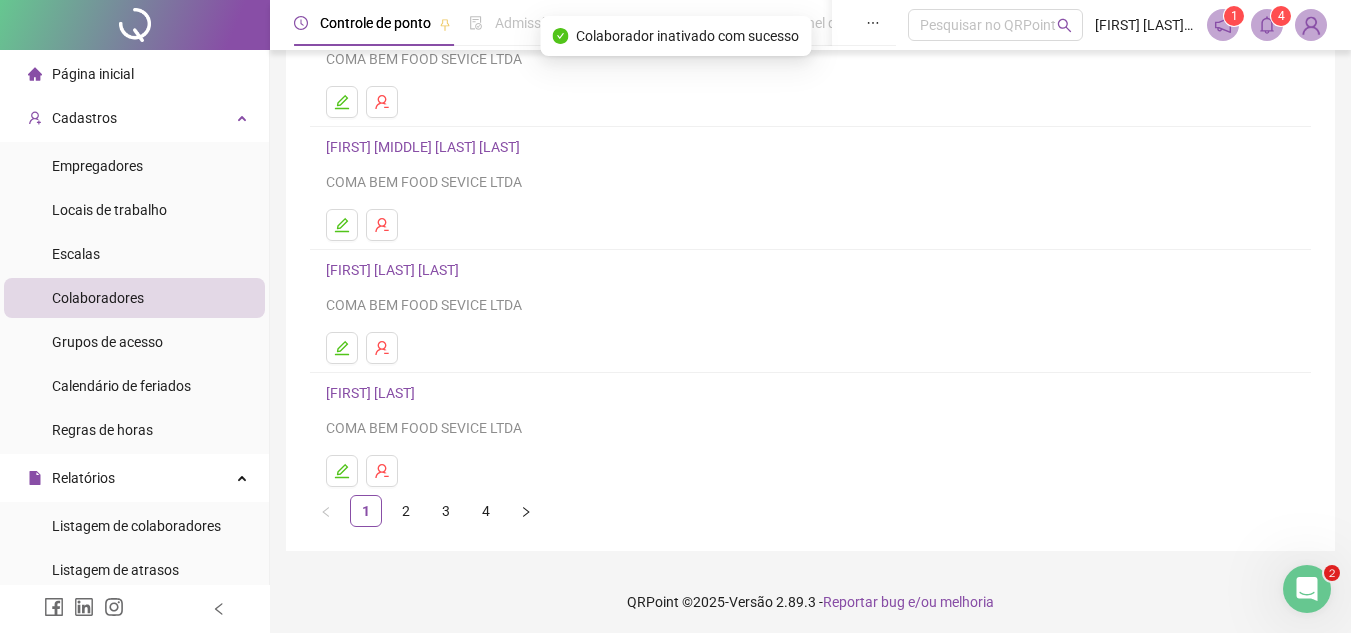 scroll, scrollTop: 334, scrollLeft: 0, axis: vertical 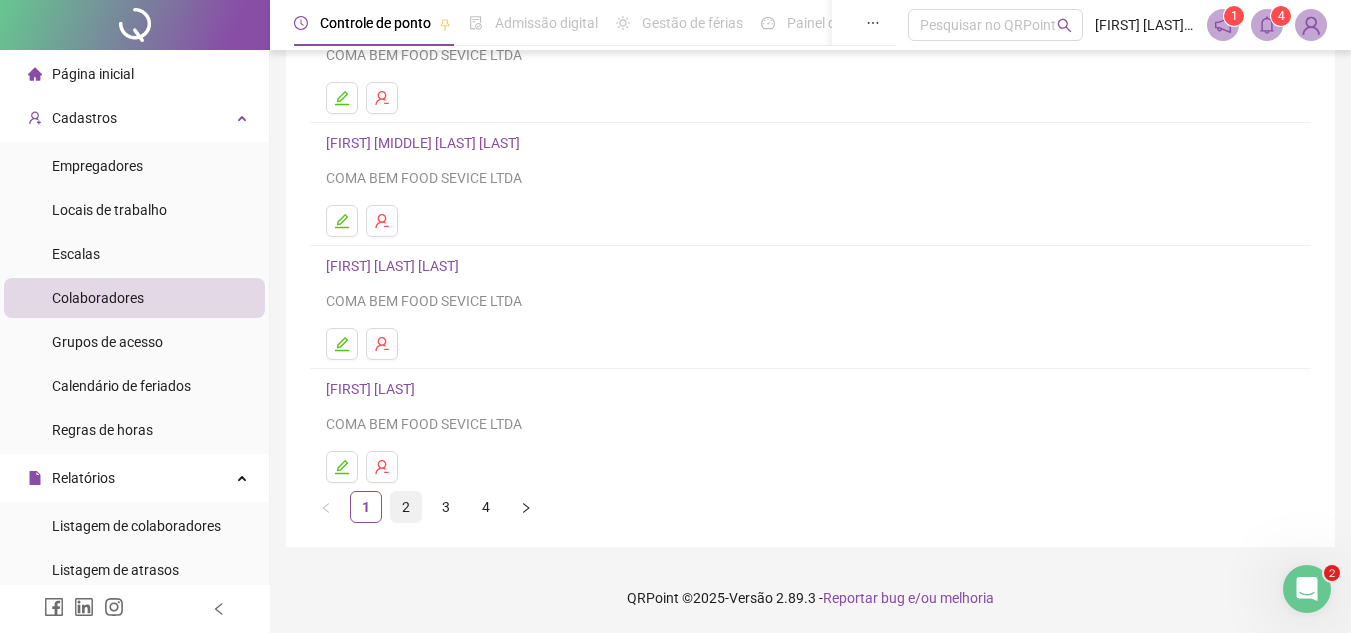 click on "2" at bounding box center [406, 507] 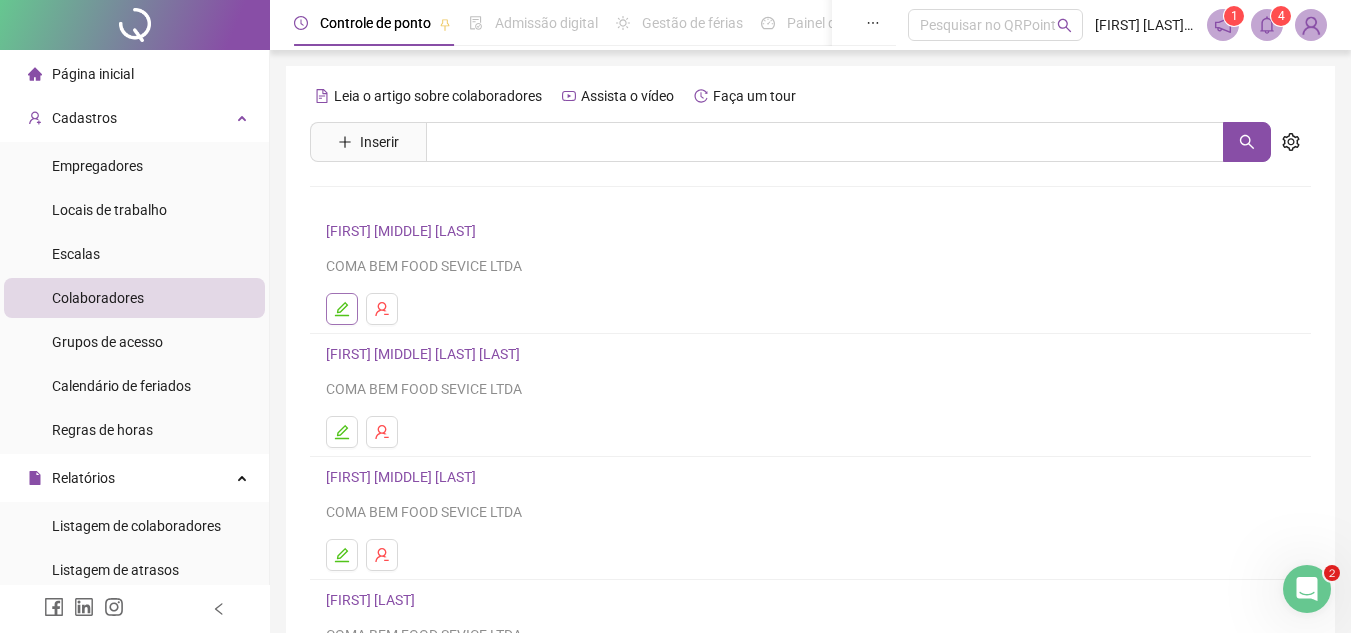 click at bounding box center (342, 309) 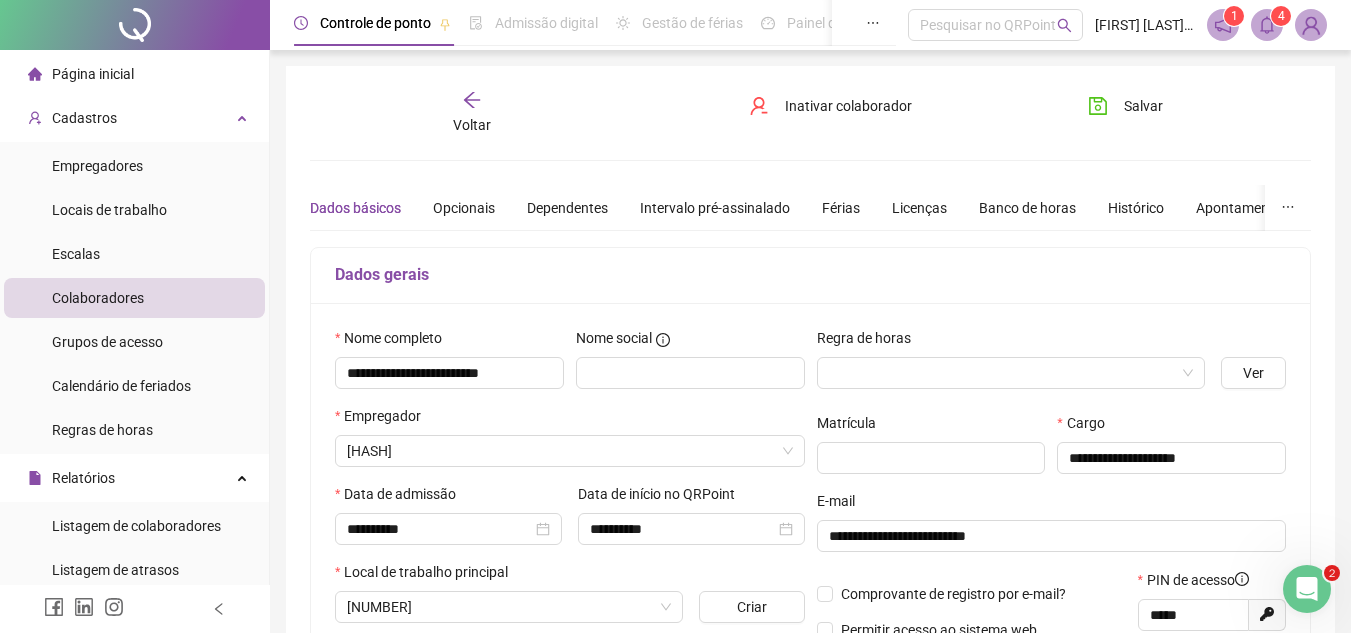 type on "**********" 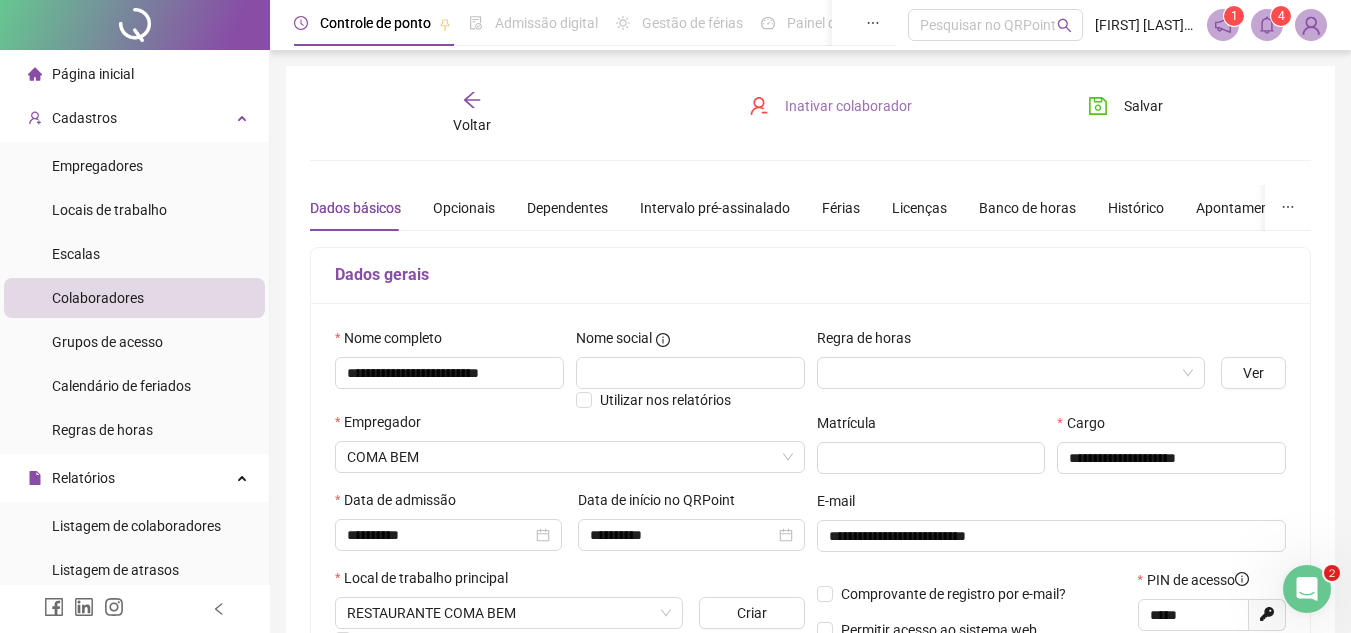 click on "Inativar colaborador" at bounding box center [848, 106] 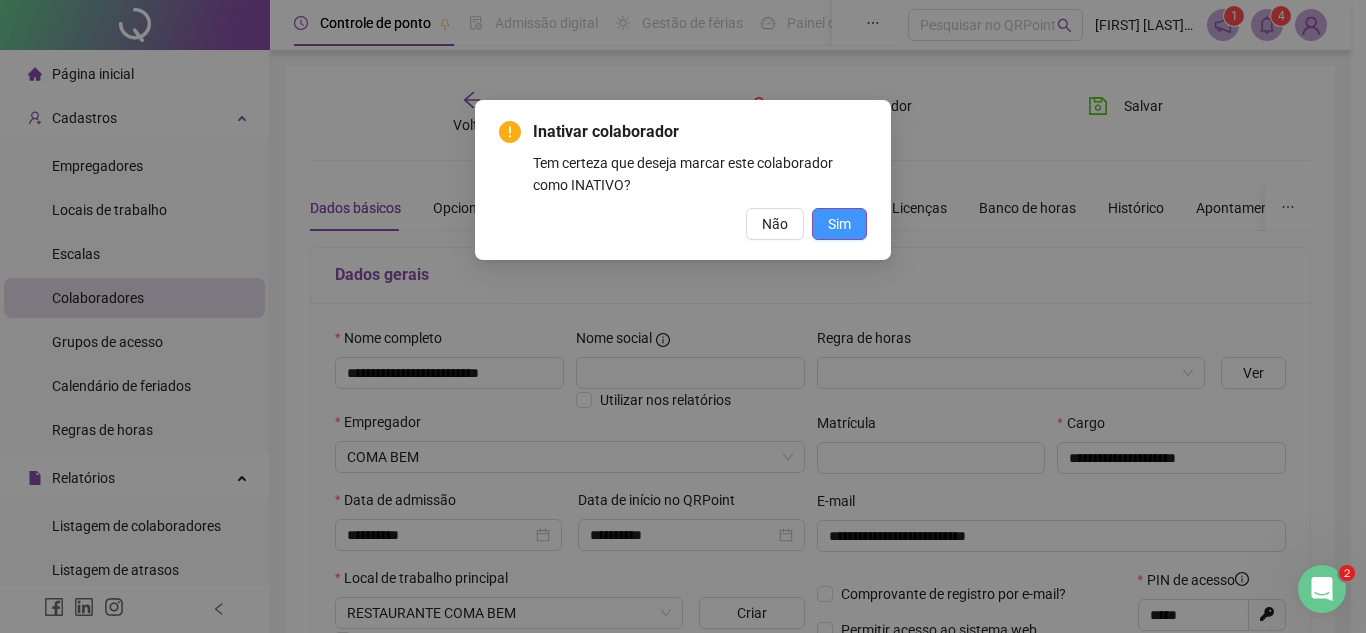 click on "Sim" at bounding box center (839, 224) 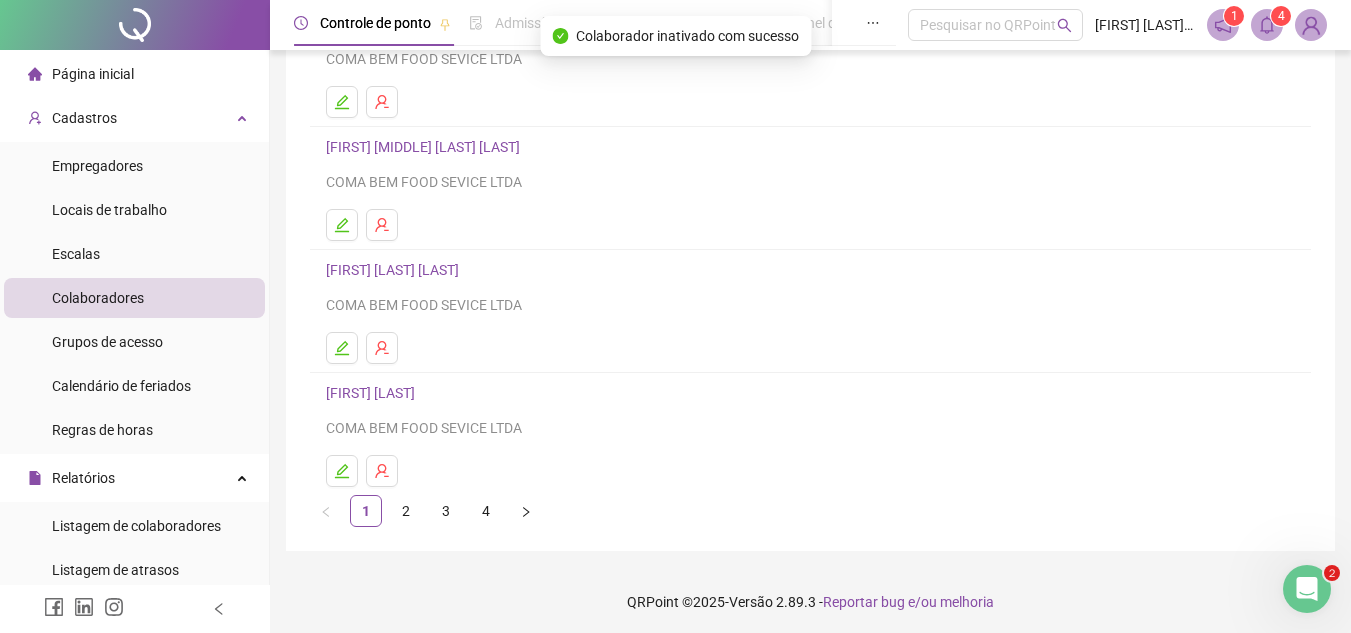 scroll, scrollTop: 334, scrollLeft: 0, axis: vertical 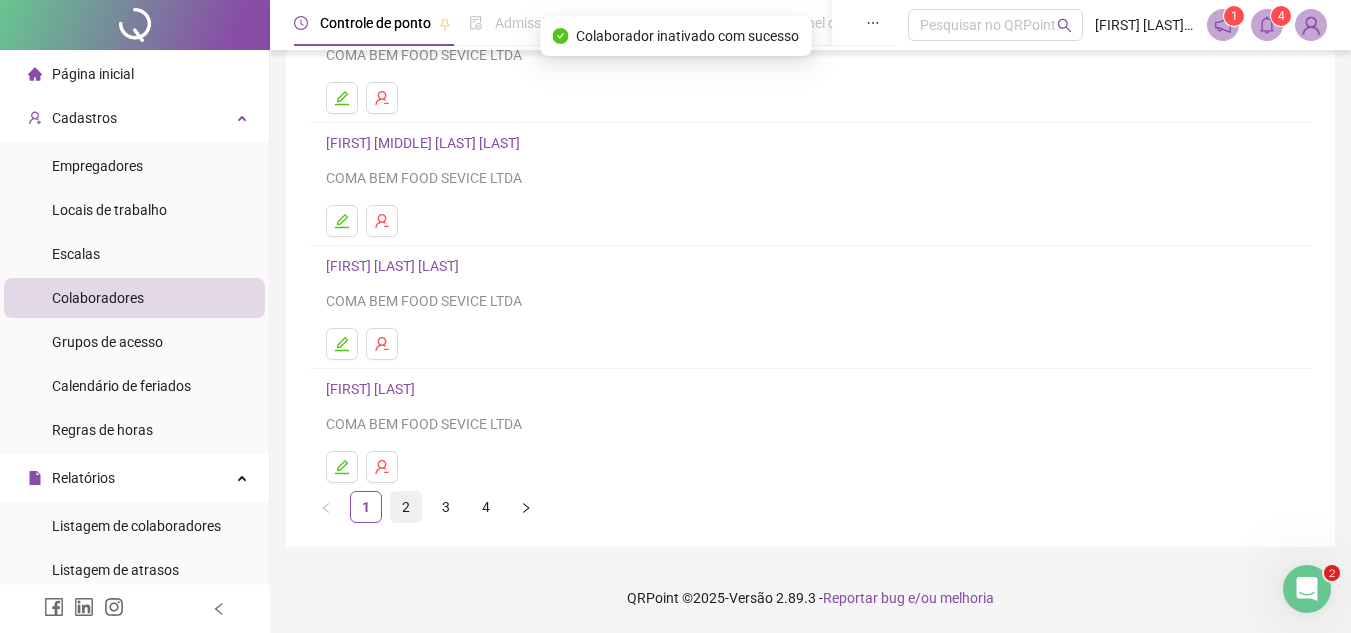 click on "2" at bounding box center (406, 507) 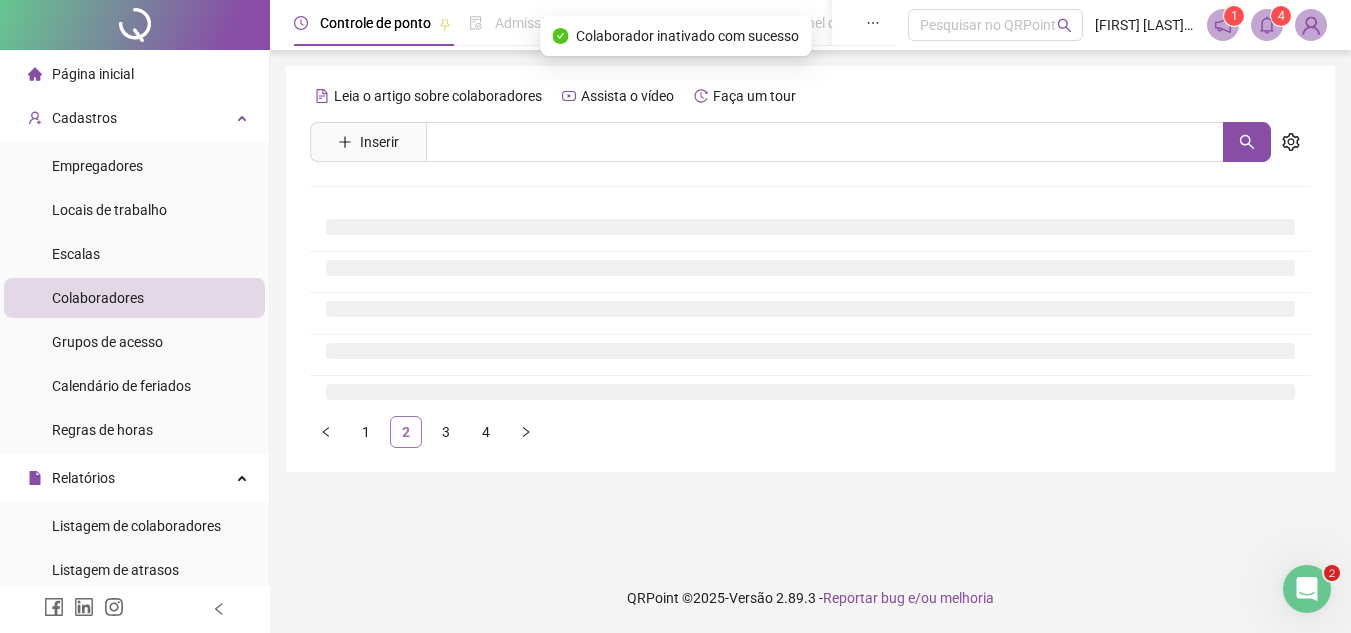 scroll, scrollTop: 0, scrollLeft: 0, axis: both 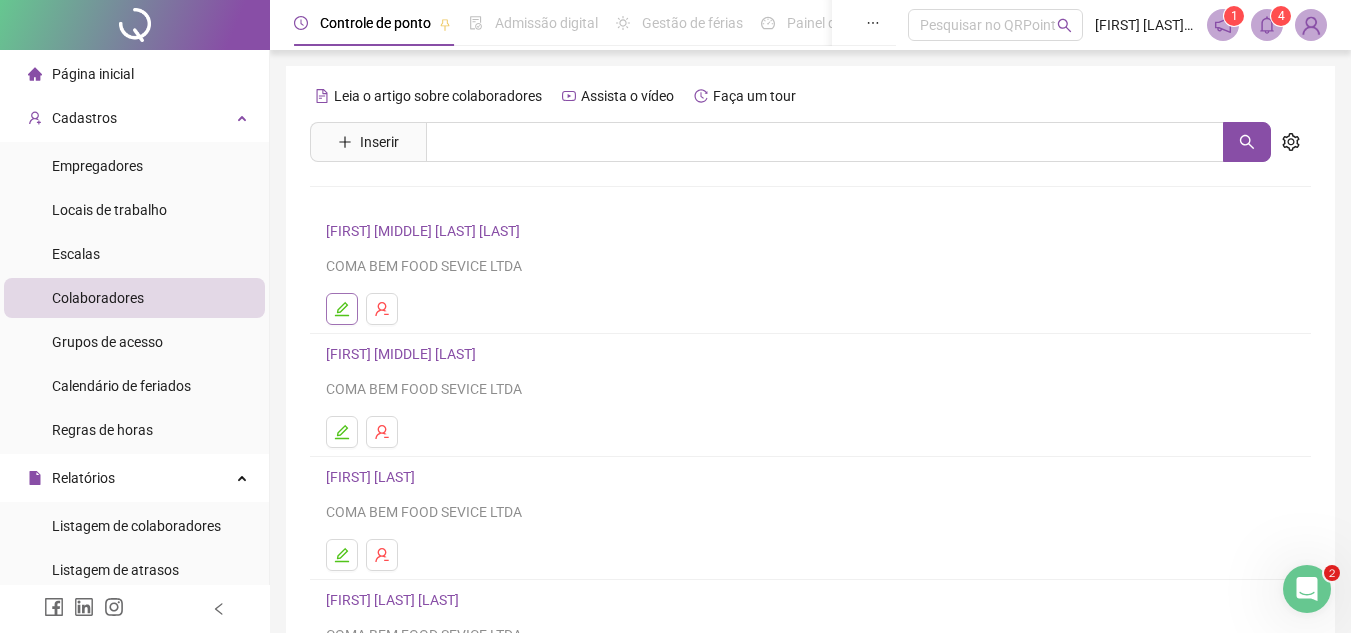 click at bounding box center [342, 309] 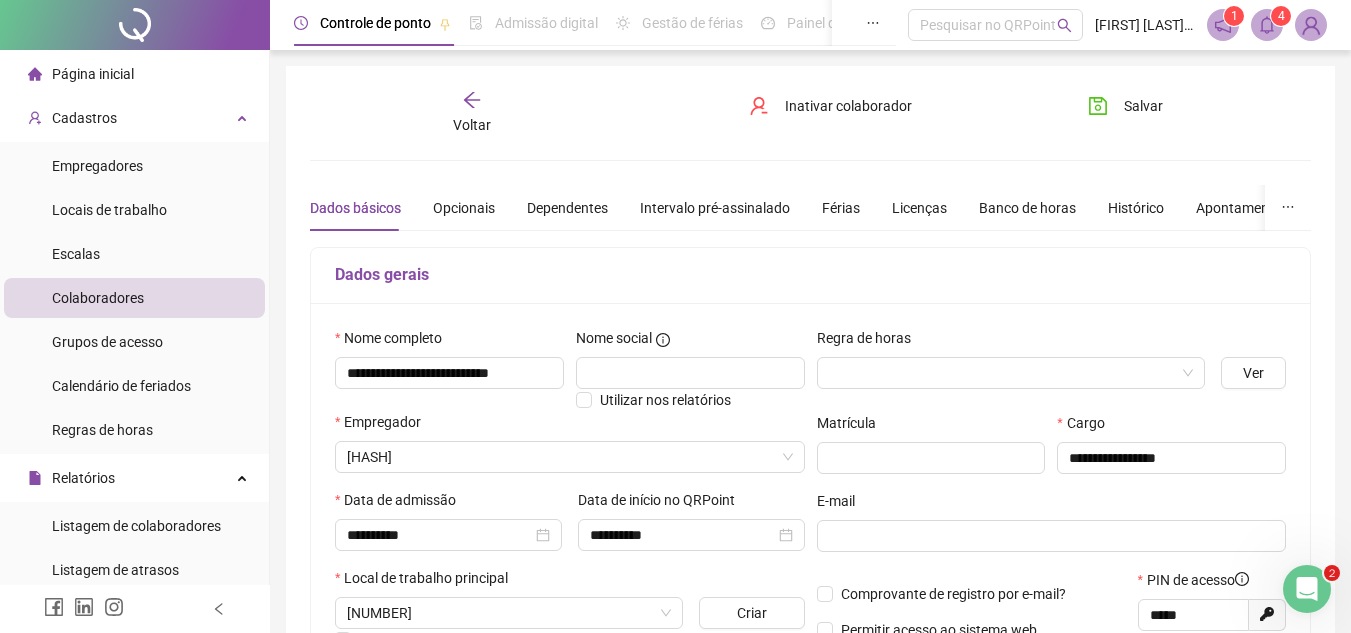 type on "**********" 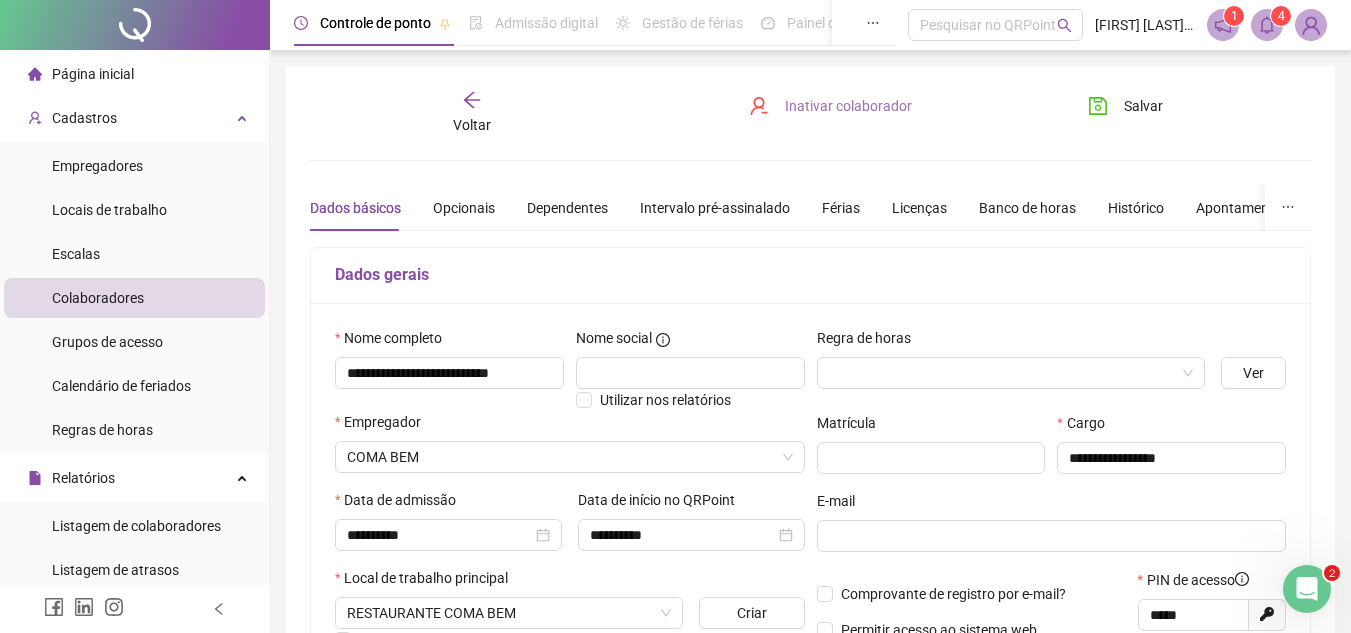 click on "Inativar colaborador" at bounding box center (848, 106) 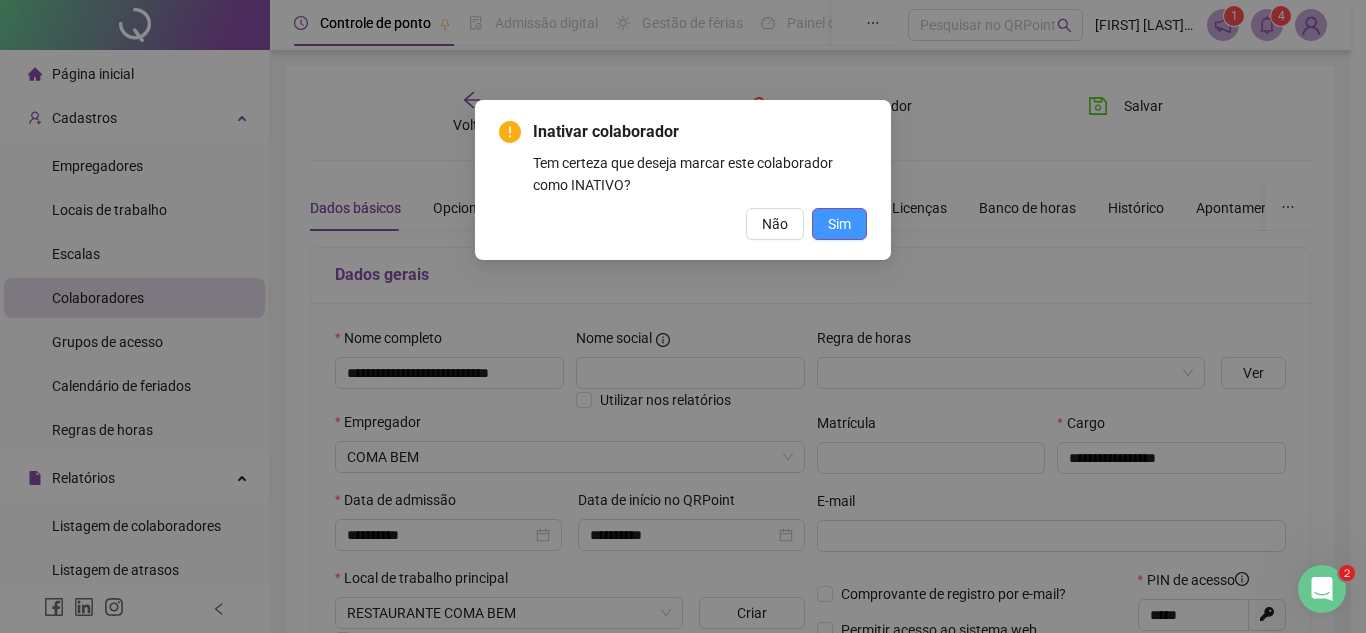 click on "Sim" at bounding box center [839, 224] 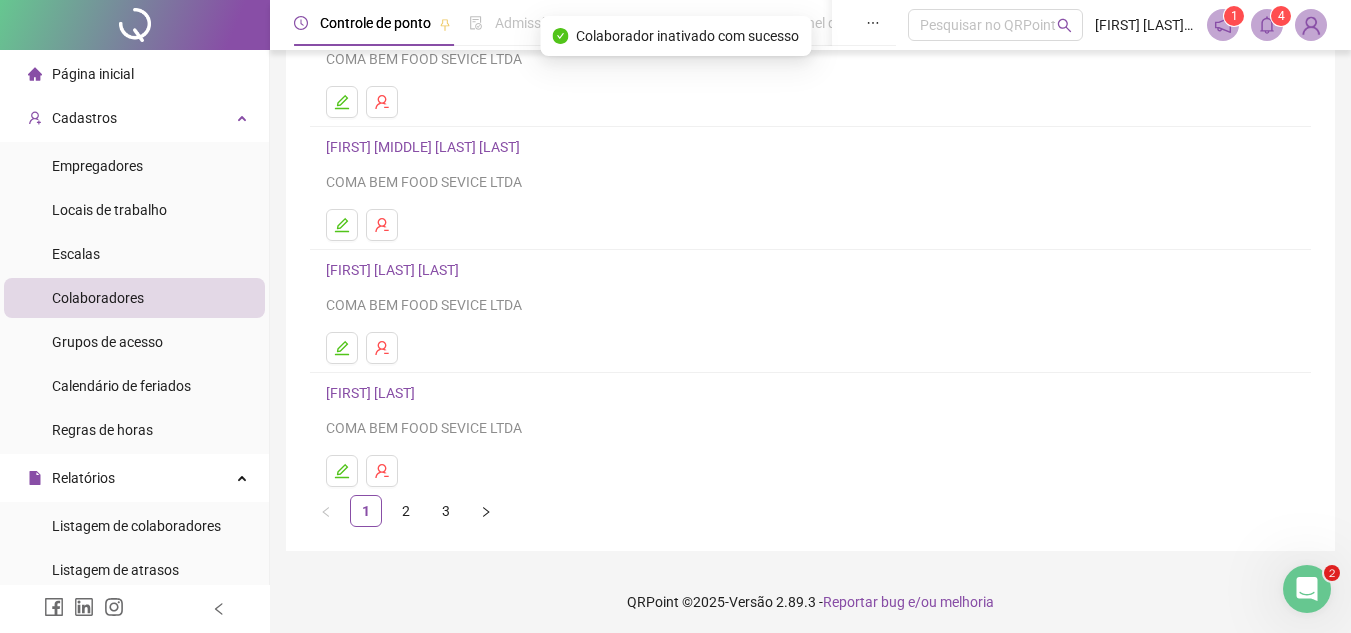scroll, scrollTop: 334, scrollLeft: 0, axis: vertical 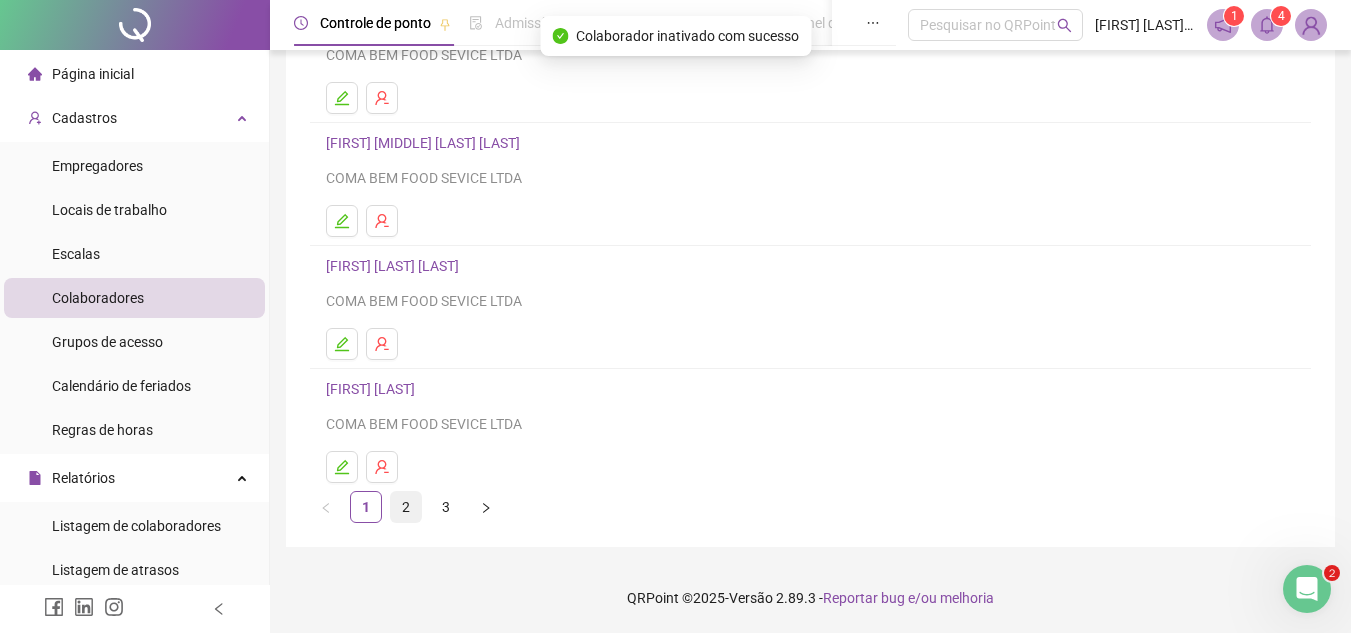 click on "2" at bounding box center [406, 507] 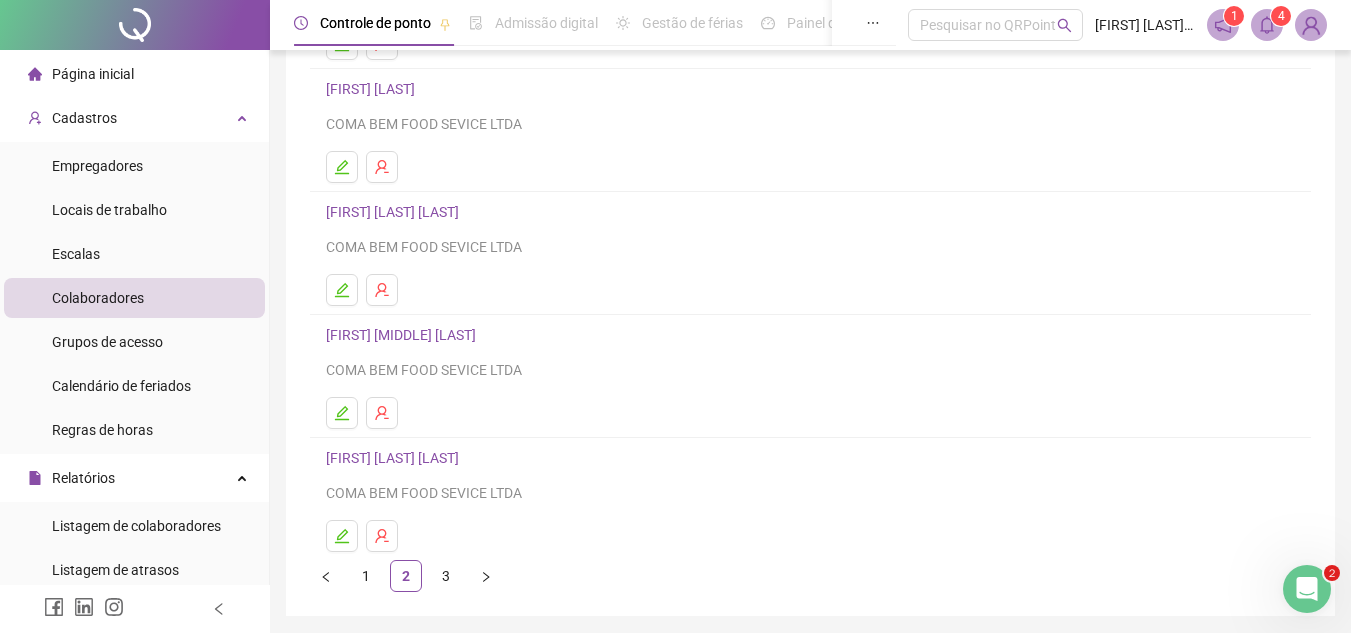 scroll, scrollTop: 300, scrollLeft: 0, axis: vertical 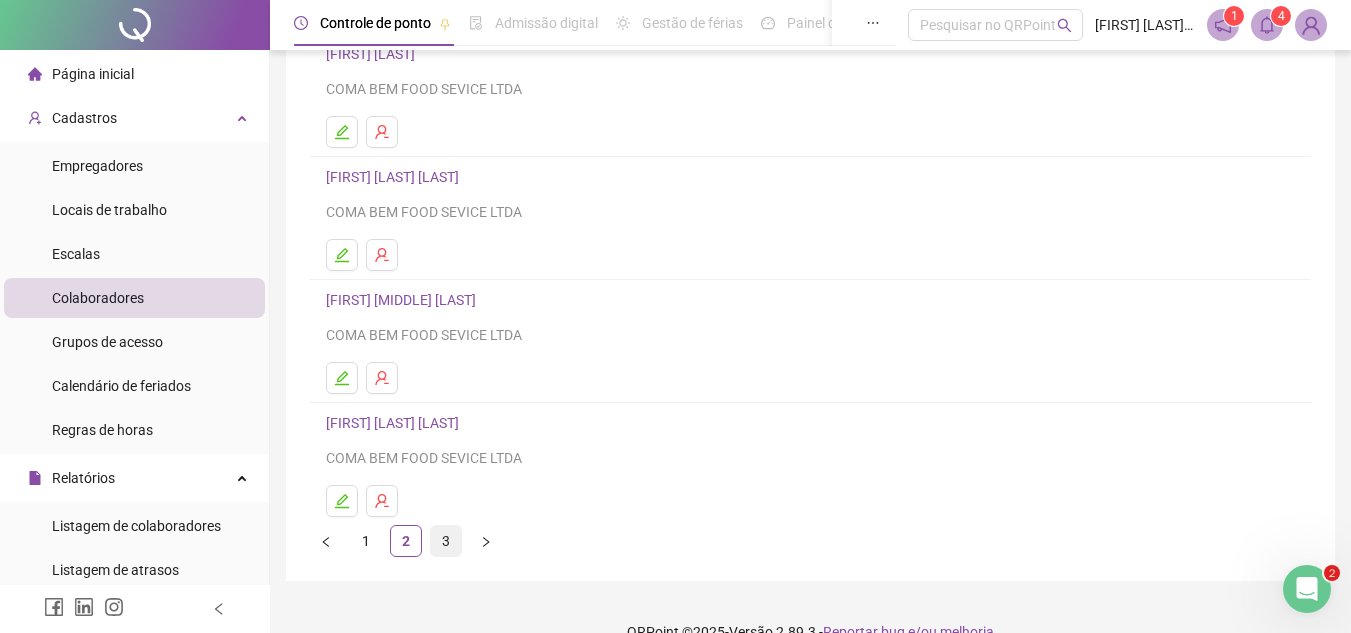 click on "3" at bounding box center (446, 541) 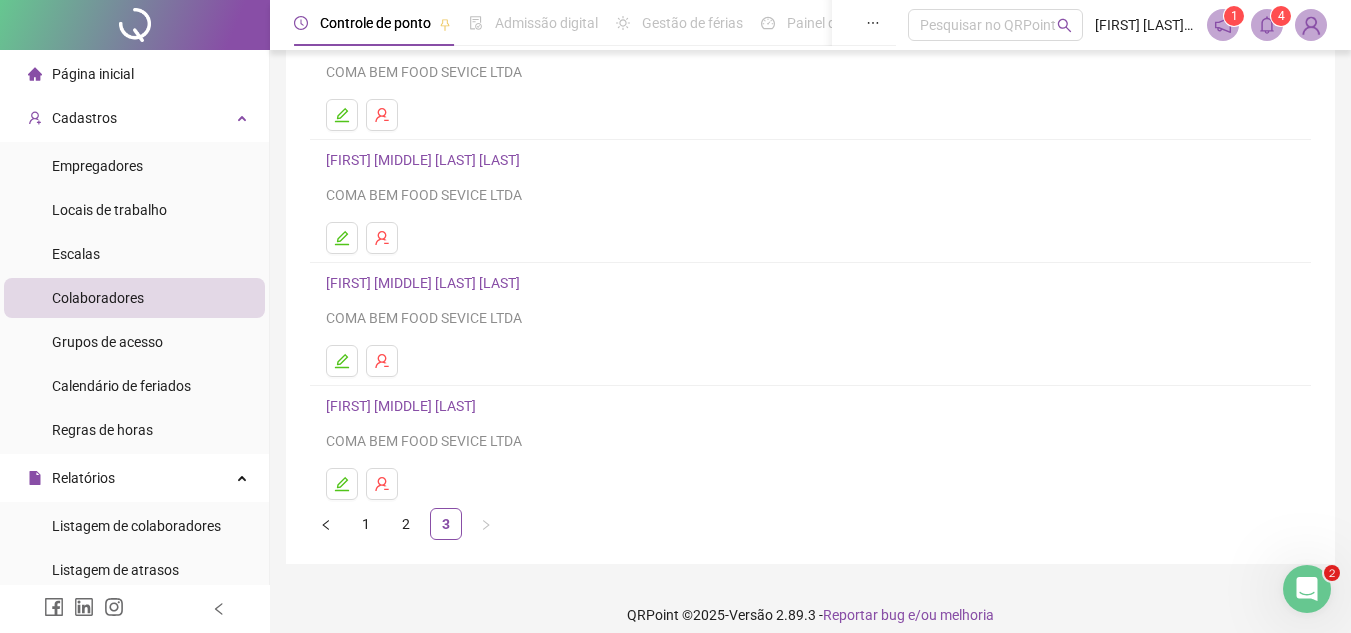 scroll, scrollTop: 334, scrollLeft: 0, axis: vertical 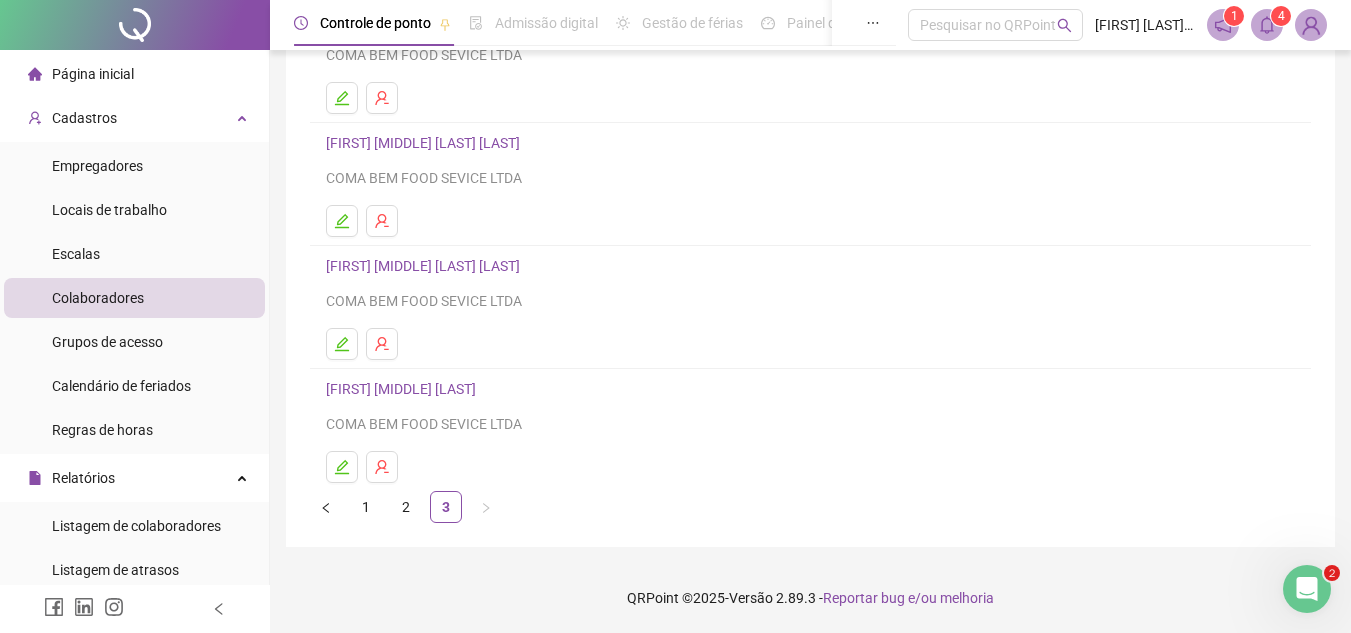 click on "[FIRST] [MIDDLE] [LAST]" at bounding box center [404, 389] 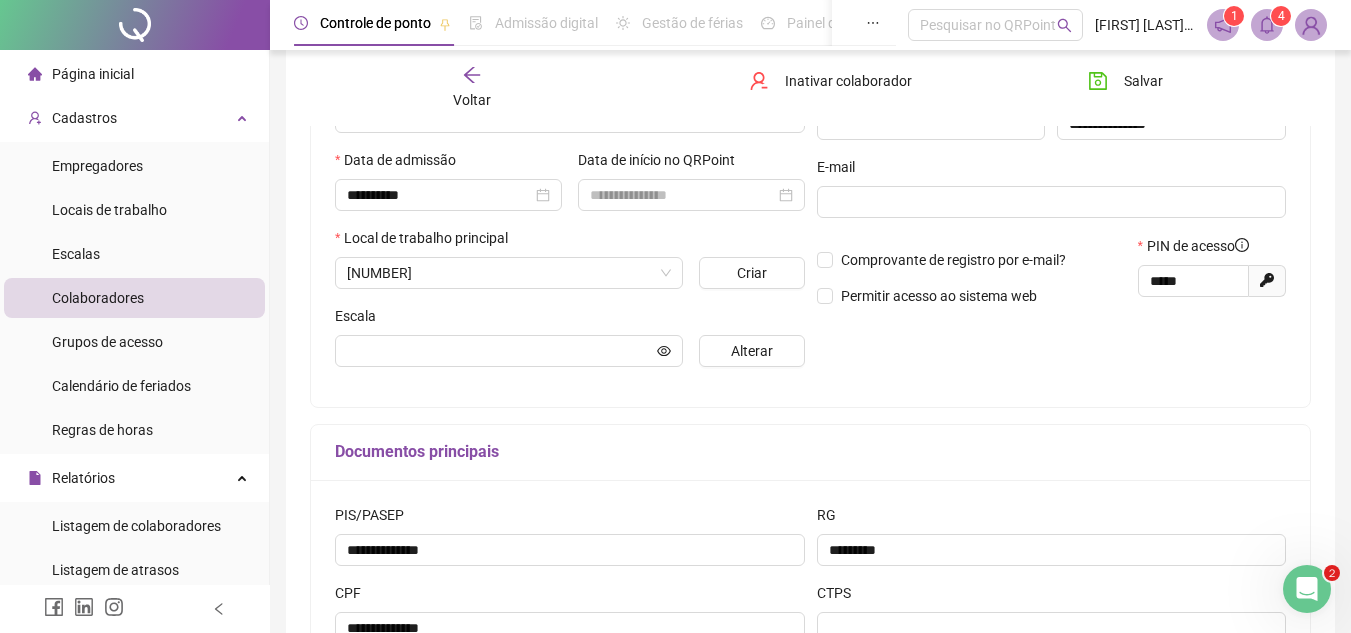 scroll, scrollTop: 344, scrollLeft: 0, axis: vertical 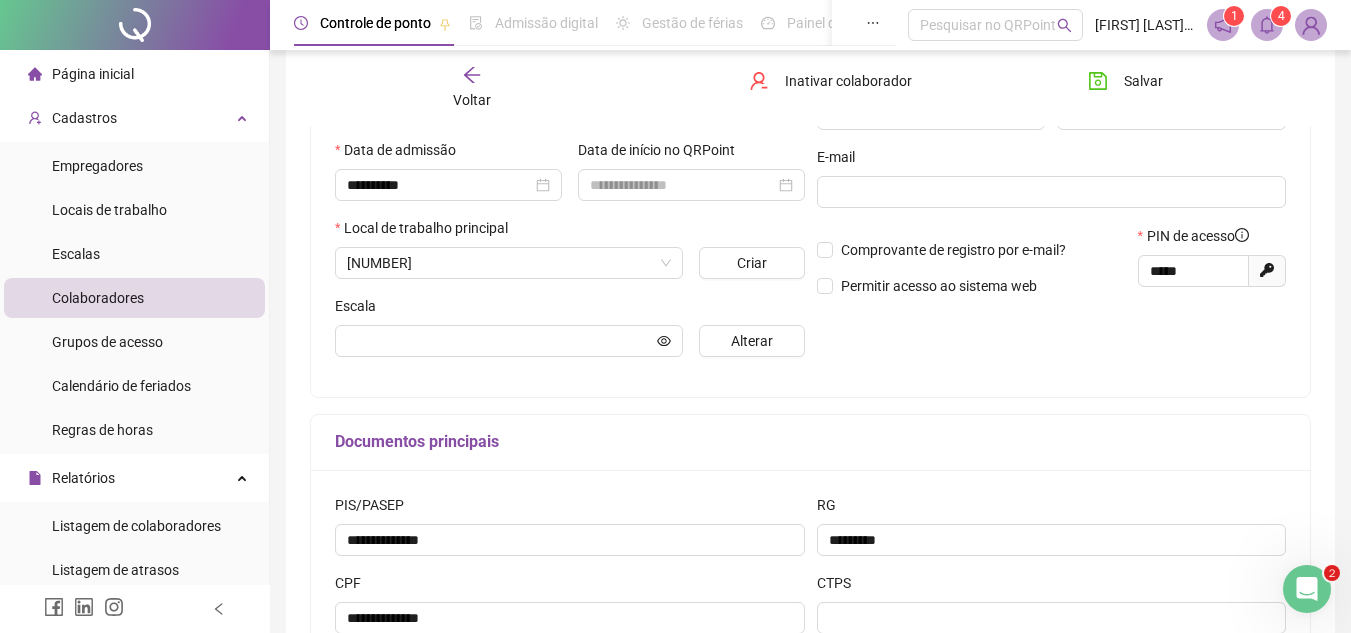 type on "**********" 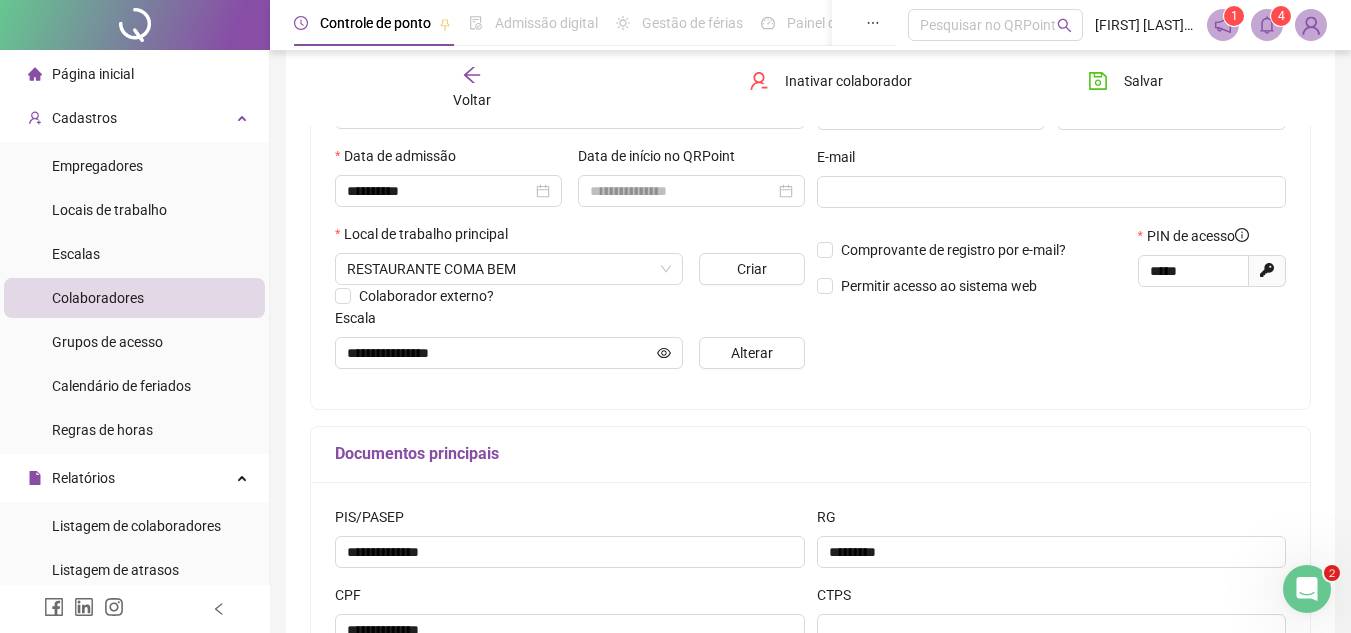 drag, startPoint x: 465, startPoint y: 68, endPoint x: 465, endPoint y: 95, distance: 27 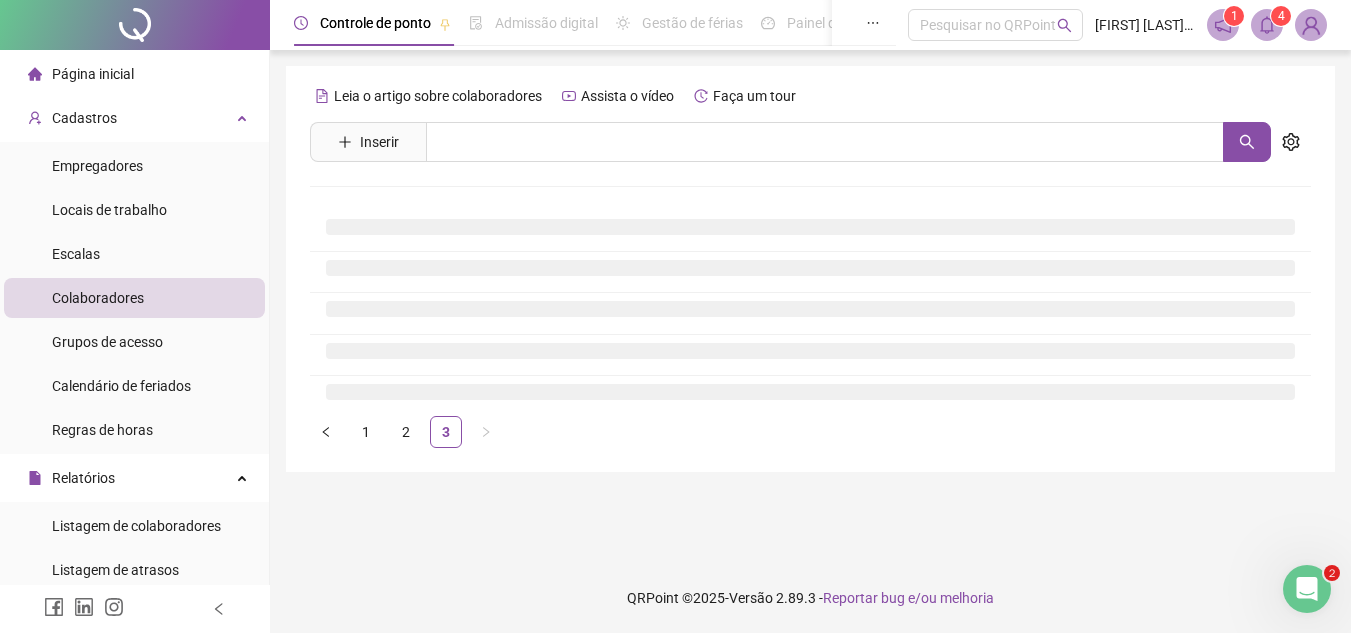 scroll, scrollTop: 0, scrollLeft: 0, axis: both 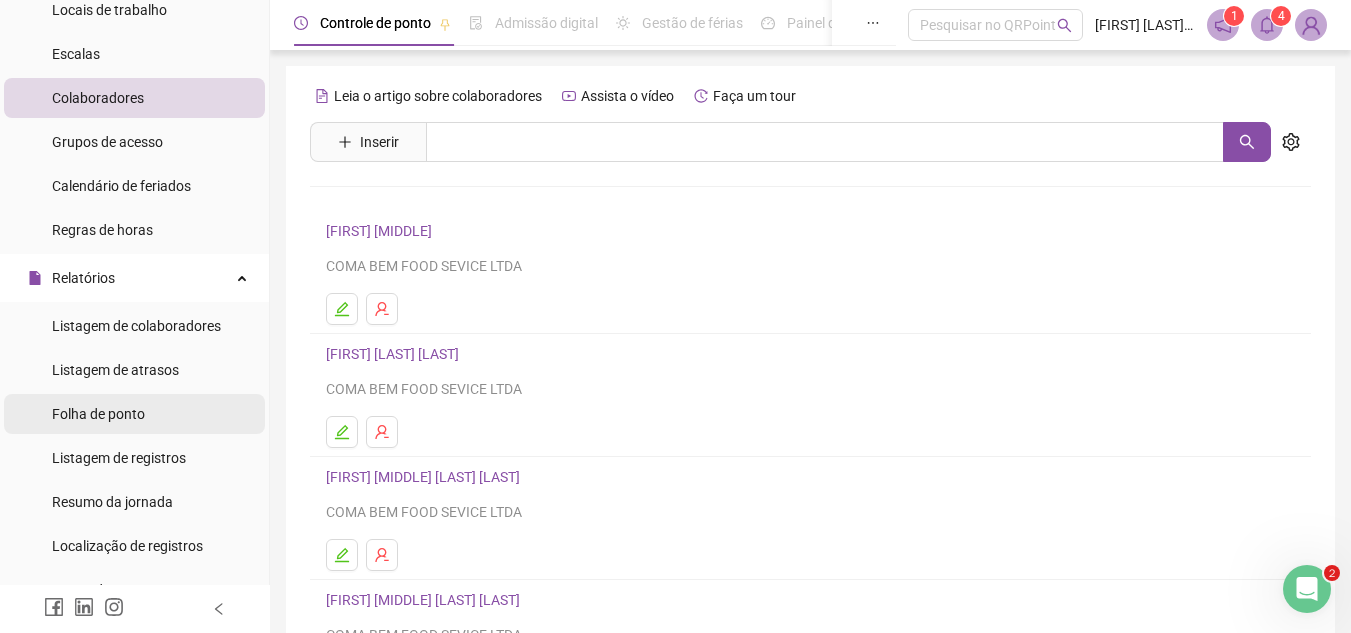 click on "Folha de ponto" at bounding box center (98, 414) 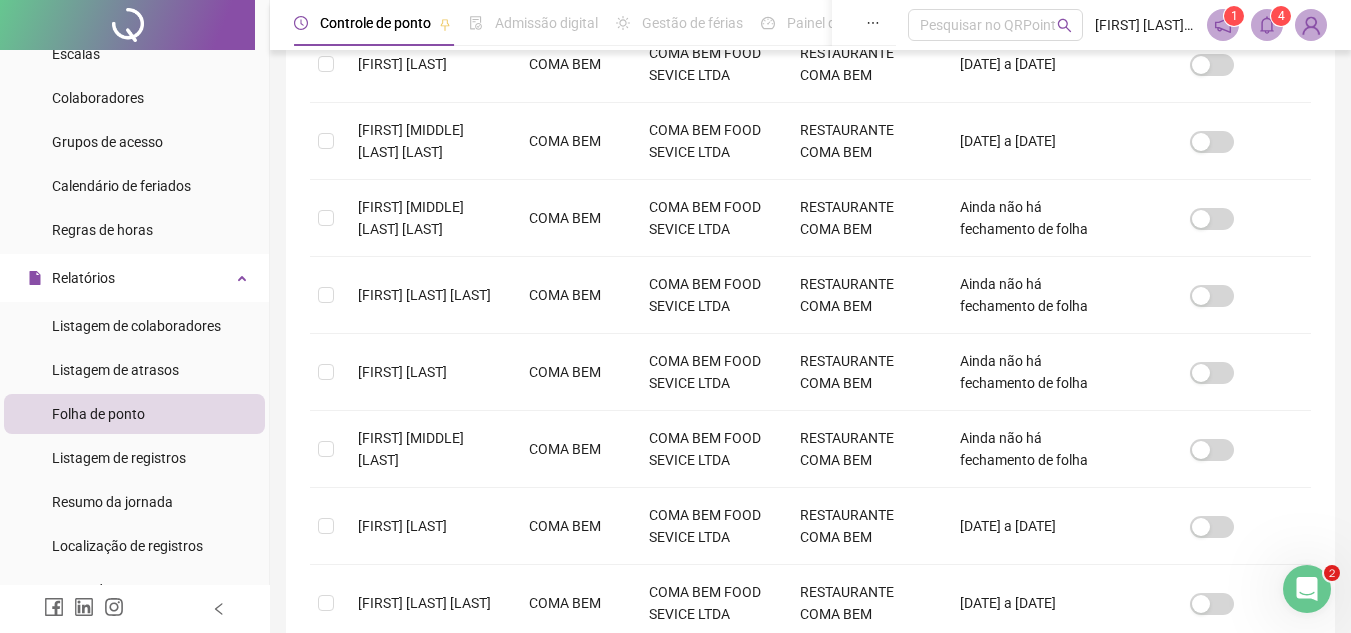 scroll, scrollTop: 759, scrollLeft: 0, axis: vertical 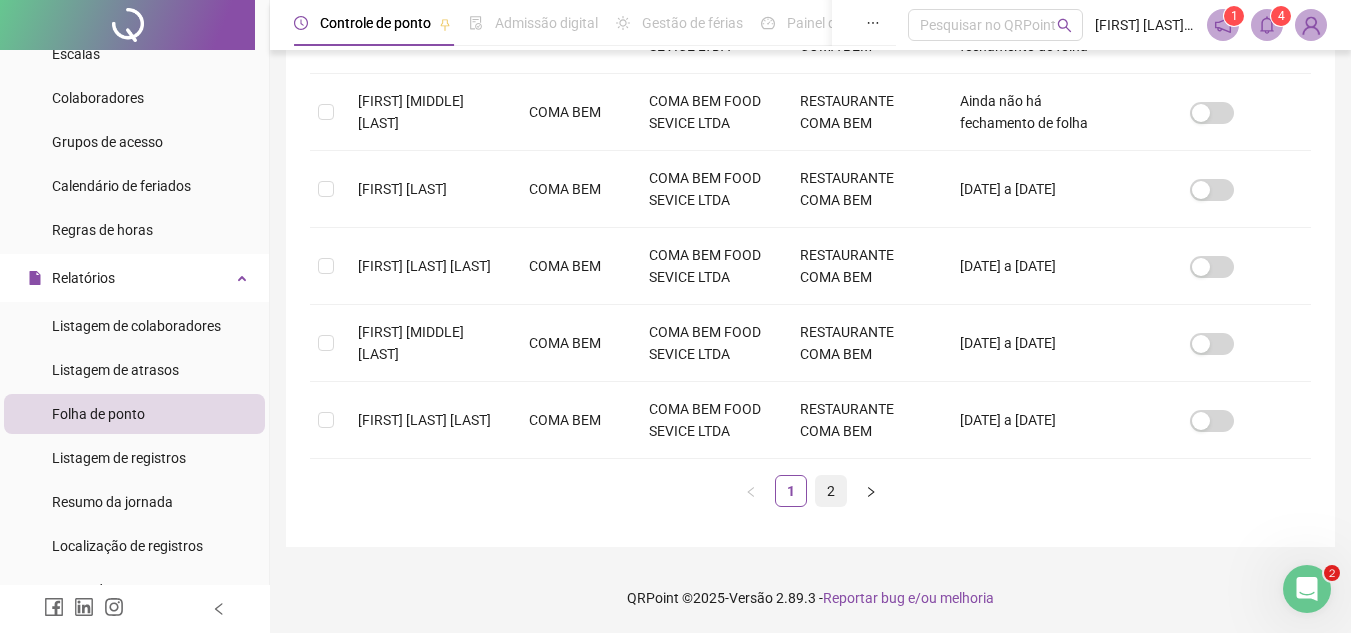 click on "2" at bounding box center (831, 491) 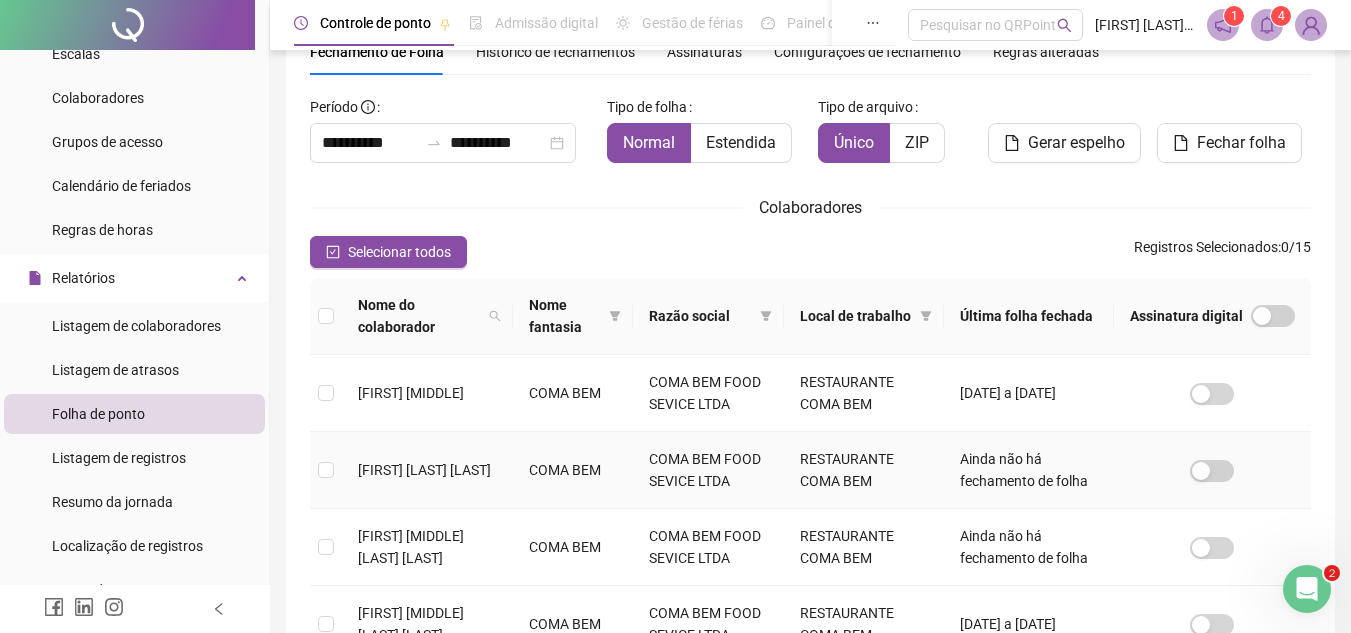 scroll, scrollTop: 484, scrollLeft: 0, axis: vertical 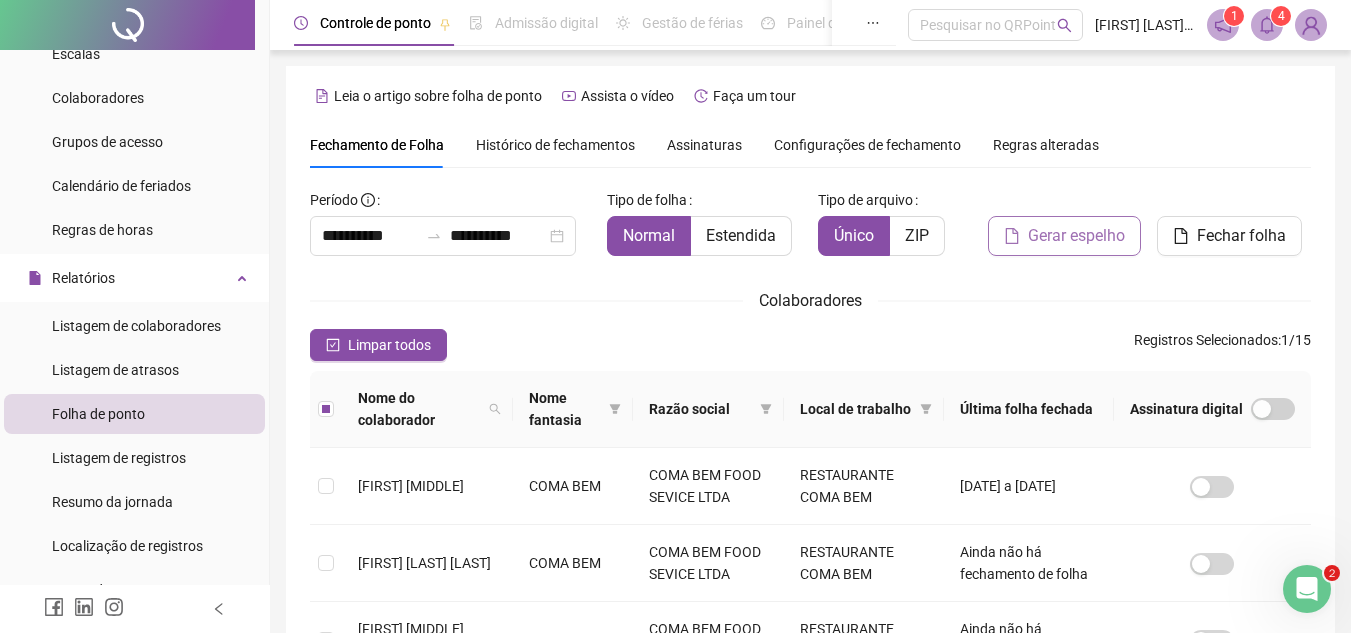 click on "Gerar espelho" at bounding box center [1076, 236] 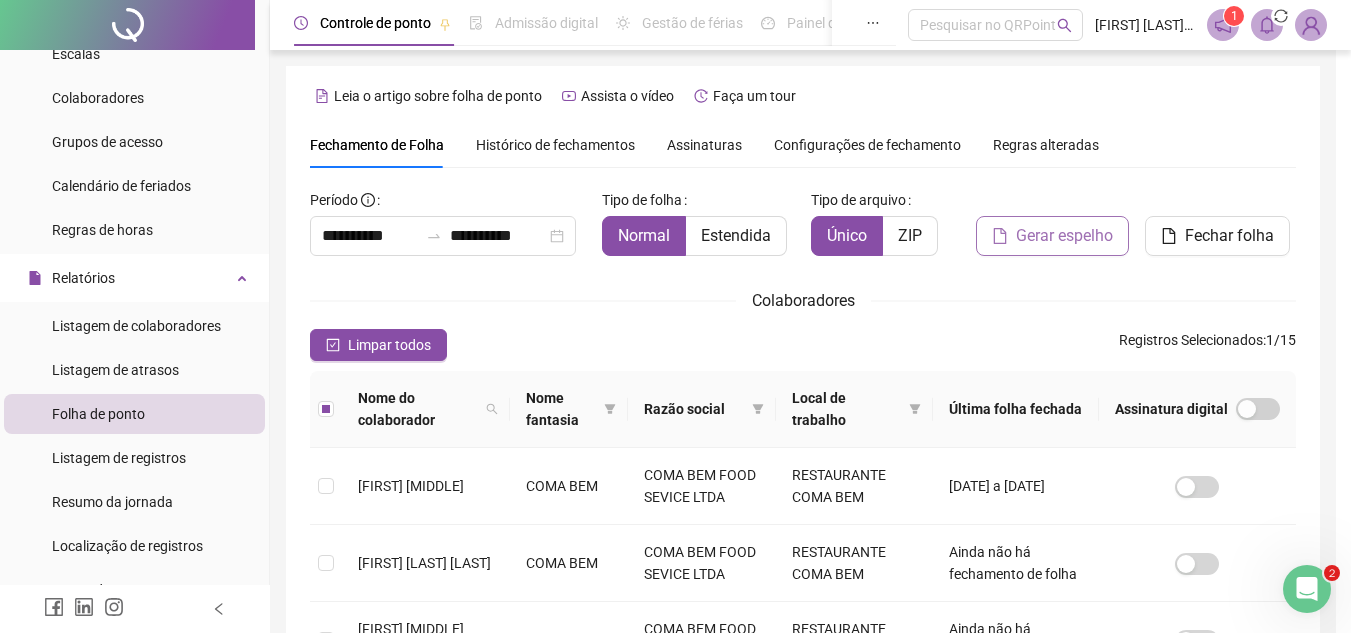 scroll, scrollTop: 93, scrollLeft: 0, axis: vertical 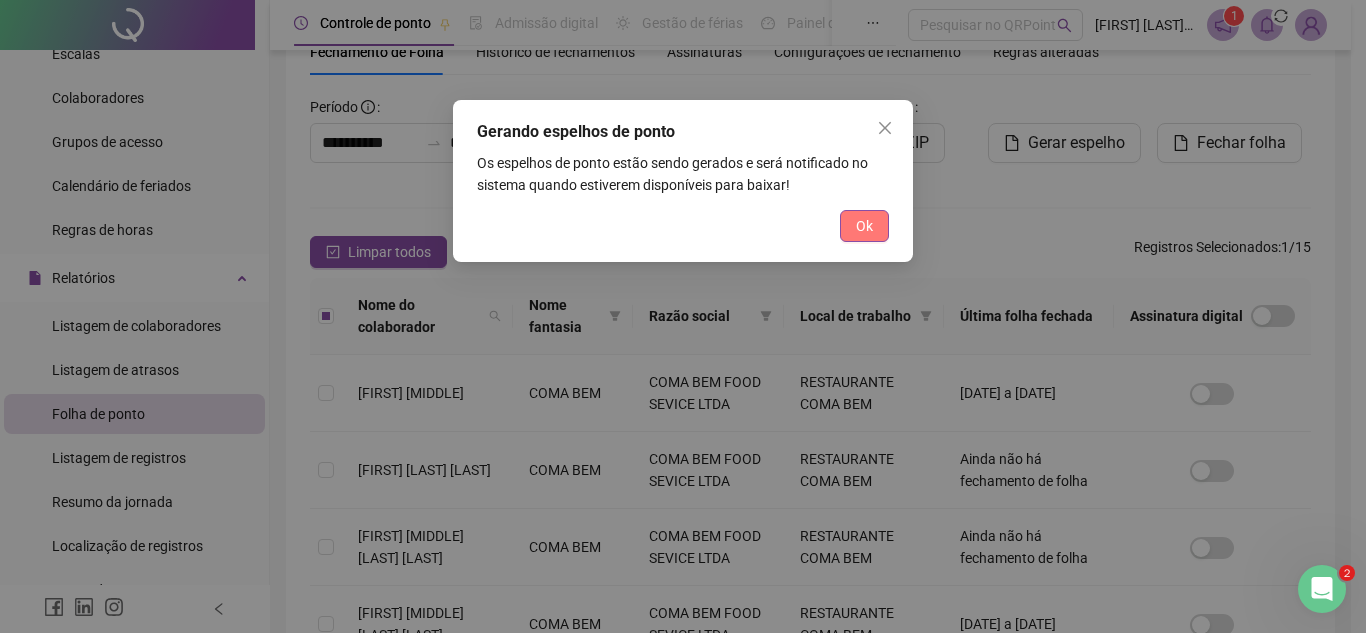 click on "Ok" at bounding box center (864, 226) 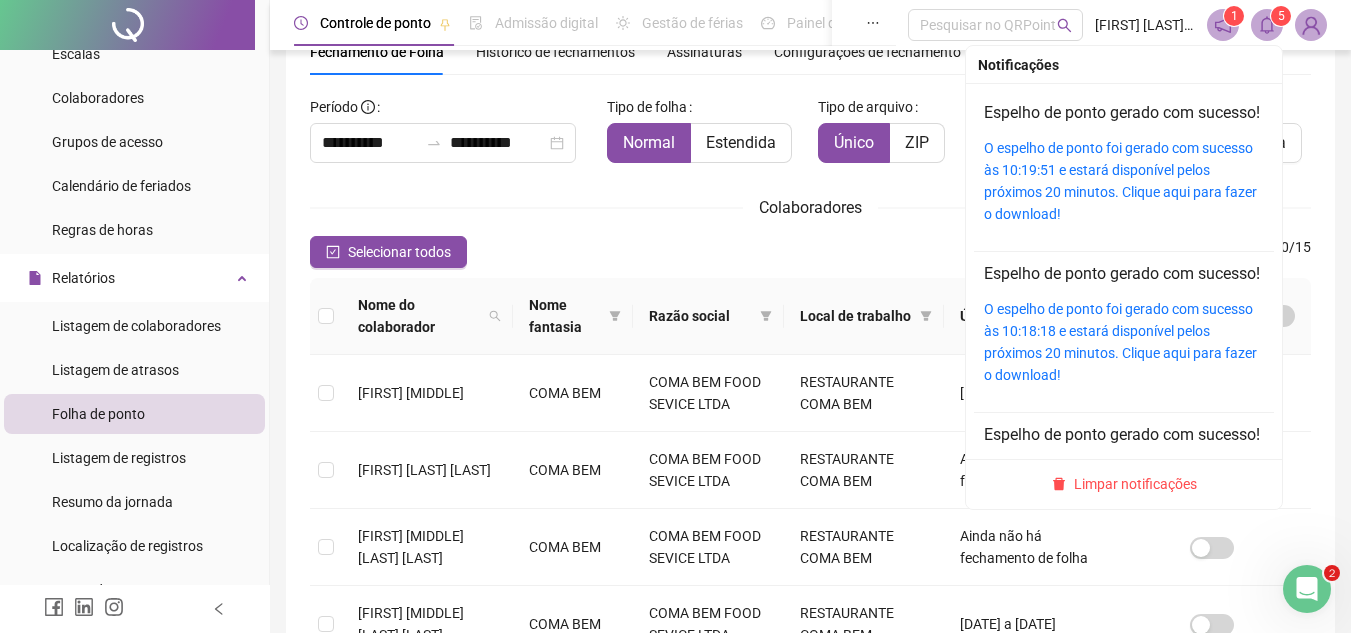 click on "5" at bounding box center [1281, 16] 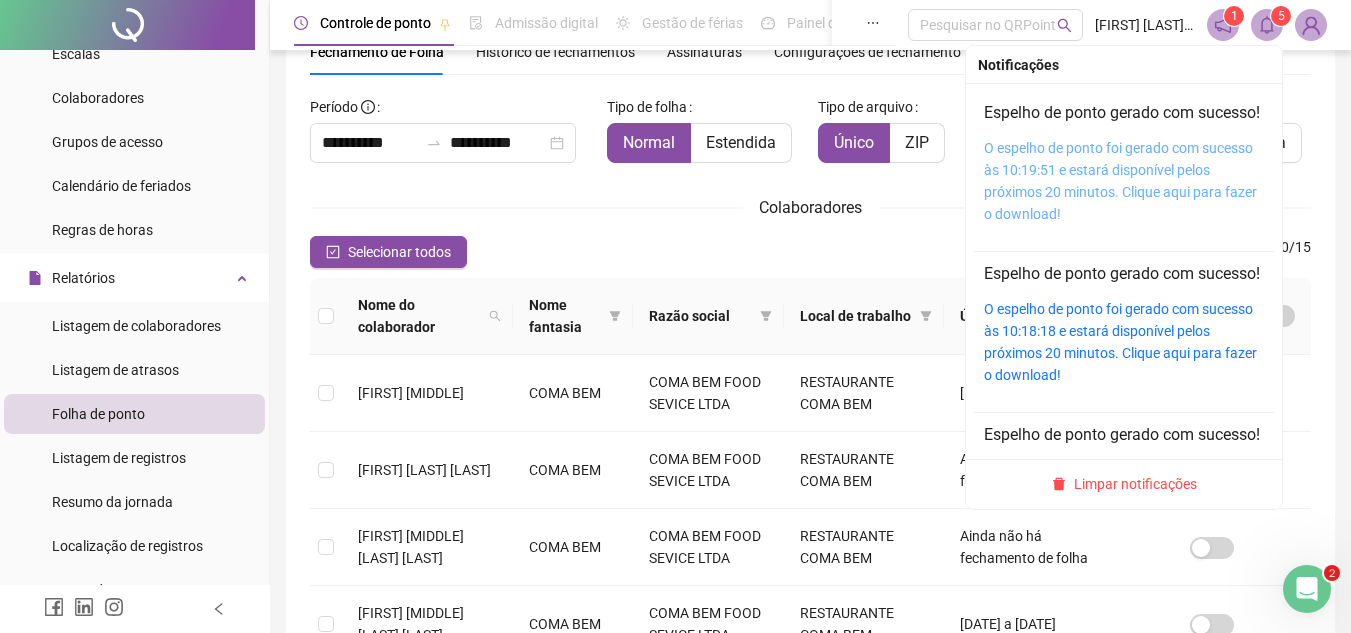 click on "O espelho de ponto foi gerado com sucesso às 10:19:51 e estará disponível pelos próximos 20 minutos.
Clique aqui para fazer o download!" at bounding box center [1120, 181] 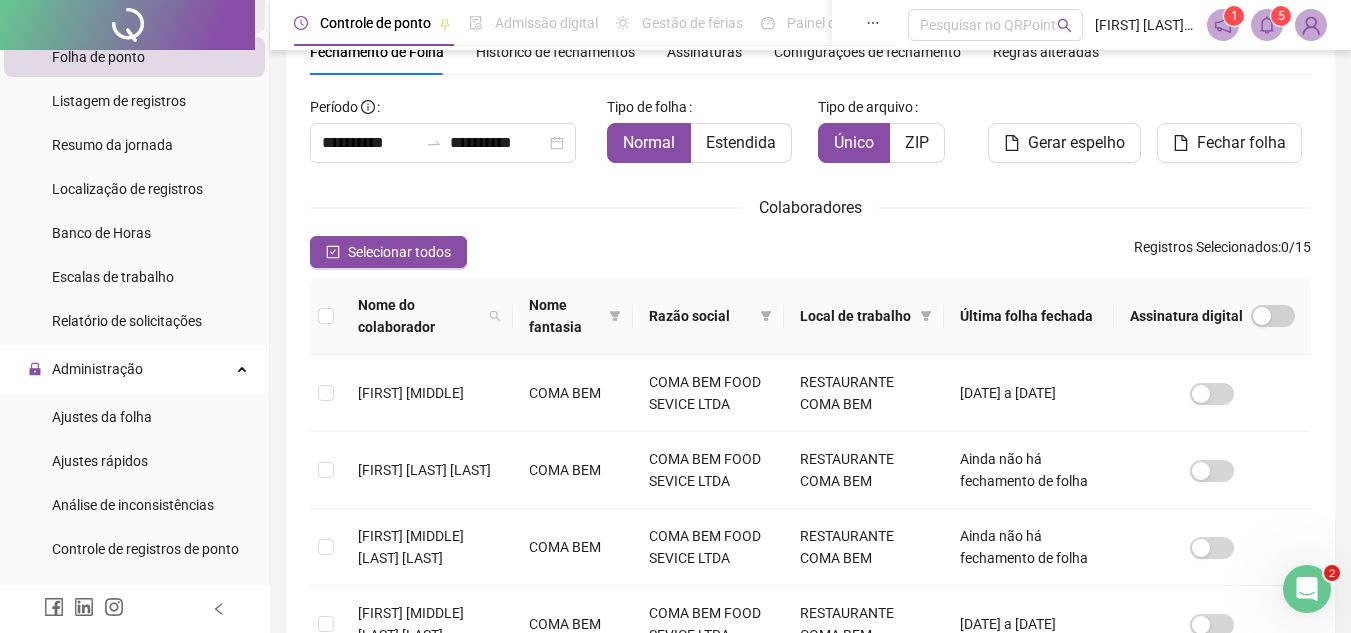 scroll, scrollTop: 600, scrollLeft: 0, axis: vertical 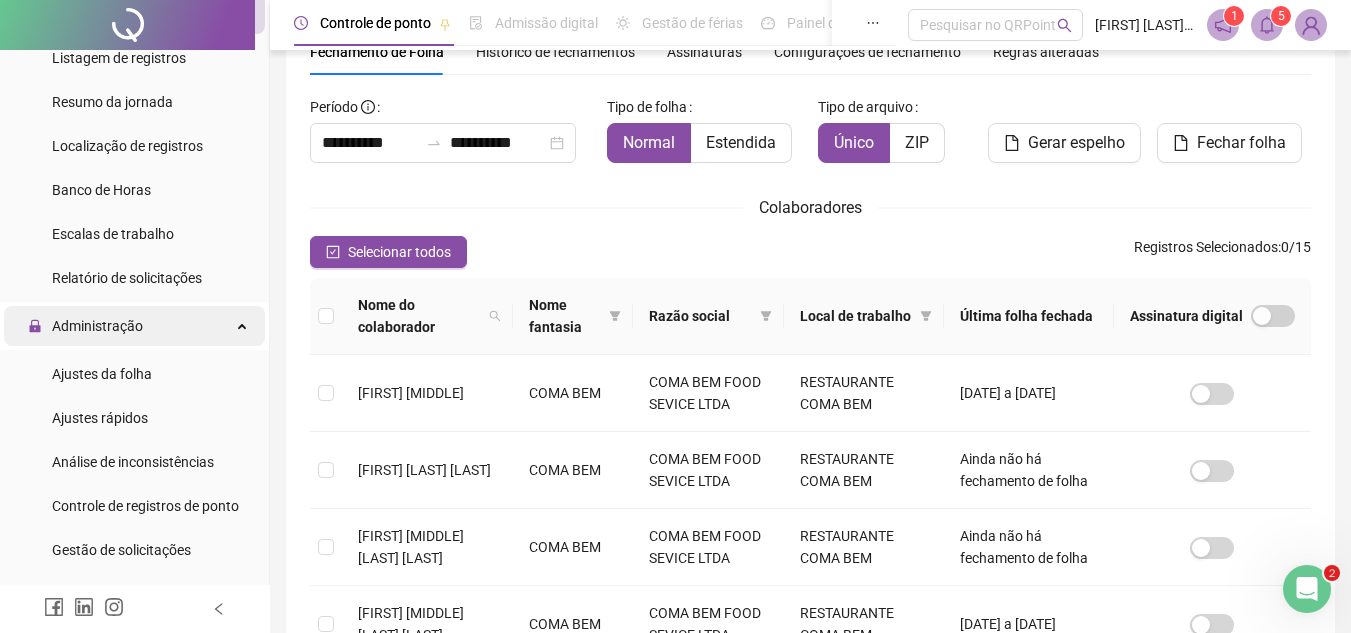 click on "Administração" at bounding box center (97, 326) 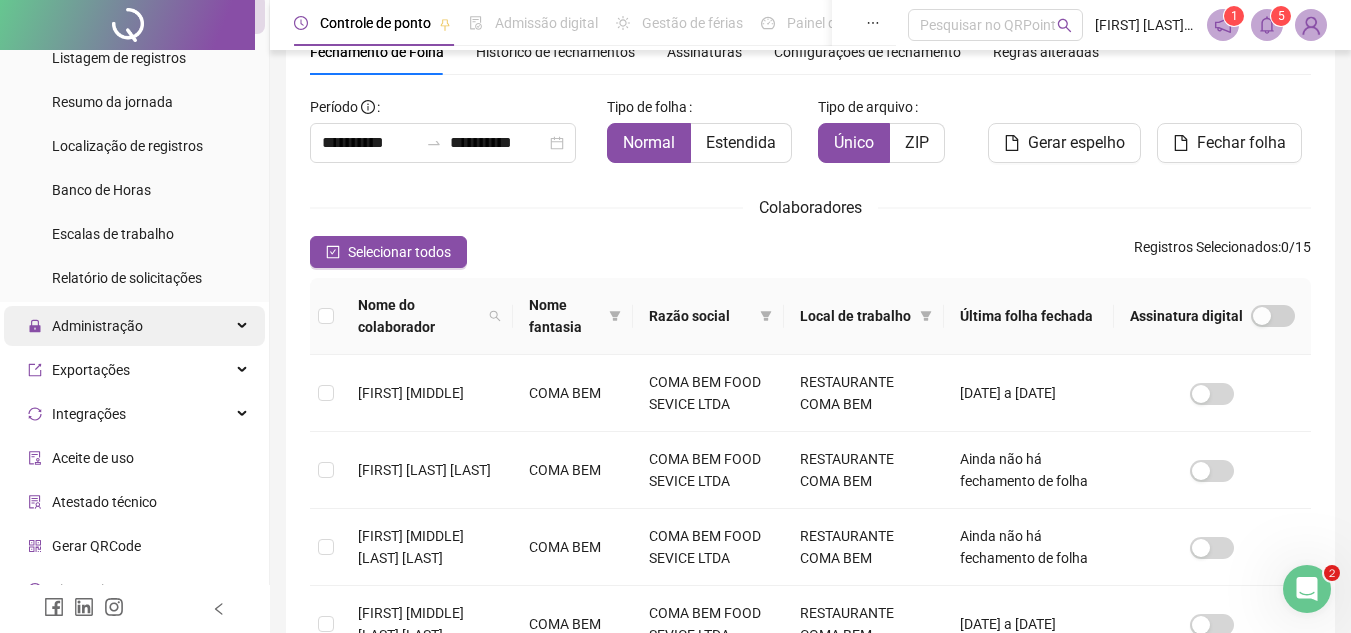 click on "Administração" at bounding box center [97, 326] 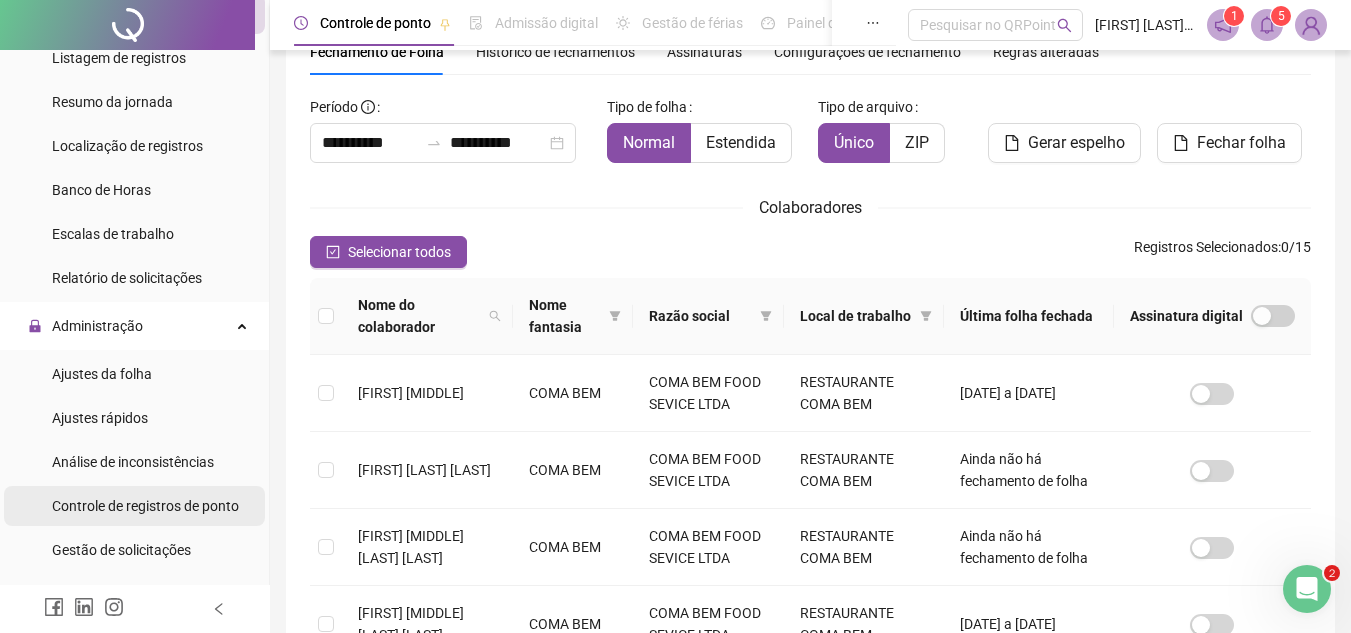 click on "Controle de registros de ponto" at bounding box center [145, 506] 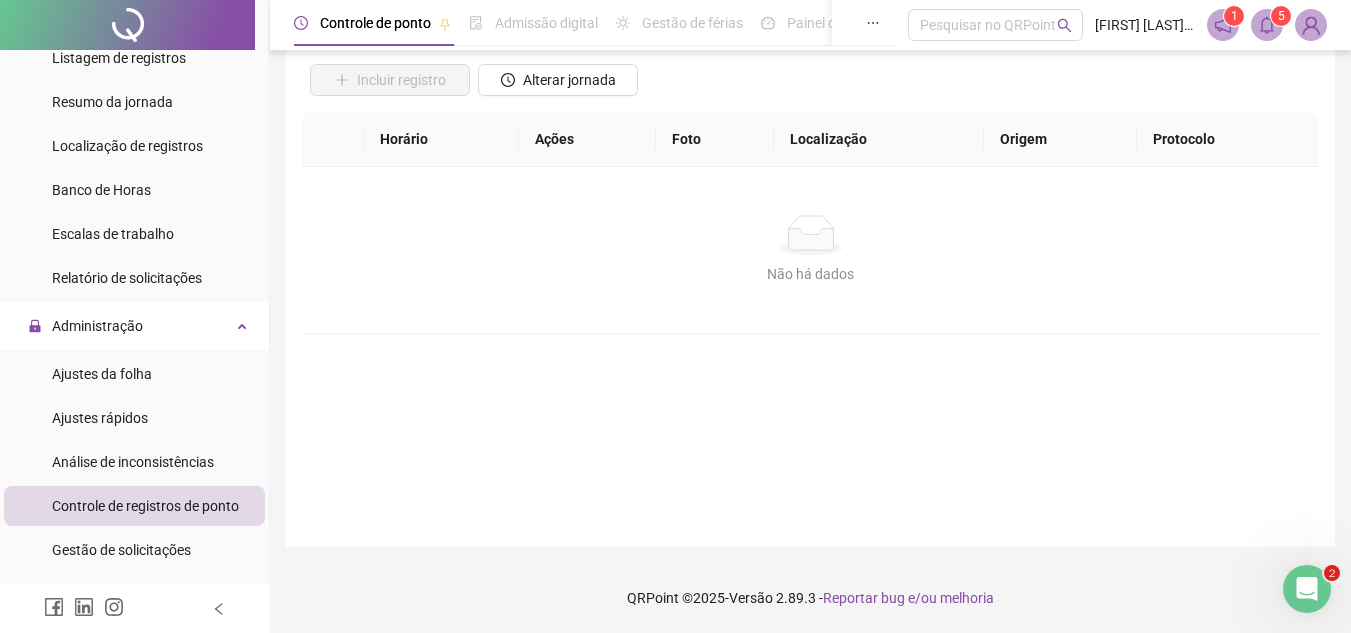 scroll, scrollTop: 0, scrollLeft: 0, axis: both 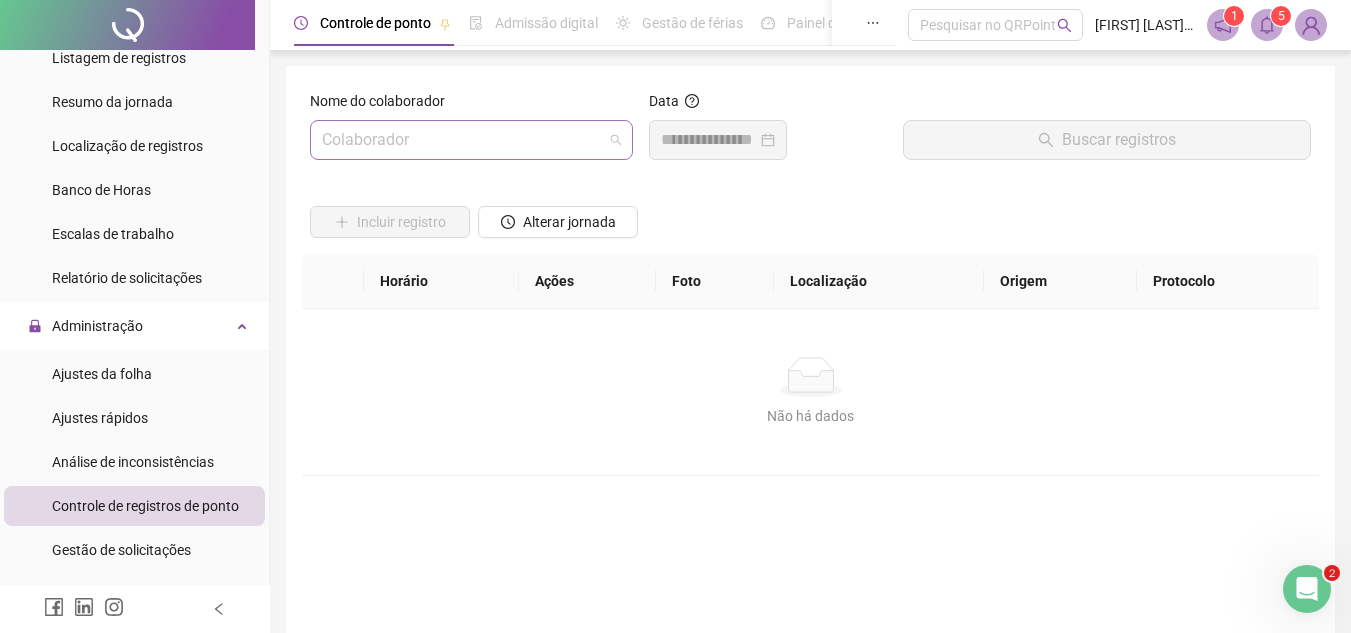 click at bounding box center [471, 140] 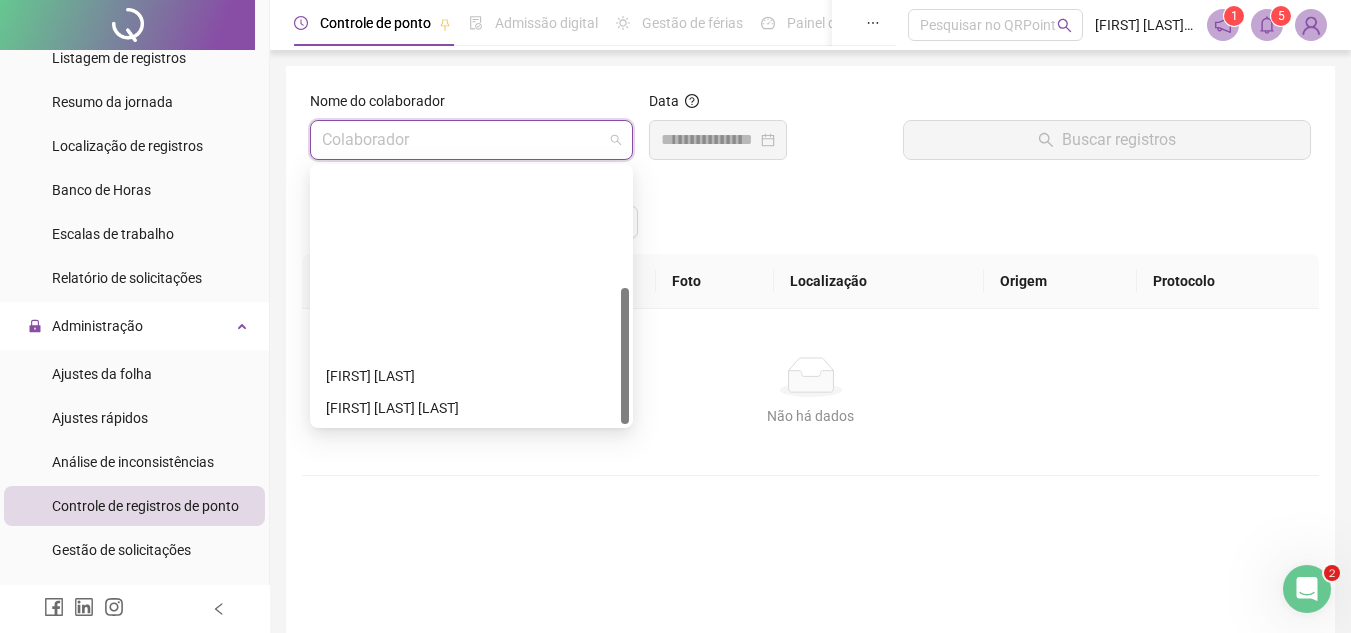 scroll, scrollTop: 224, scrollLeft: 0, axis: vertical 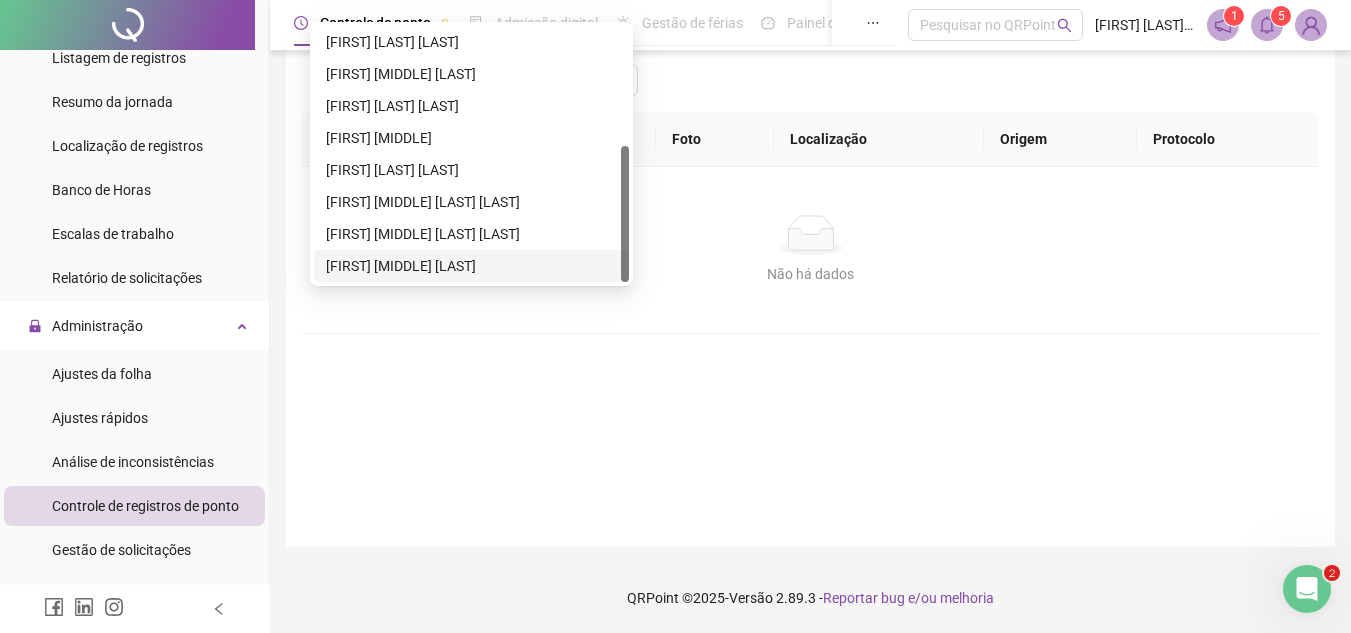 click on "[FIRST] [MIDDLE] [LAST]" at bounding box center [471, 266] 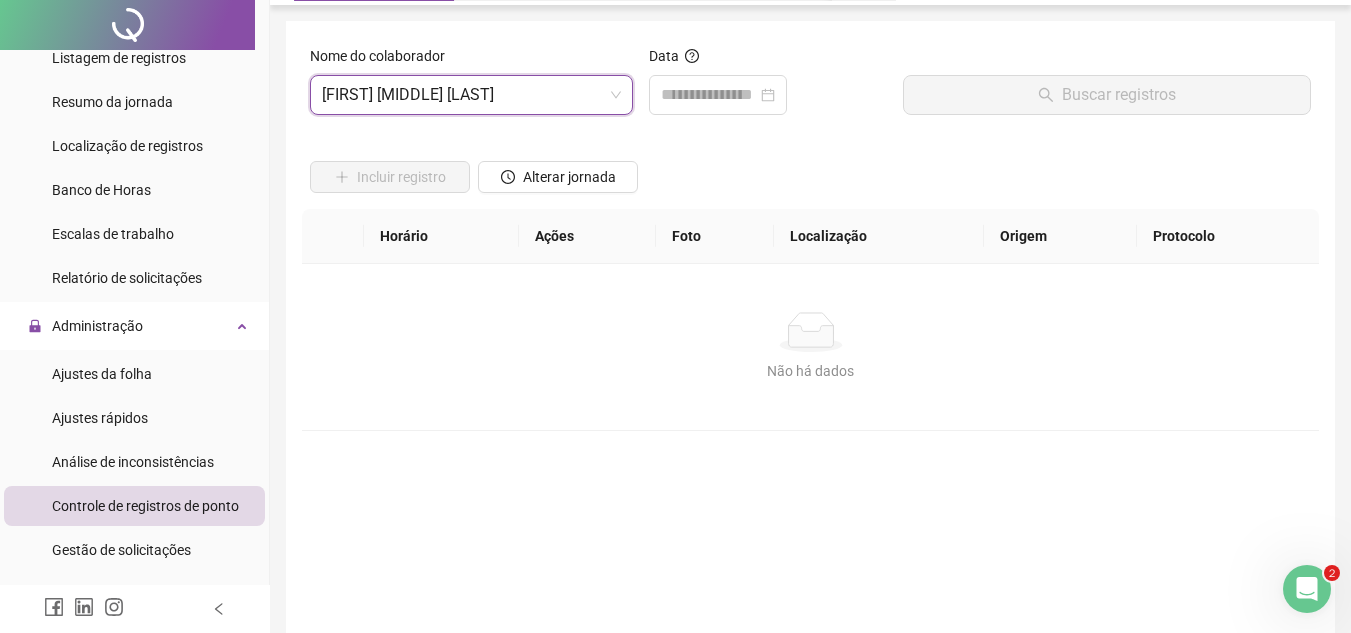 scroll, scrollTop: 0, scrollLeft: 0, axis: both 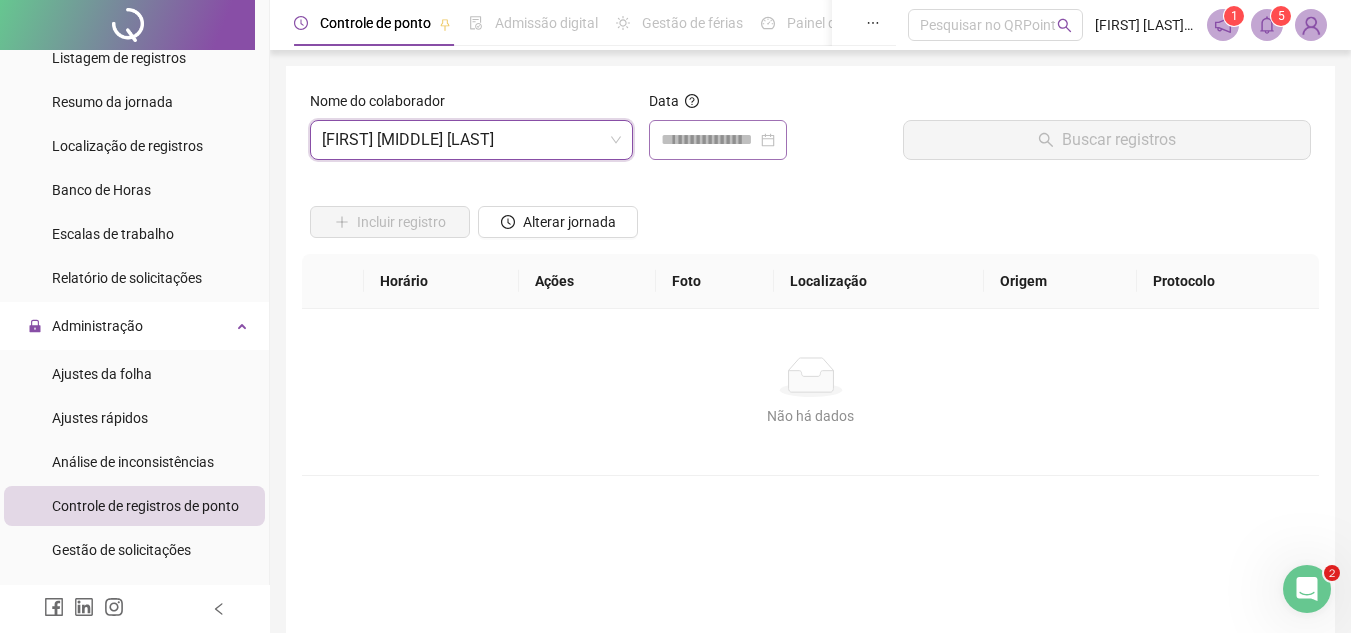 click at bounding box center [718, 140] 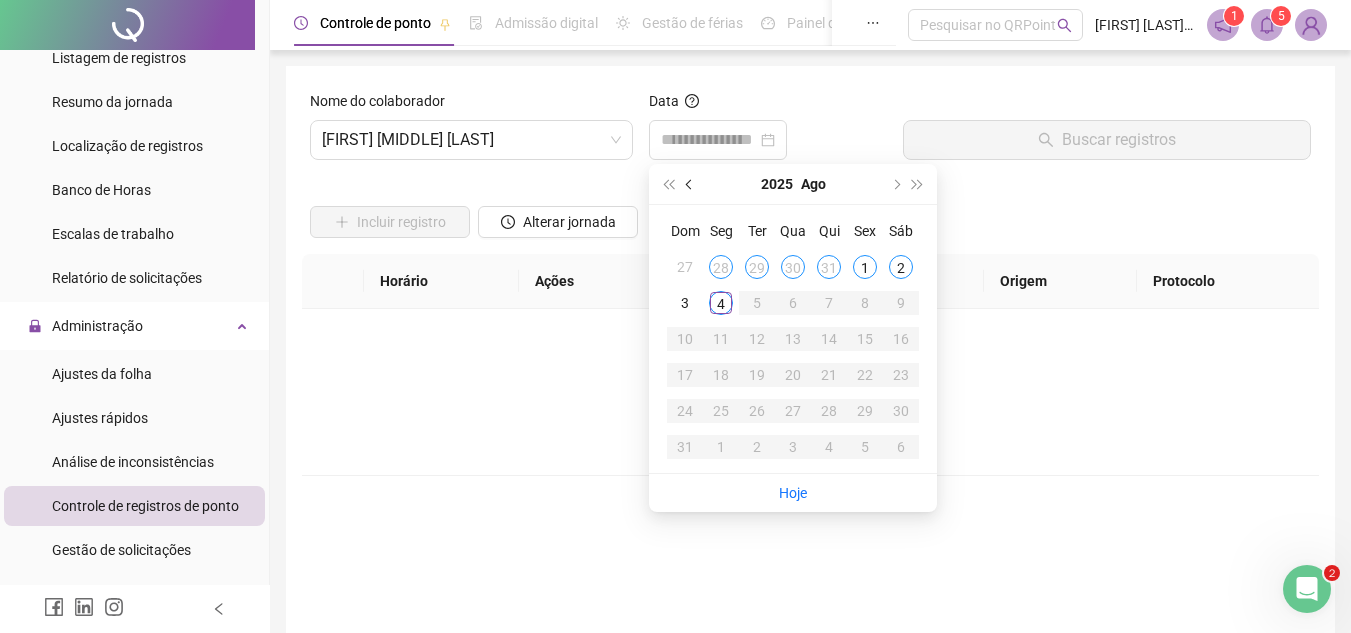 click at bounding box center [690, 184] 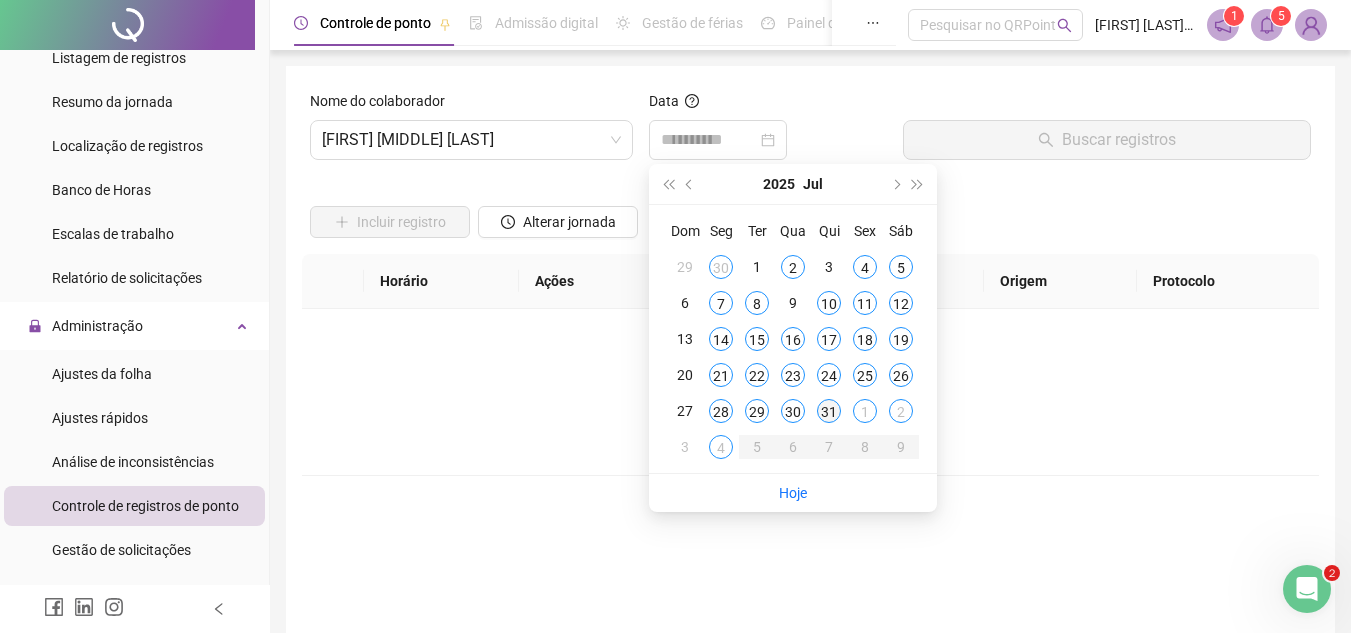 type on "**********" 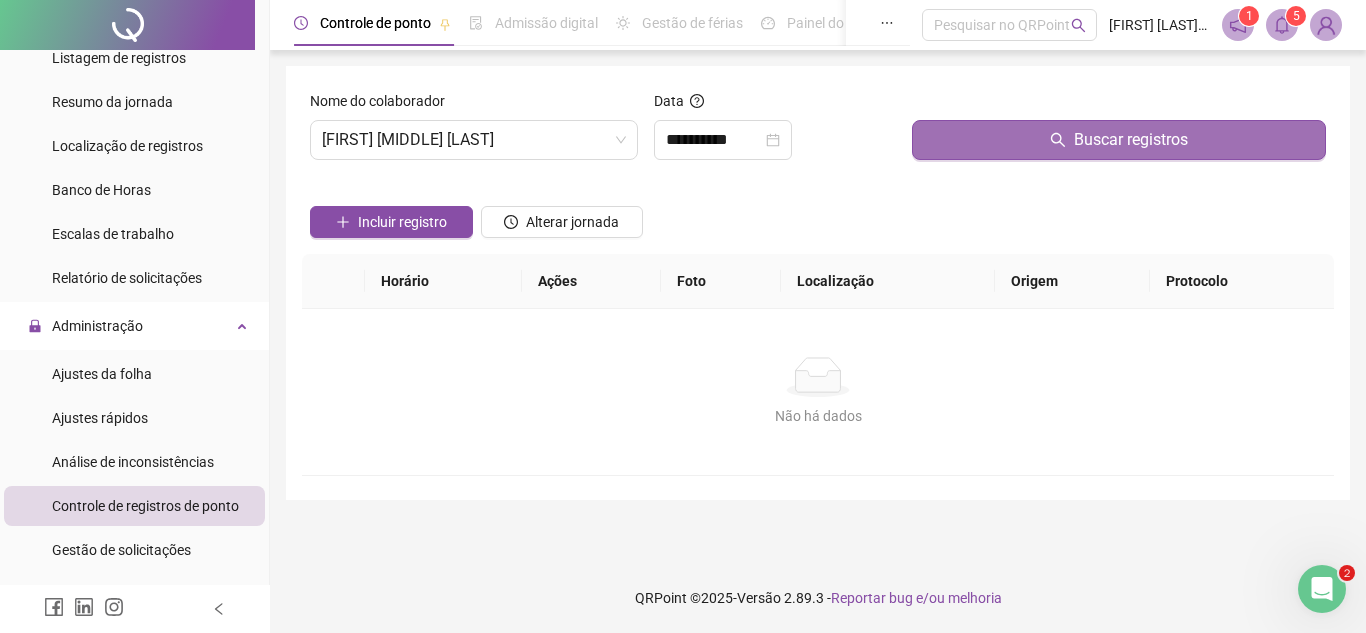 click on "Buscar registros" at bounding box center (1119, 140) 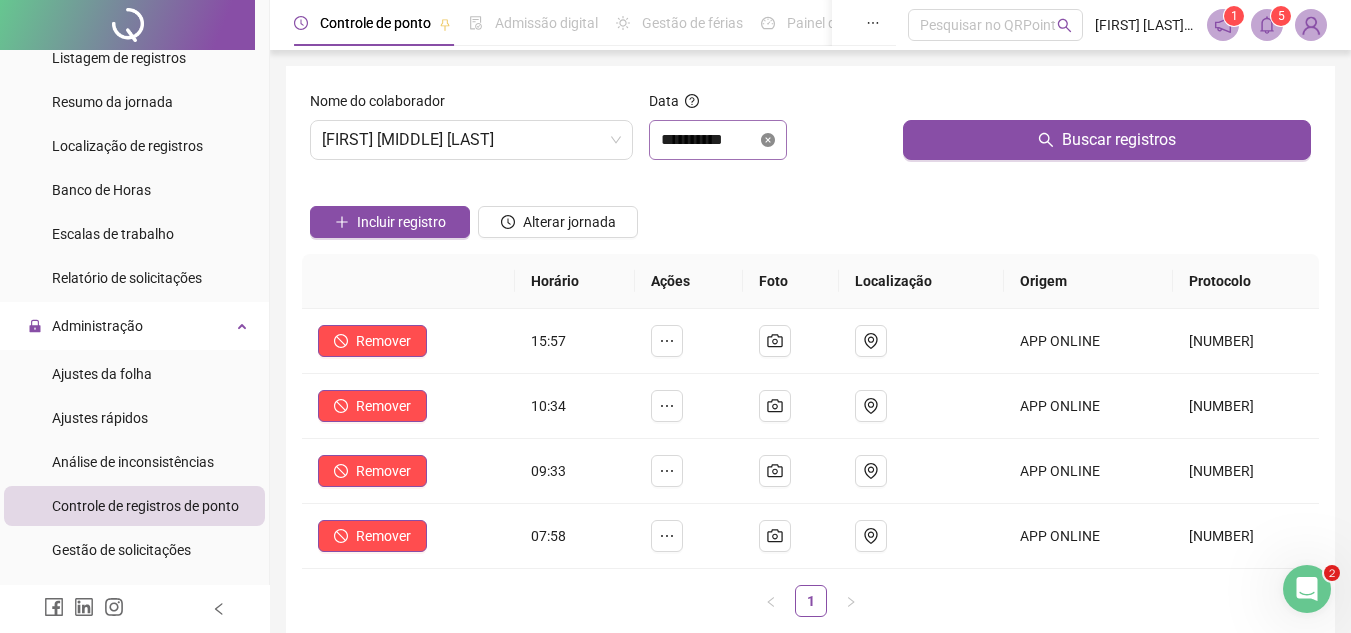 click 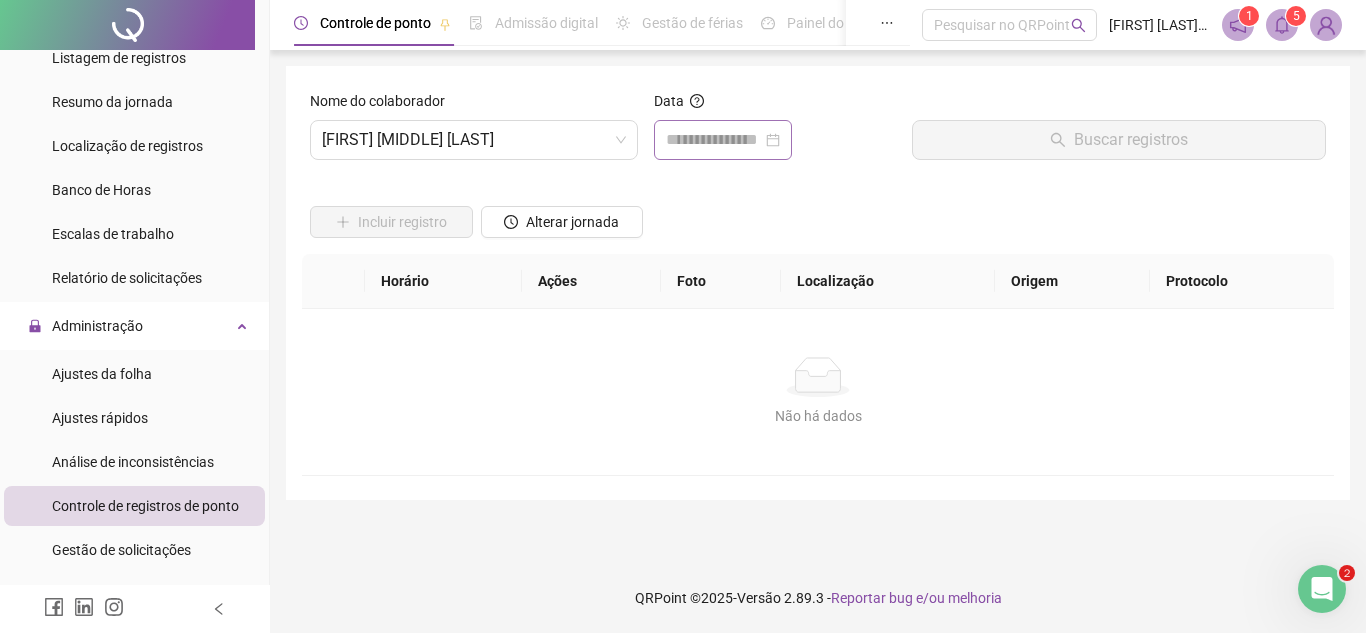 click at bounding box center (723, 140) 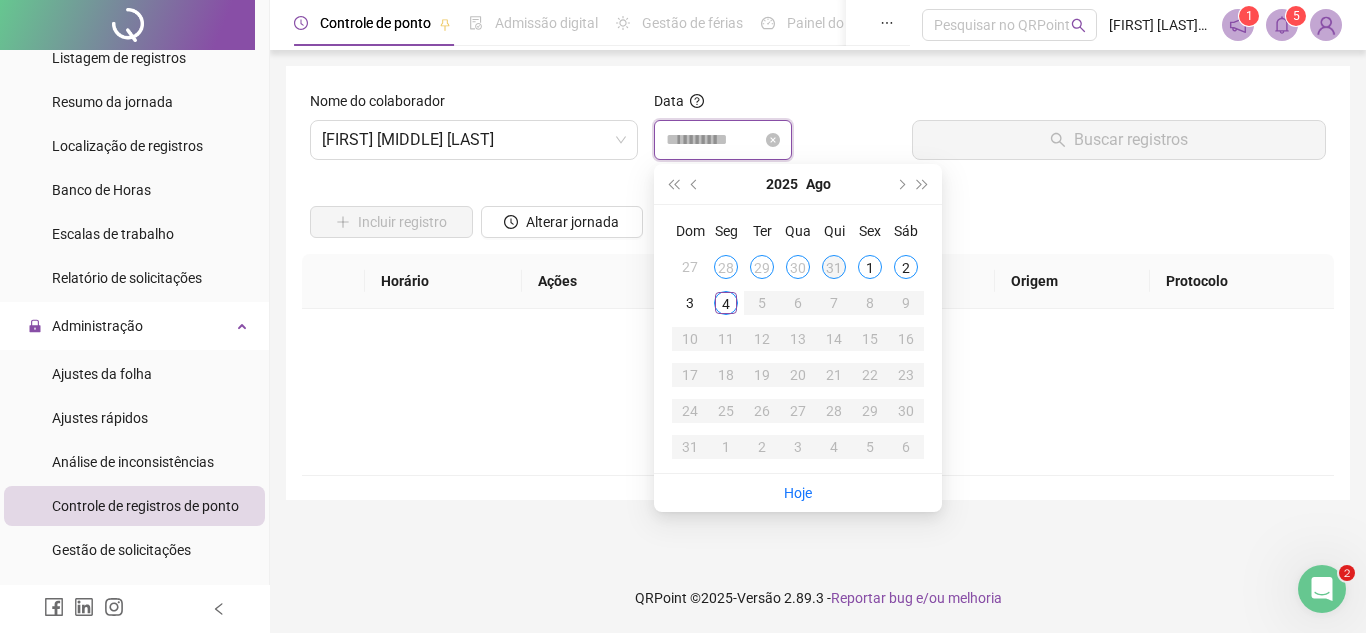 type on "**********" 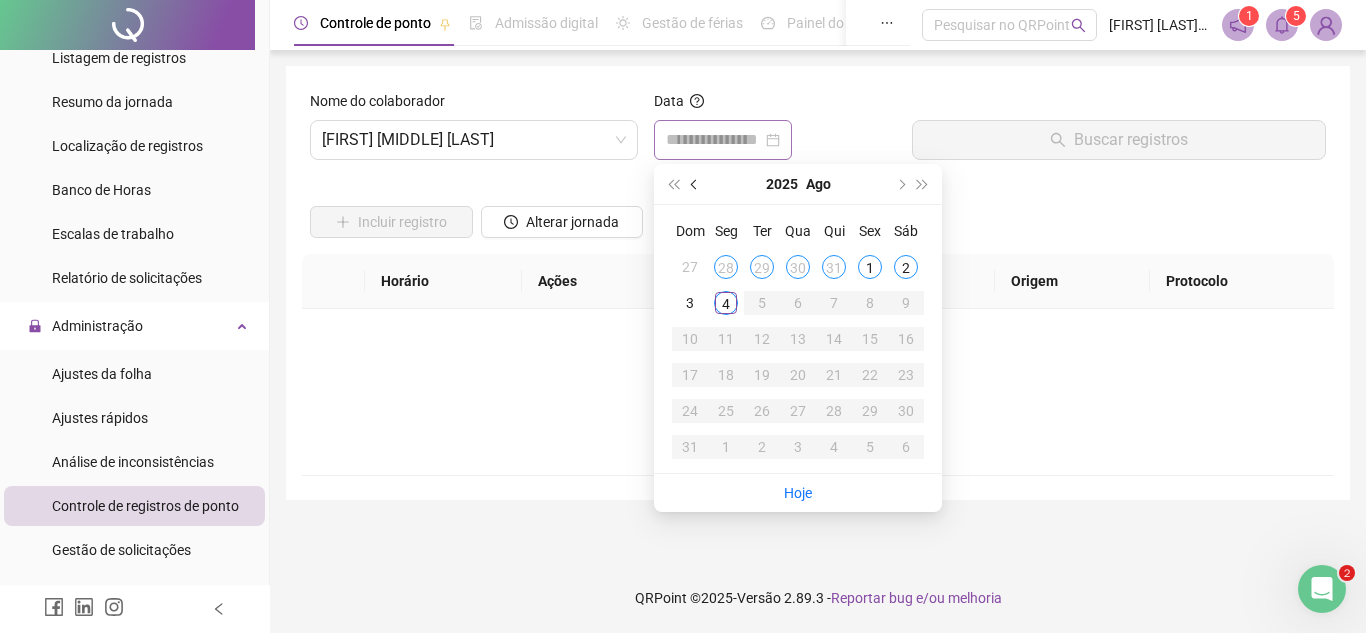 click at bounding box center (696, 184) 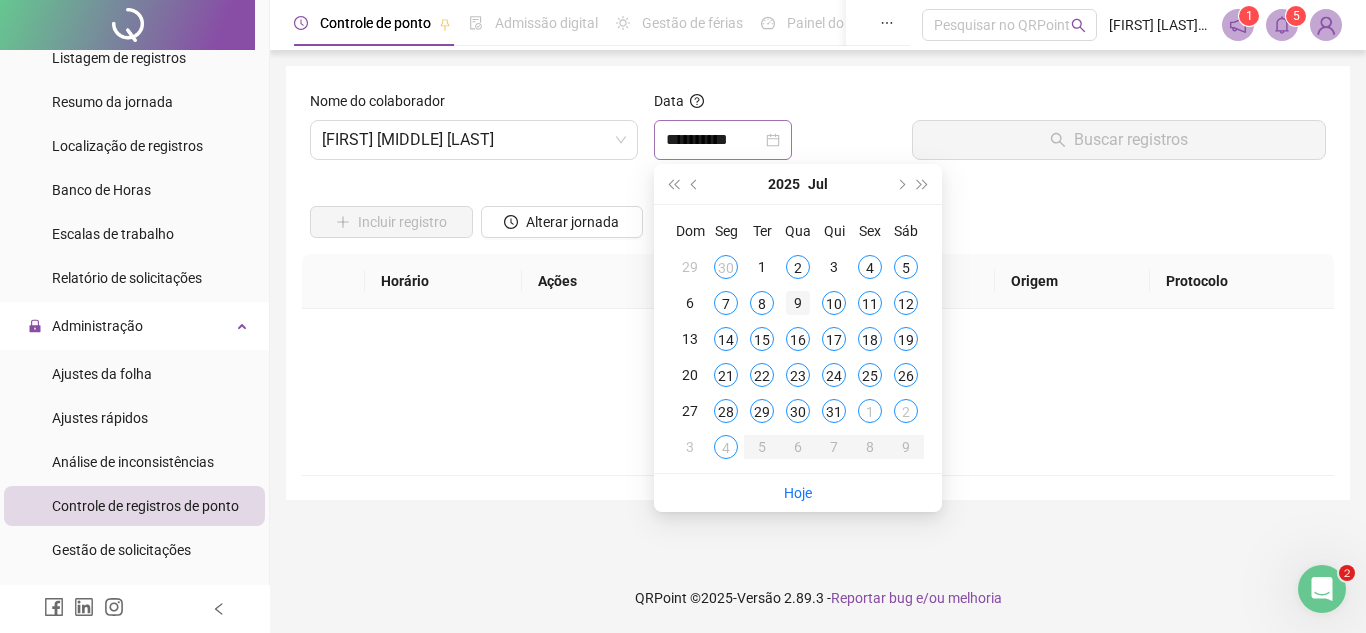 type on "**********" 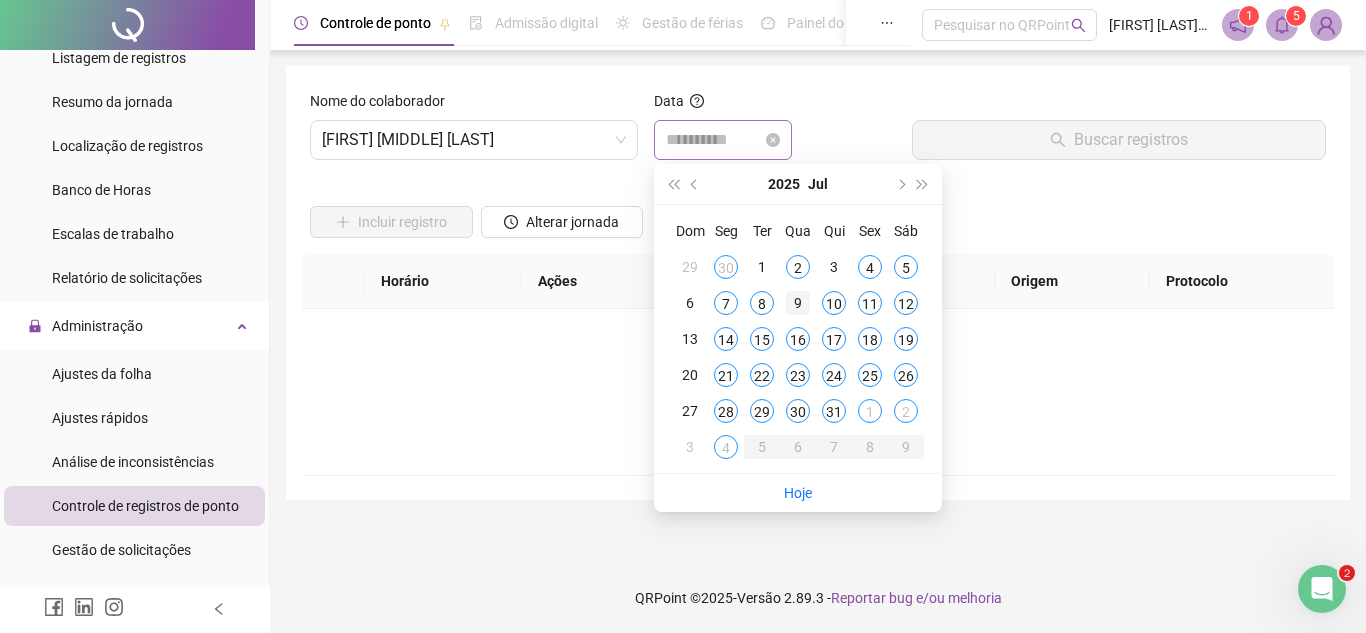 click on "9" at bounding box center [798, 303] 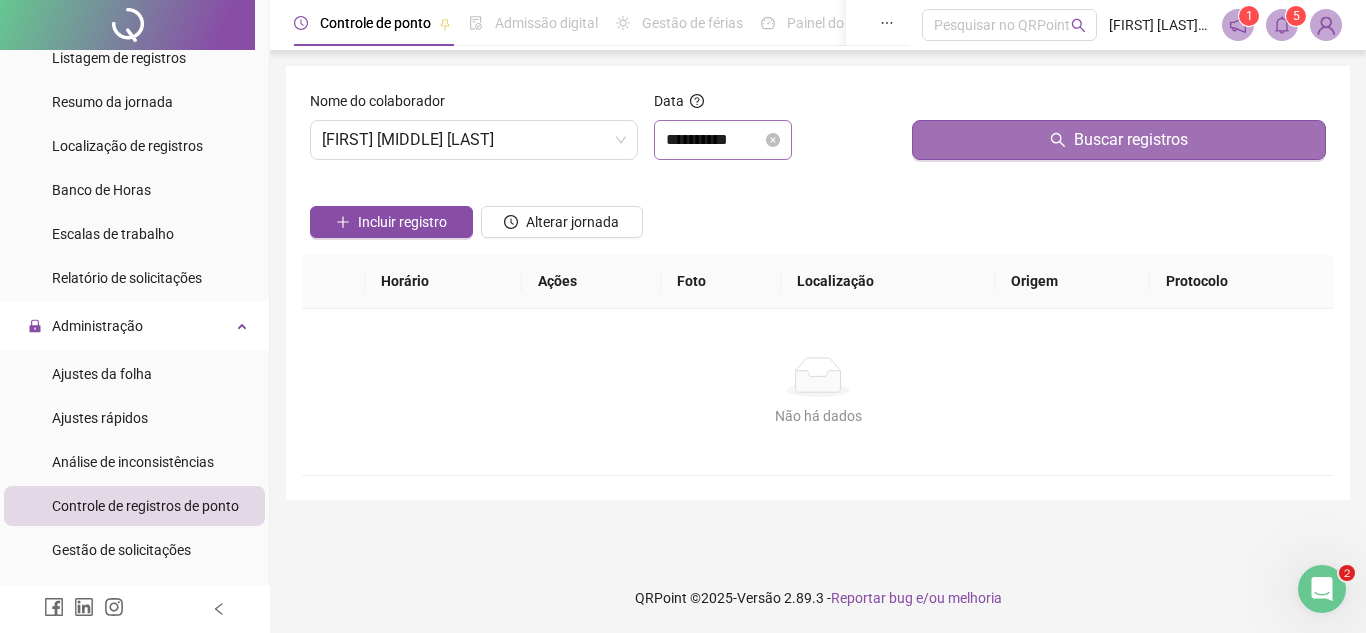 click on "Buscar registros" at bounding box center (1119, 140) 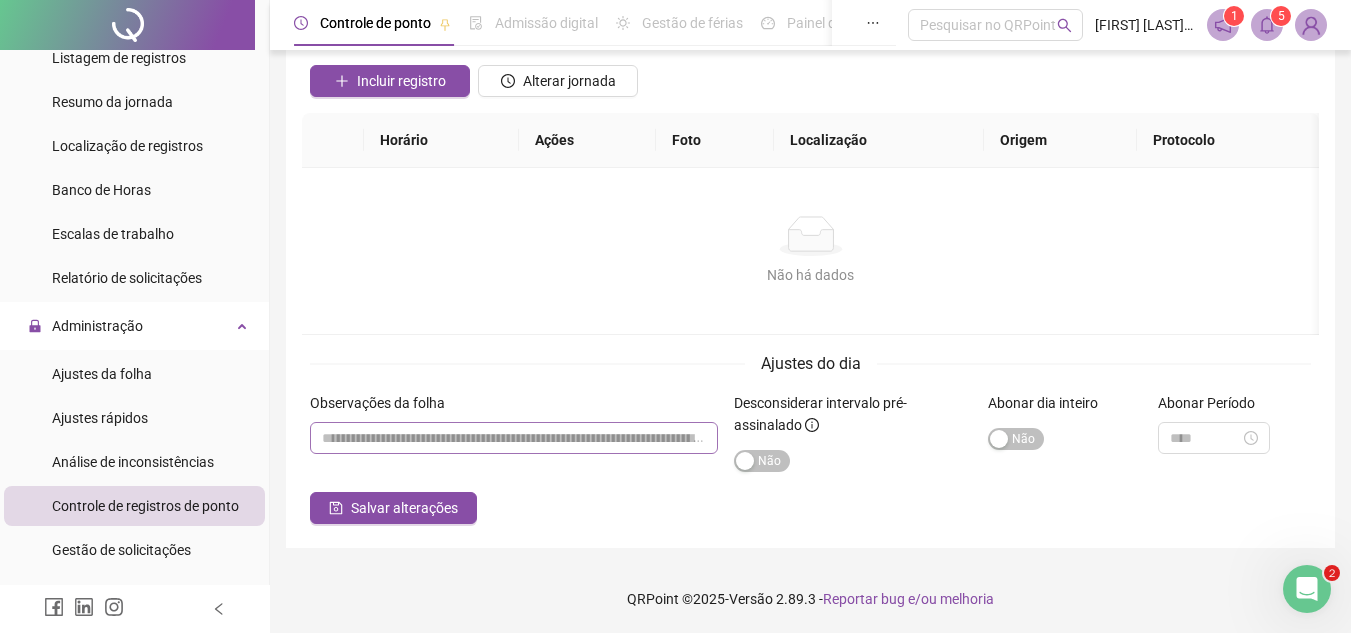 scroll, scrollTop: 142, scrollLeft: 0, axis: vertical 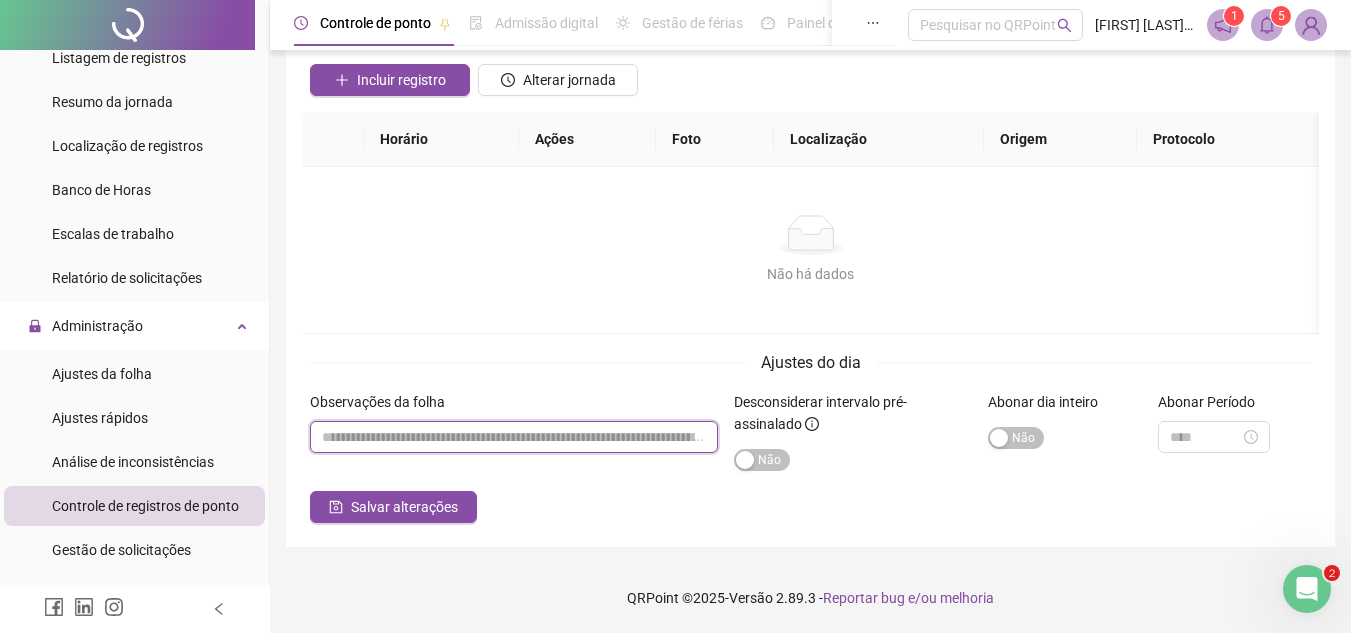 click at bounding box center (514, 437) 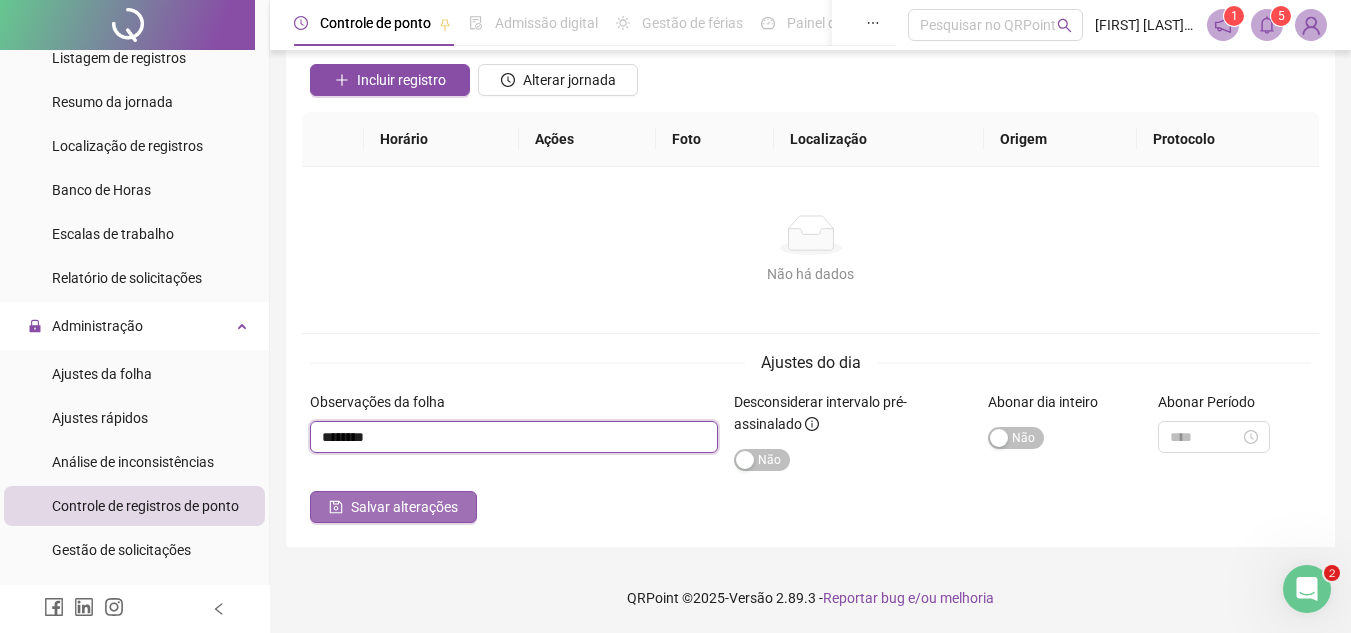 type on "*******" 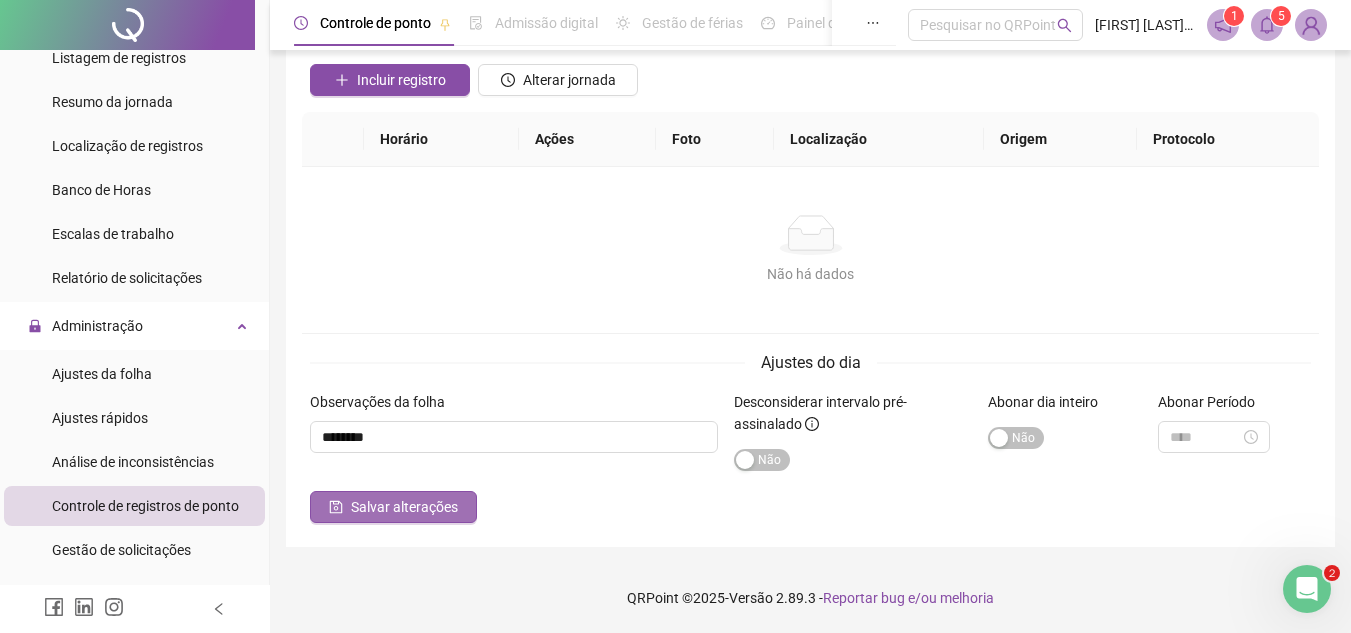 click on "Salvar alterações" at bounding box center [404, 507] 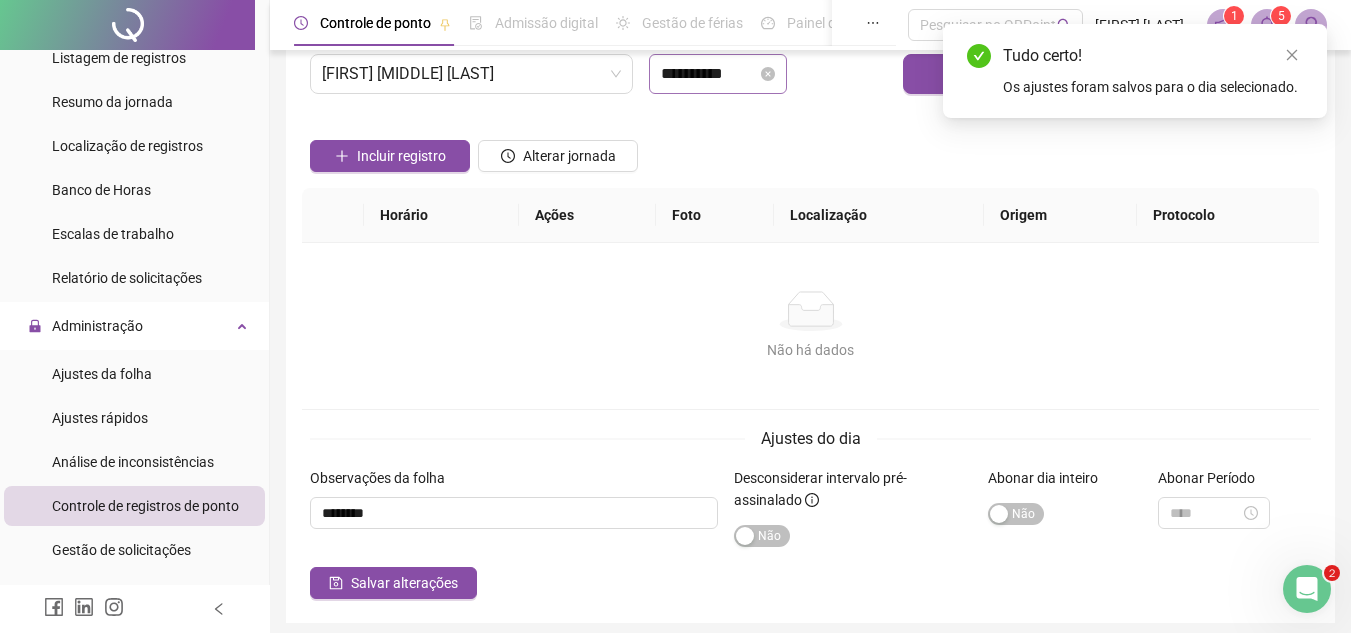 scroll, scrollTop: 0, scrollLeft: 0, axis: both 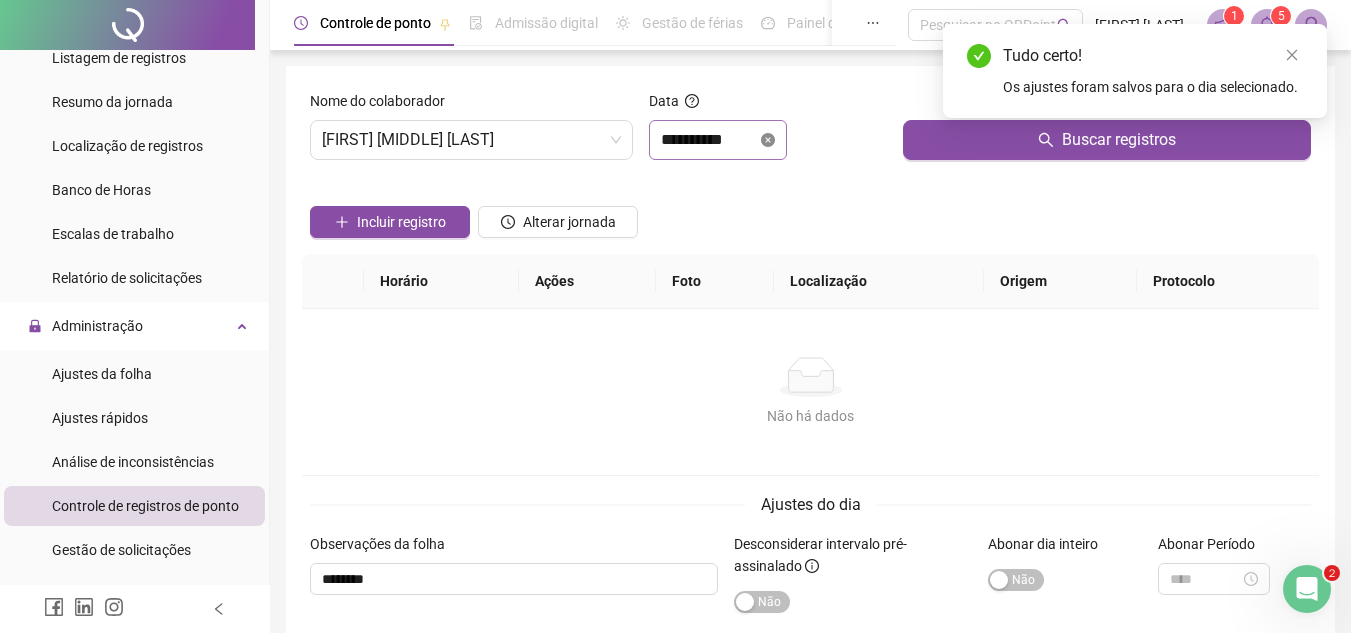 click 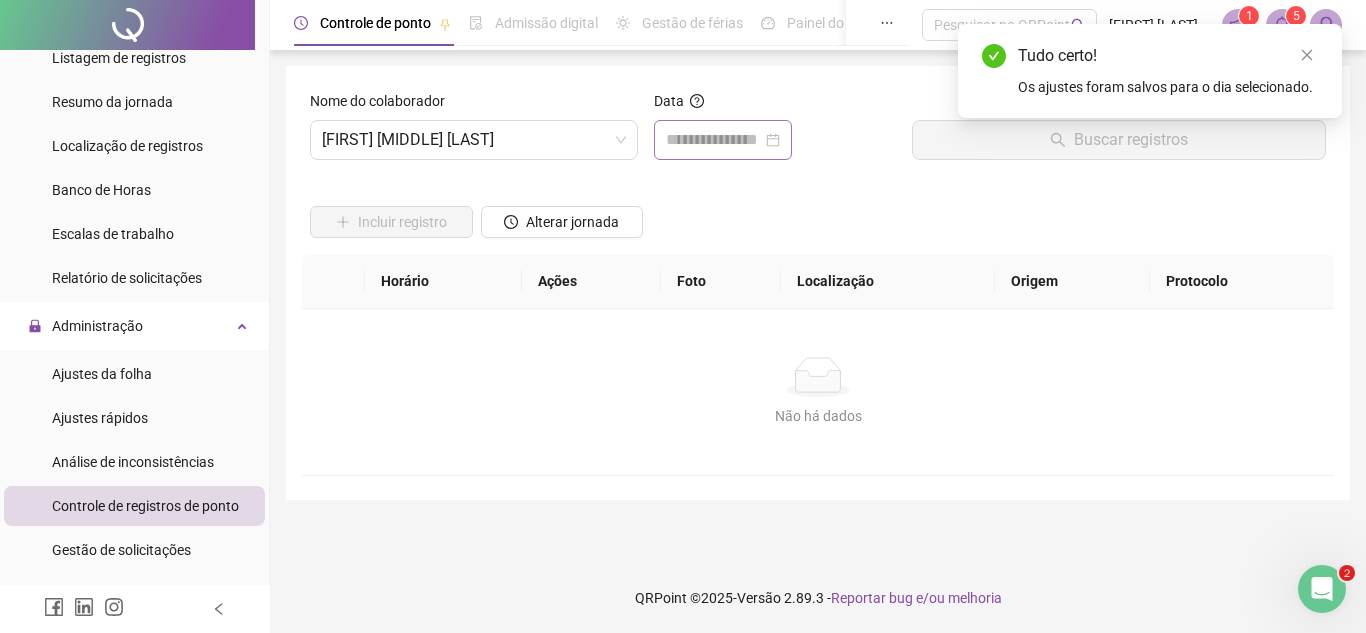 click at bounding box center [723, 140] 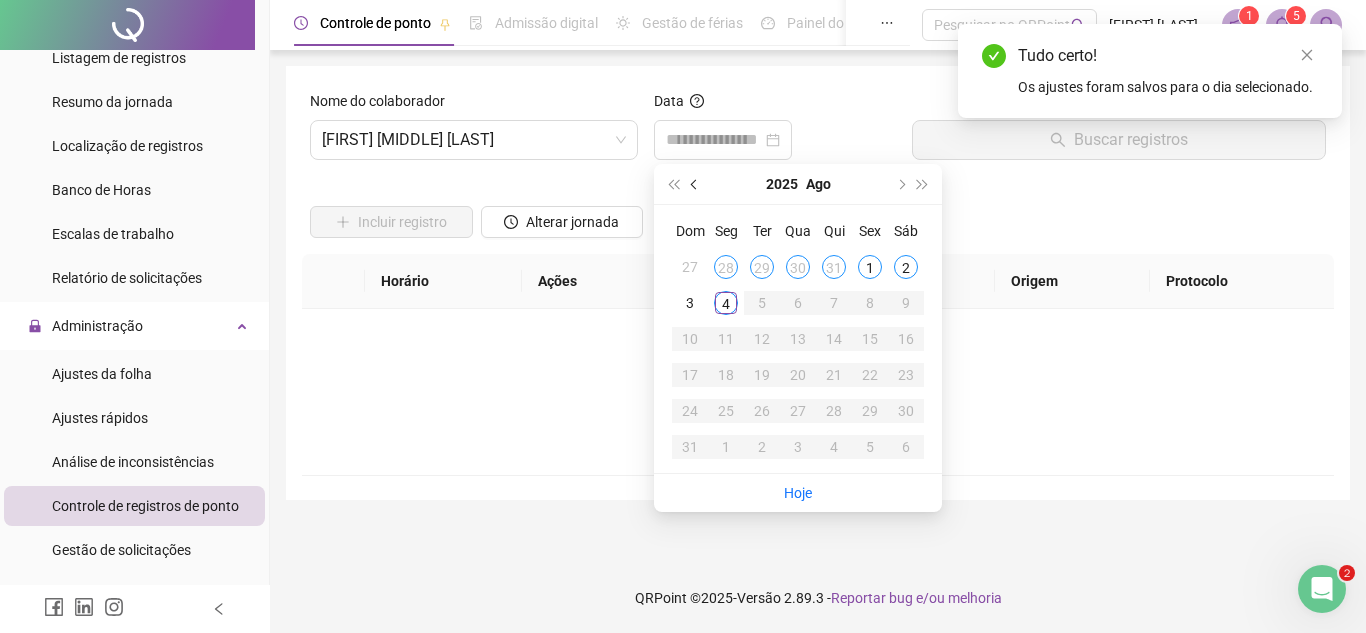 click at bounding box center [696, 184] 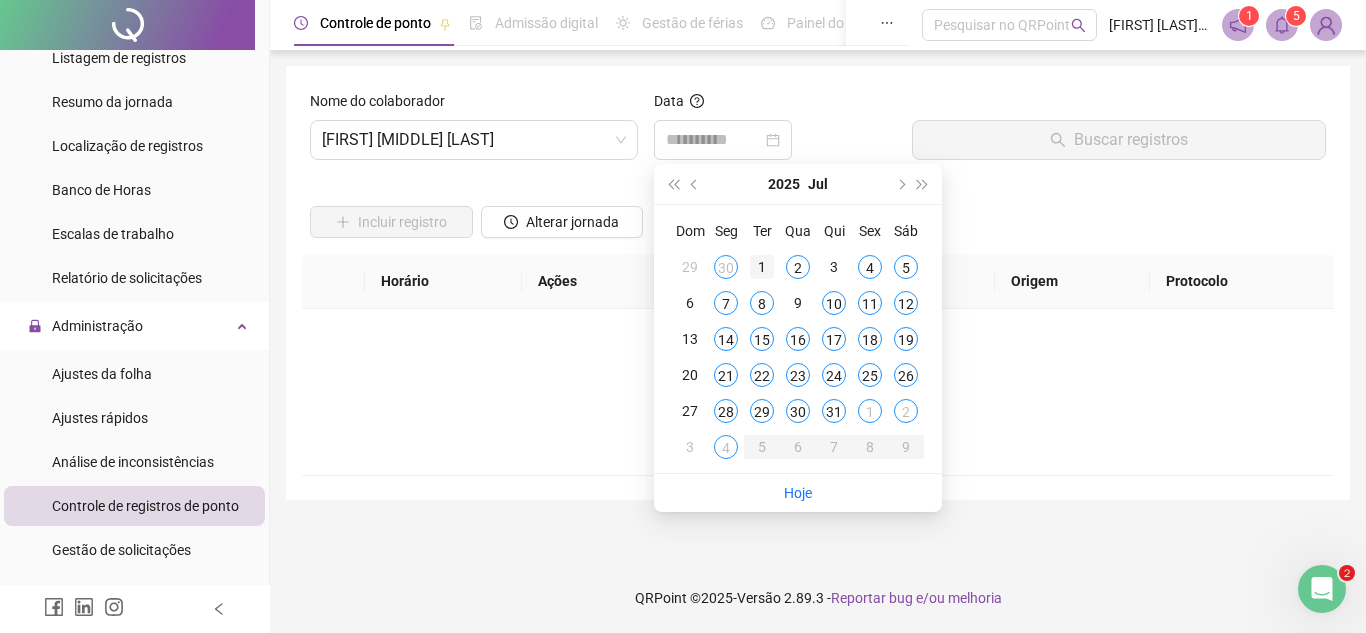 type on "**********" 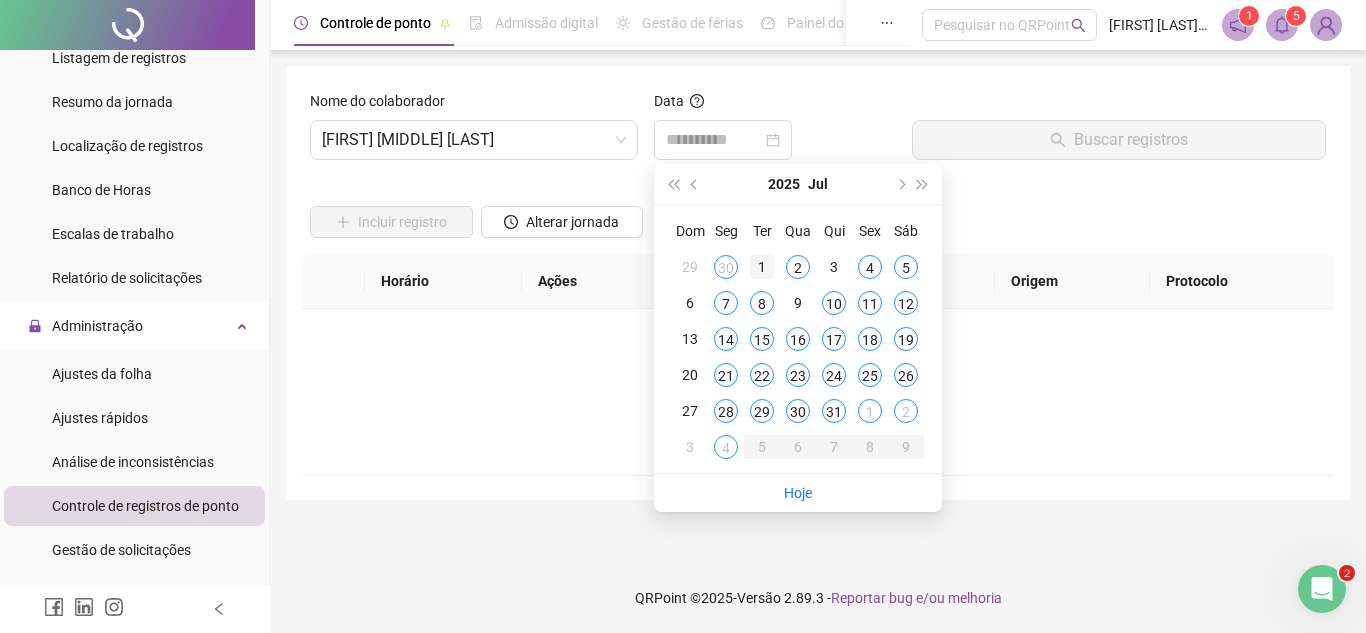 click on "1" at bounding box center [762, 267] 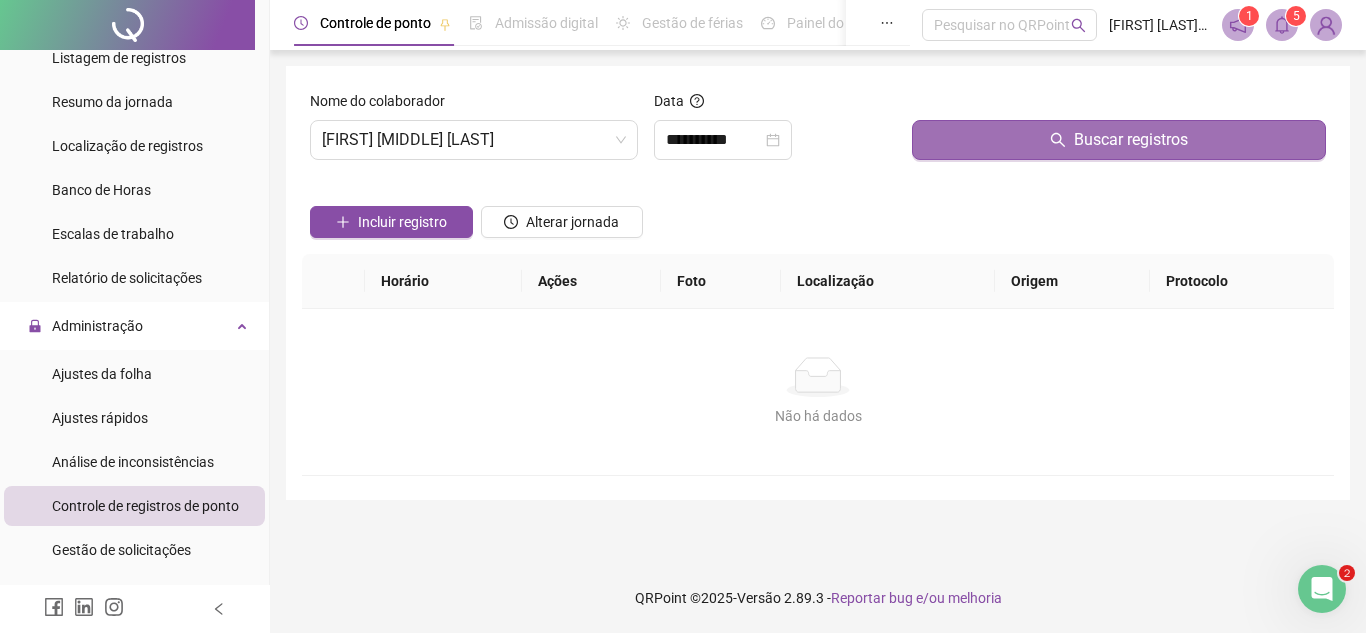 click on "Buscar registros" at bounding box center (1119, 140) 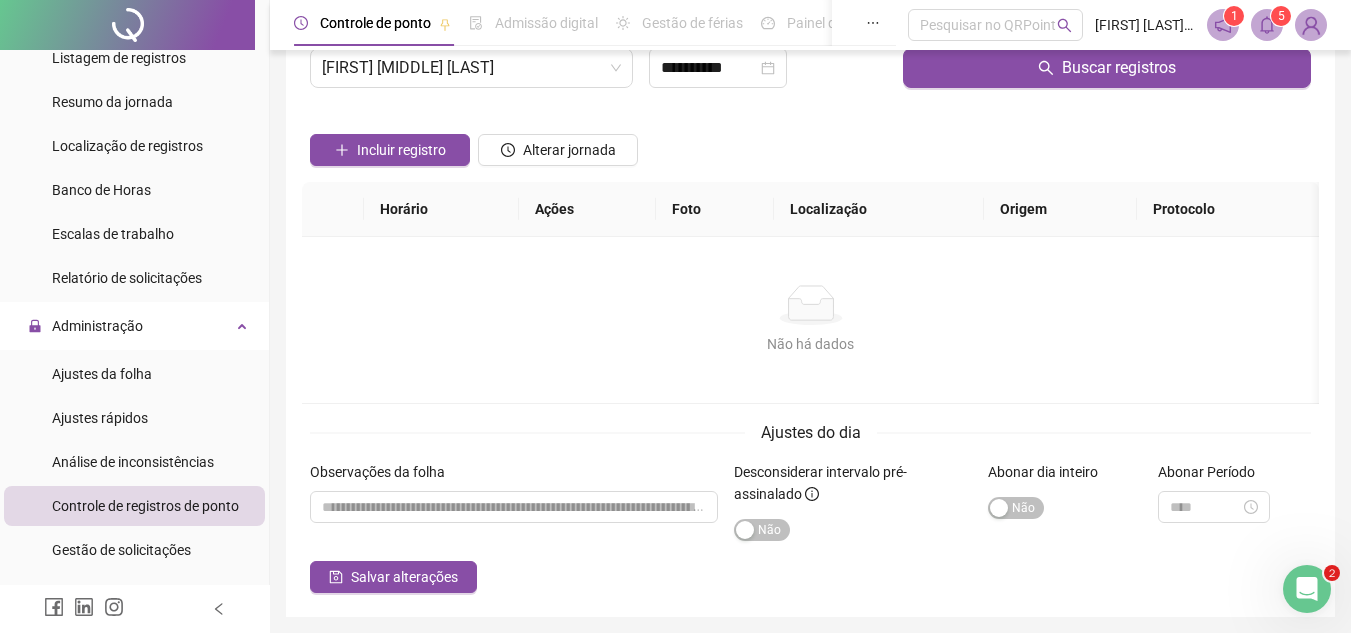 scroll, scrollTop: 0, scrollLeft: 0, axis: both 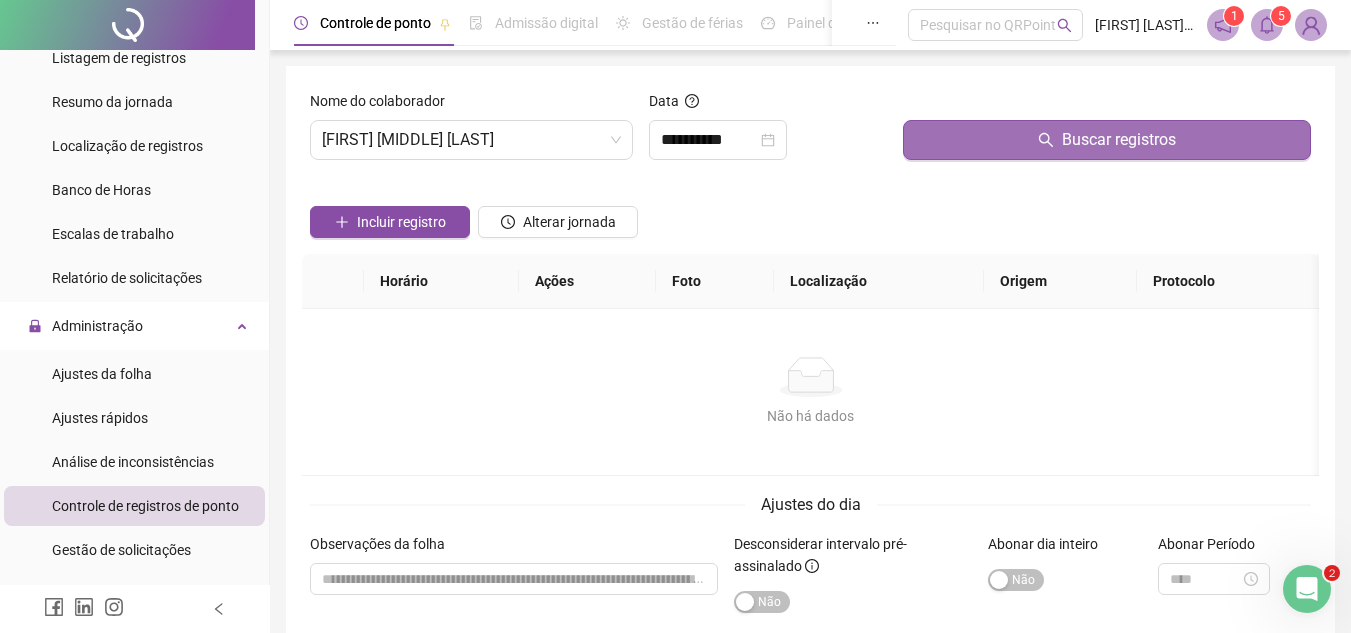 click 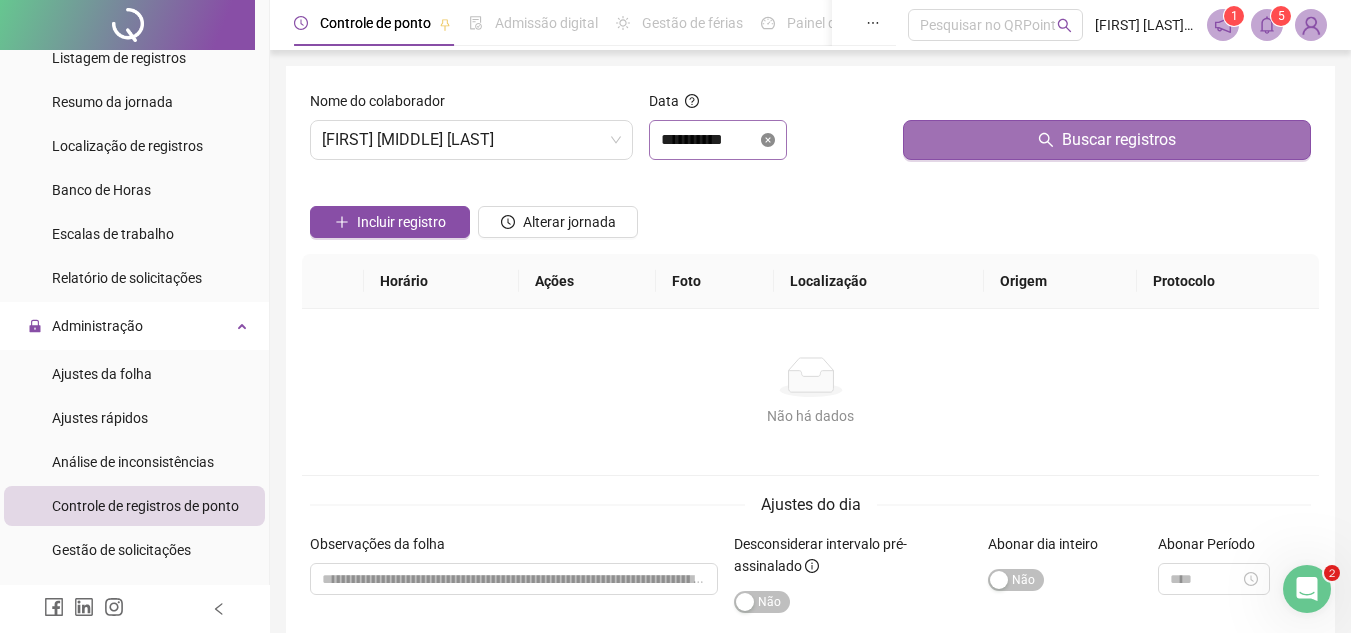 click 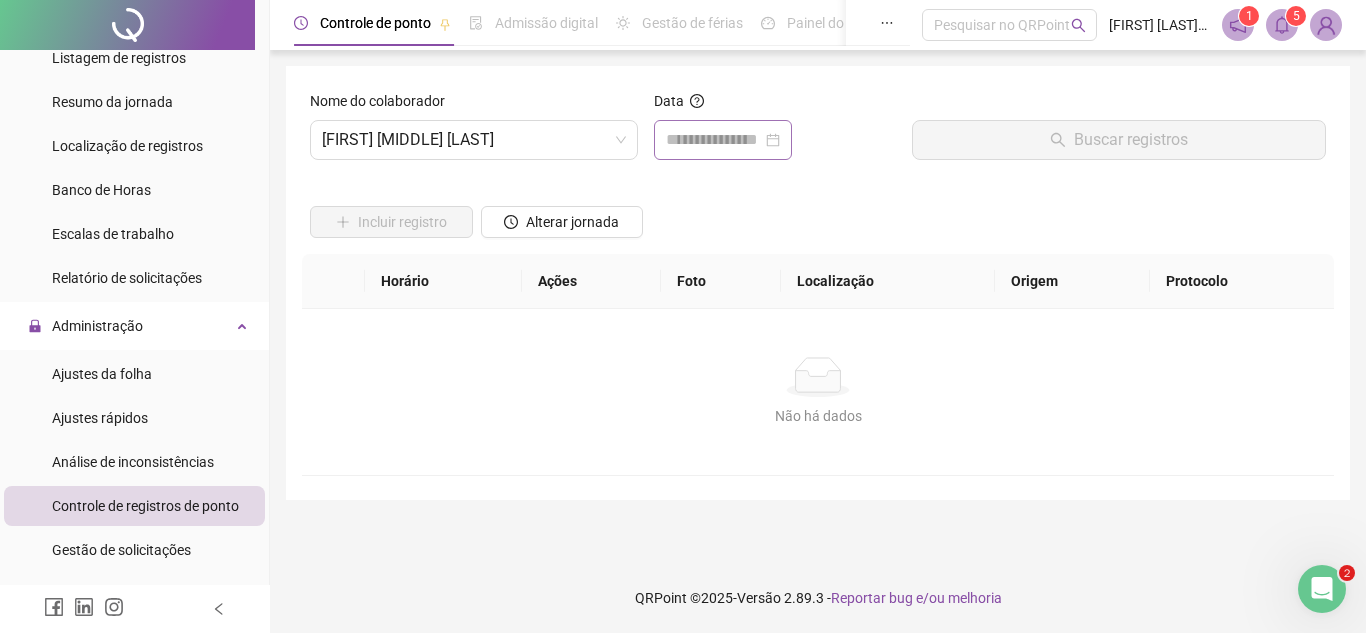 click at bounding box center (723, 140) 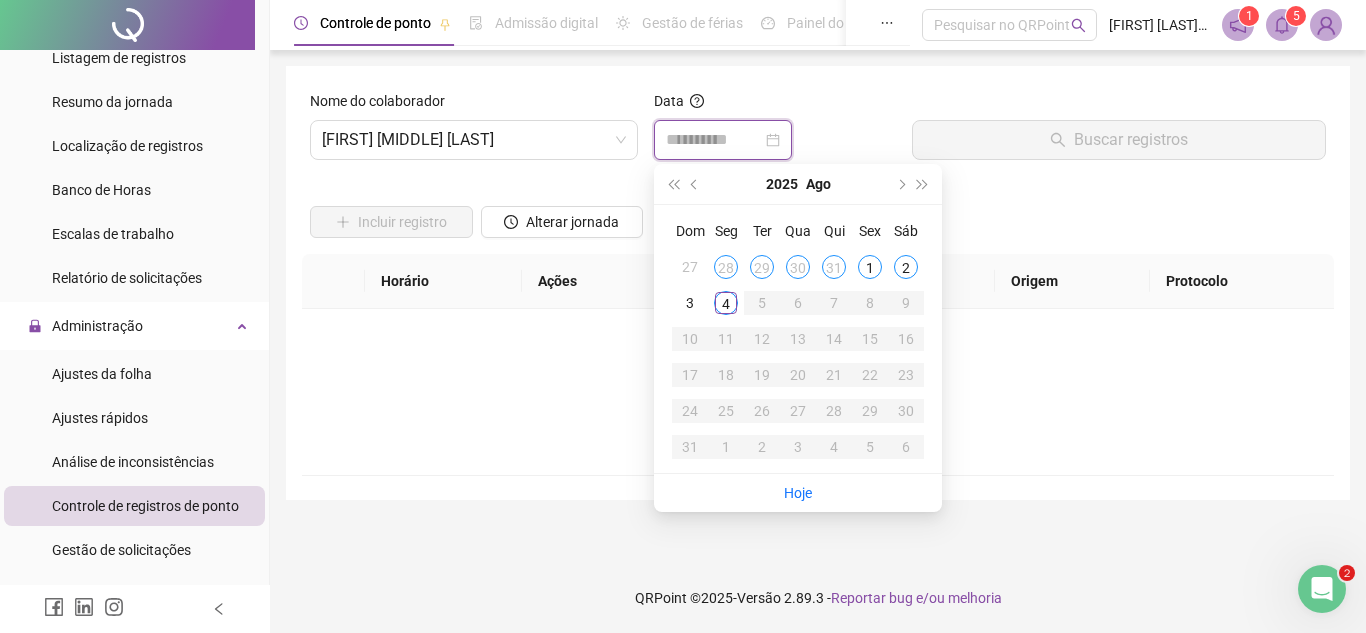 type on "**********" 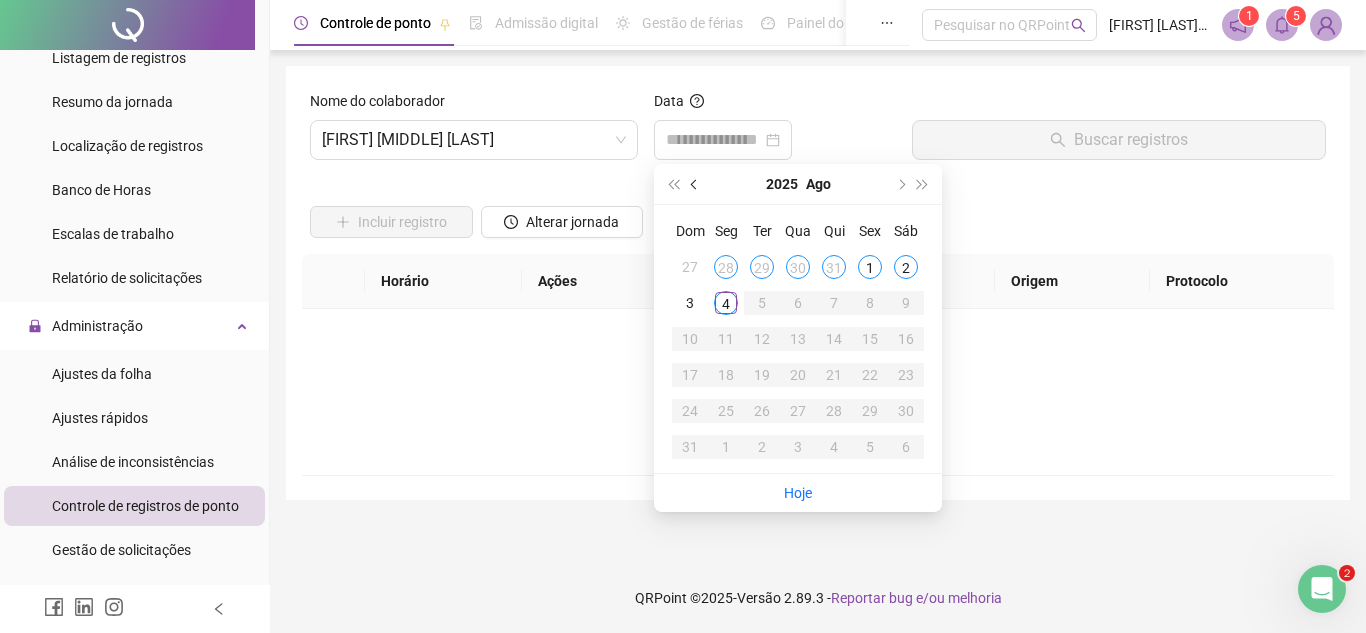 click at bounding box center [696, 184] 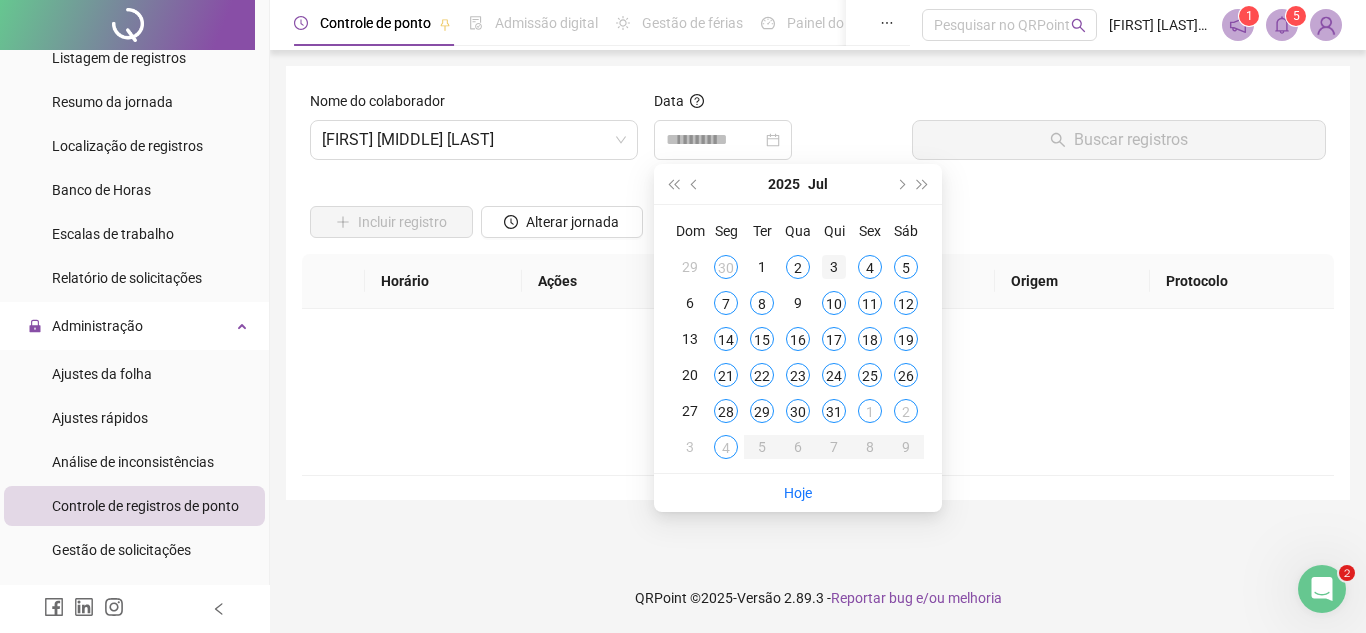type on "**********" 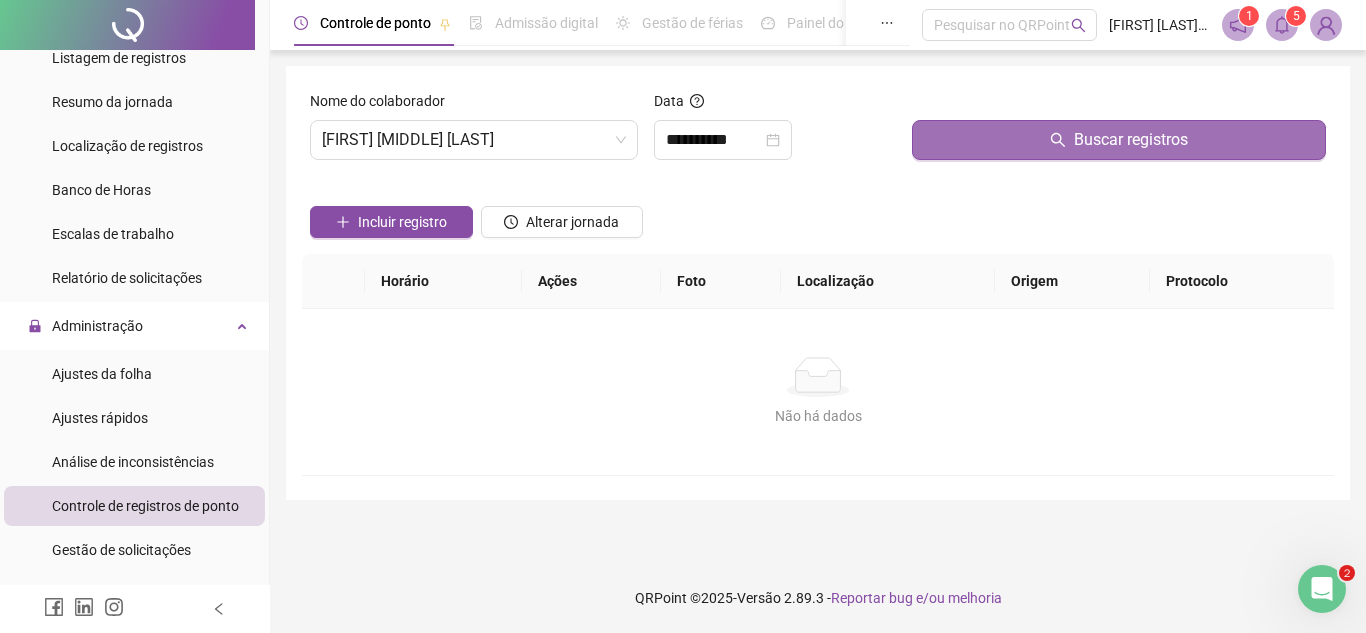 click on "Buscar registros" at bounding box center [1119, 140] 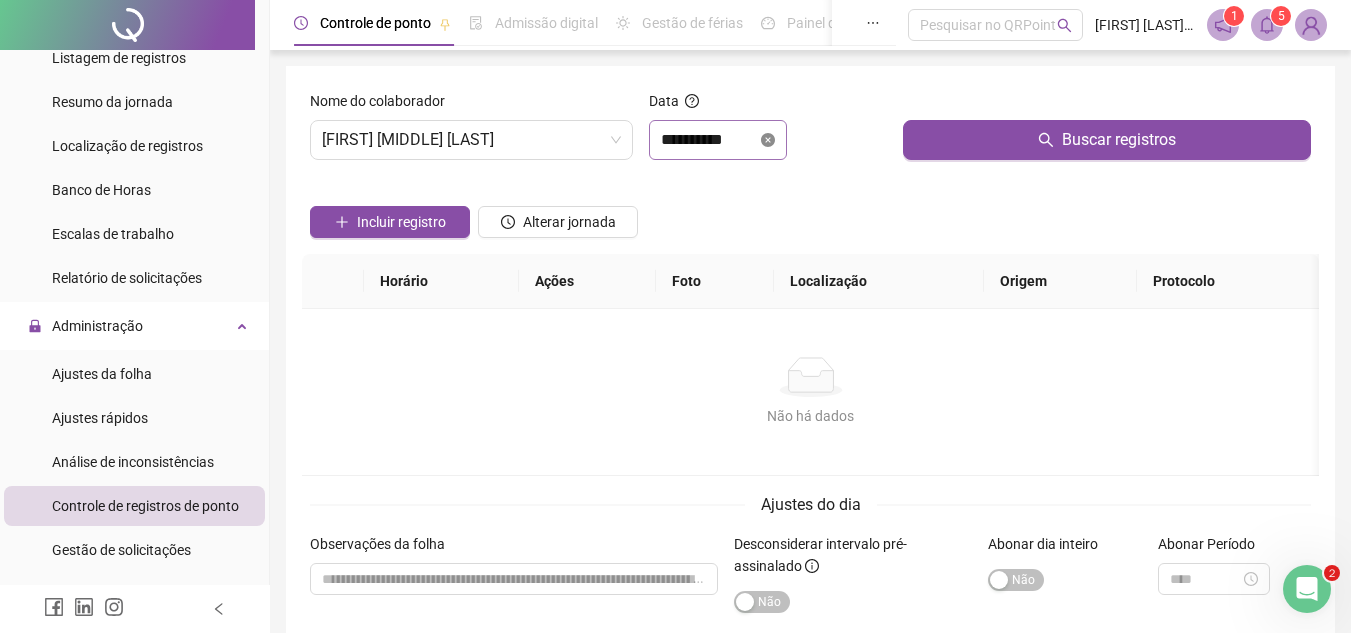 click 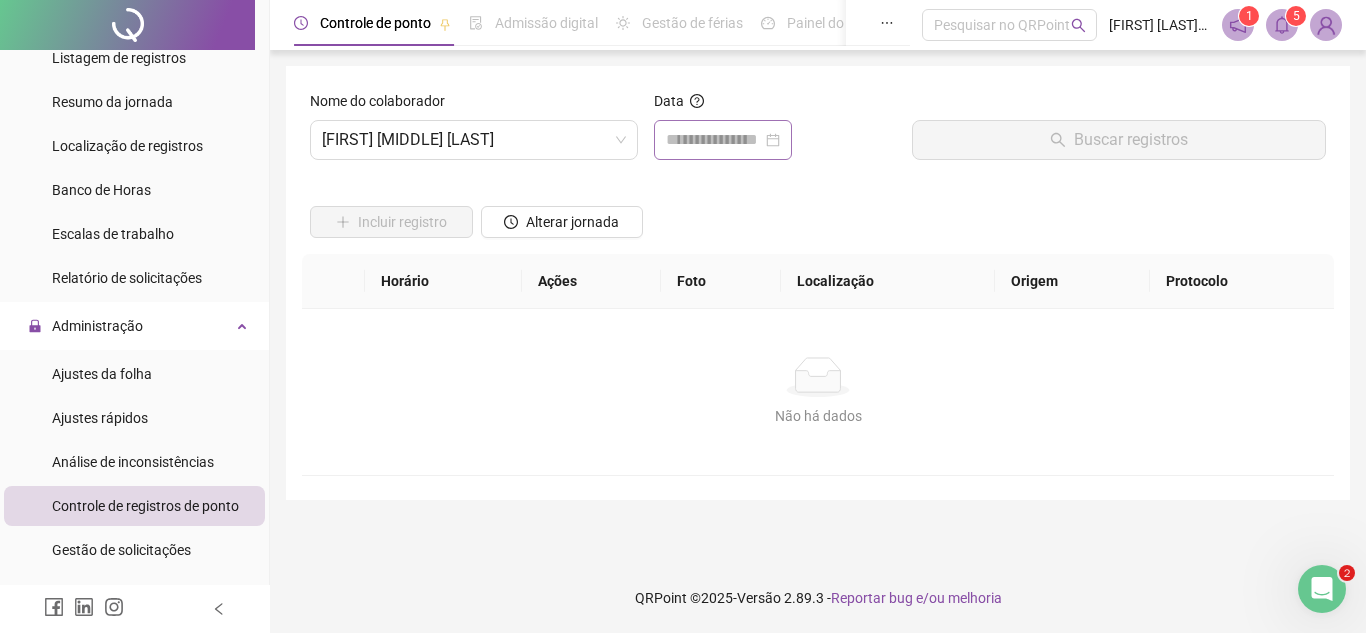 click at bounding box center (723, 140) 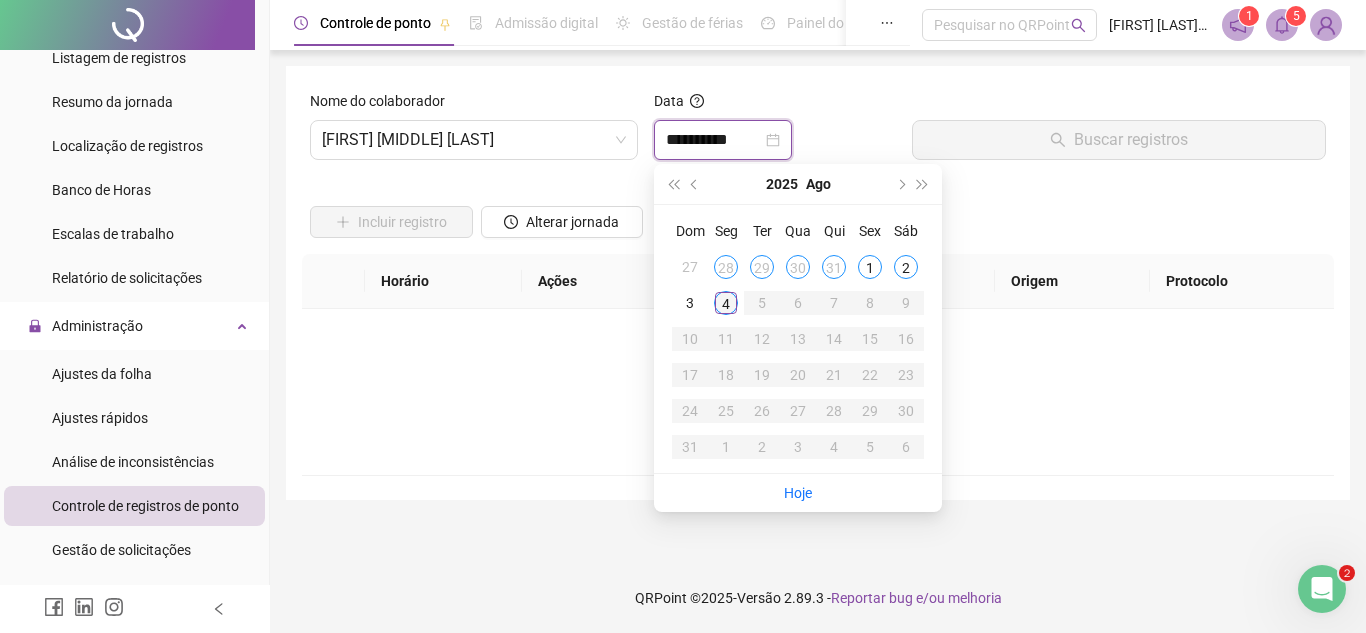 type on "**********" 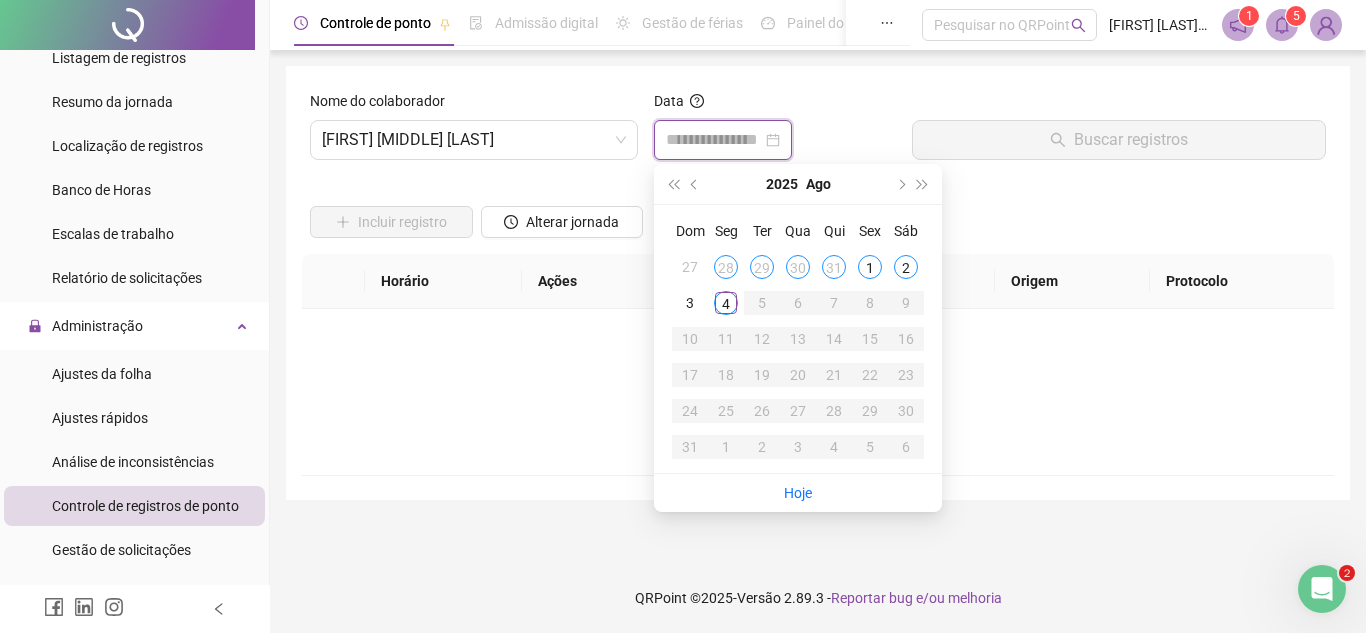 type on "**********" 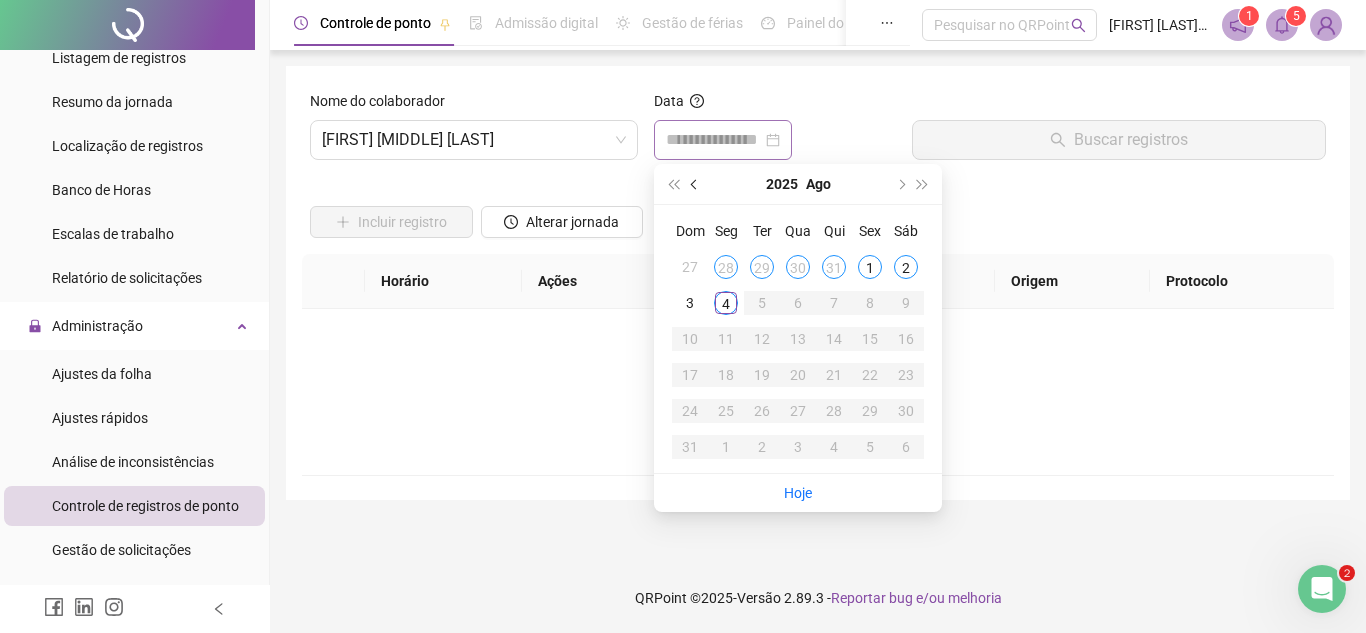 click at bounding box center [696, 184] 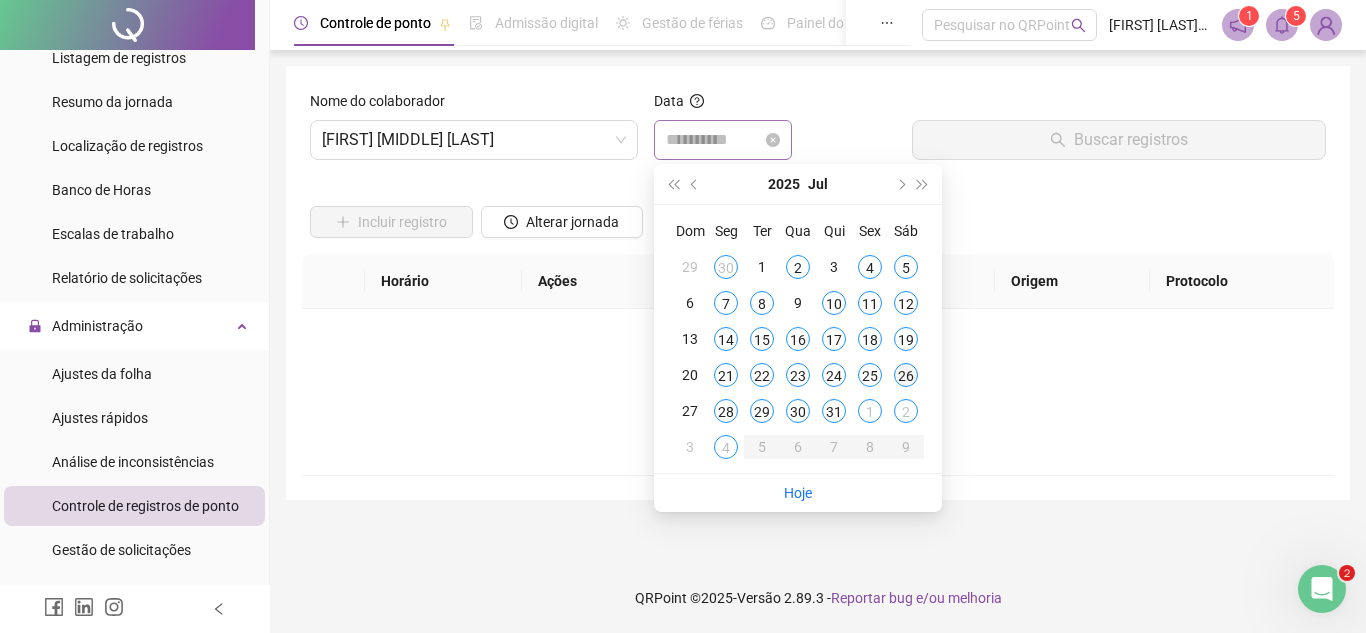 type on "**********" 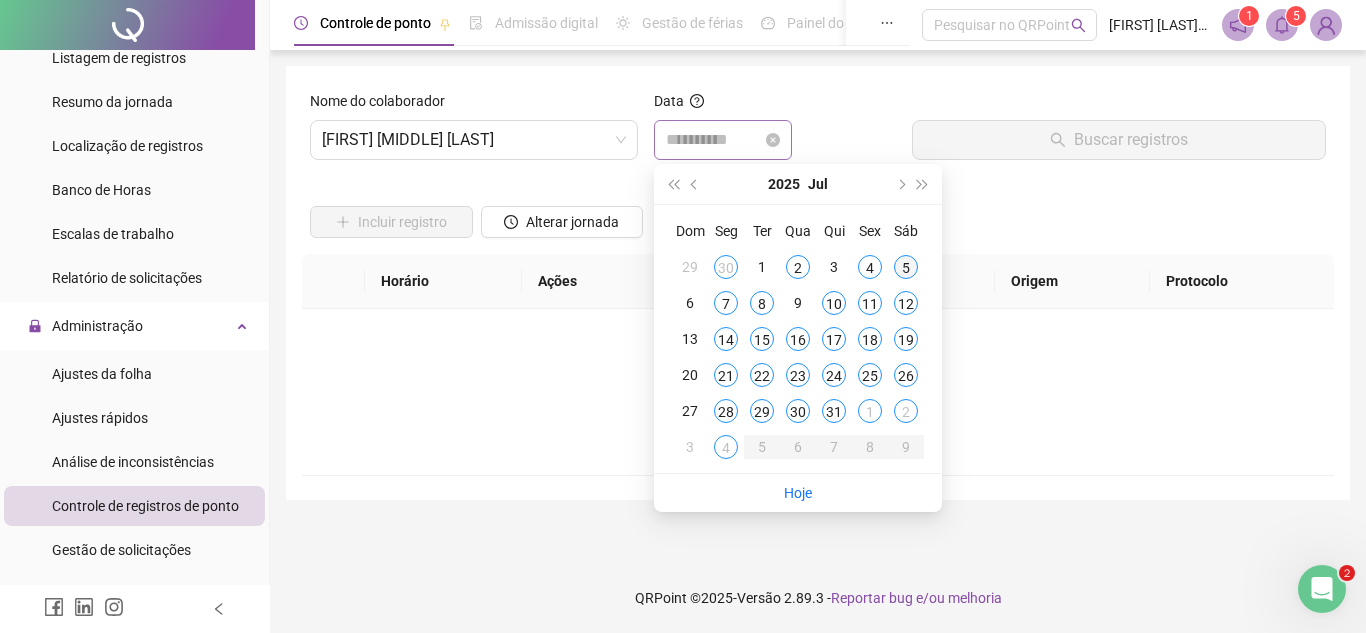 type on "**********" 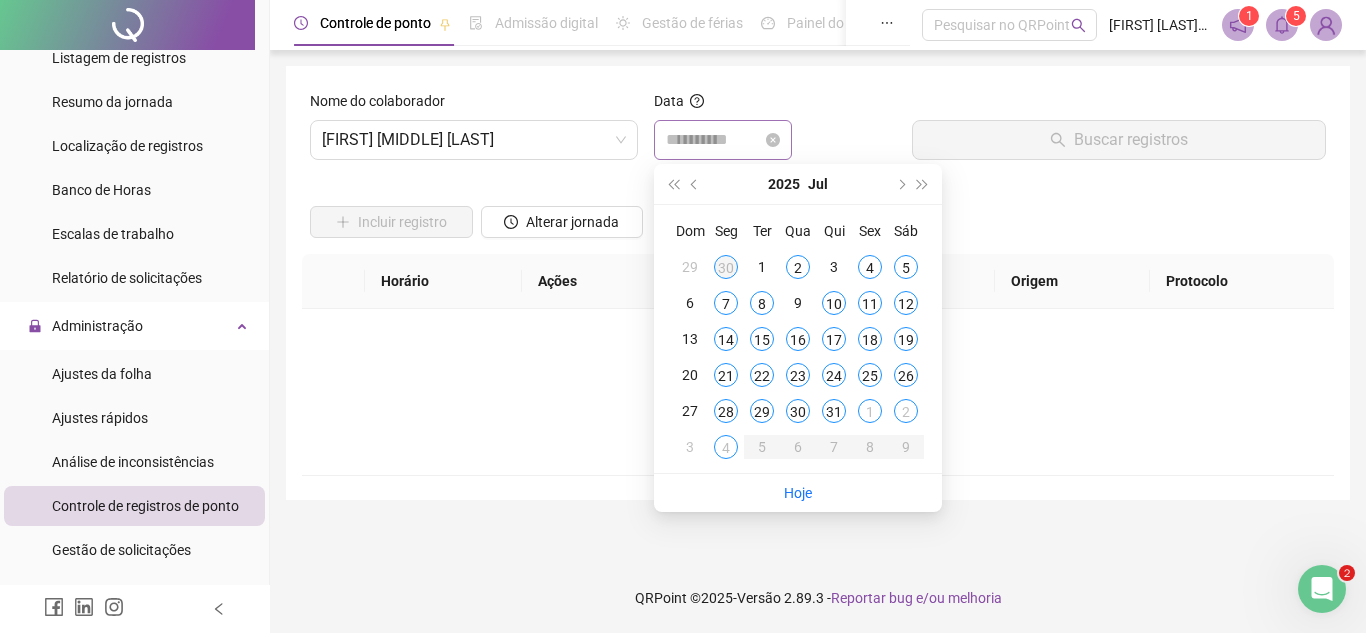 type on "**********" 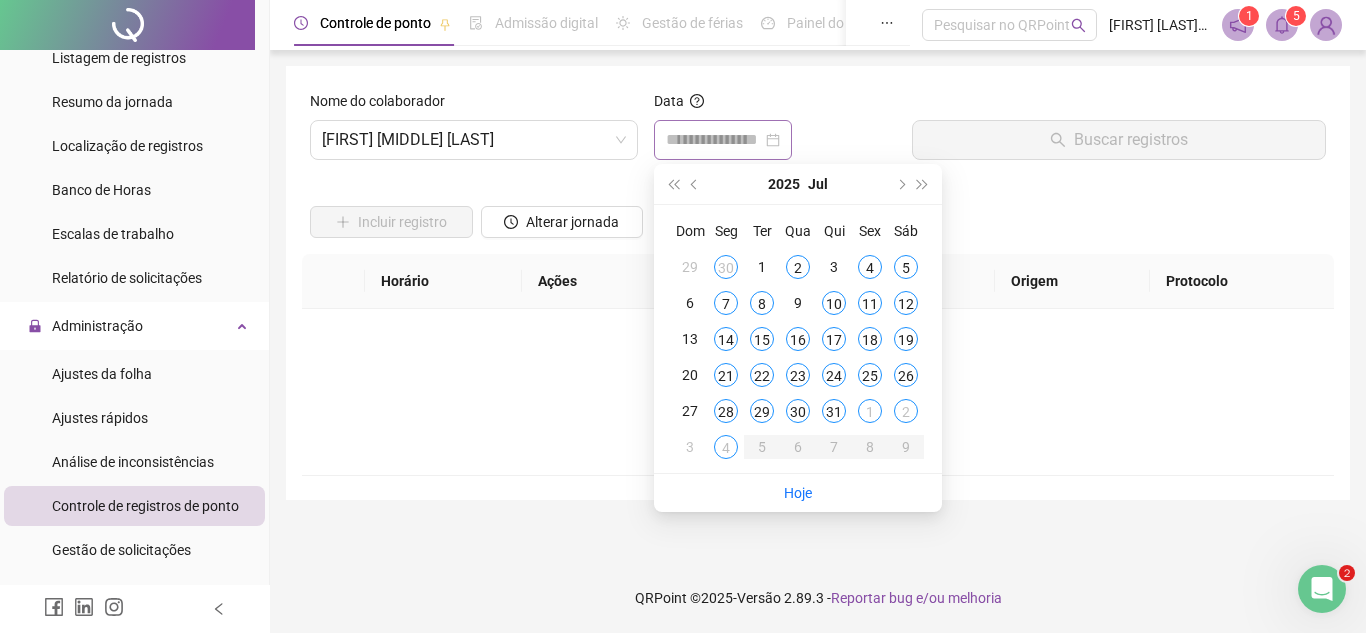type on "**********" 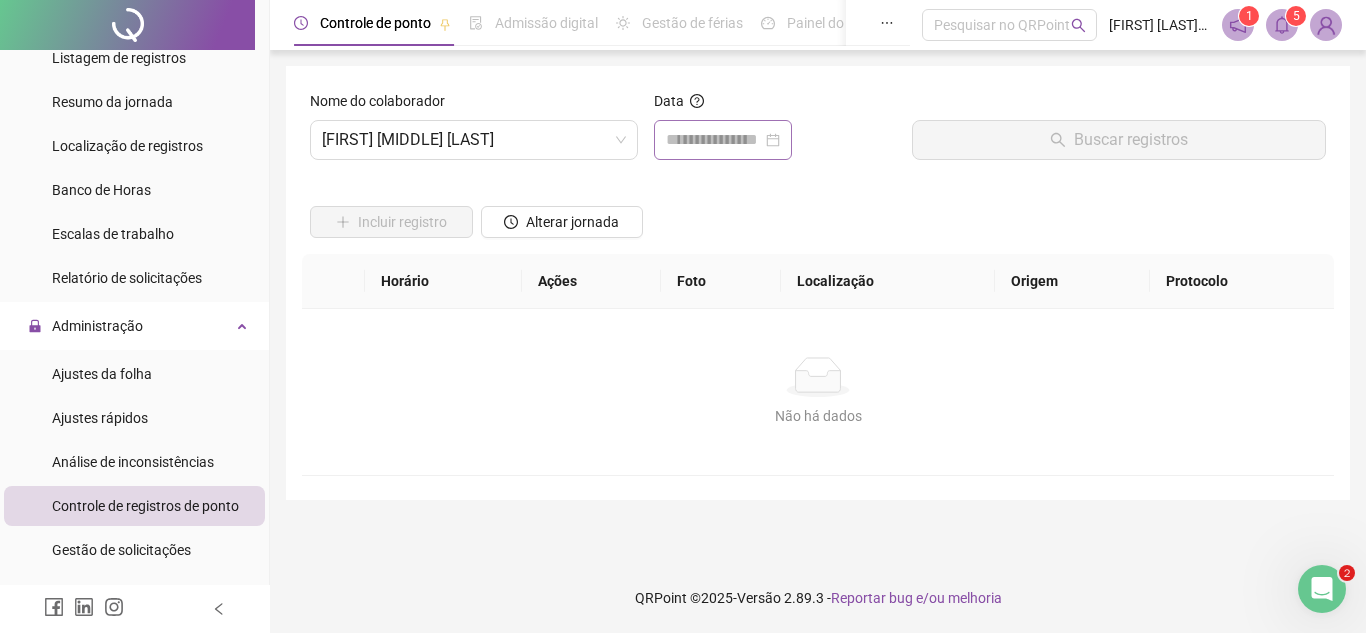 click at bounding box center (723, 140) 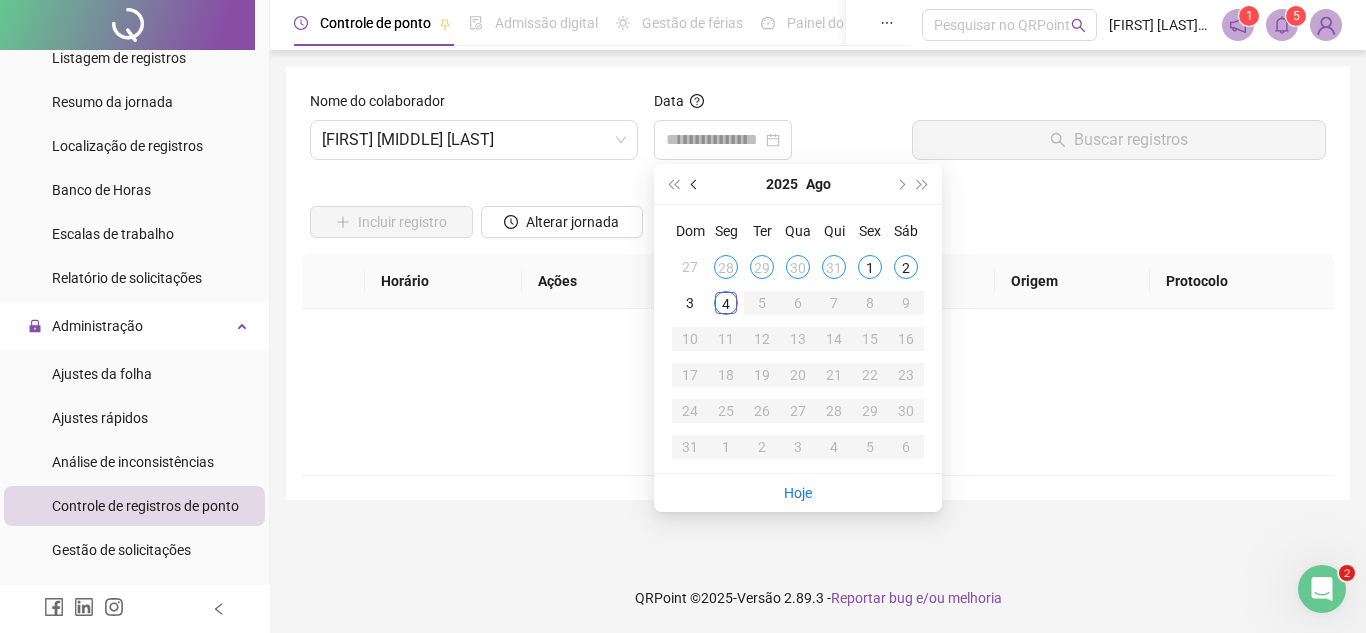 click at bounding box center (695, 184) 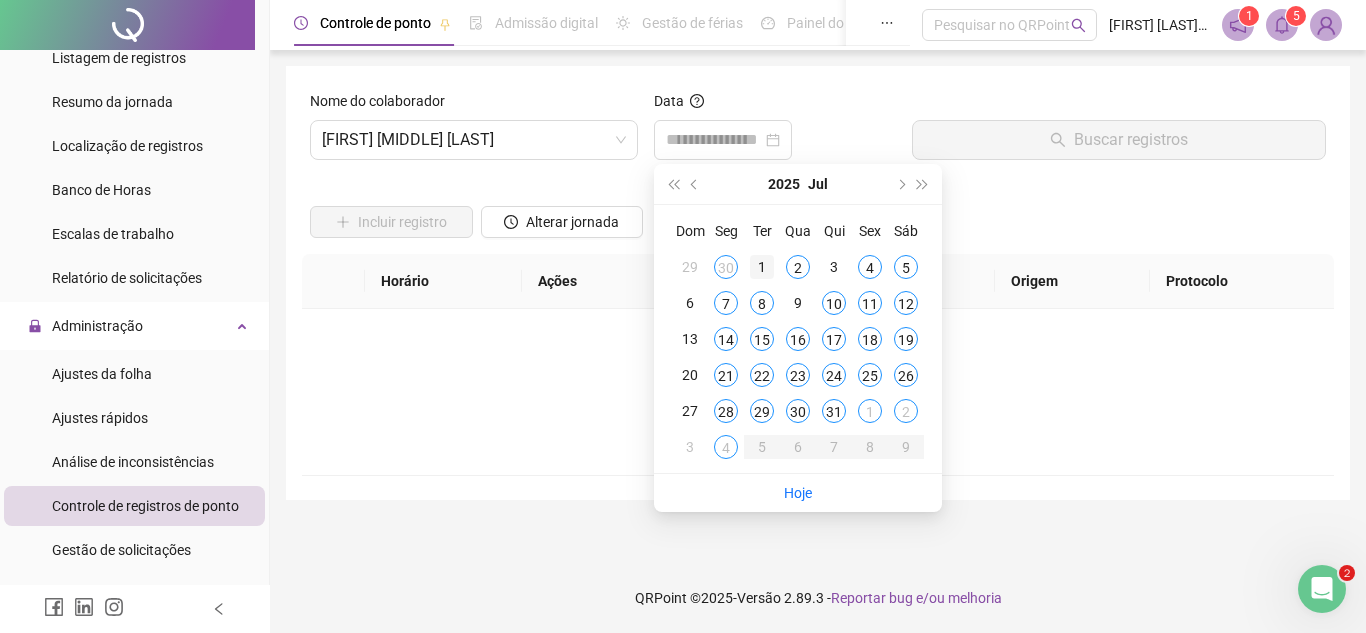 type on "**********" 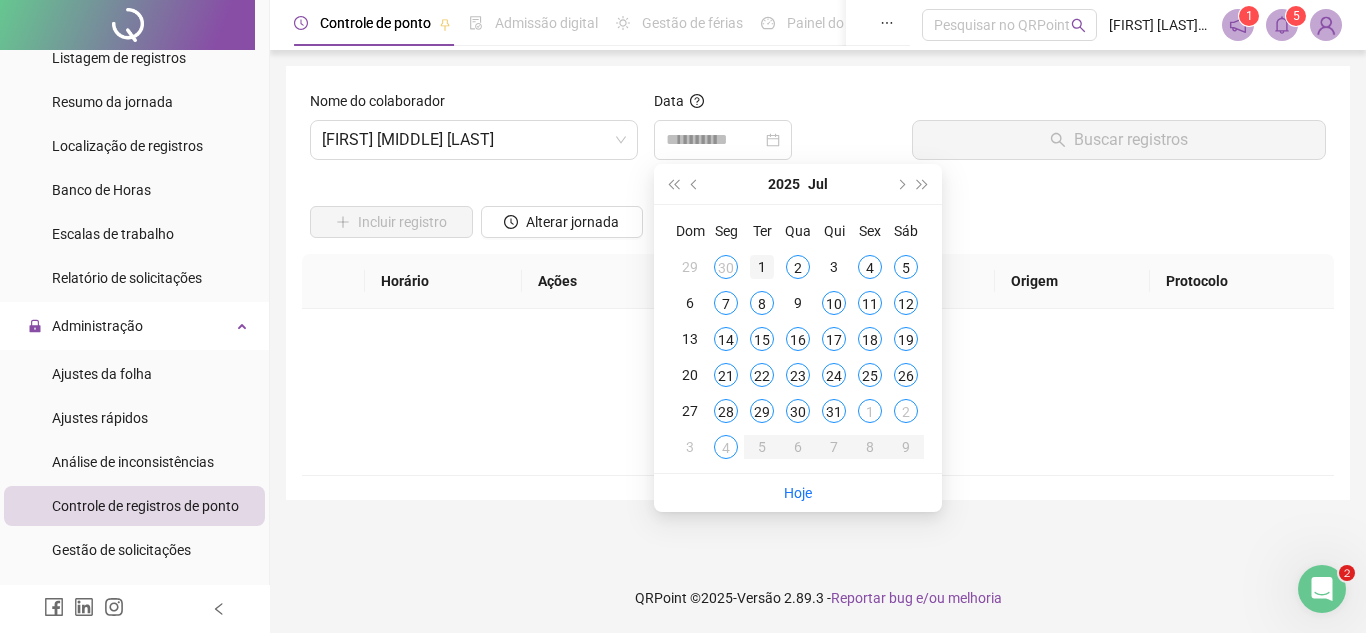 click on "1" at bounding box center (762, 267) 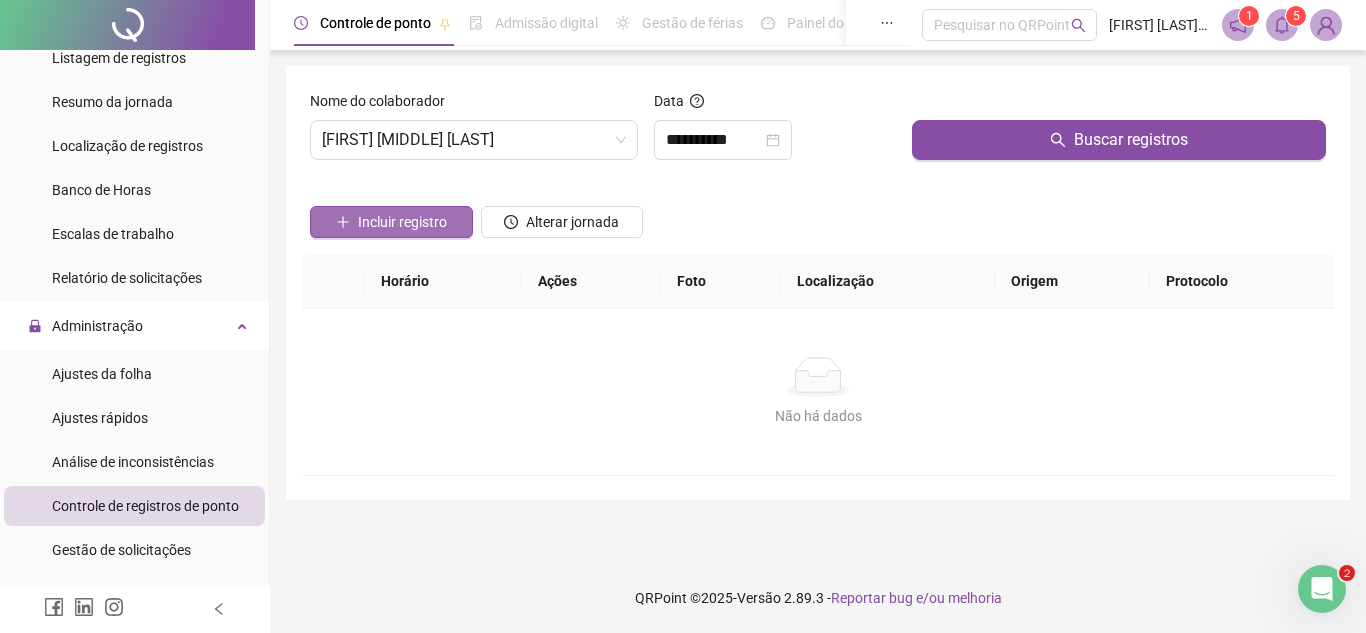 click on "Incluir registro" at bounding box center [402, 222] 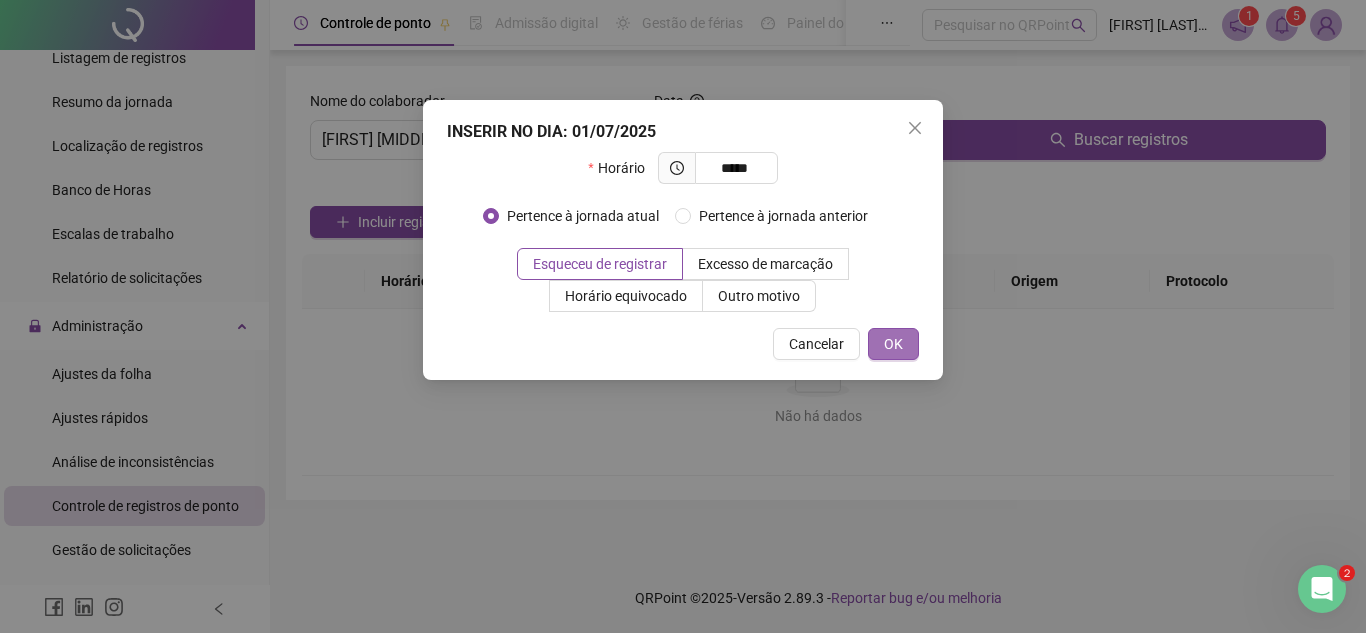 type on "*****" 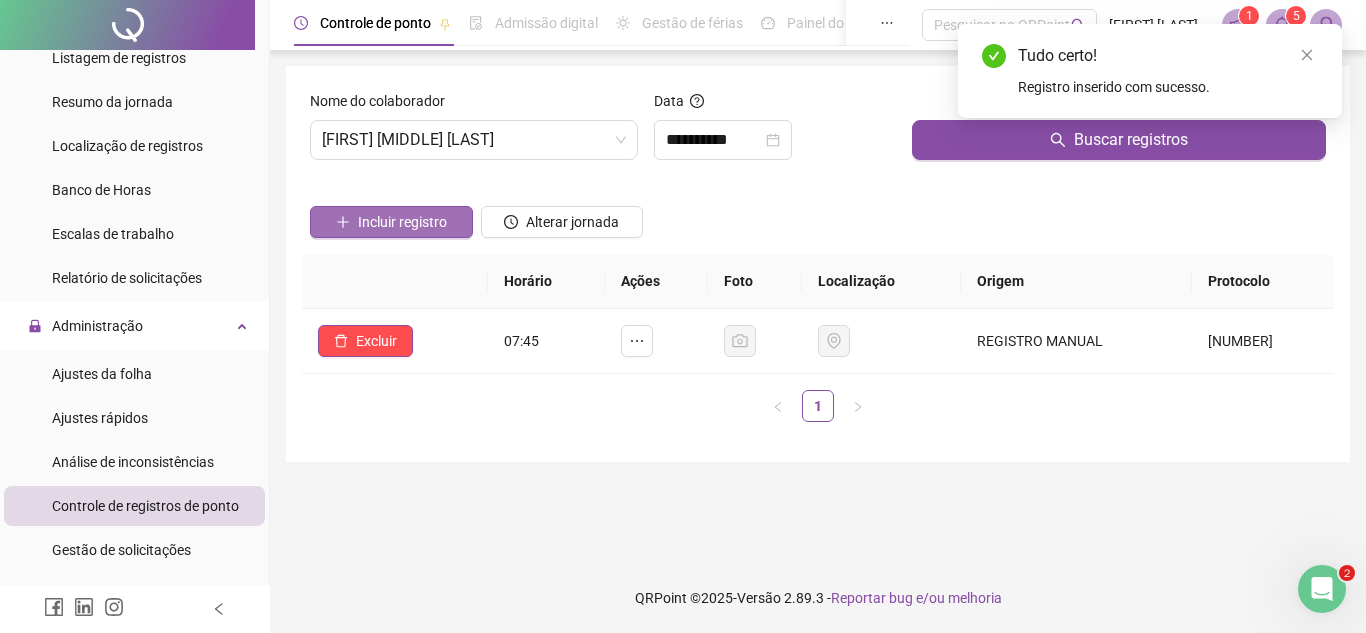click on "Incluir registro" at bounding box center (402, 222) 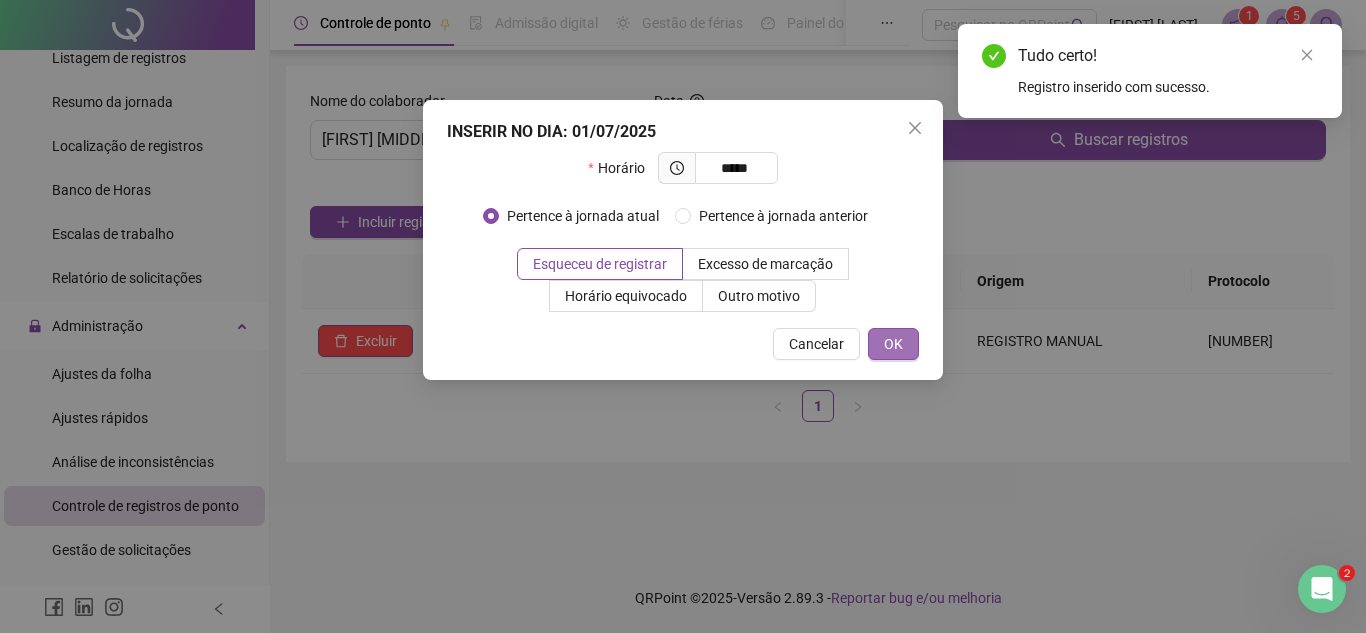 type on "*****" 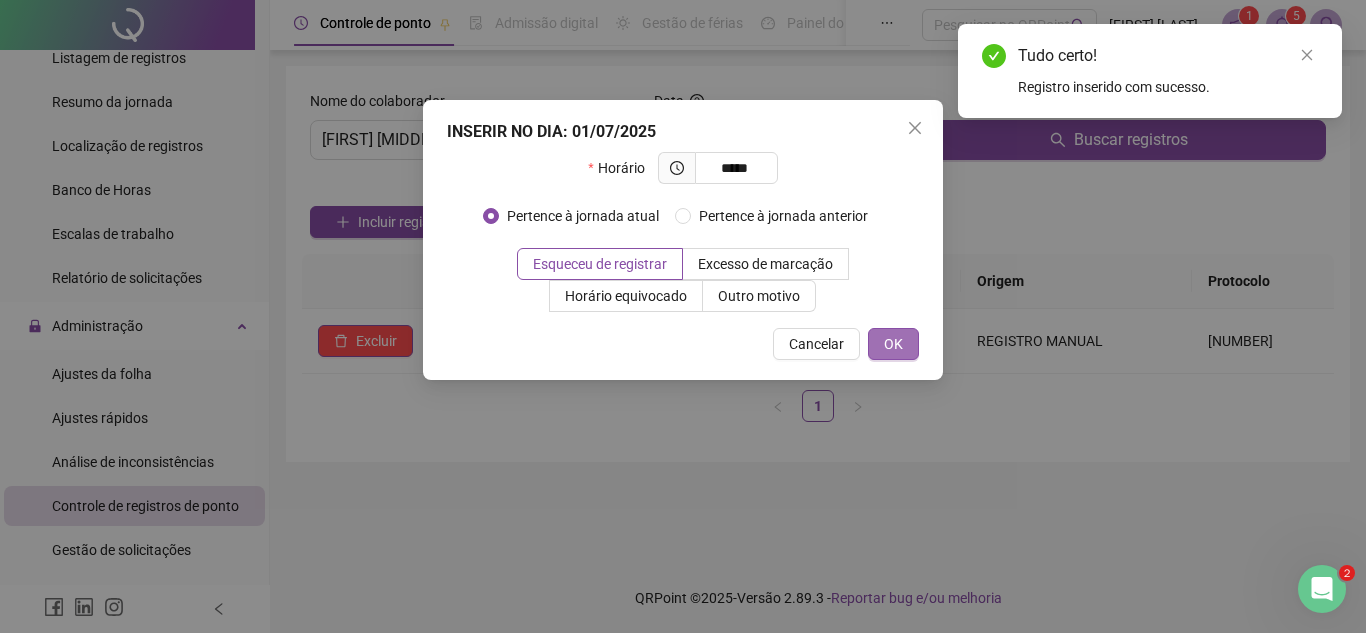 click on "OK" at bounding box center (893, 344) 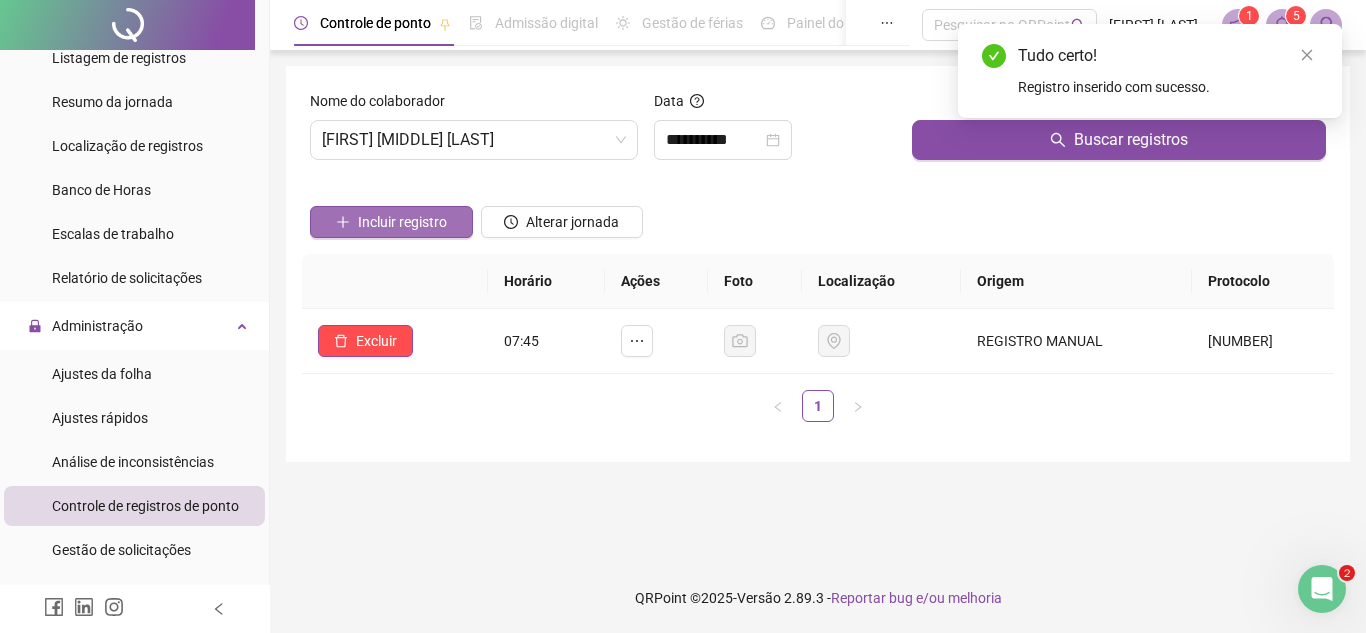 click on "Incluir registro" at bounding box center (391, 222) 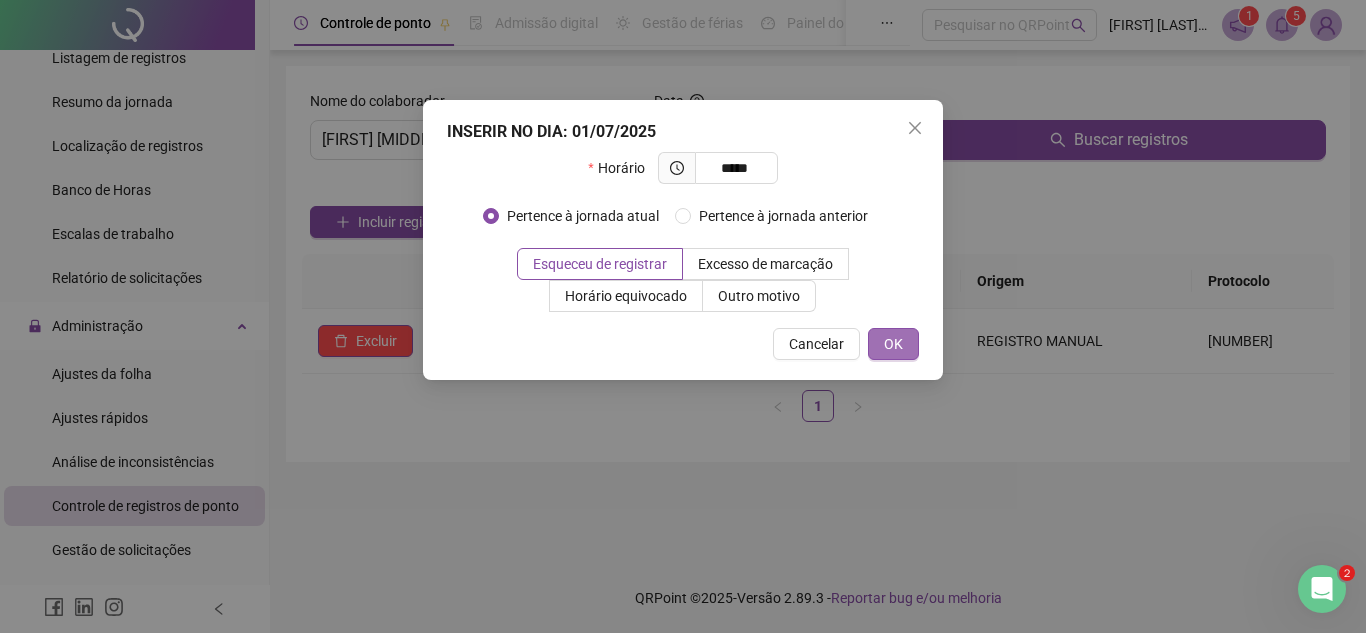 type on "*****" 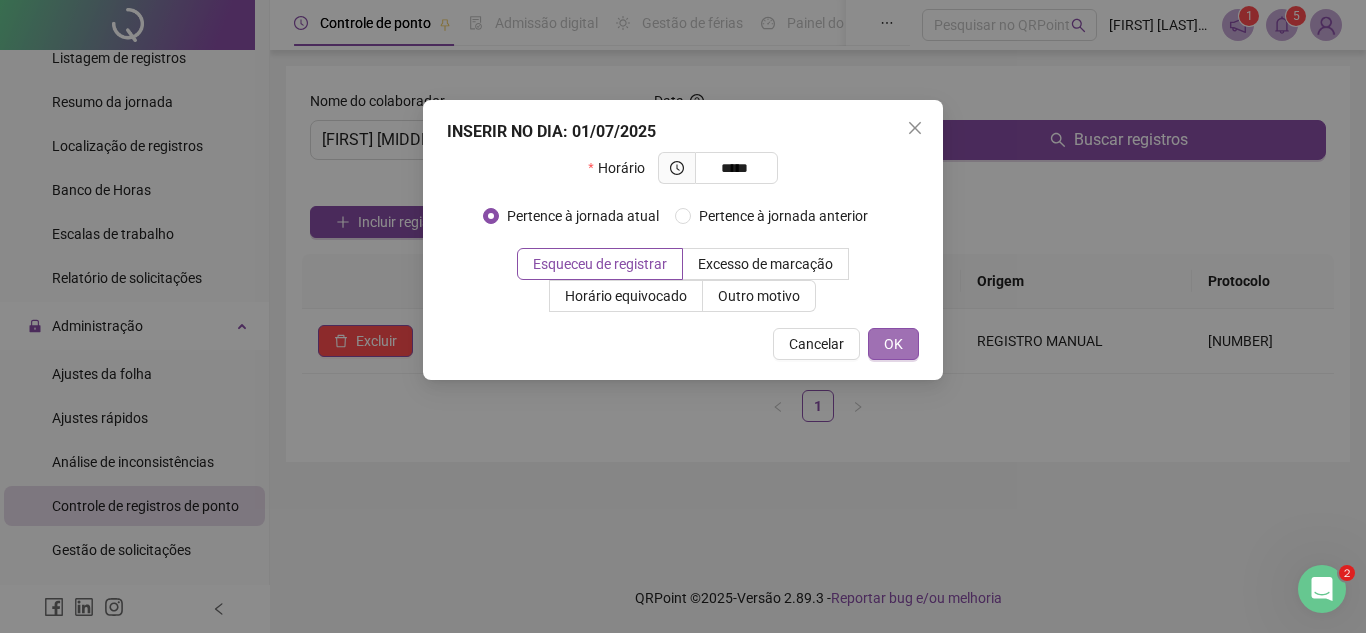 click on "OK" at bounding box center (893, 344) 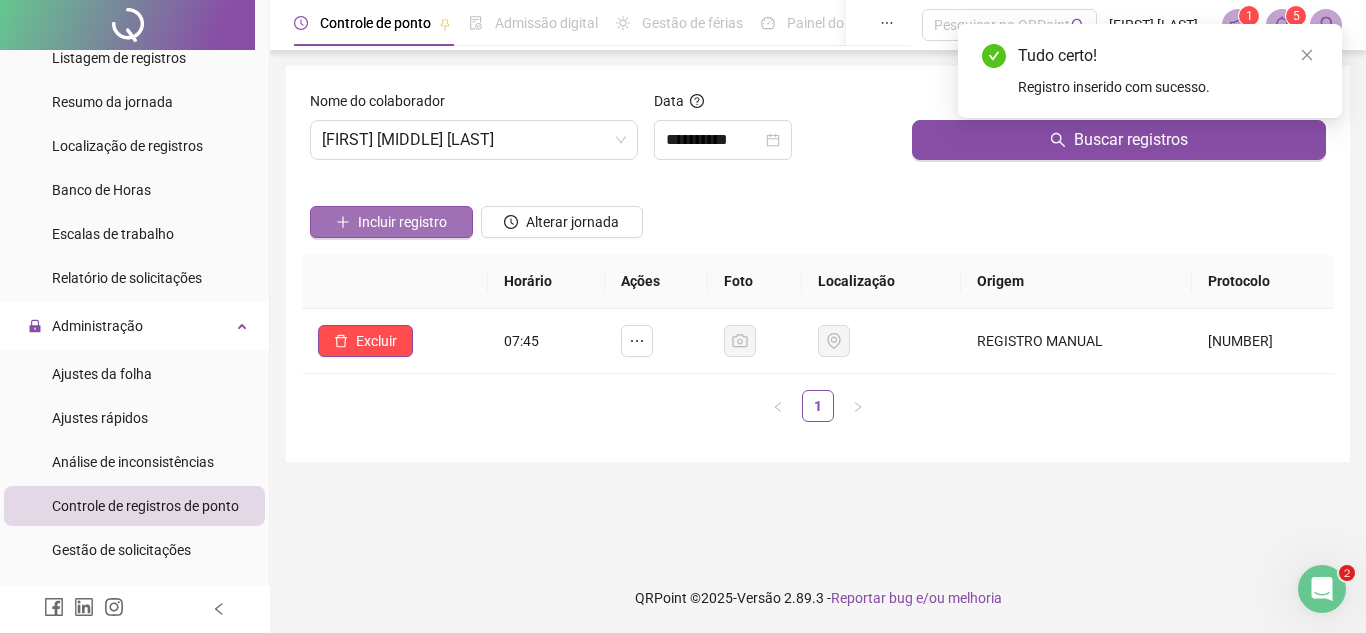 click on "Incluir registro" at bounding box center (402, 222) 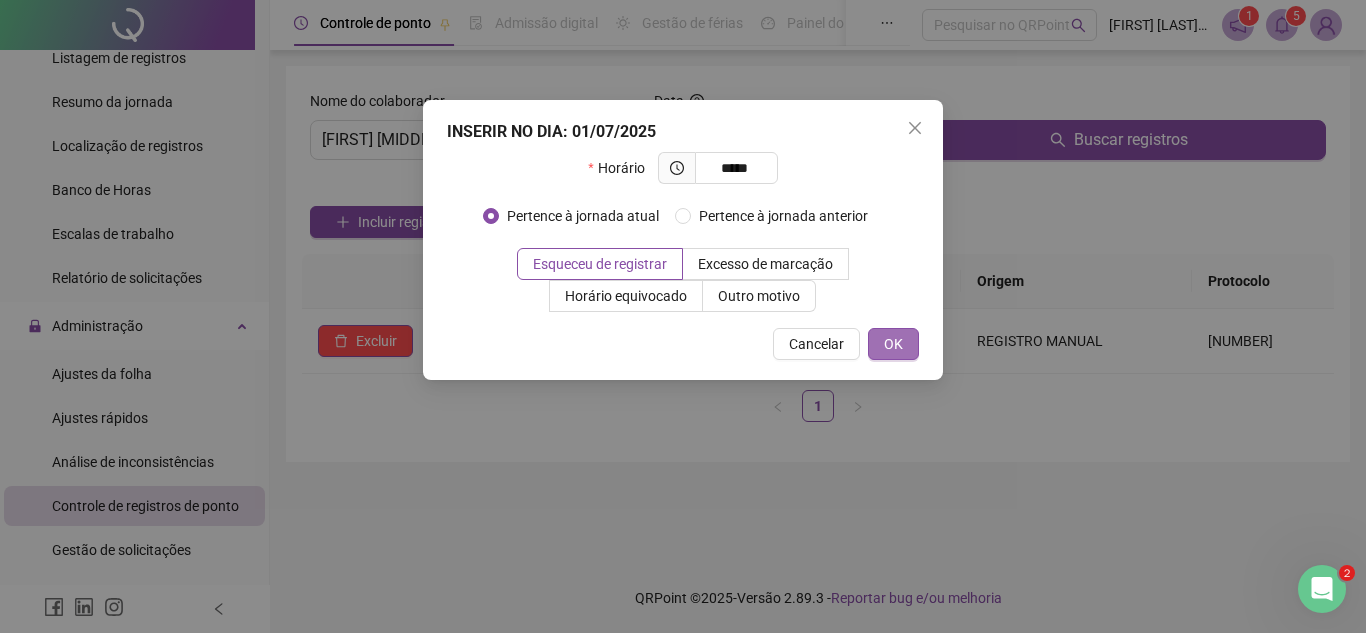 type on "*****" 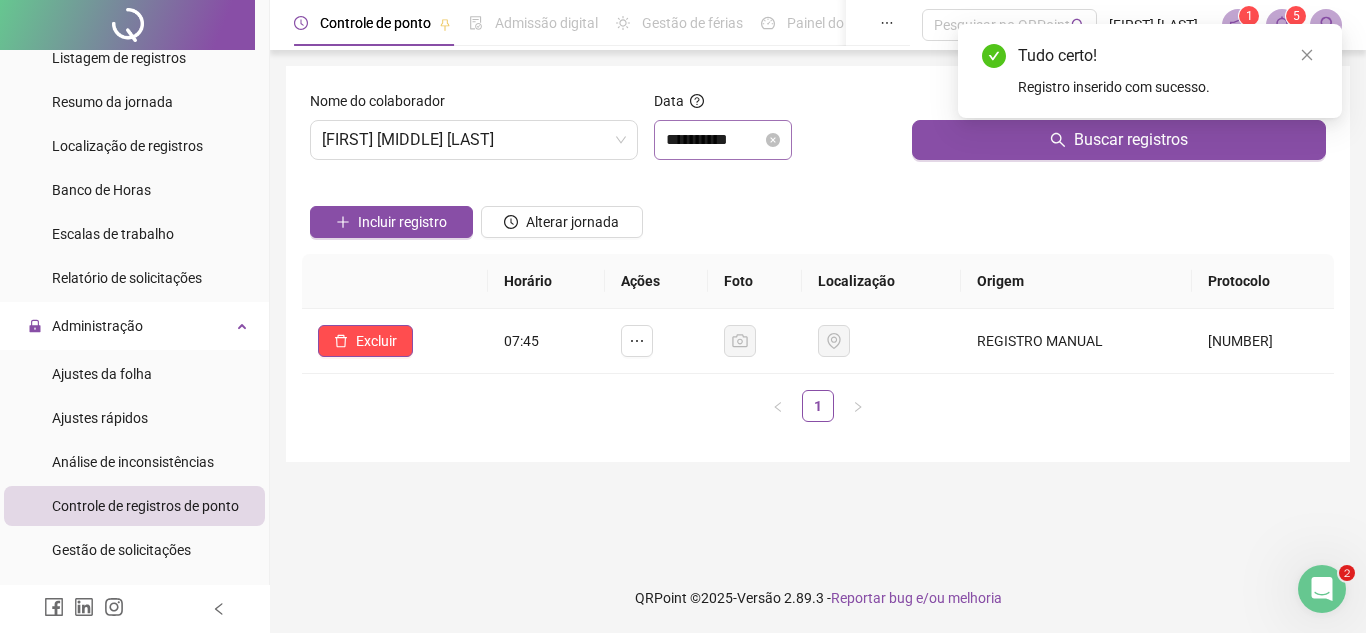 click on "**********" at bounding box center (723, 140) 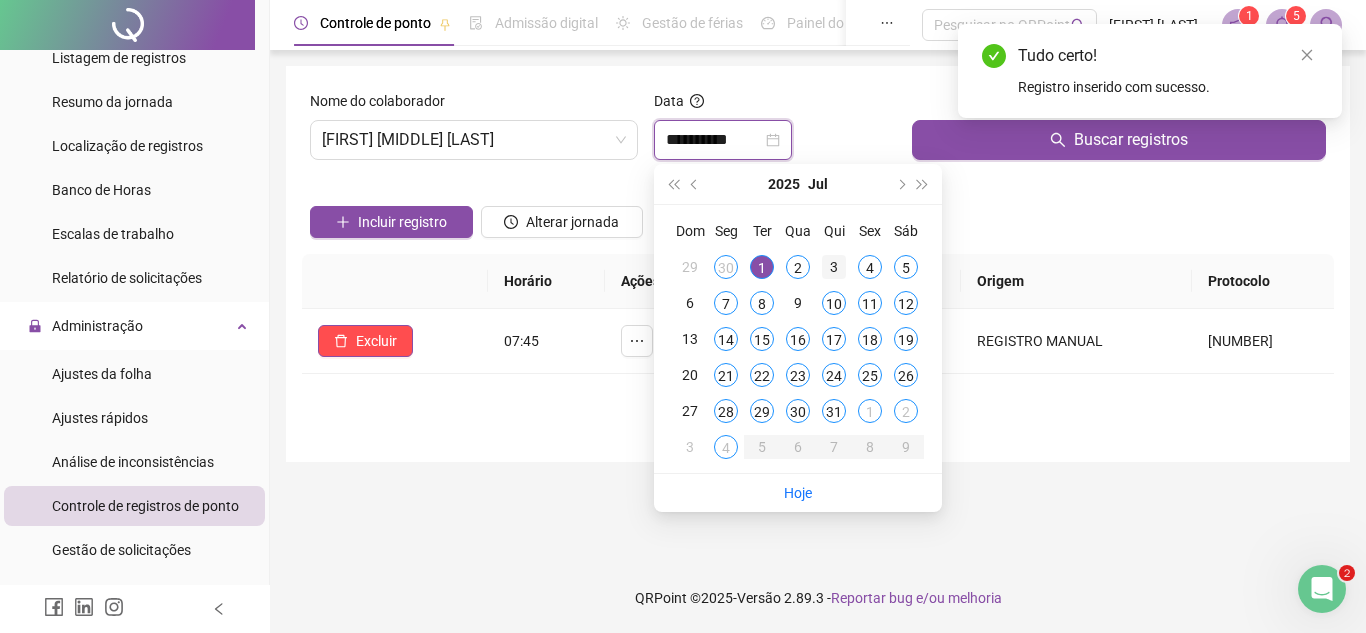 type on "**********" 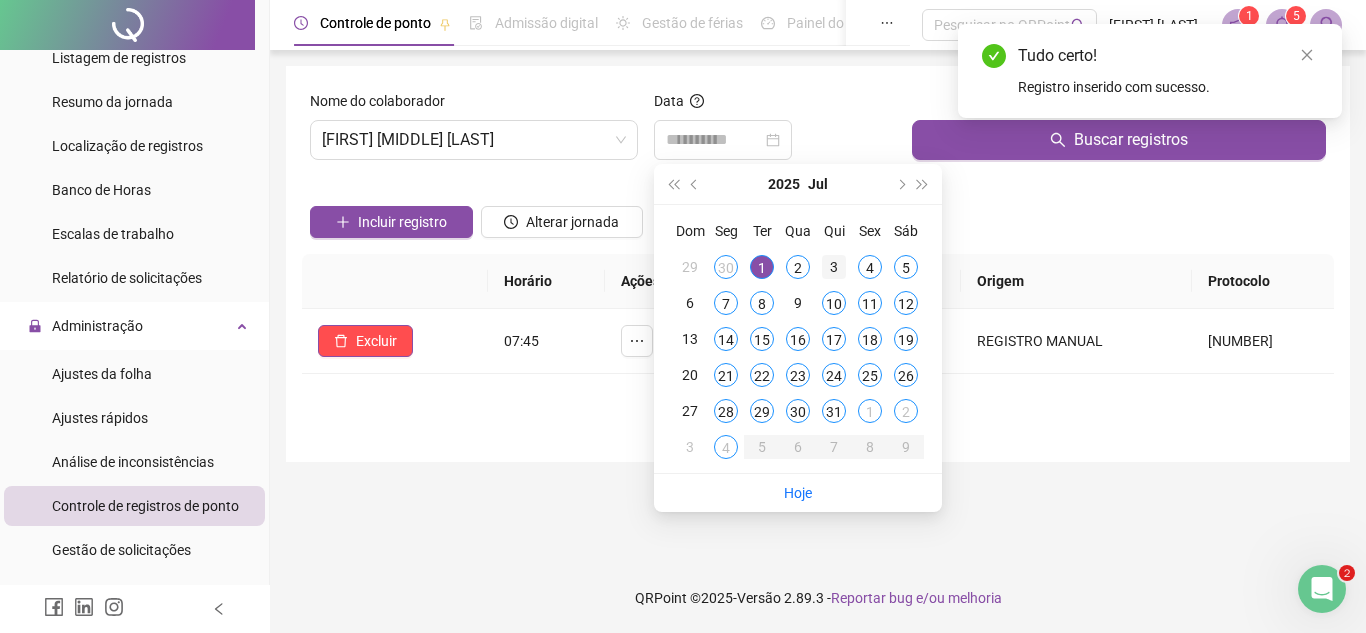 click on "3" at bounding box center (834, 267) 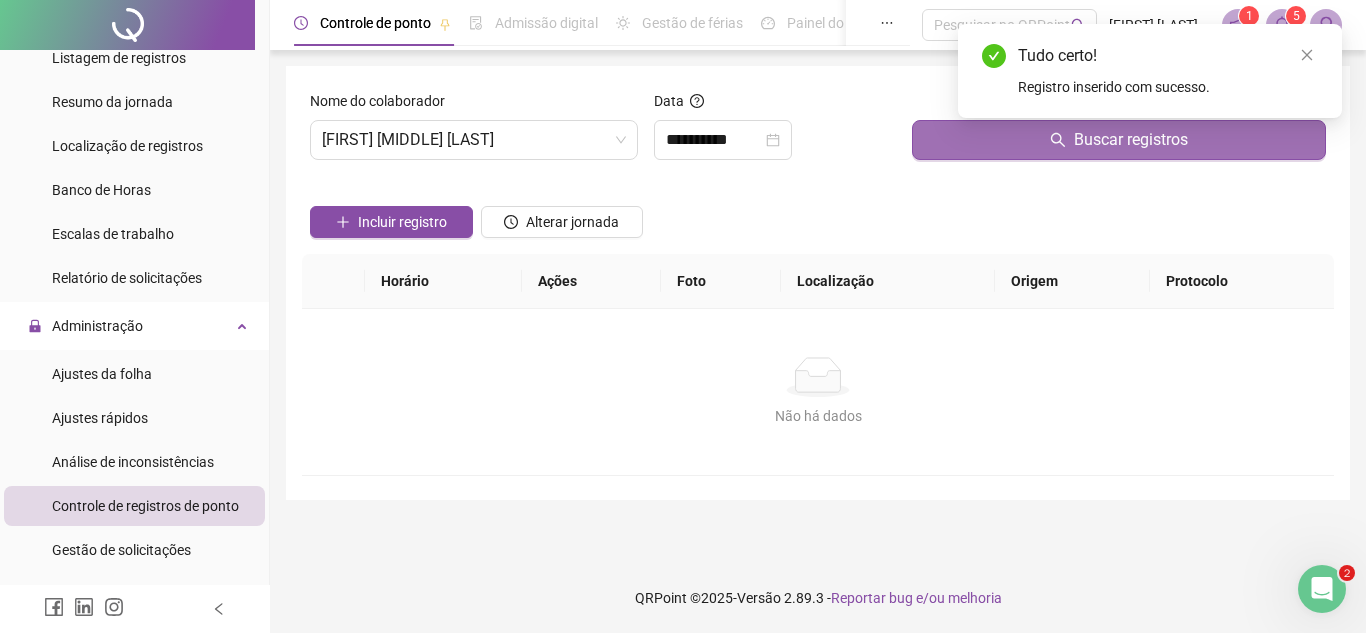 click on "Buscar registros" at bounding box center (1119, 140) 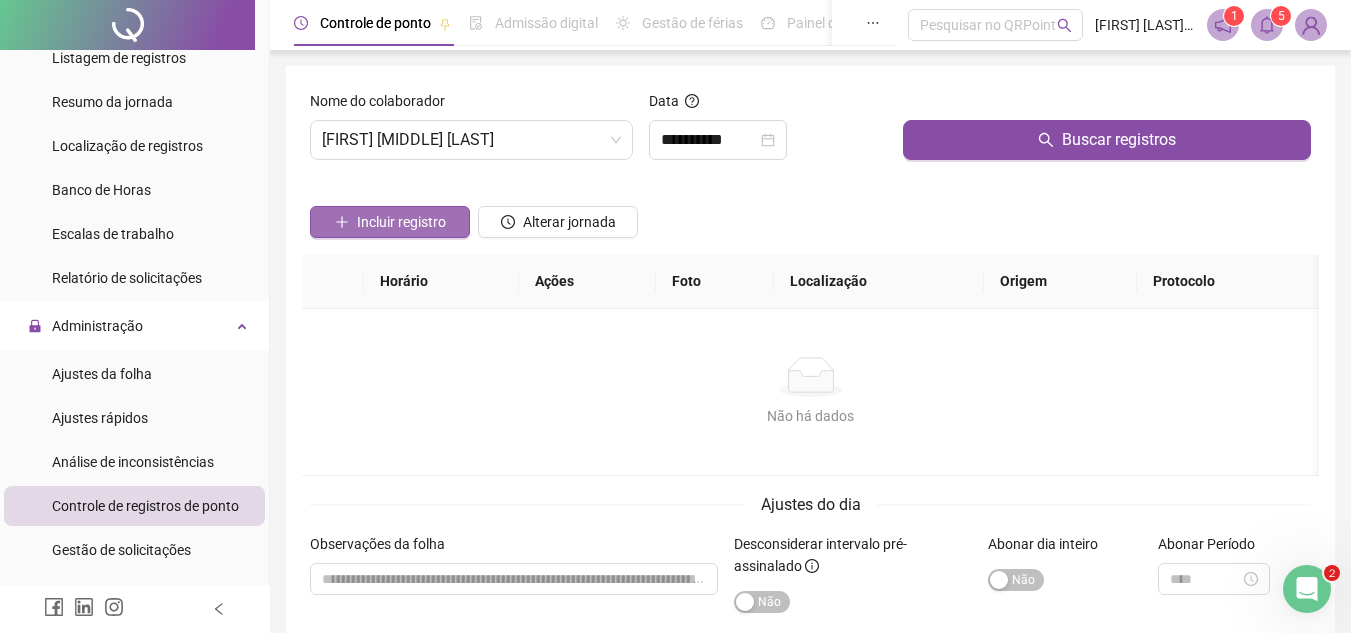 click on "Incluir registro" at bounding box center (401, 222) 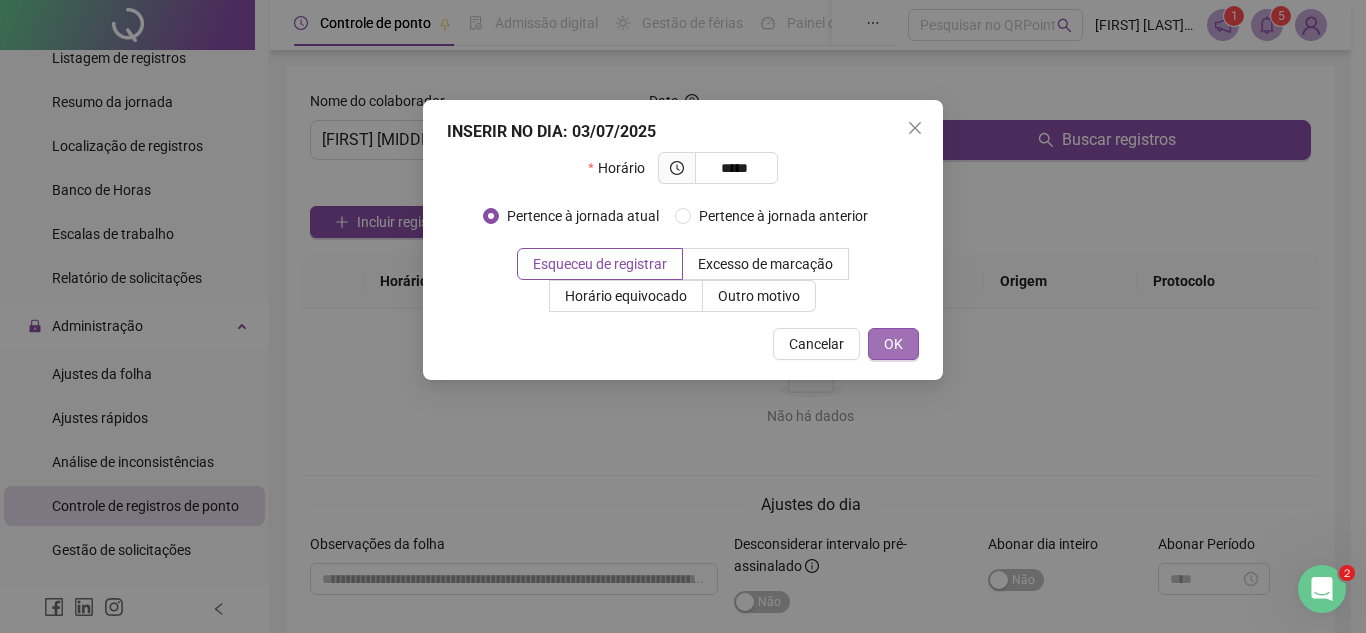 type on "*****" 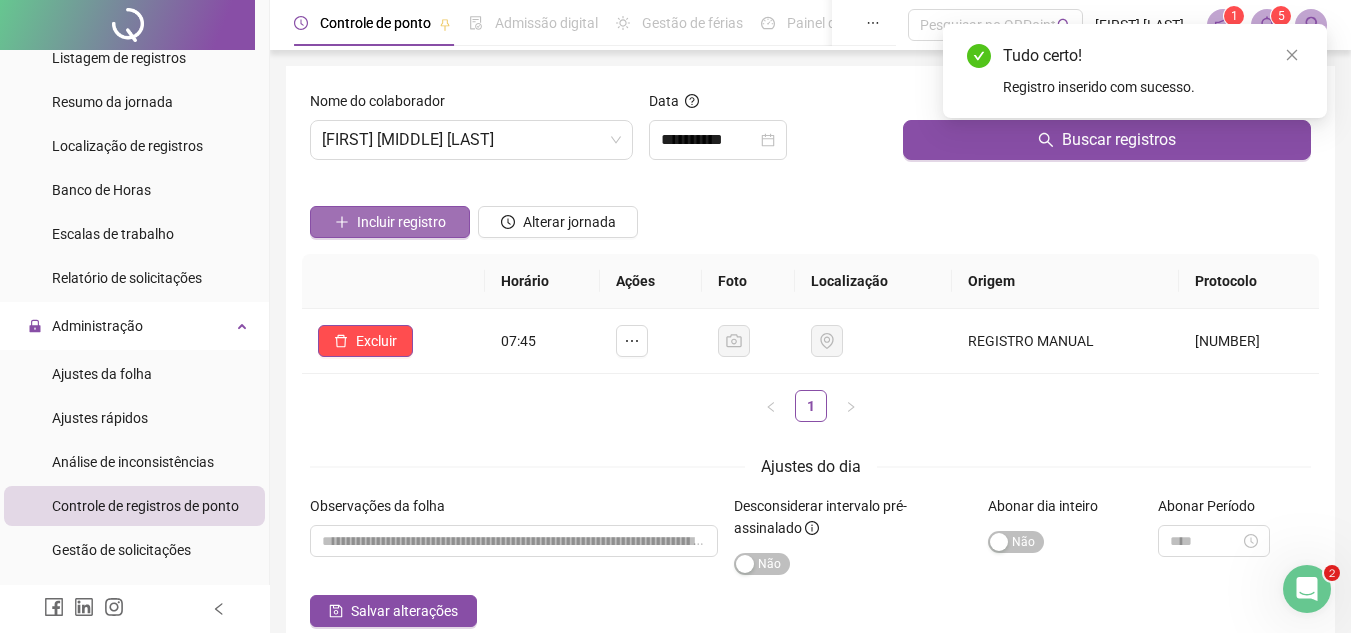 drag, startPoint x: 425, startPoint y: 226, endPoint x: 440, endPoint y: 229, distance: 15.297058 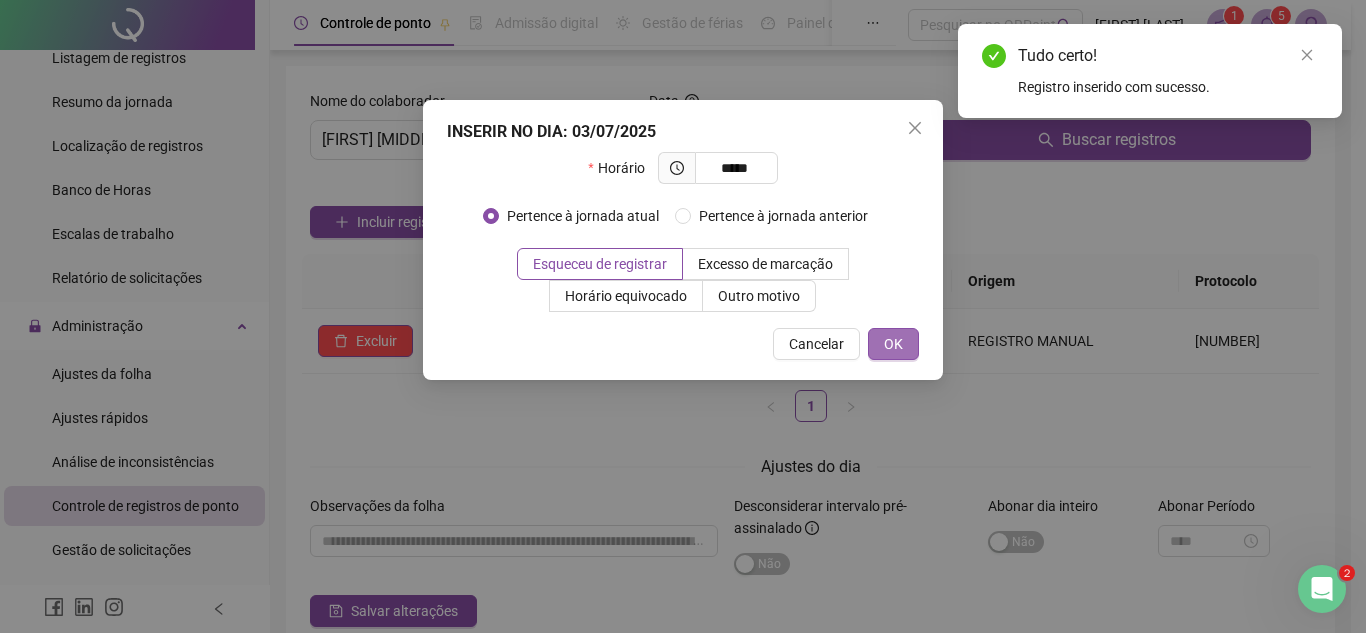 type on "*****" 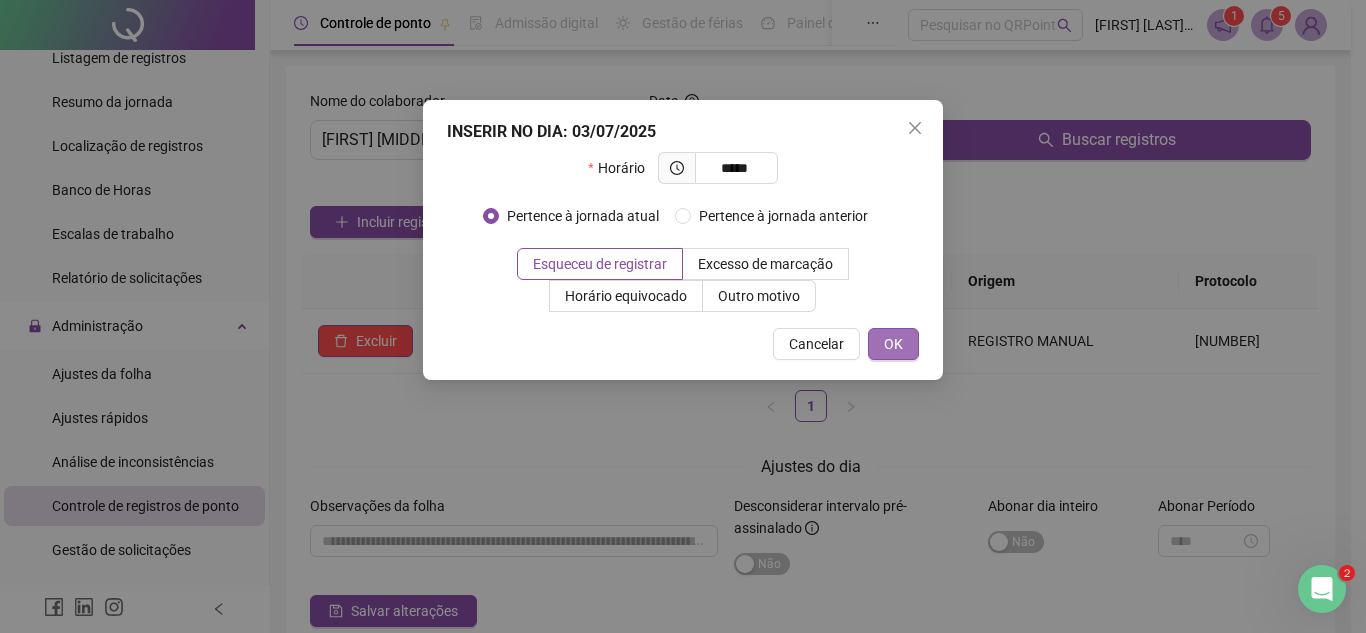 click on "OK" at bounding box center [893, 344] 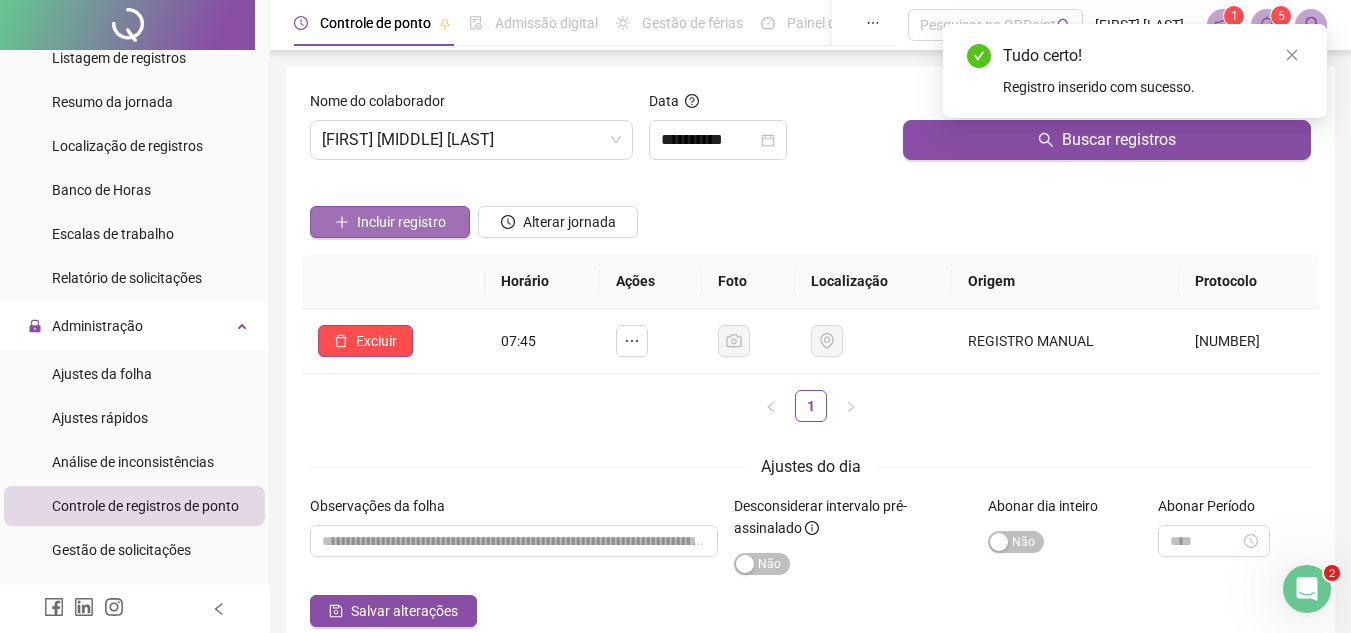 click on "Incluir registro" at bounding box center [390, 222] 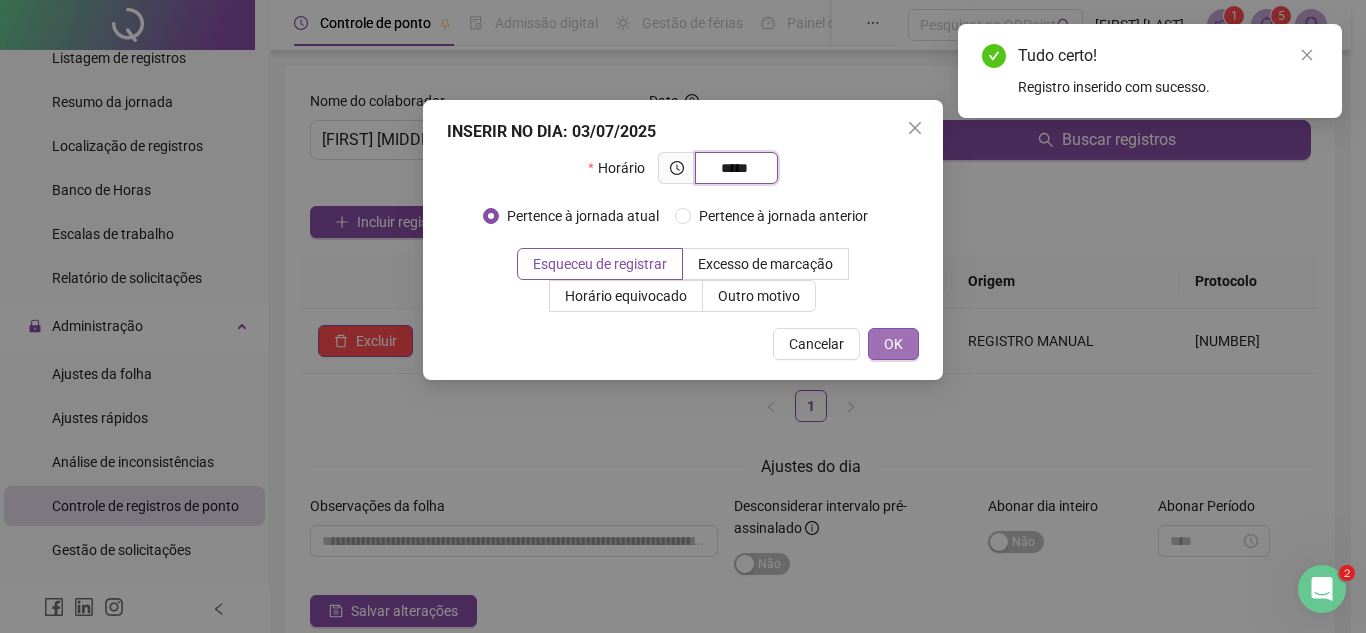 type on "*****" 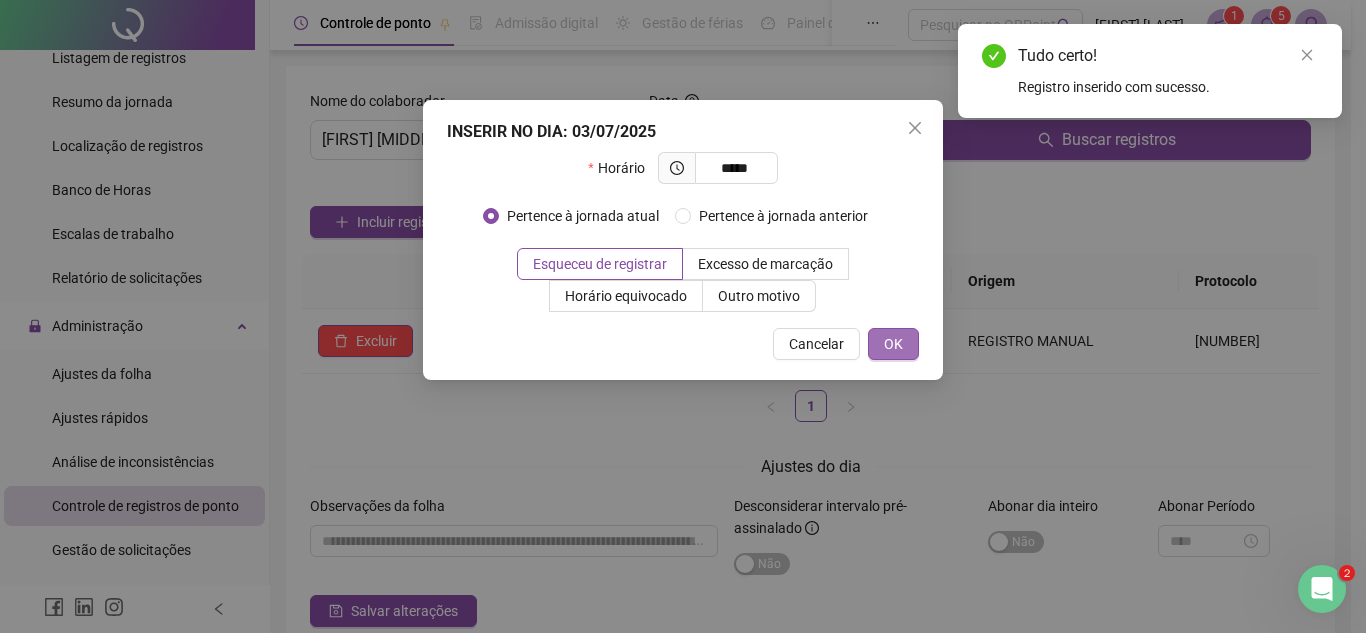click on "OK" at bounding box center [893, 344] 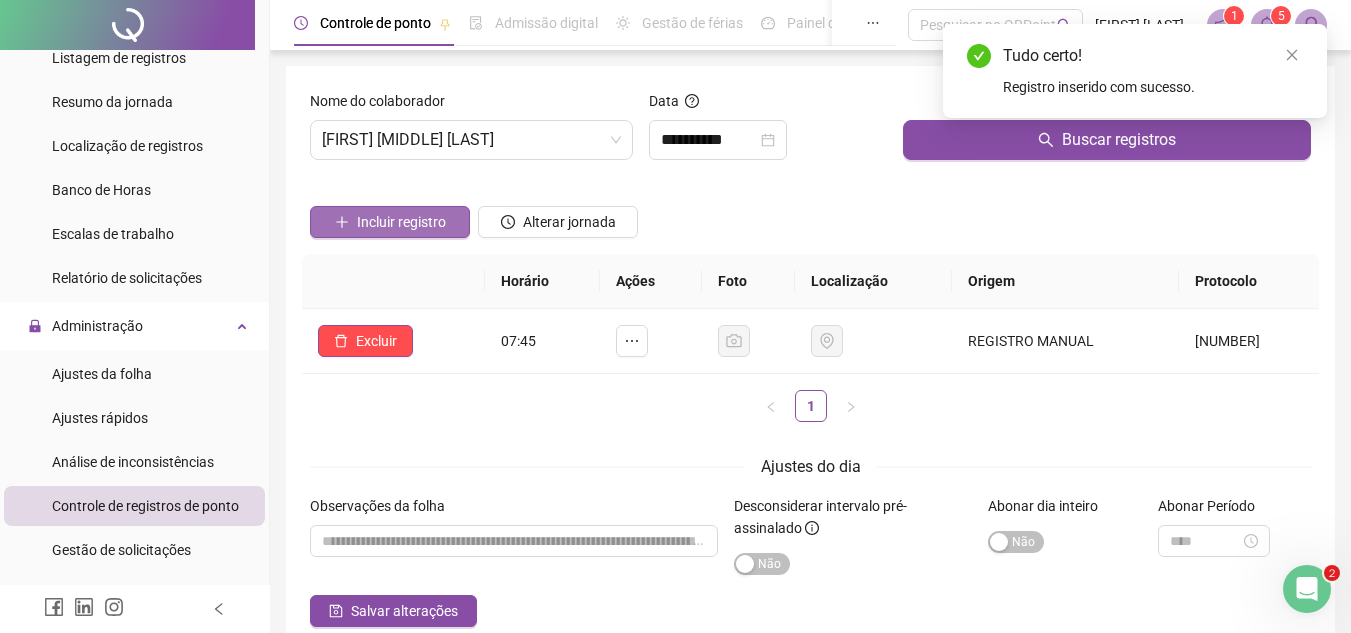 click on "Incluir registro" at bounding box center [401, 222] 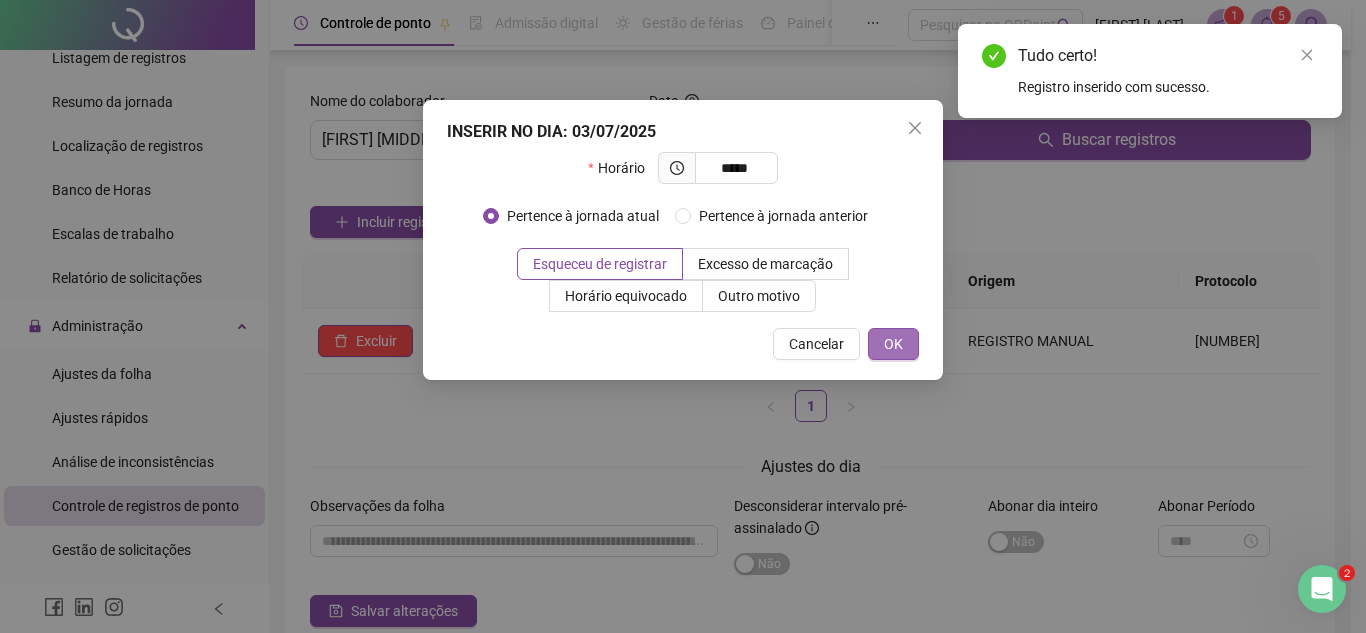 type on "*****" 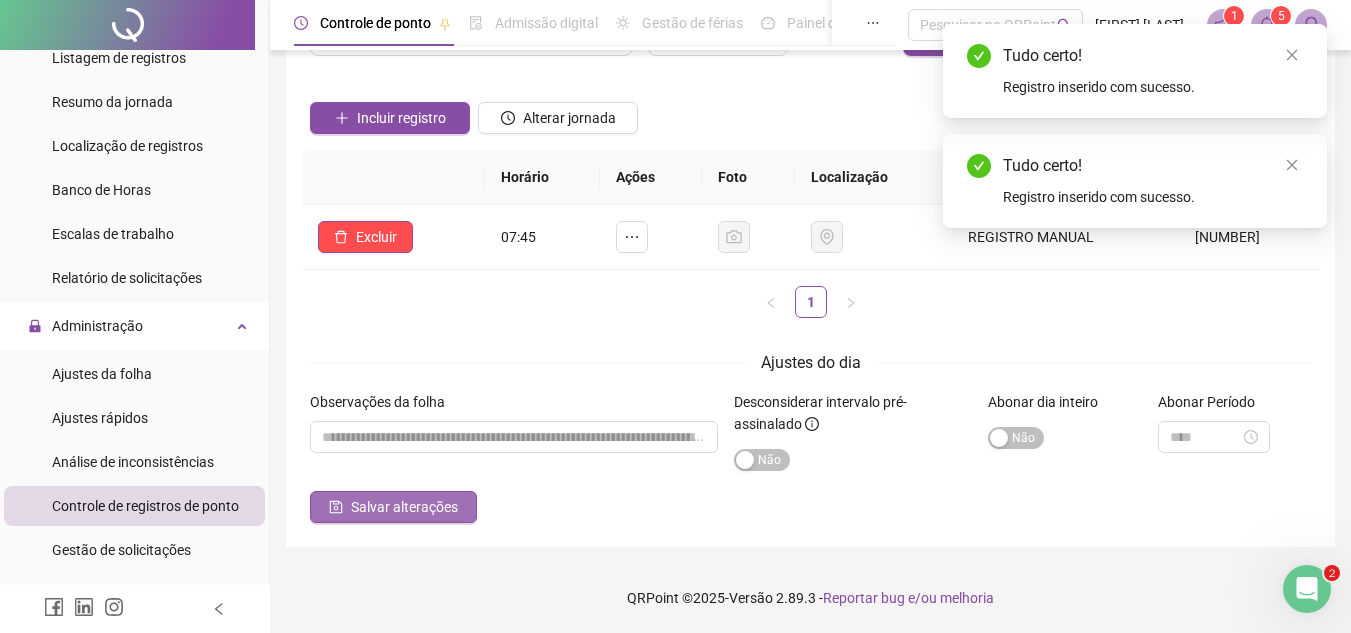 click on "Salvar alterações" at bounding box center (404, 507) 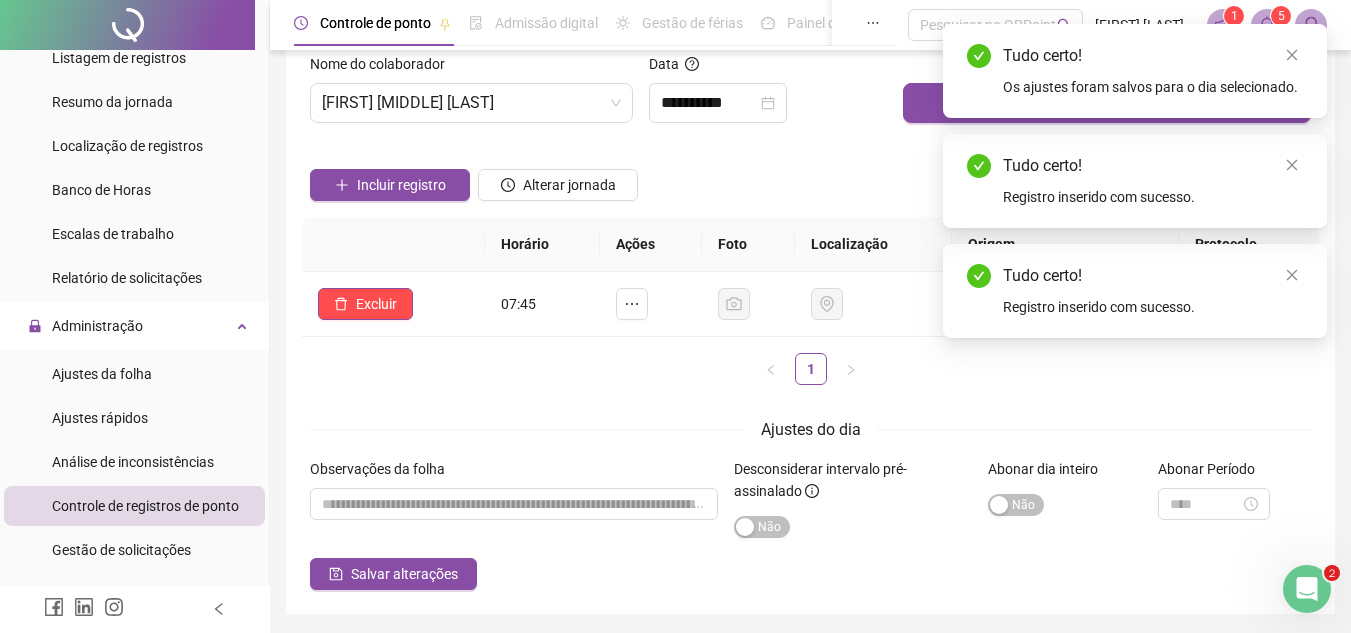 scroll, scrollTop: 0, scrollLeft: 0, axis: both 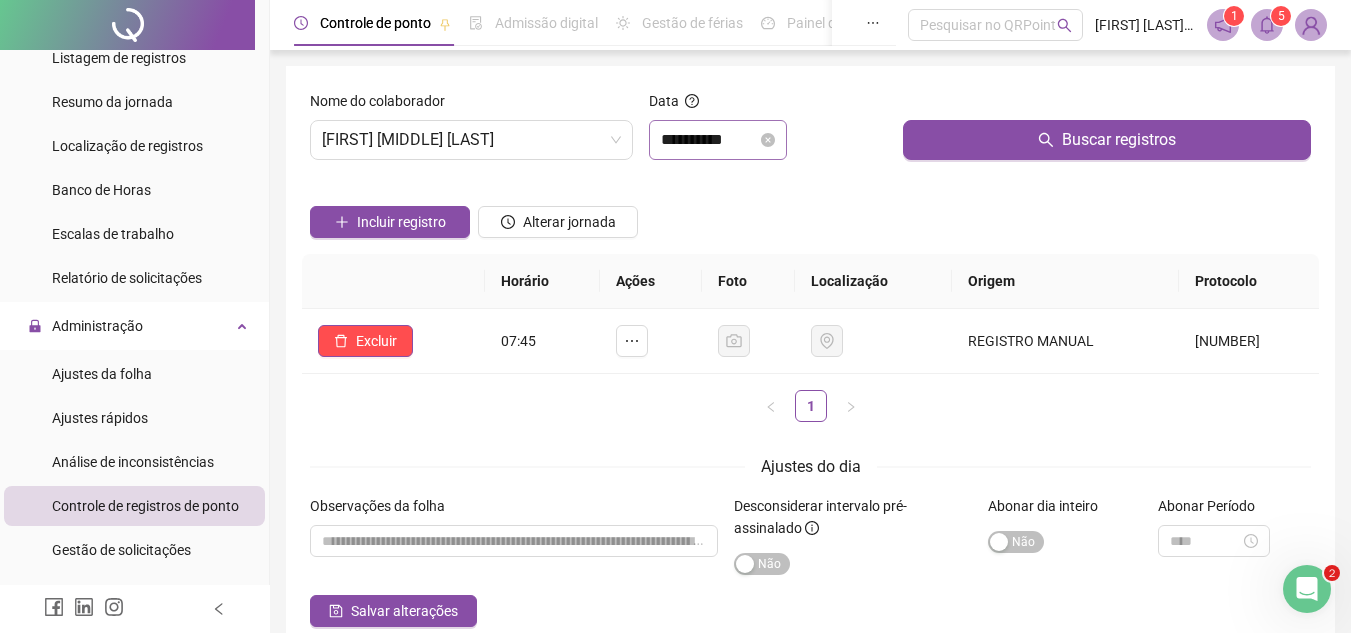 click on "**********" at bounding box center (718, 140) 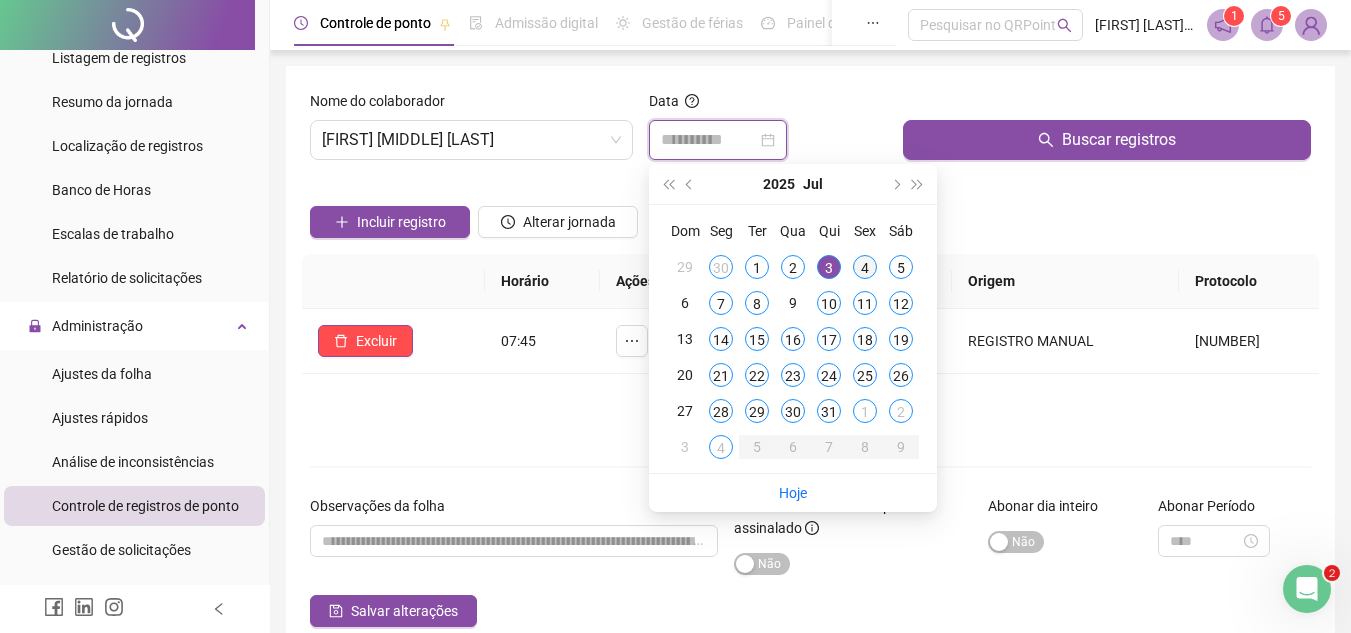 type on "**********" 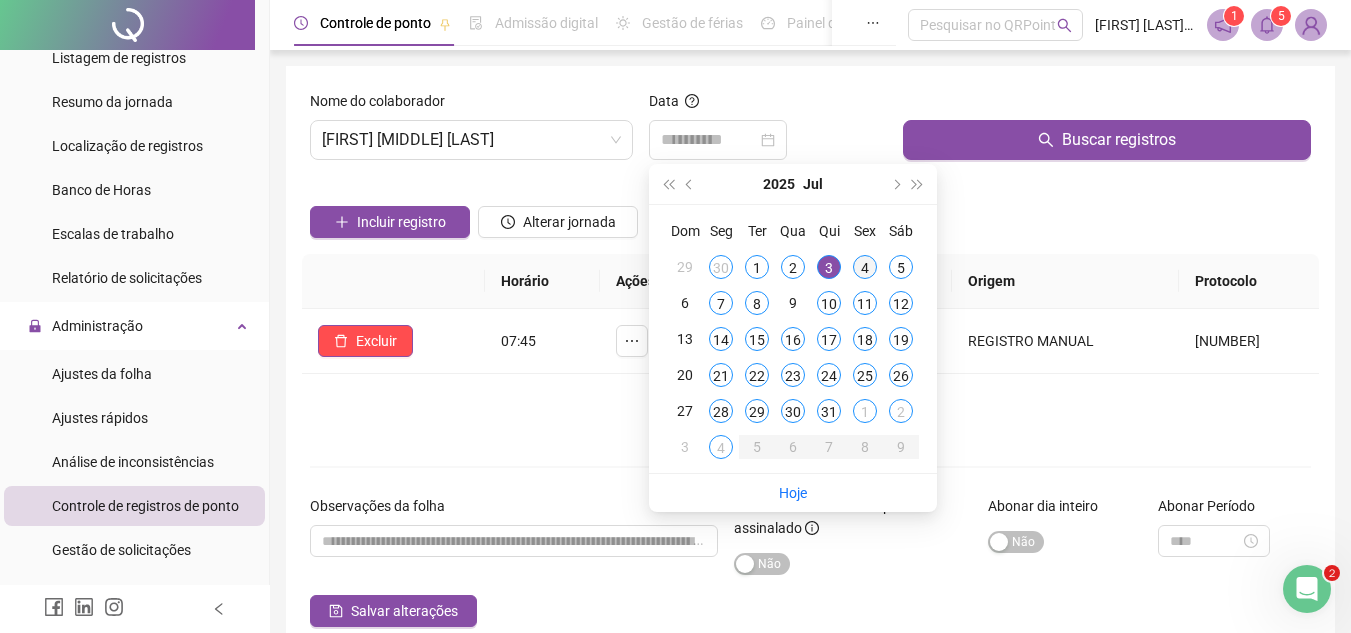 click on "4" at bounding box center (865, 267) 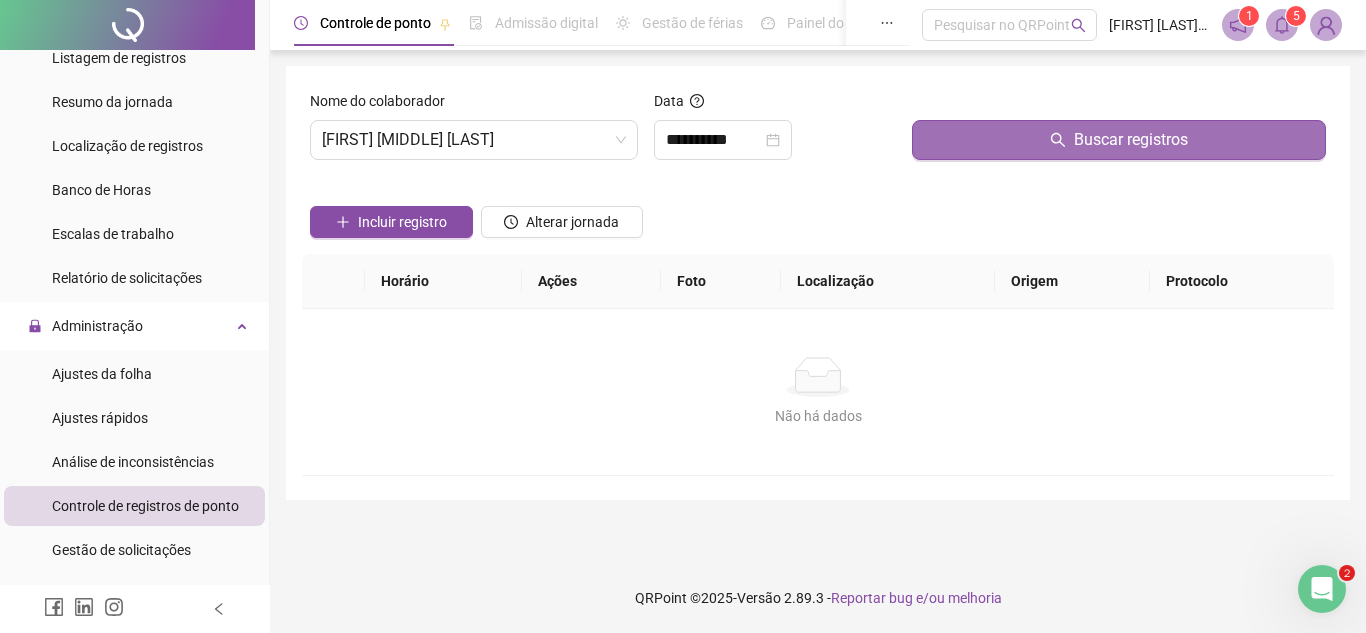 click on "Buscar registros" at bounding box center (1119, 140) 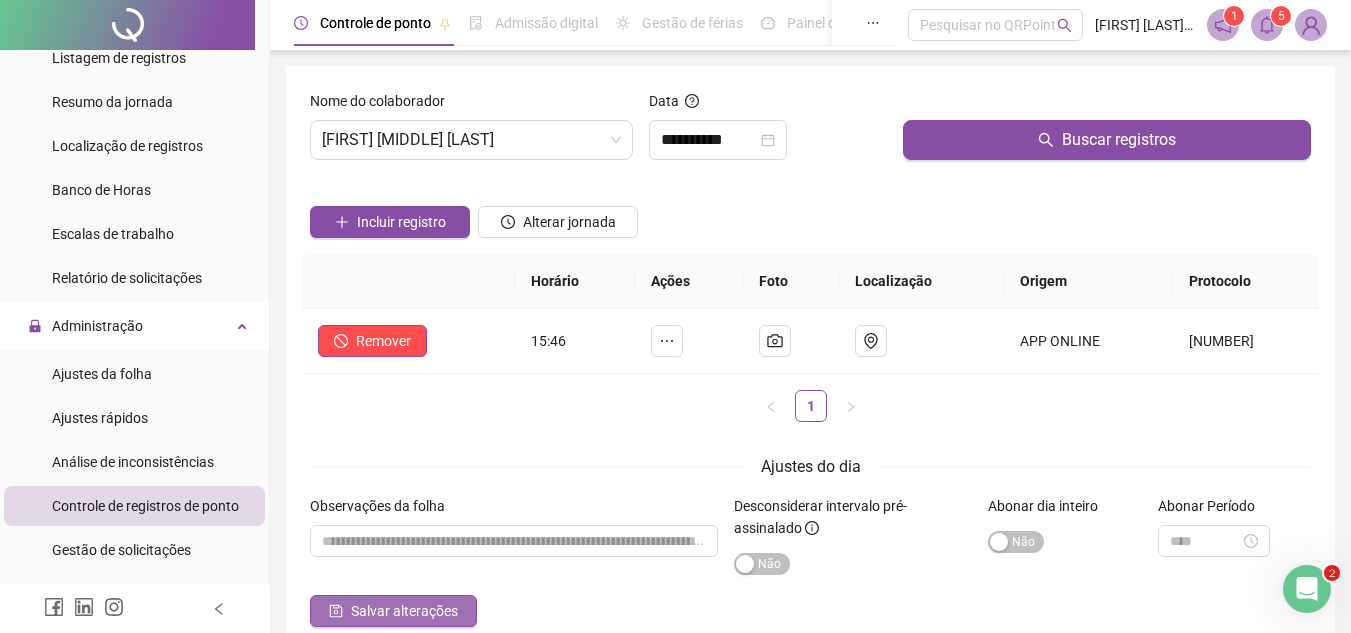 click on "Salvar alterações" at bounding box center (404, 611) 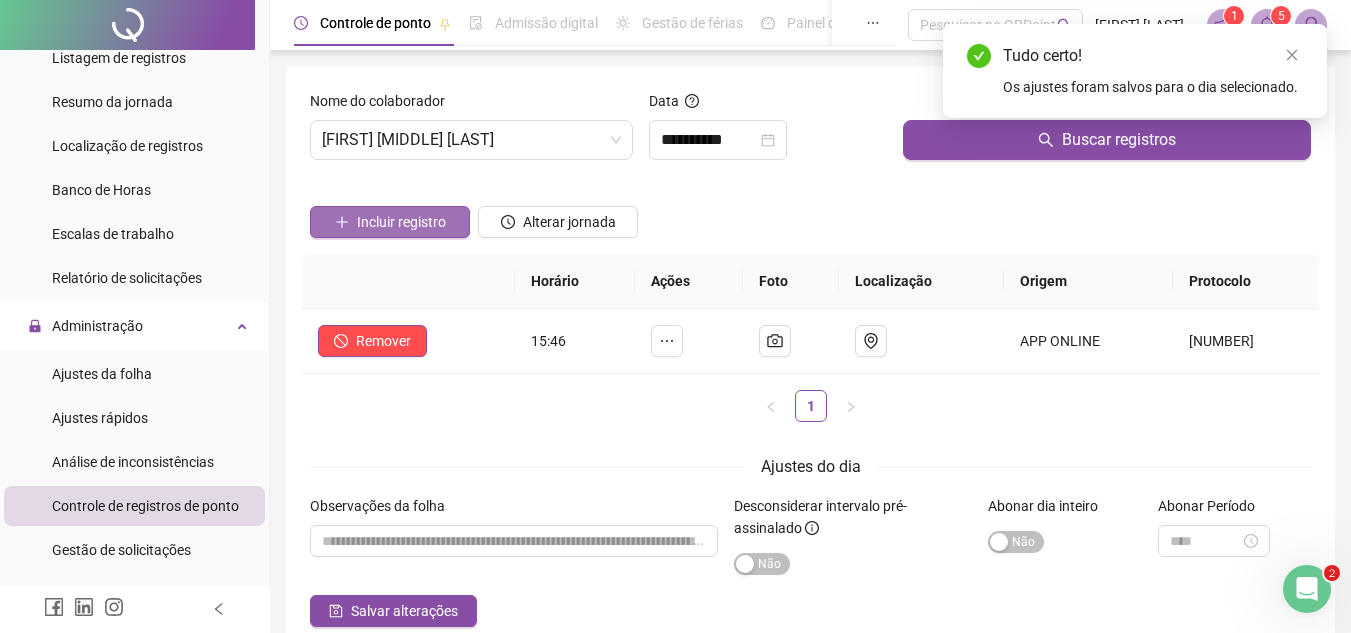 click on "Incluir registro" at bounding box center (401, 222) 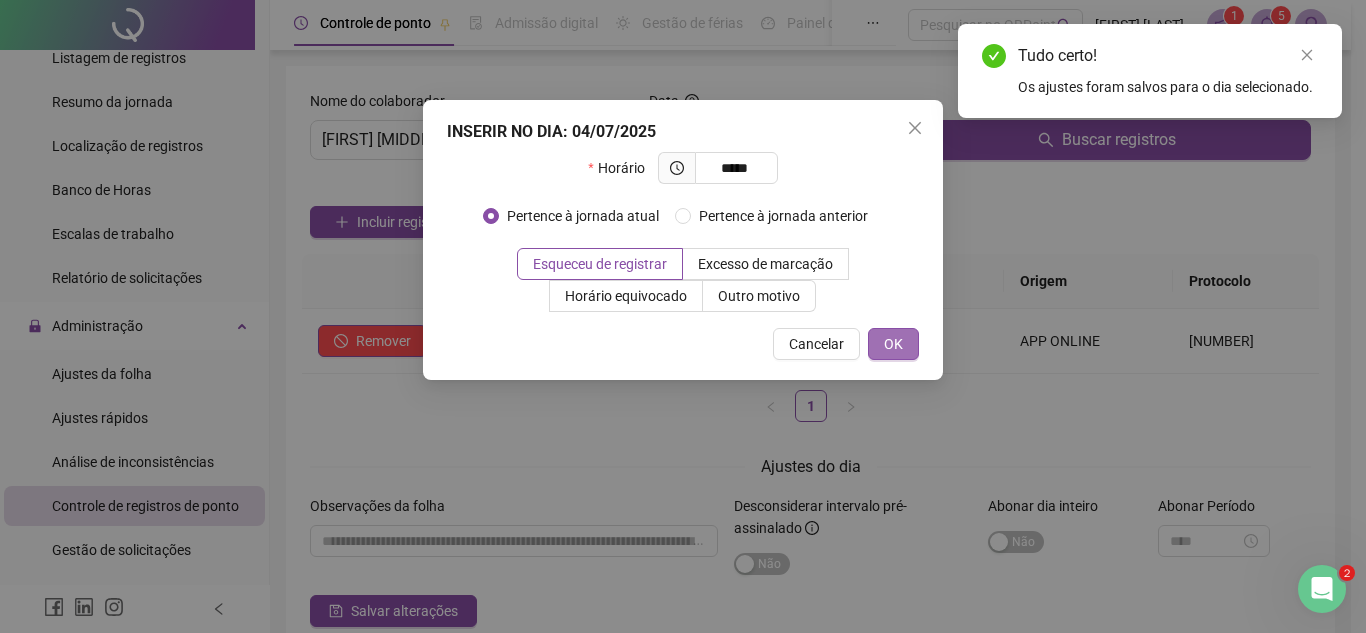 type on "*****" 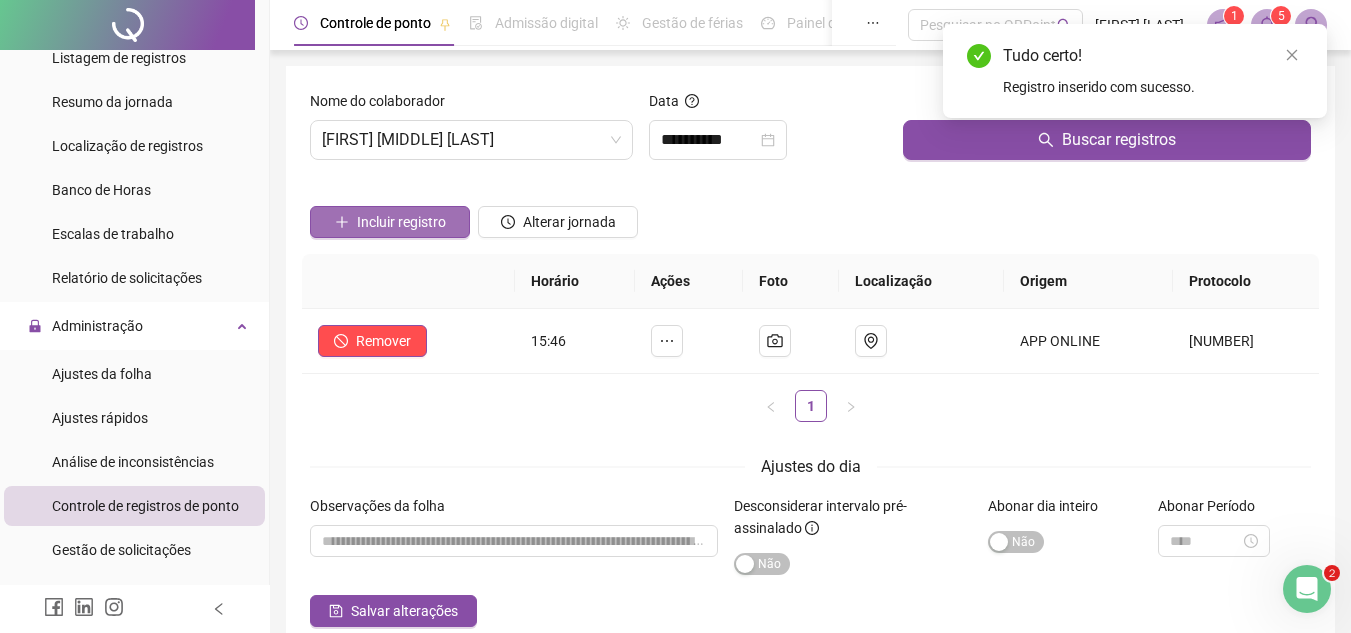 click on "Incluir registro" at bounding box center (401, 222) 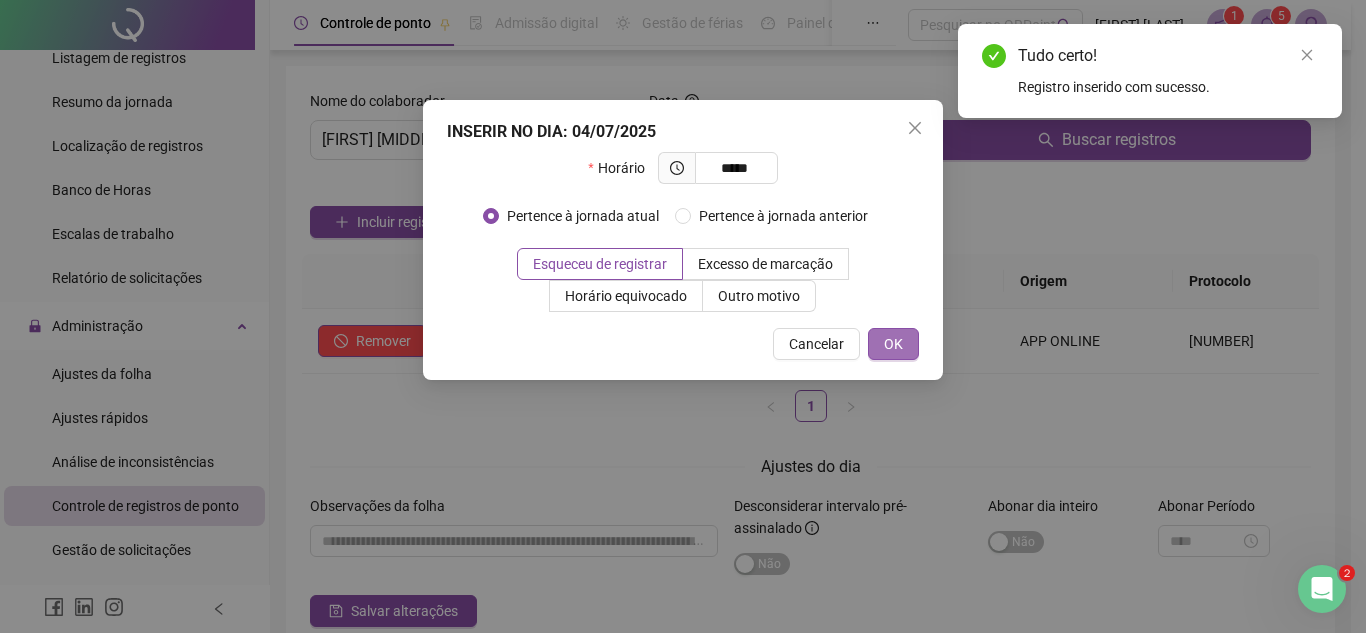 type on "*****" 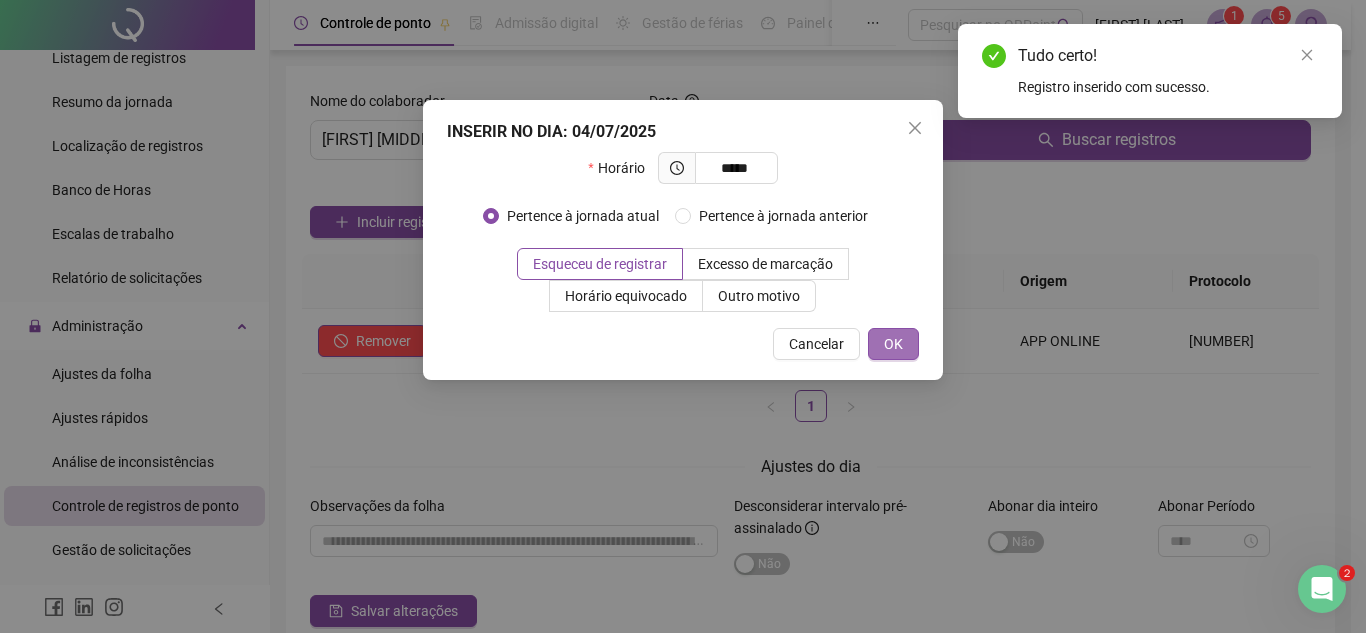 click on "OK" at bounding box center (893, 344) 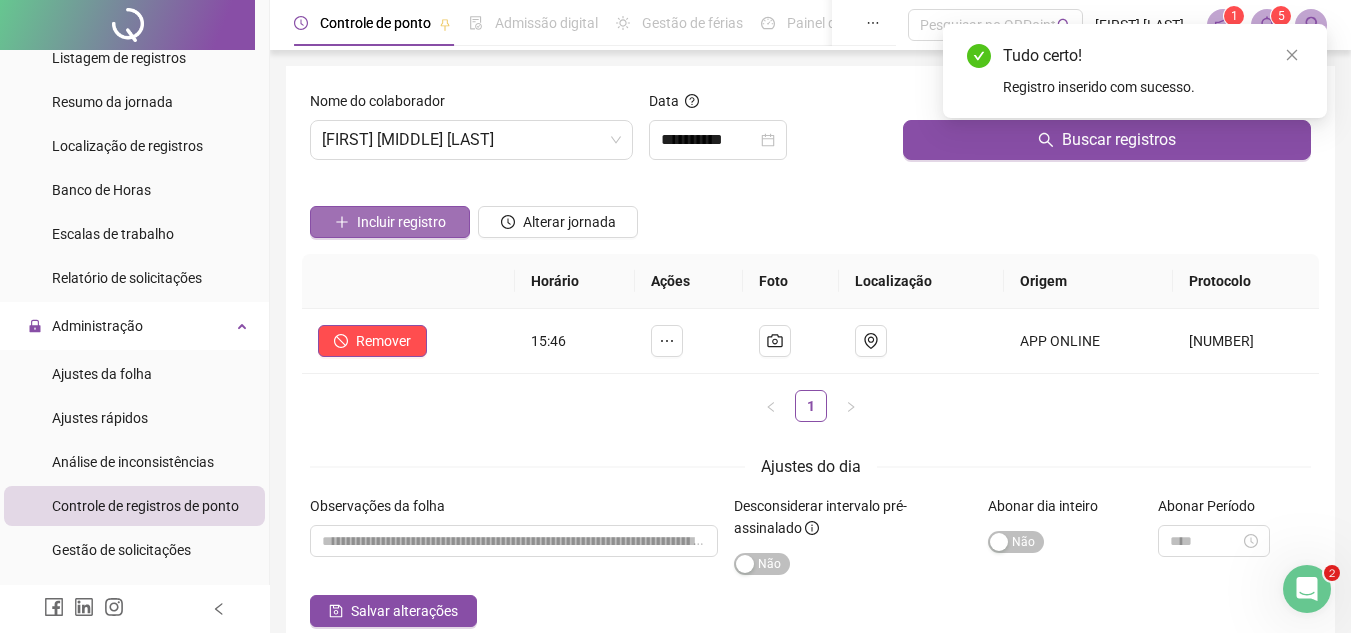 click on "Incluir registro" at bounding box center [401, 222] 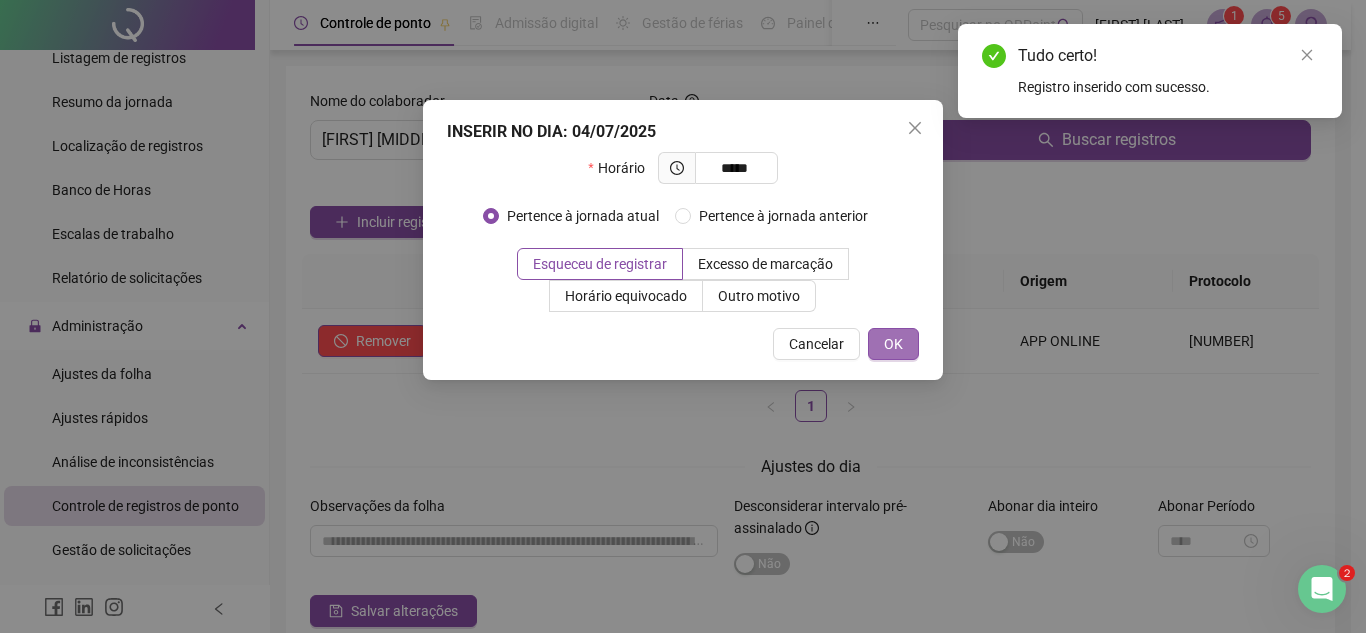 type on "*****" 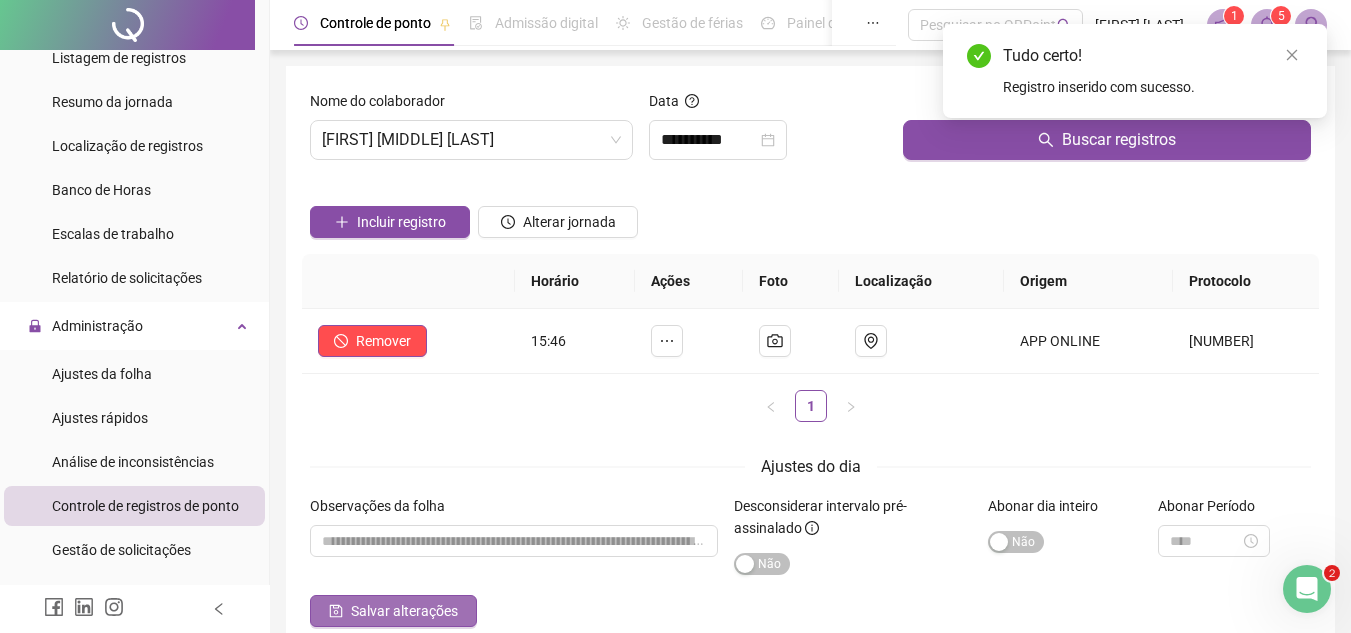 click on "Salvar alterações" at bounding box center [404, 611] 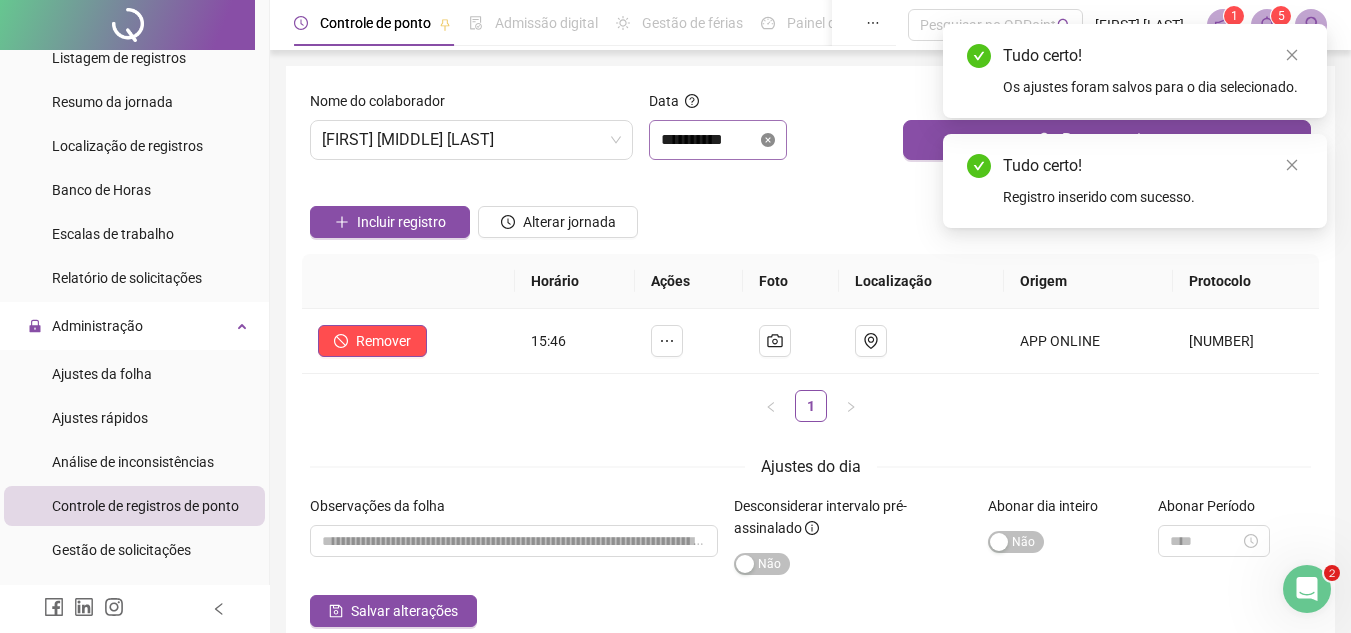 click 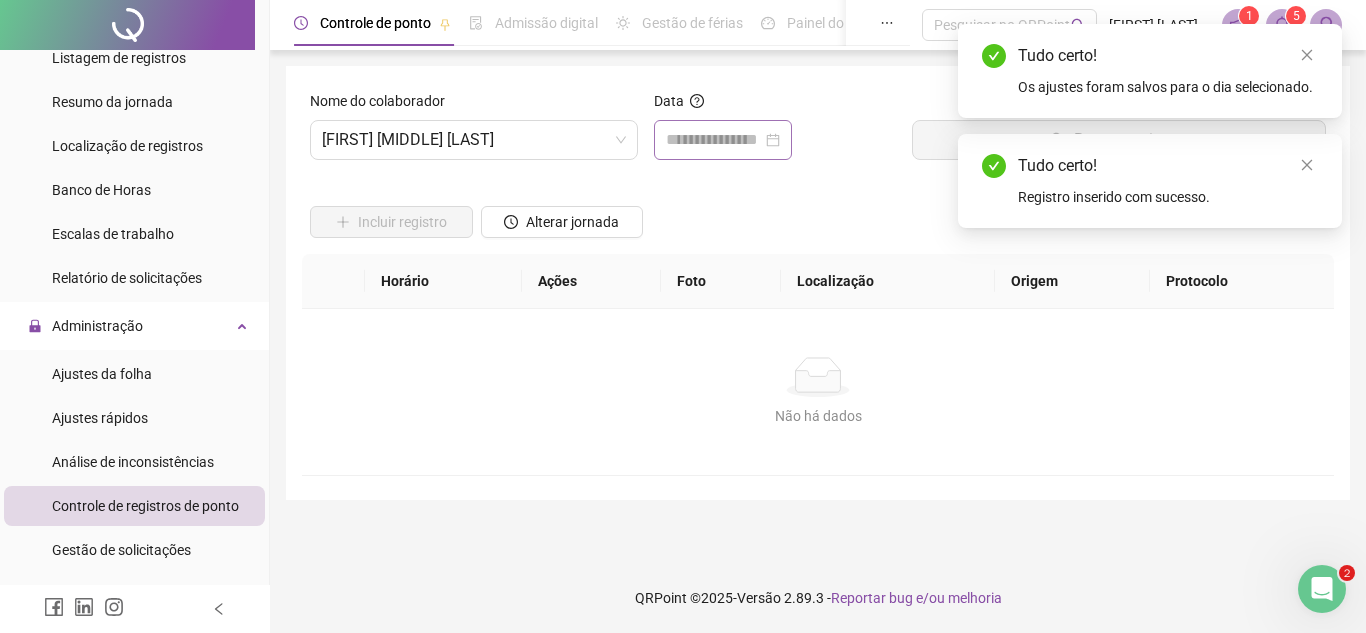 click at bounding box center (723, 140) 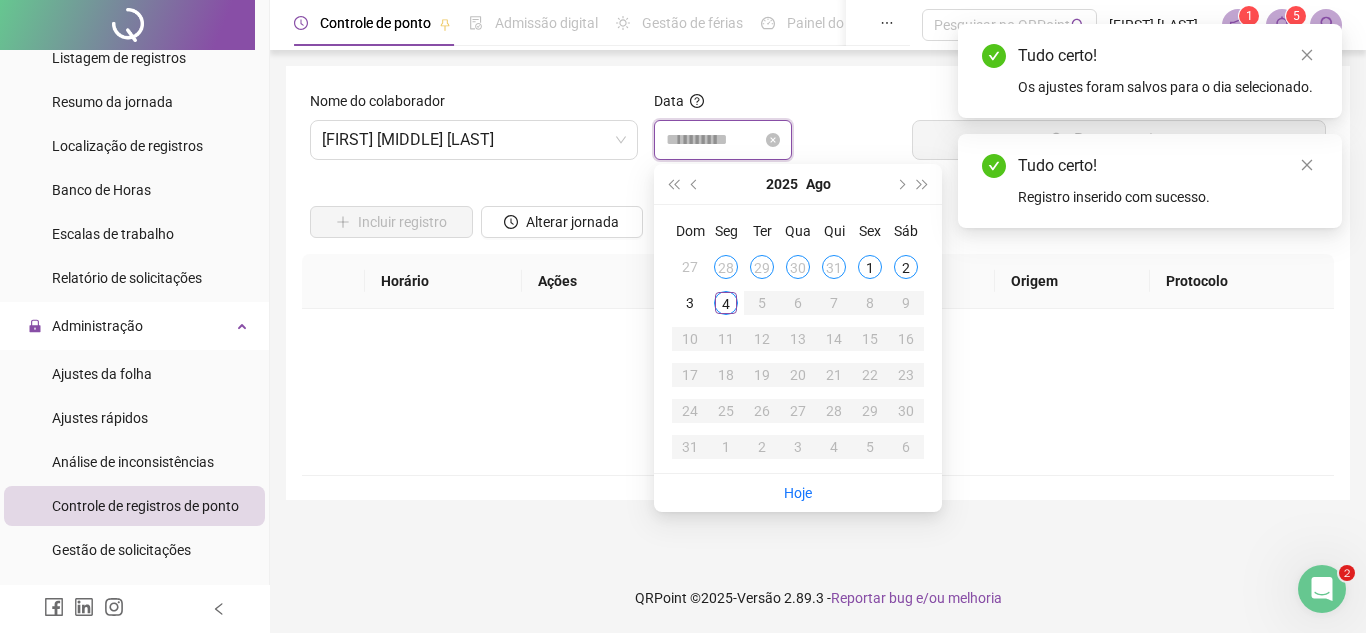 type on "**********" 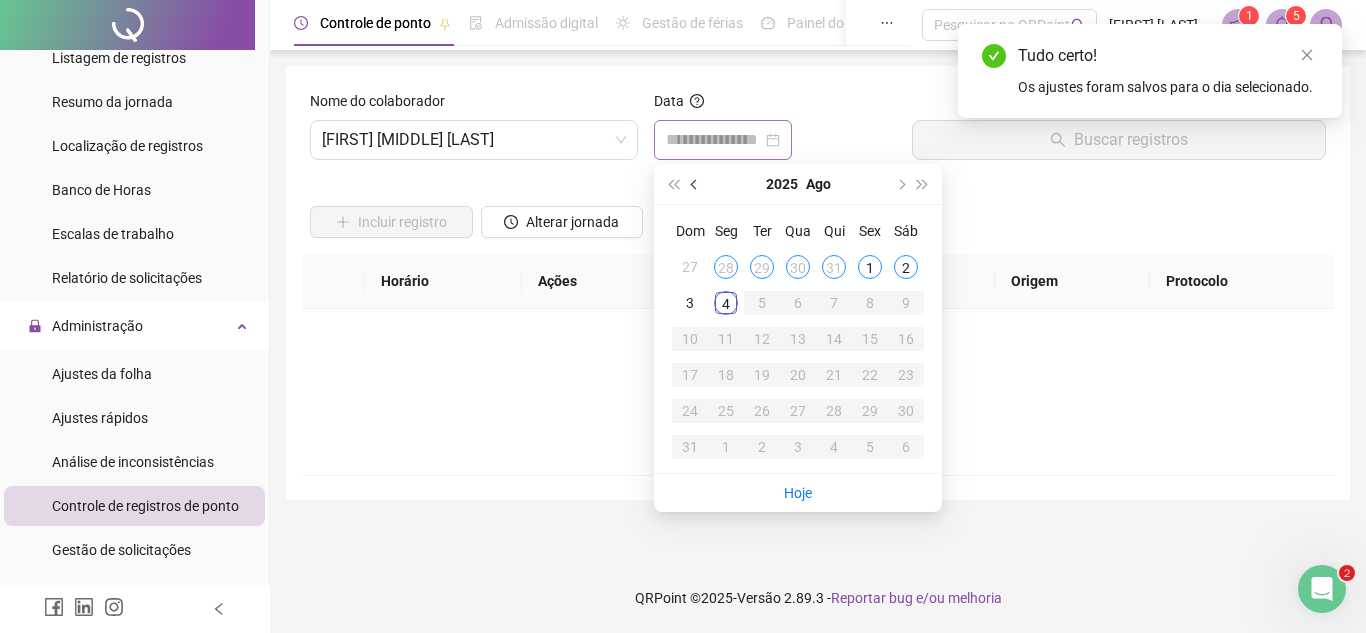 click at bounding box center (696, 184) 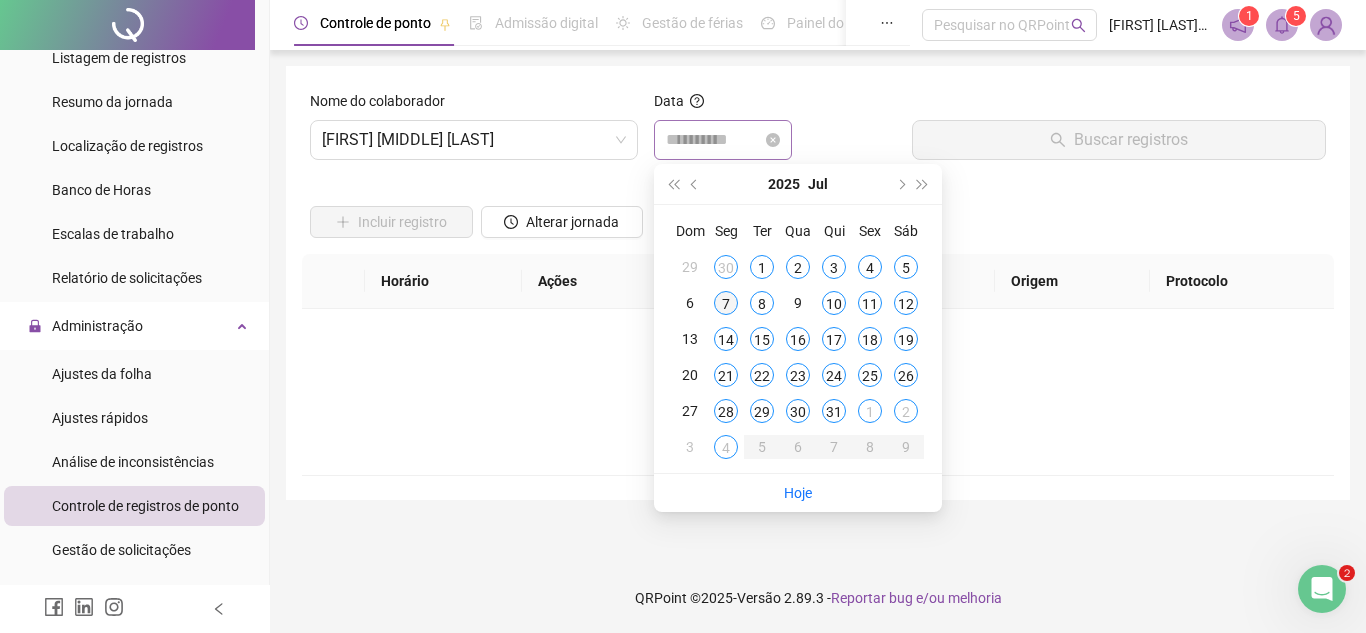 type on "**********" 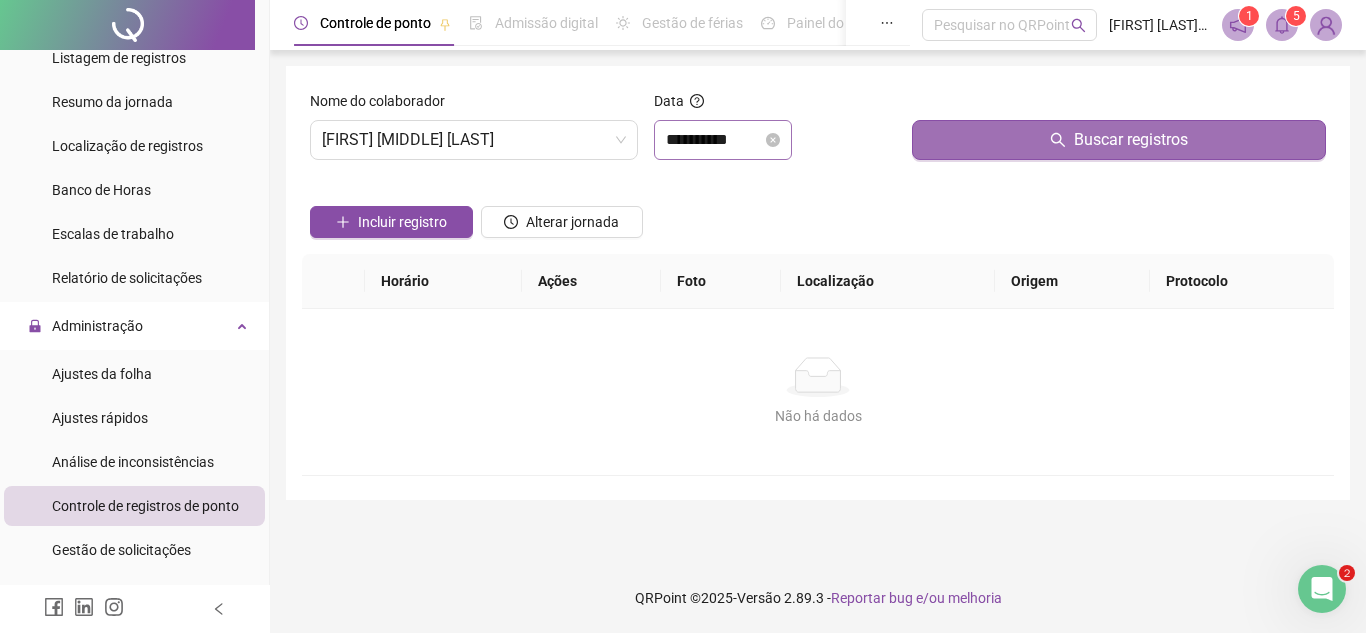click on "Buscar registros" at bounding box center [1119, 140] 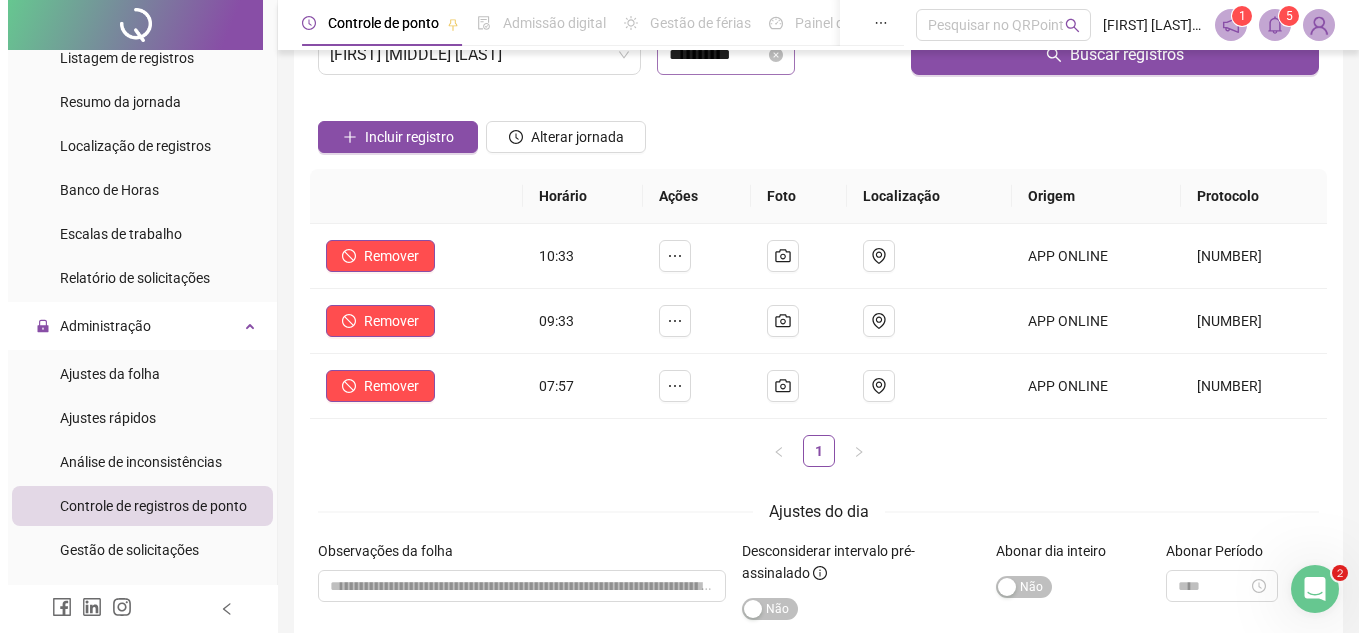 scroll, scrollTop: 0, scrollLeft: 0, axis: both 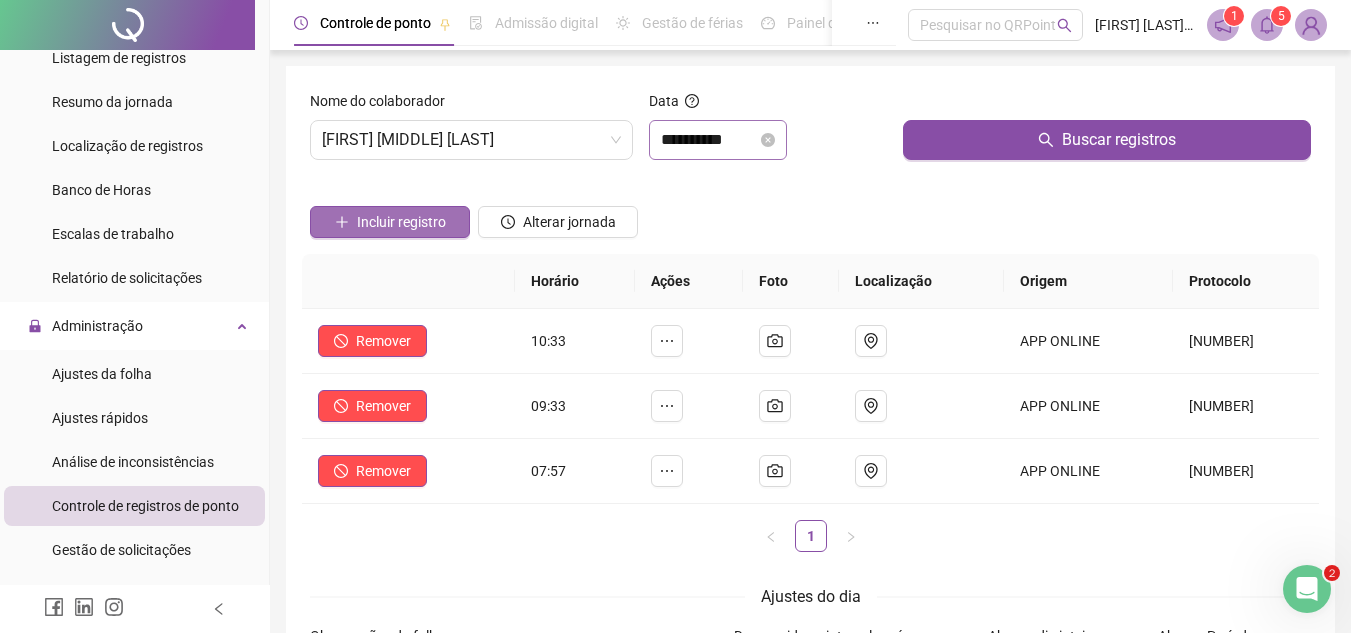 click on "Incluir registro" at bounding box center [401, 222] 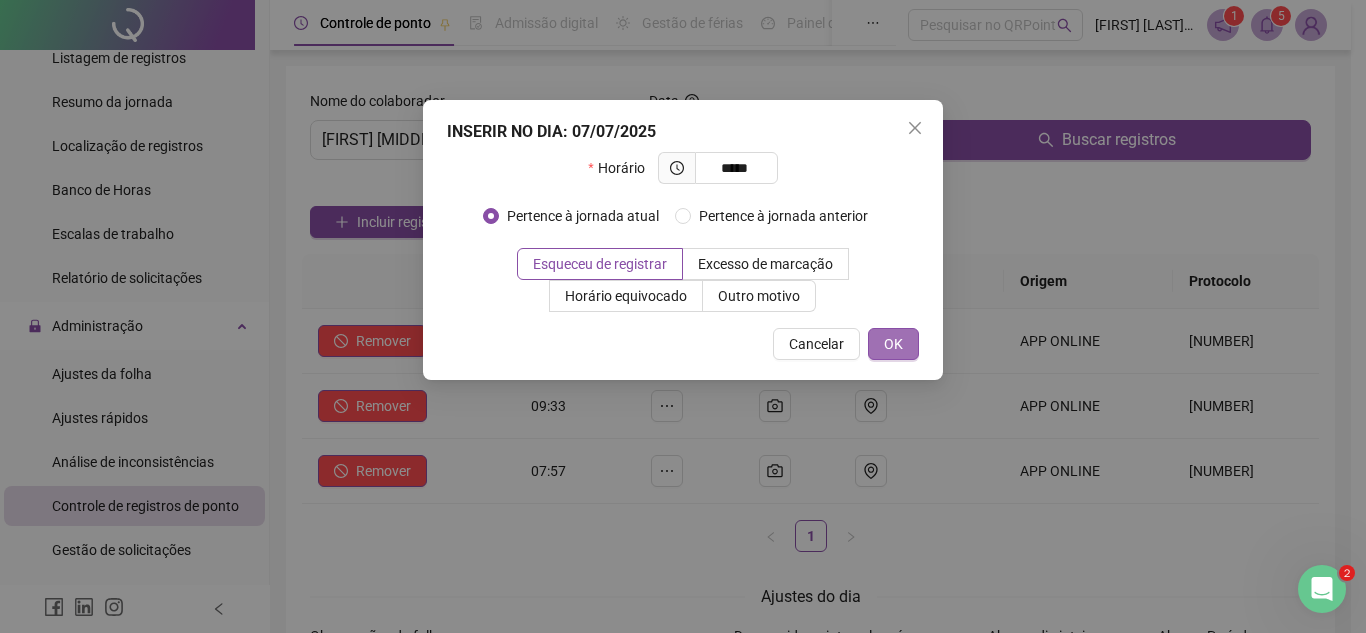 type on "*****" 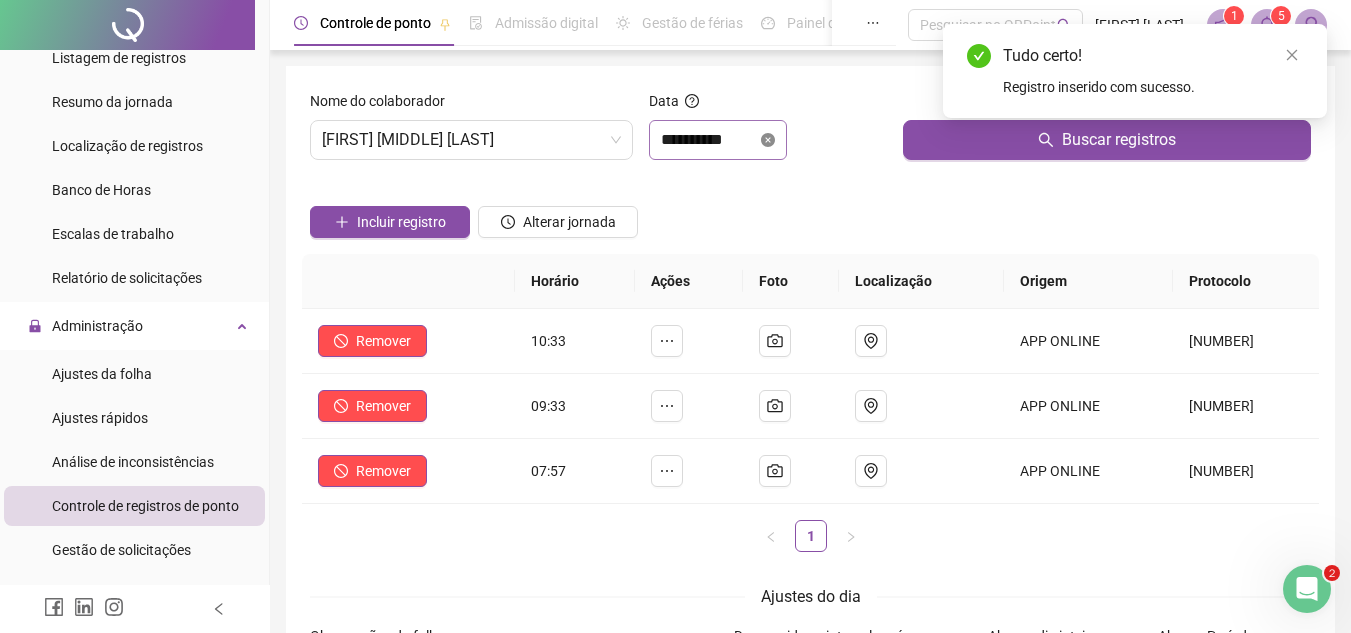 click 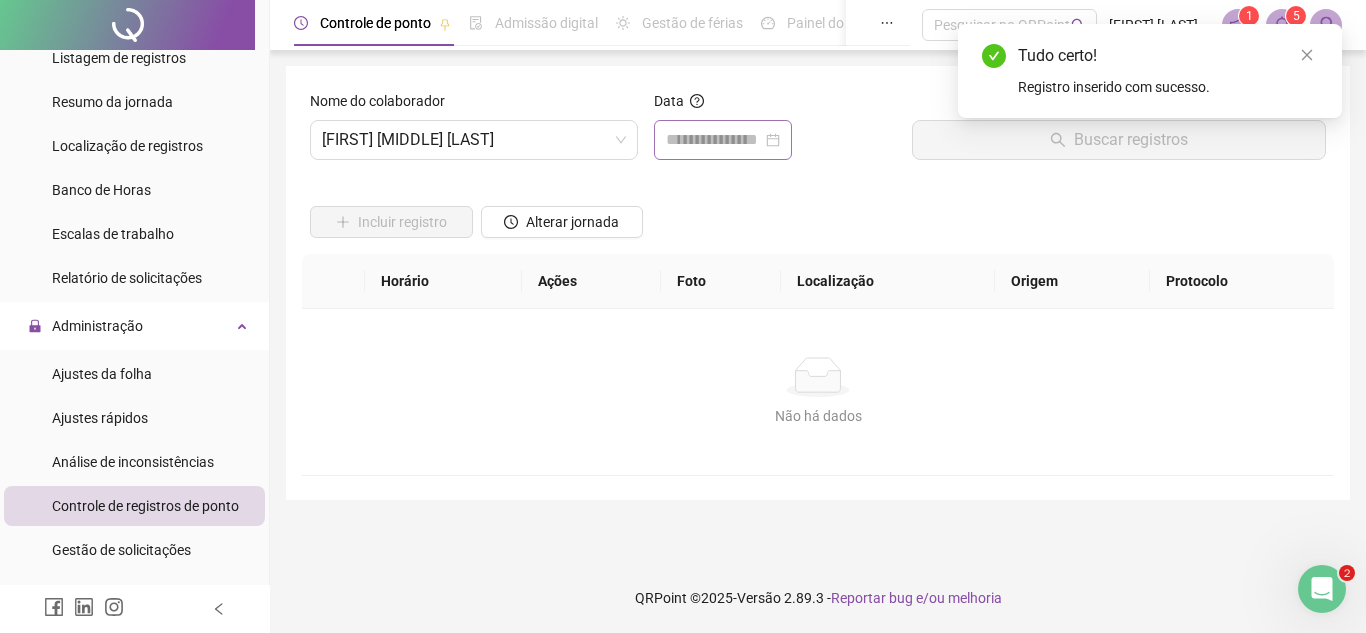 click at bounding box center [723, 140] 